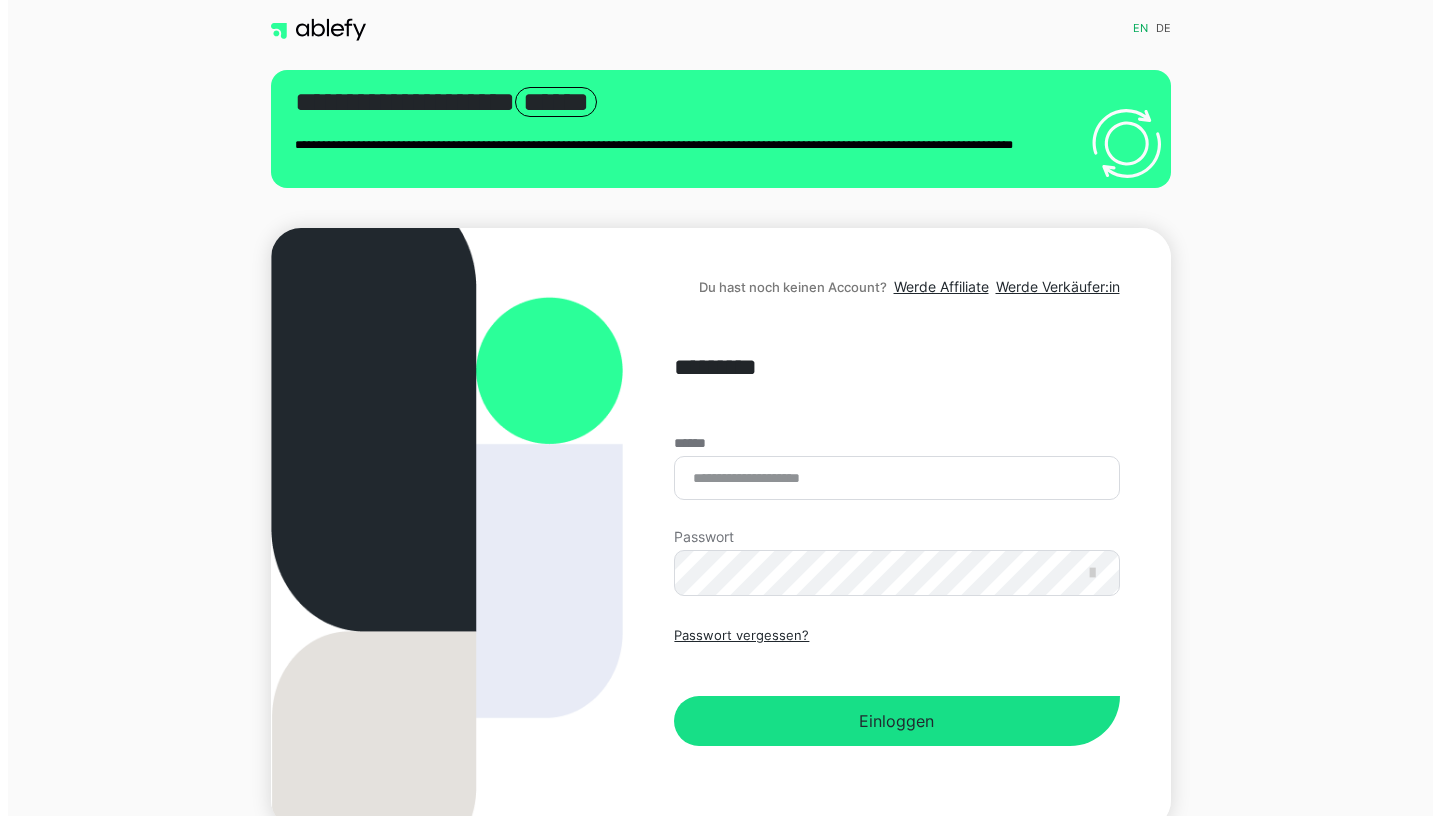 scroll, scrollTop: 0, scrollLeft: 0, axis: both 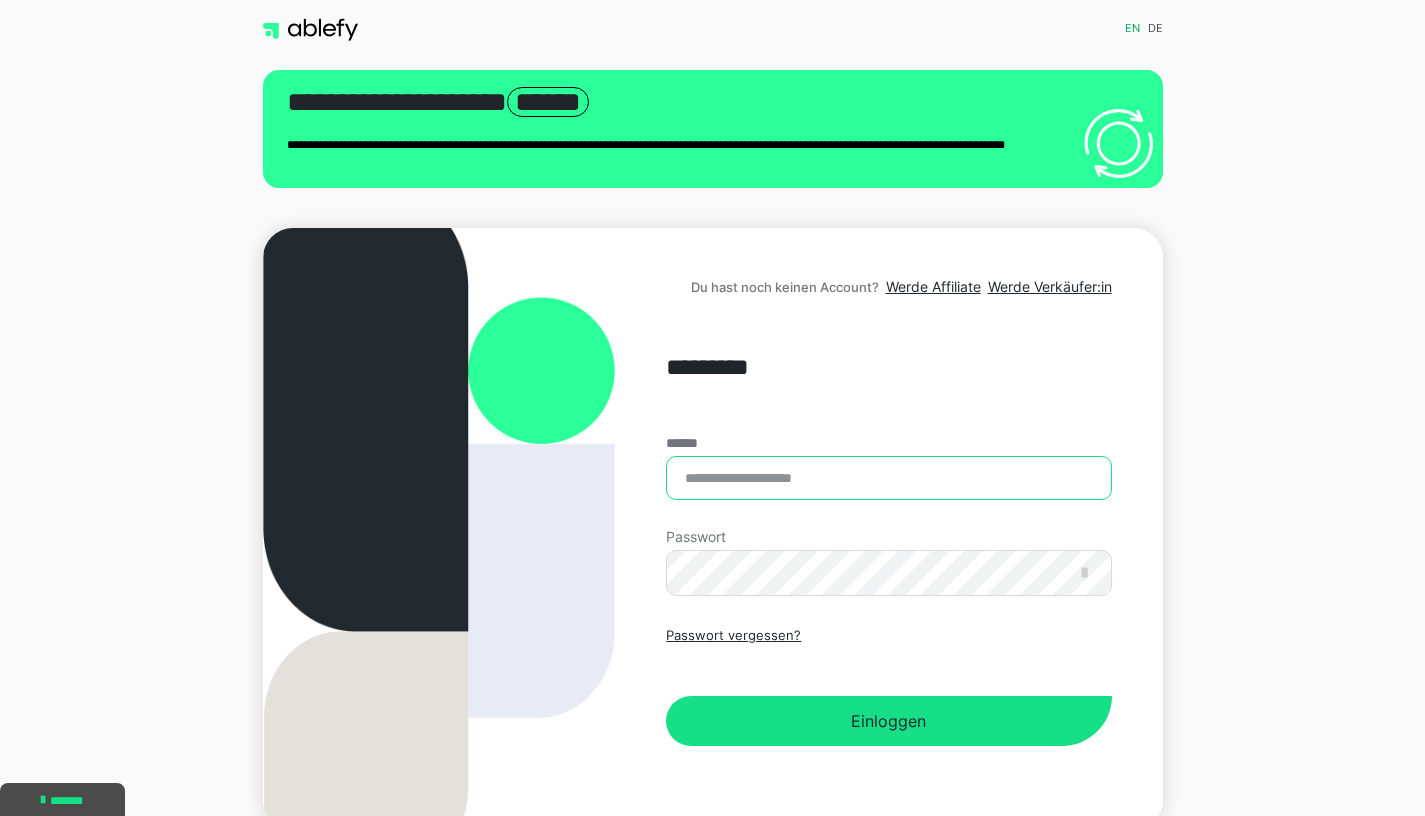 click on "******" at bounding box center (888, 478) 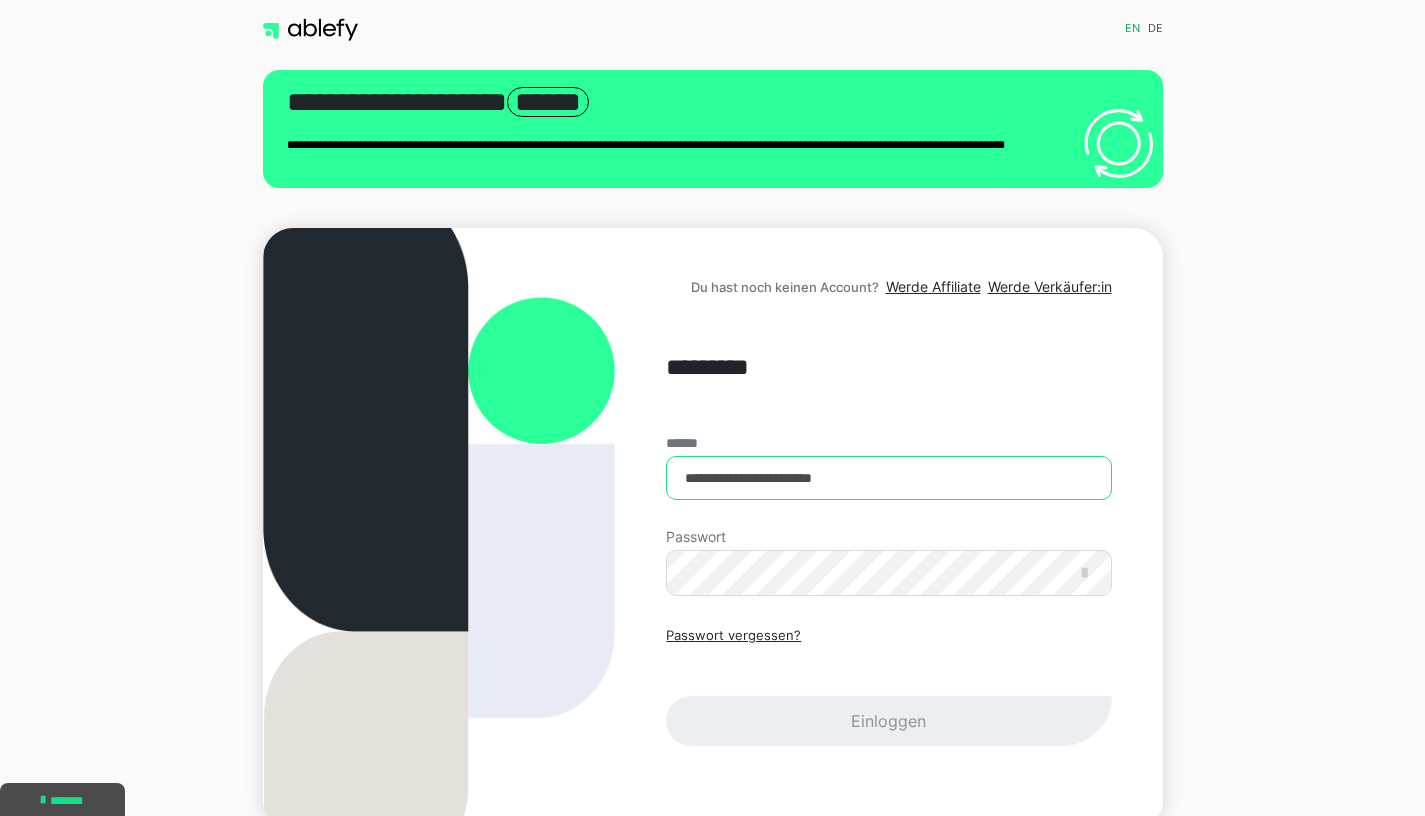 type on "**********" 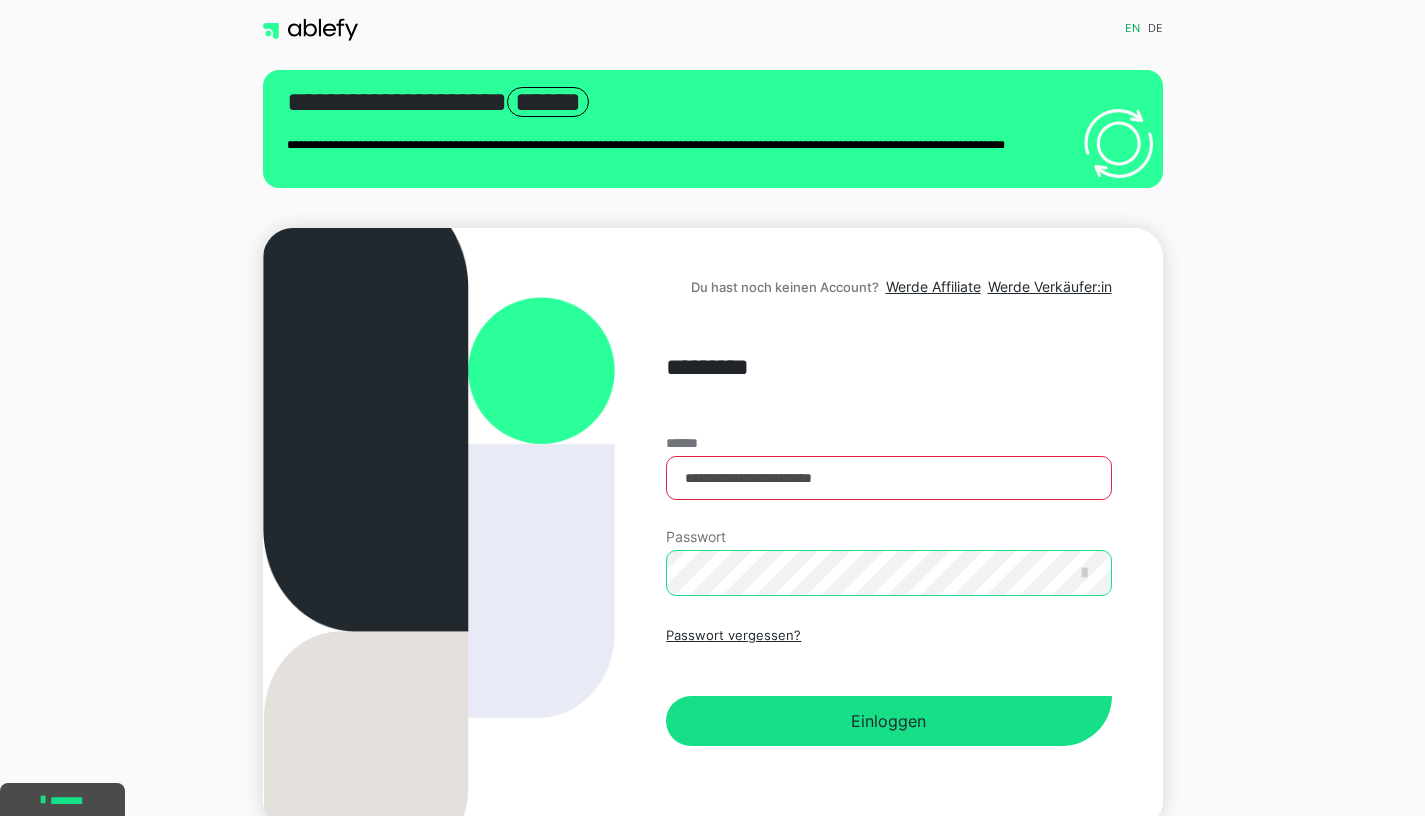 click on "Einloggen" at bounding box center [888, 721] 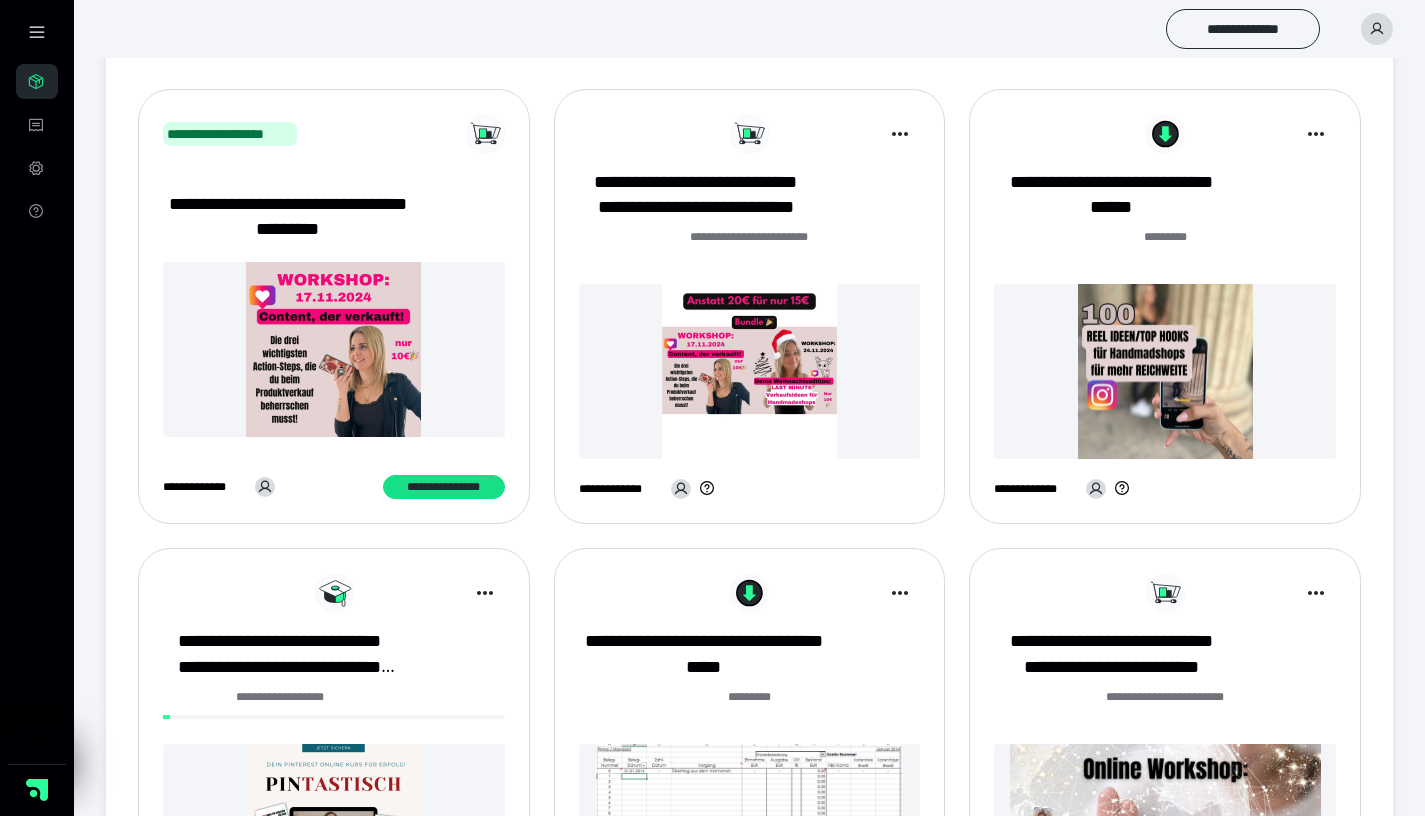 scroll, scrollTop: 0, scrollLeft: 0, axis: both 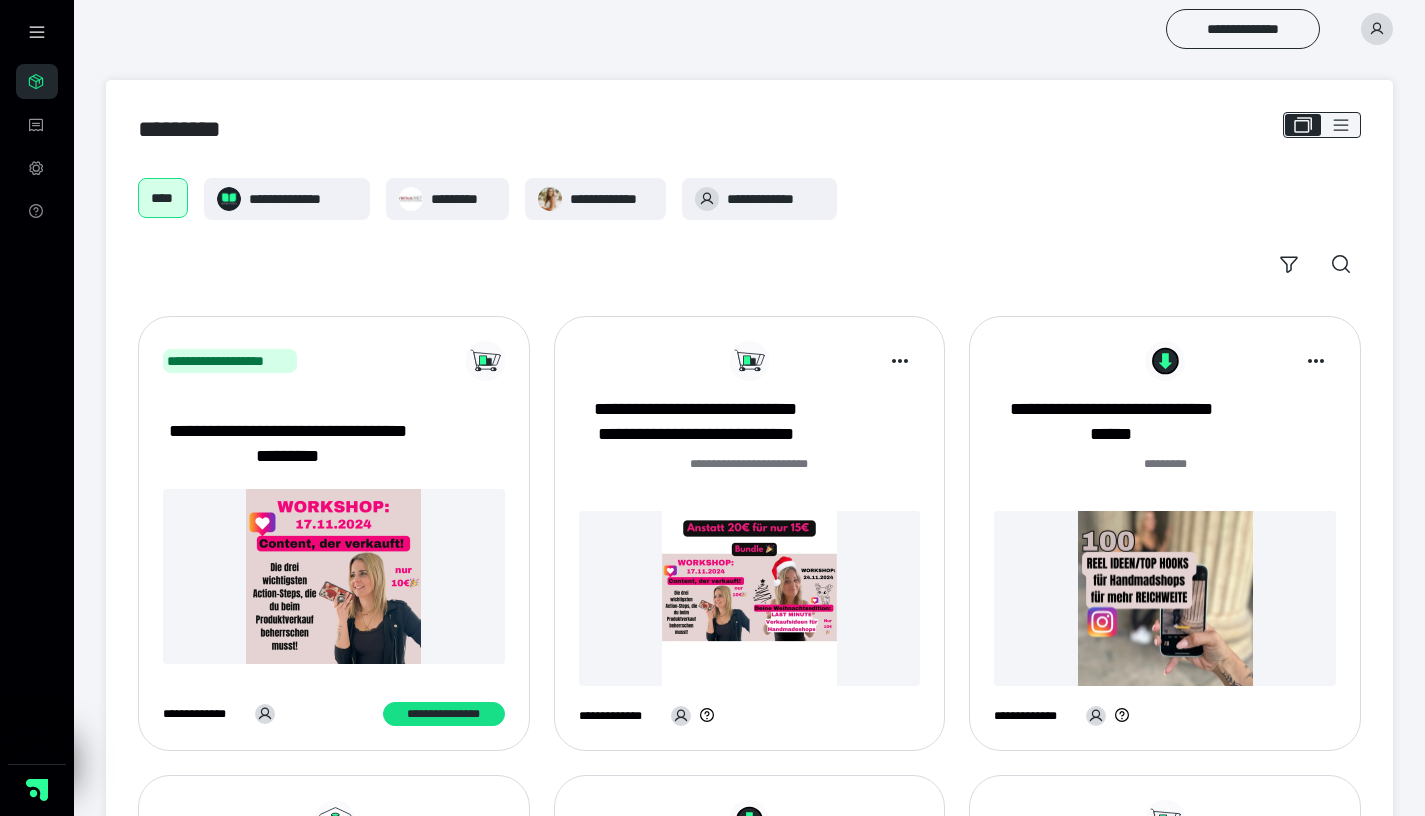 click at bounding box center (1377, 29) 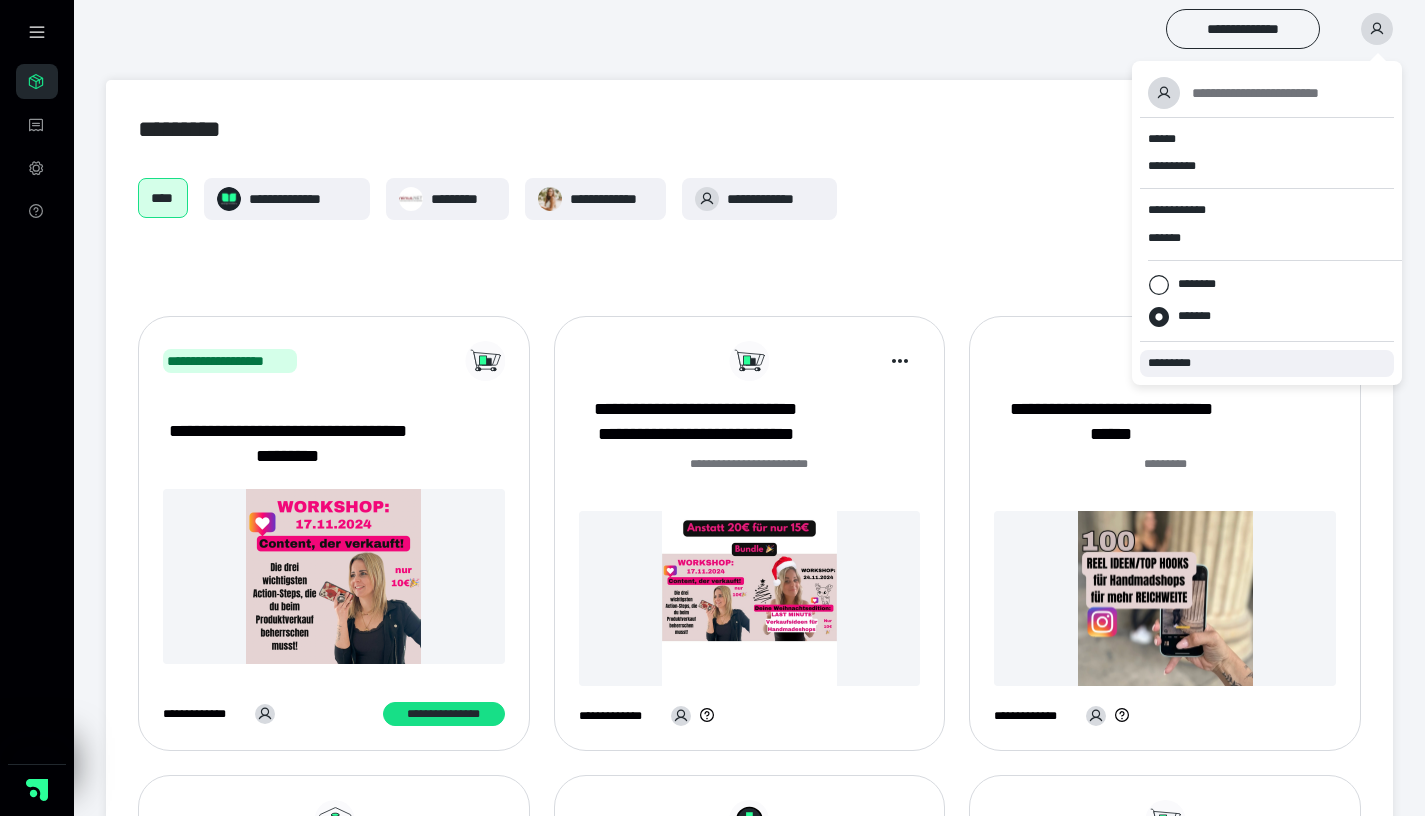click on "*********" at bounding box center (1178, 363) 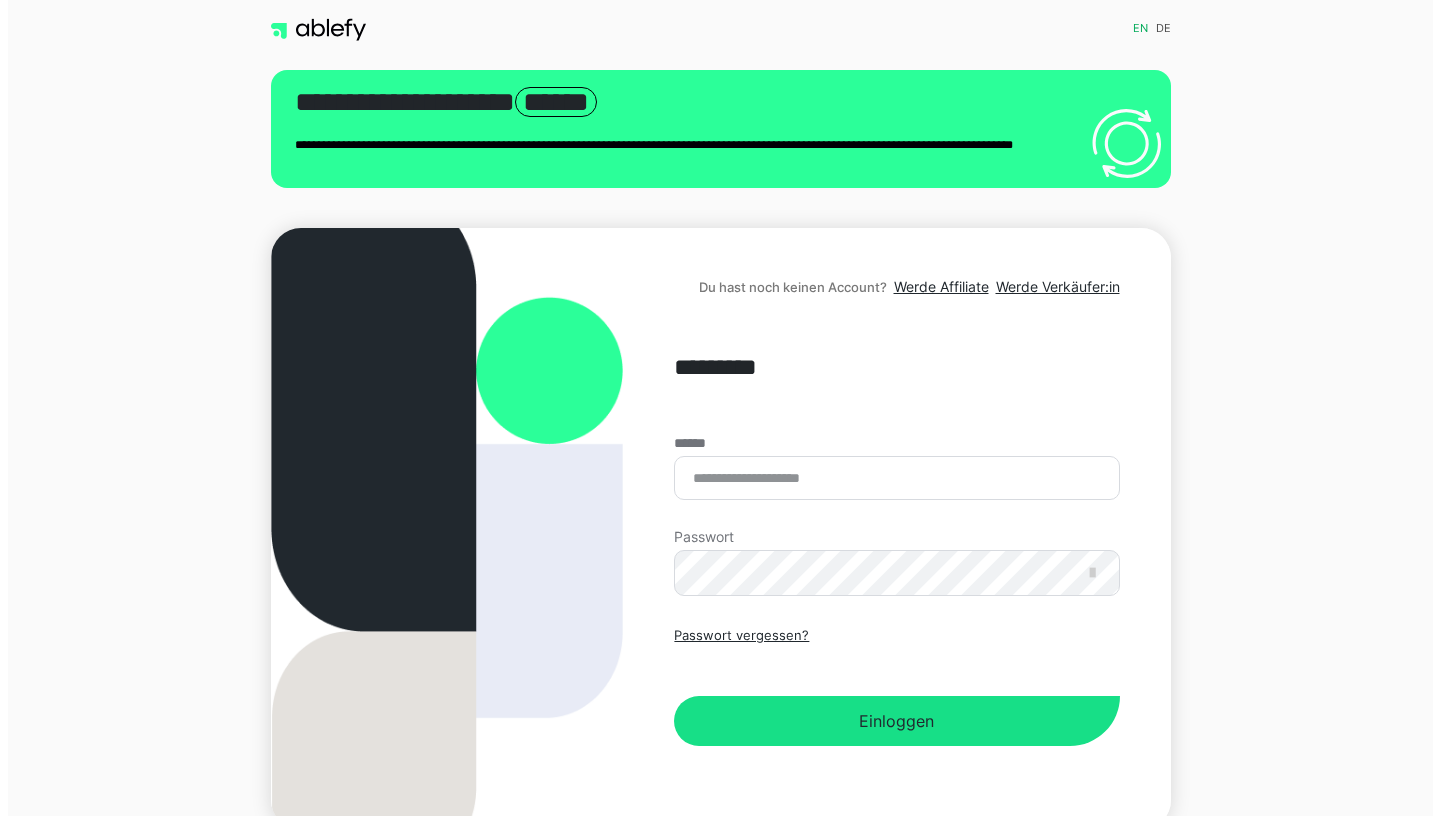 scroll, scrollTop: 0, scrollLeft: 0, axis: both 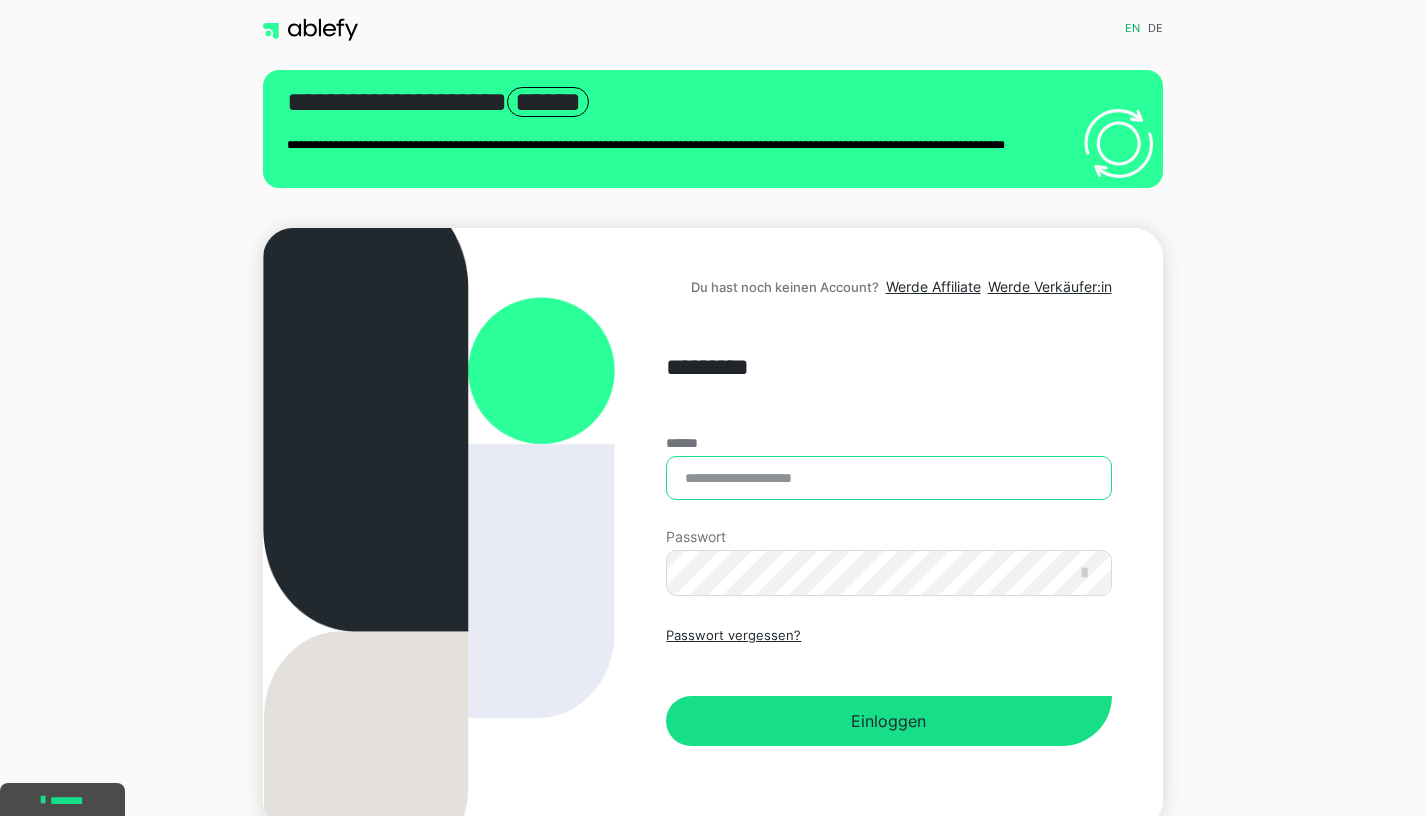 click on "******" at bounding box center (888, 478) 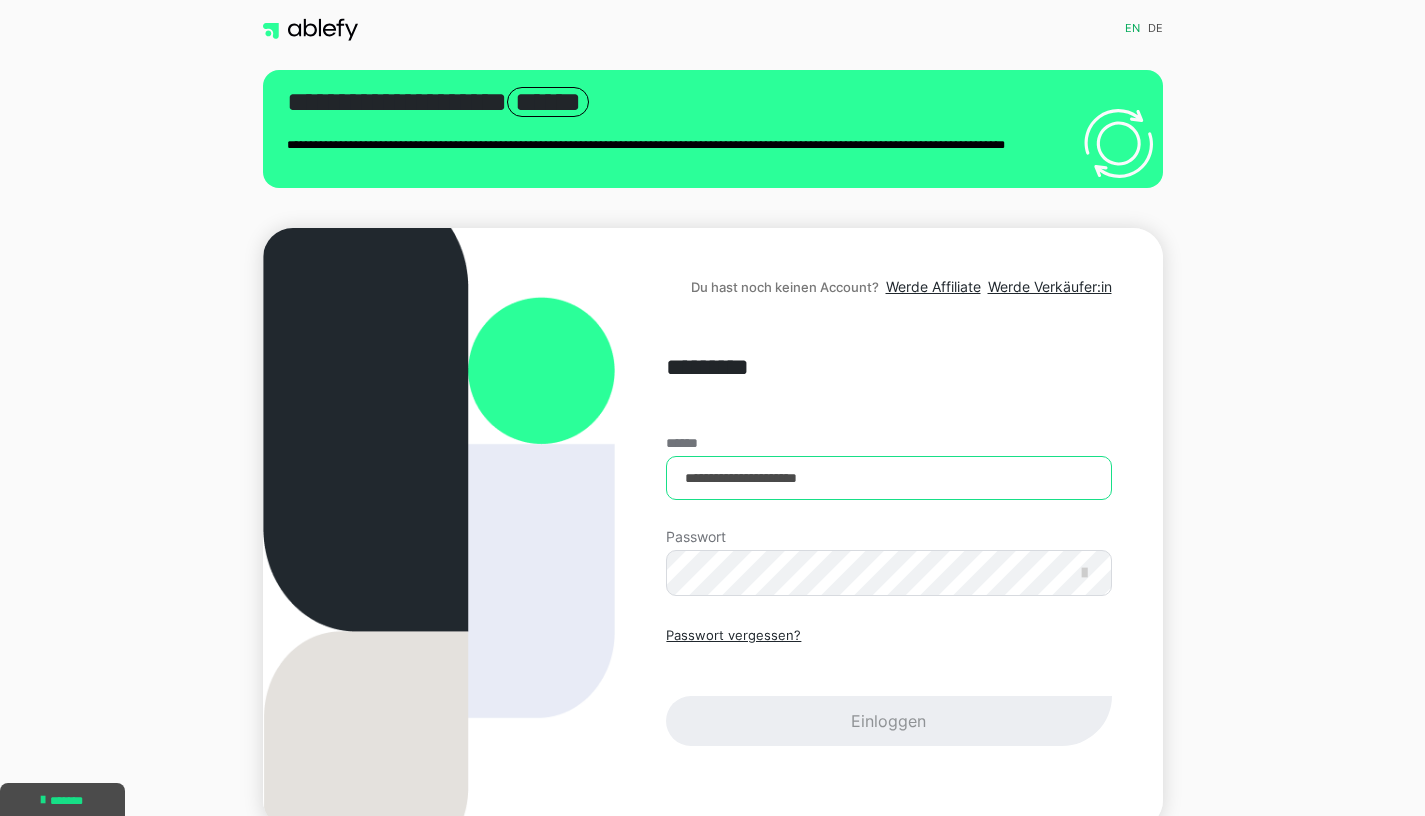 type on "**********" 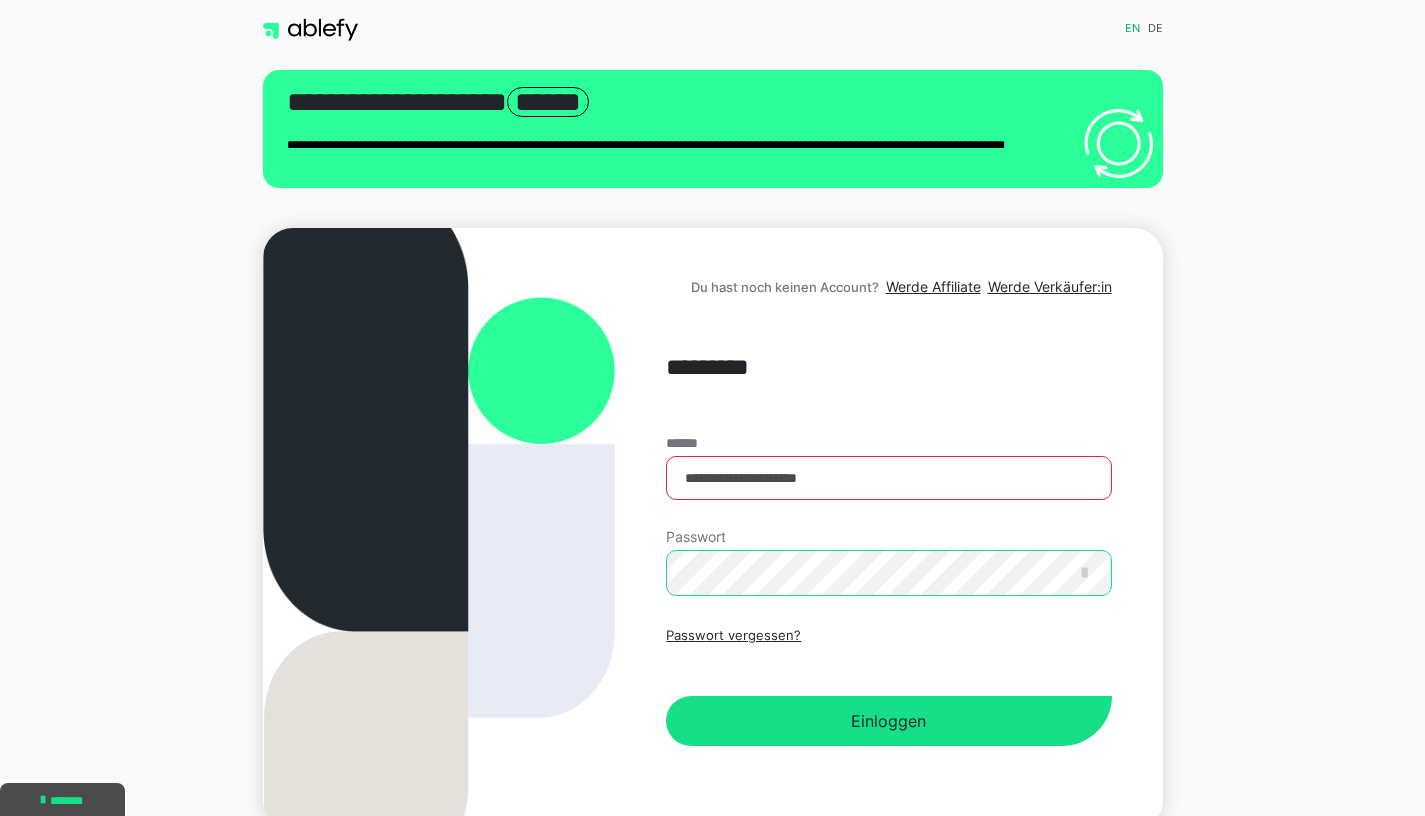 click on "Einloggen" at bounding box center (888, 721) 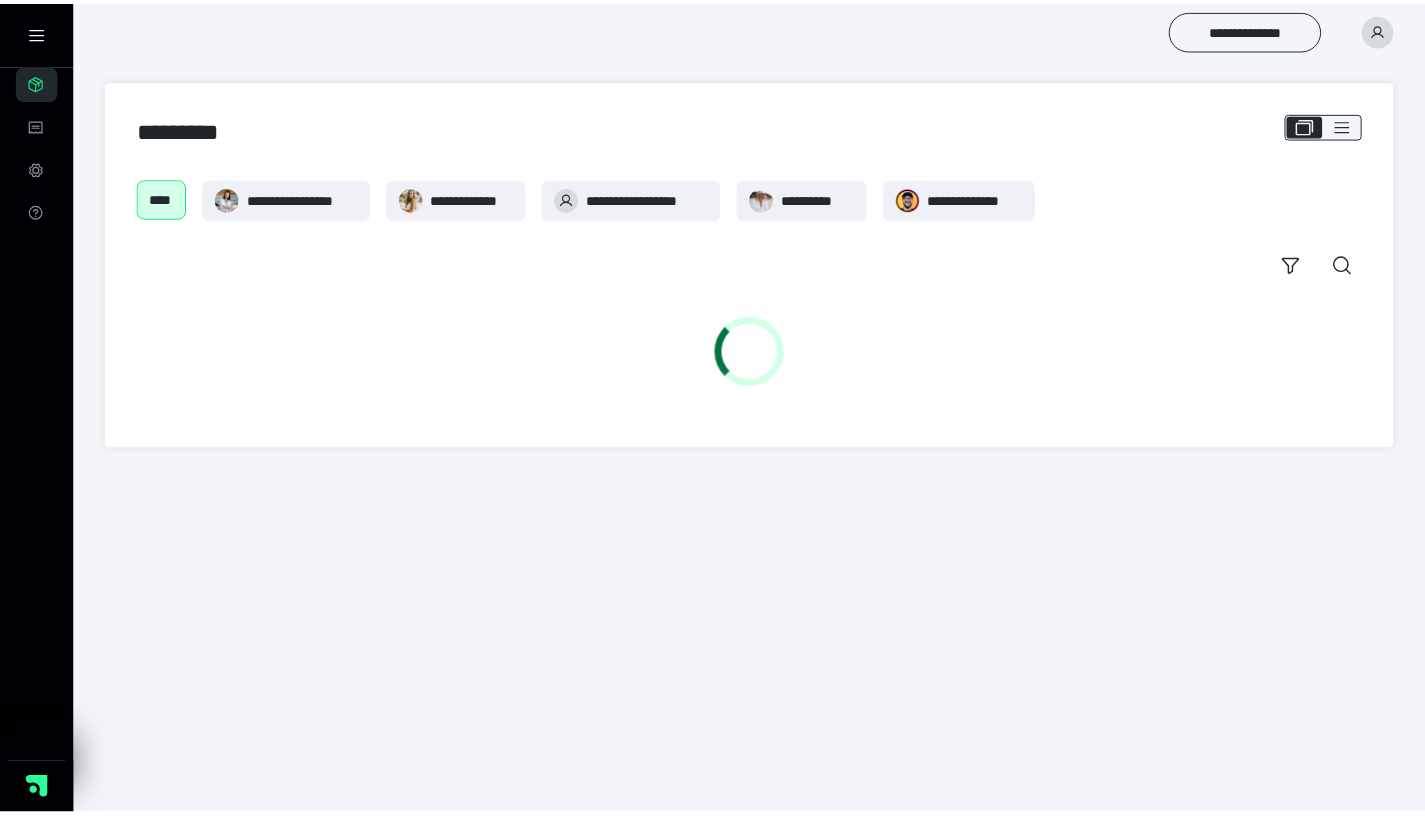 scroll, scrollTop: 0, scrollLeft: 0, axis: both 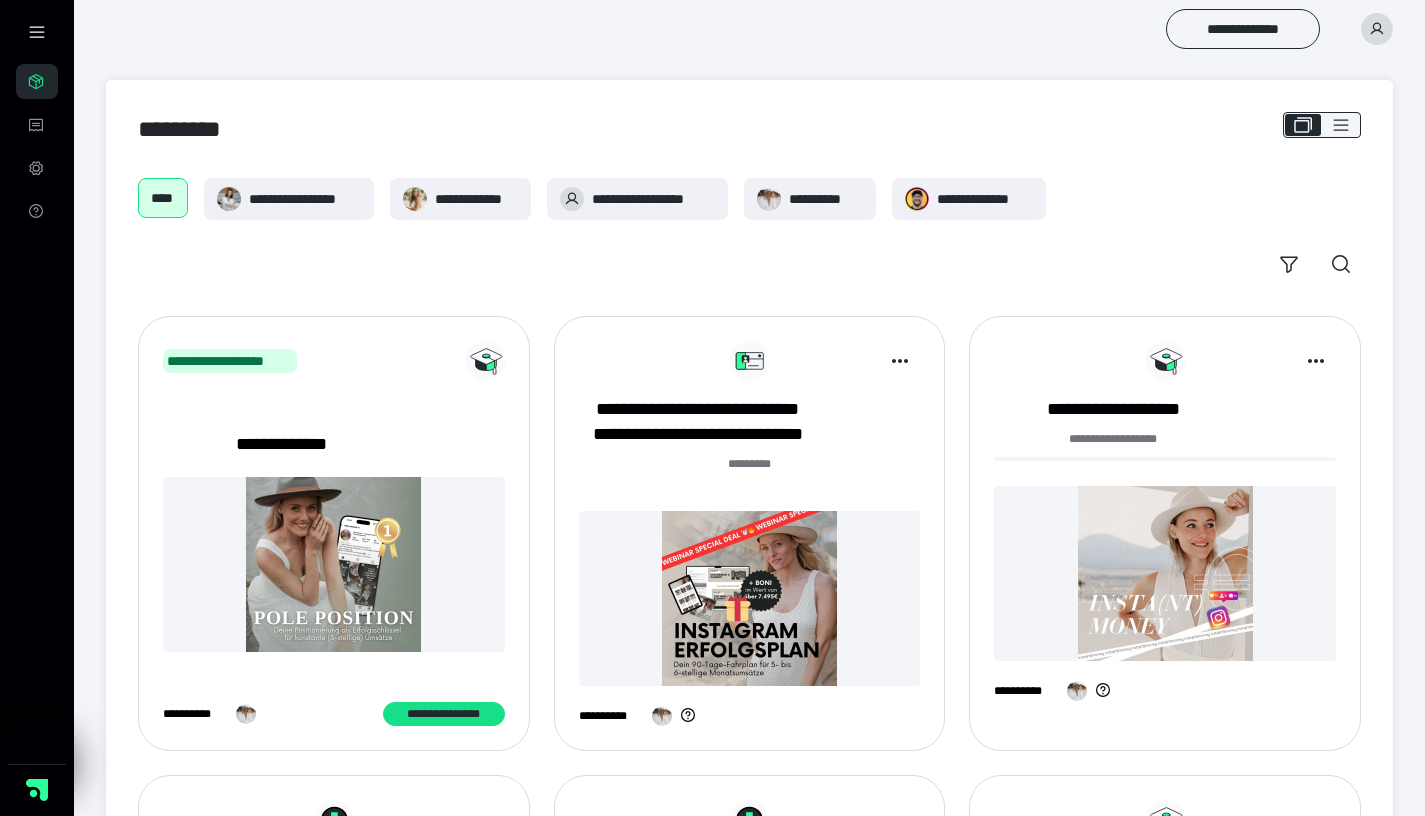 click at bounding box center [1377, 29] 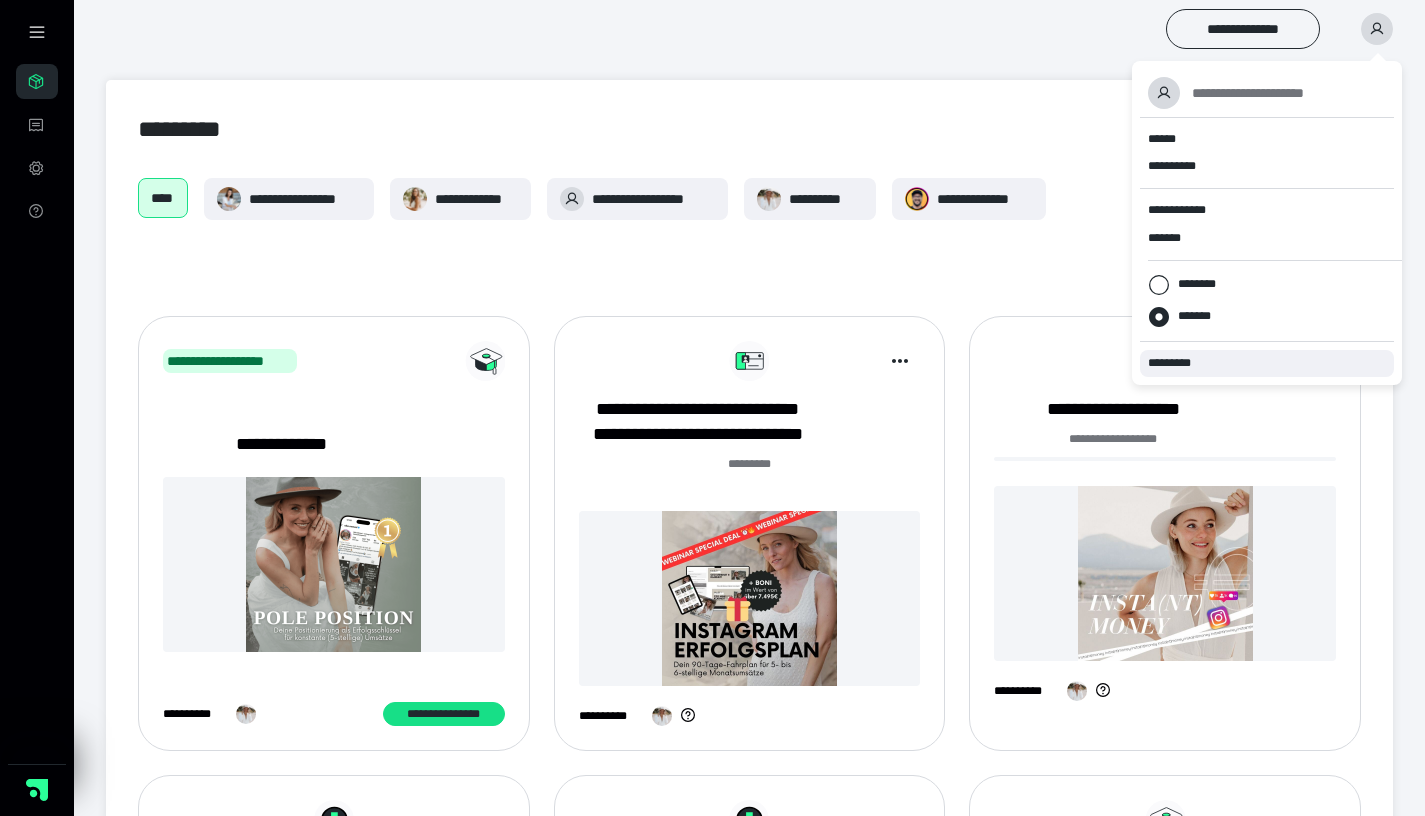 click on "*********" at bounding box center [1178, 363] 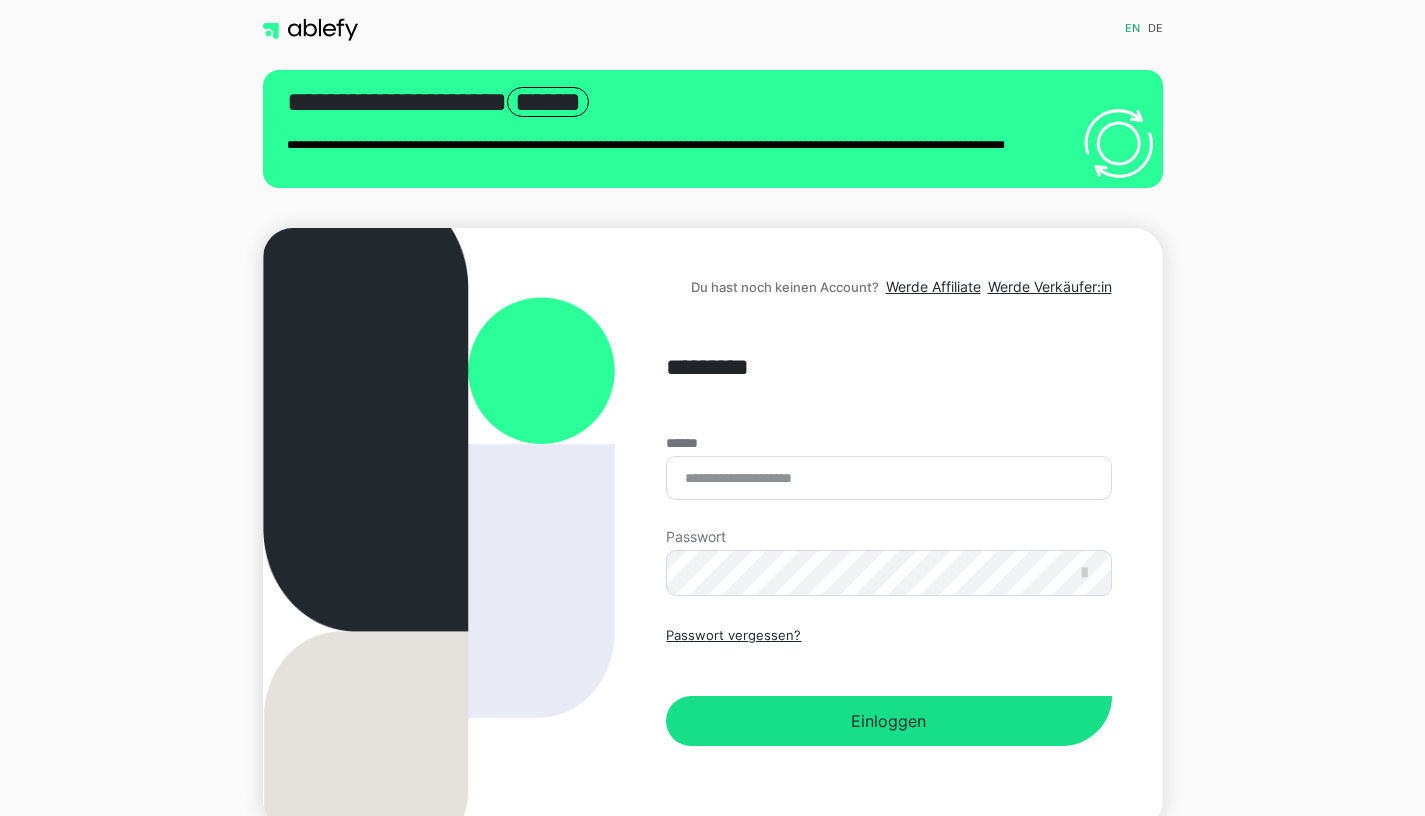 scroll, scrollTop: 0, scrollLeft: 0, axis: both 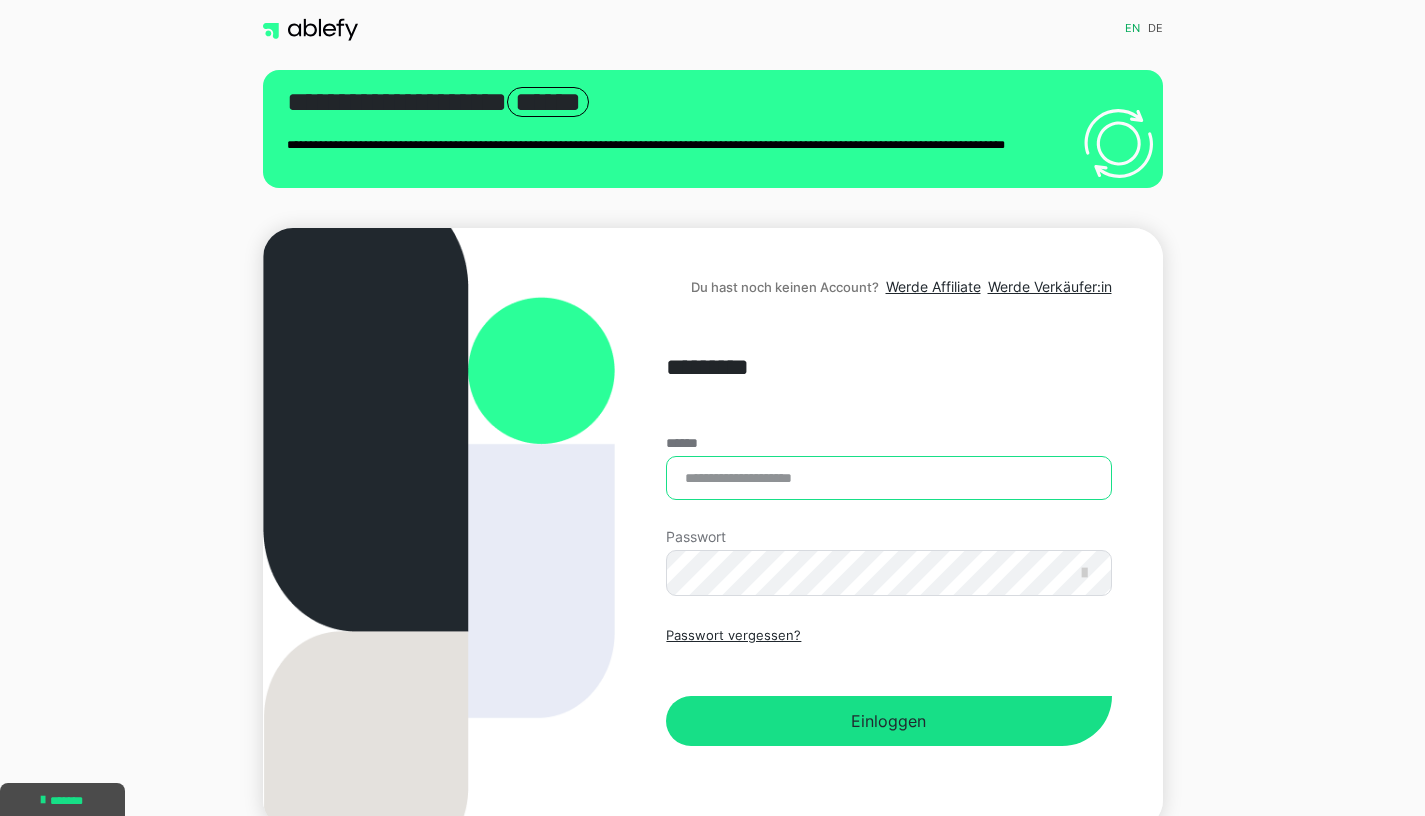 click on "******" at bounding box center (888, 478) 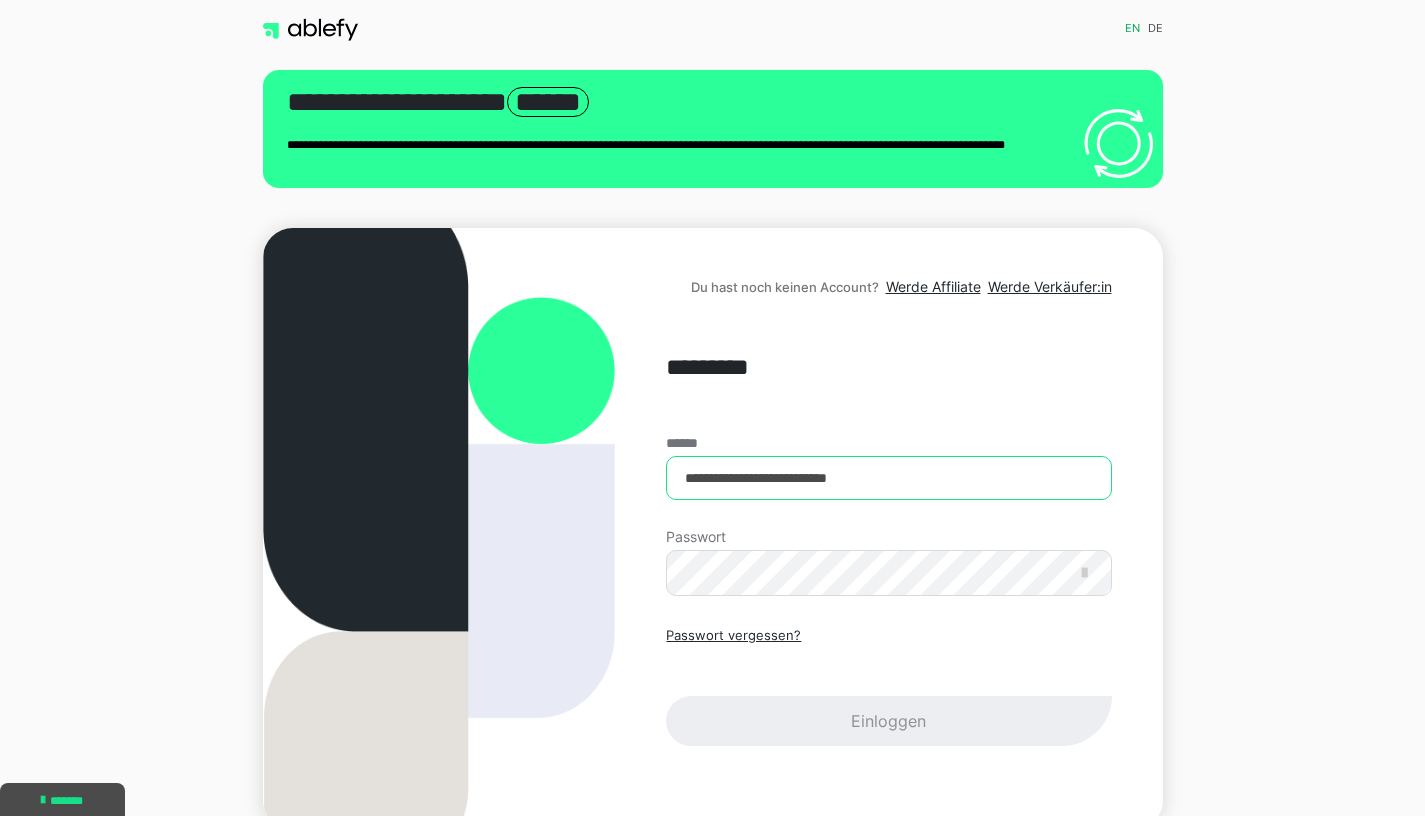type on "**********" 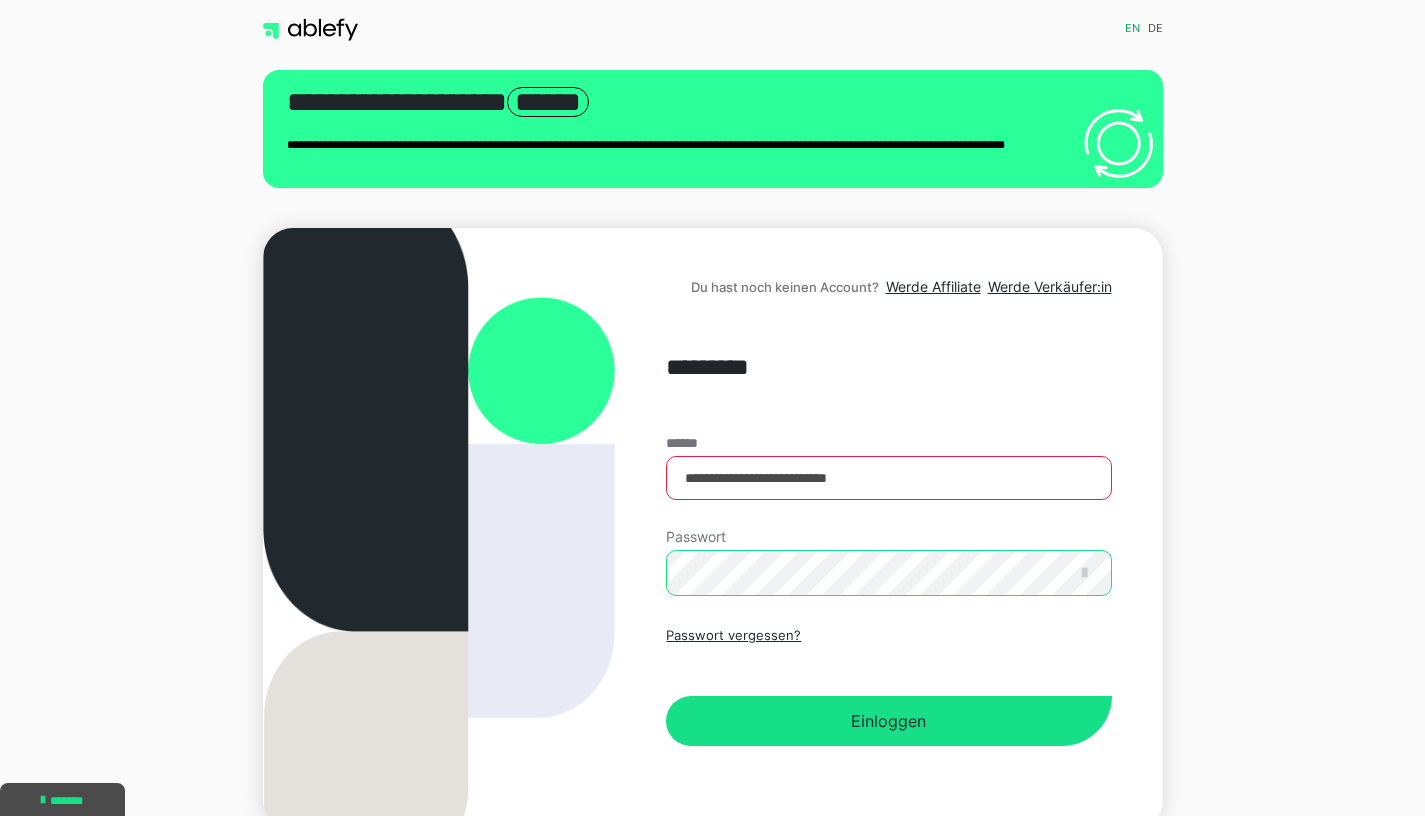 click on "Einloggen" at bounding box center (888, 721) 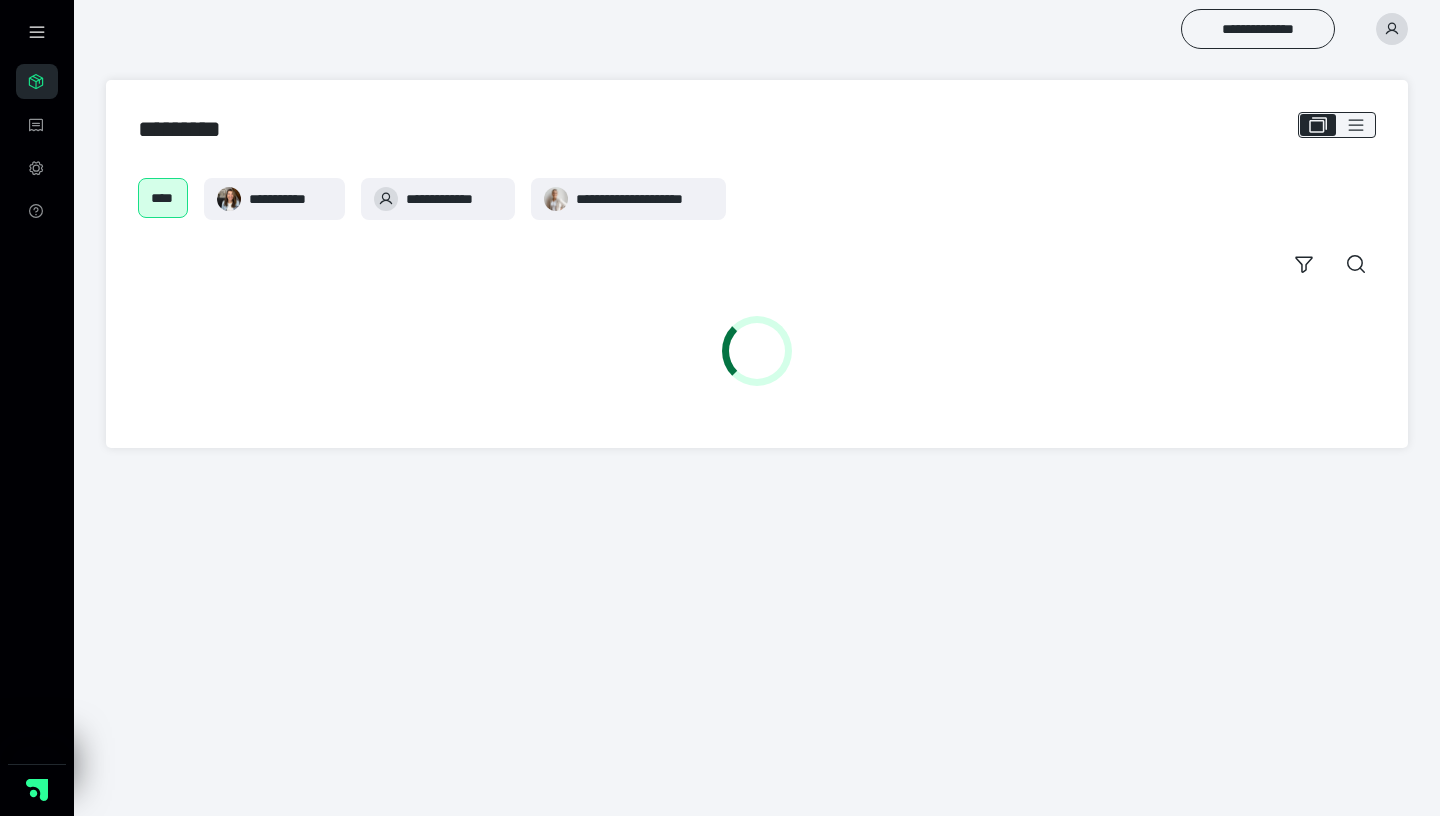 scroll, scrollTop: 0, scrollLeft: 0, axis: both 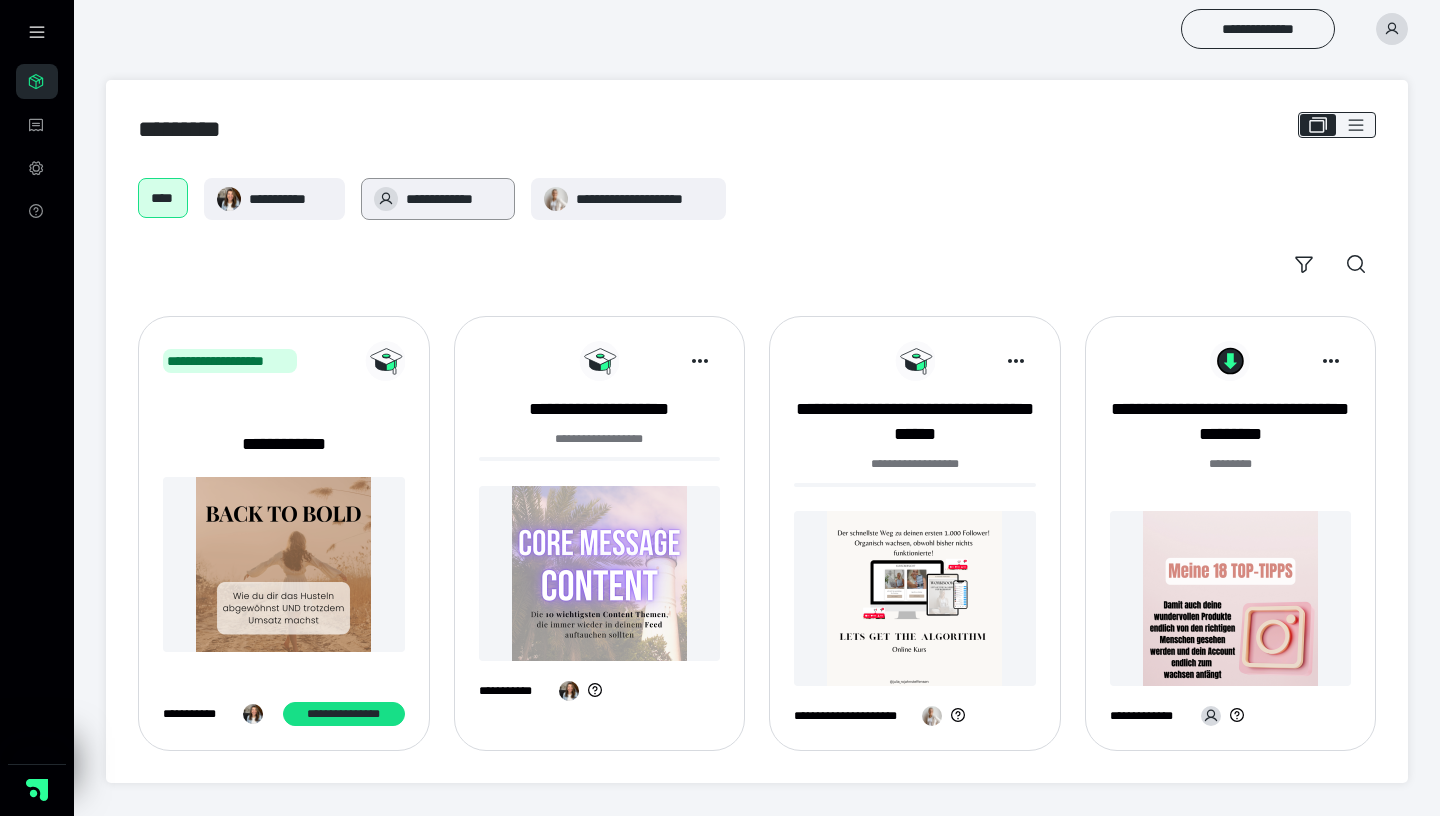 click on "**********" at bounding box center [454, 199] 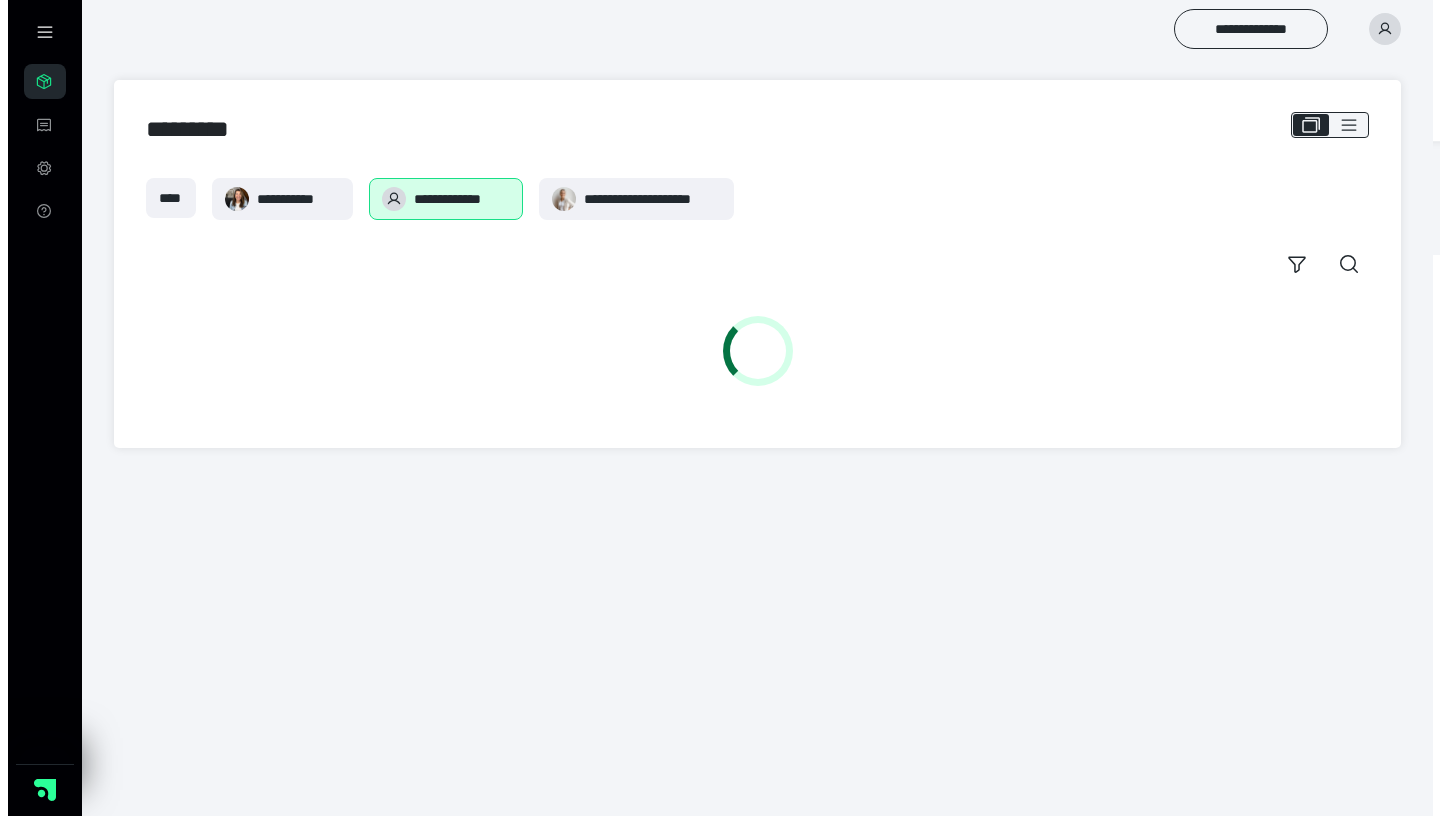 scroll, scrollTop: 0, scrollLeft: 0, axis: both 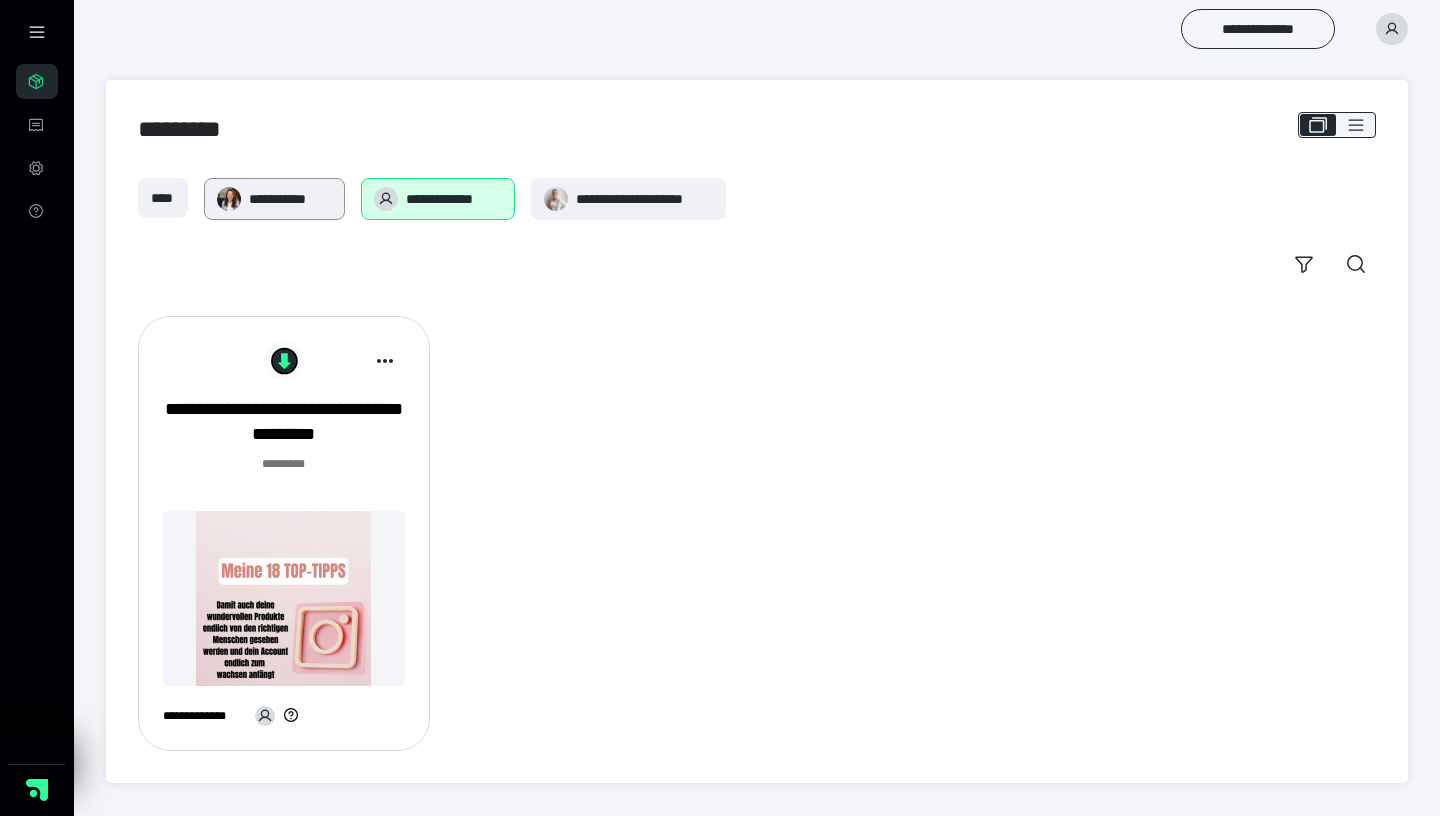 click on "**********" at bounding box center (274, 199) 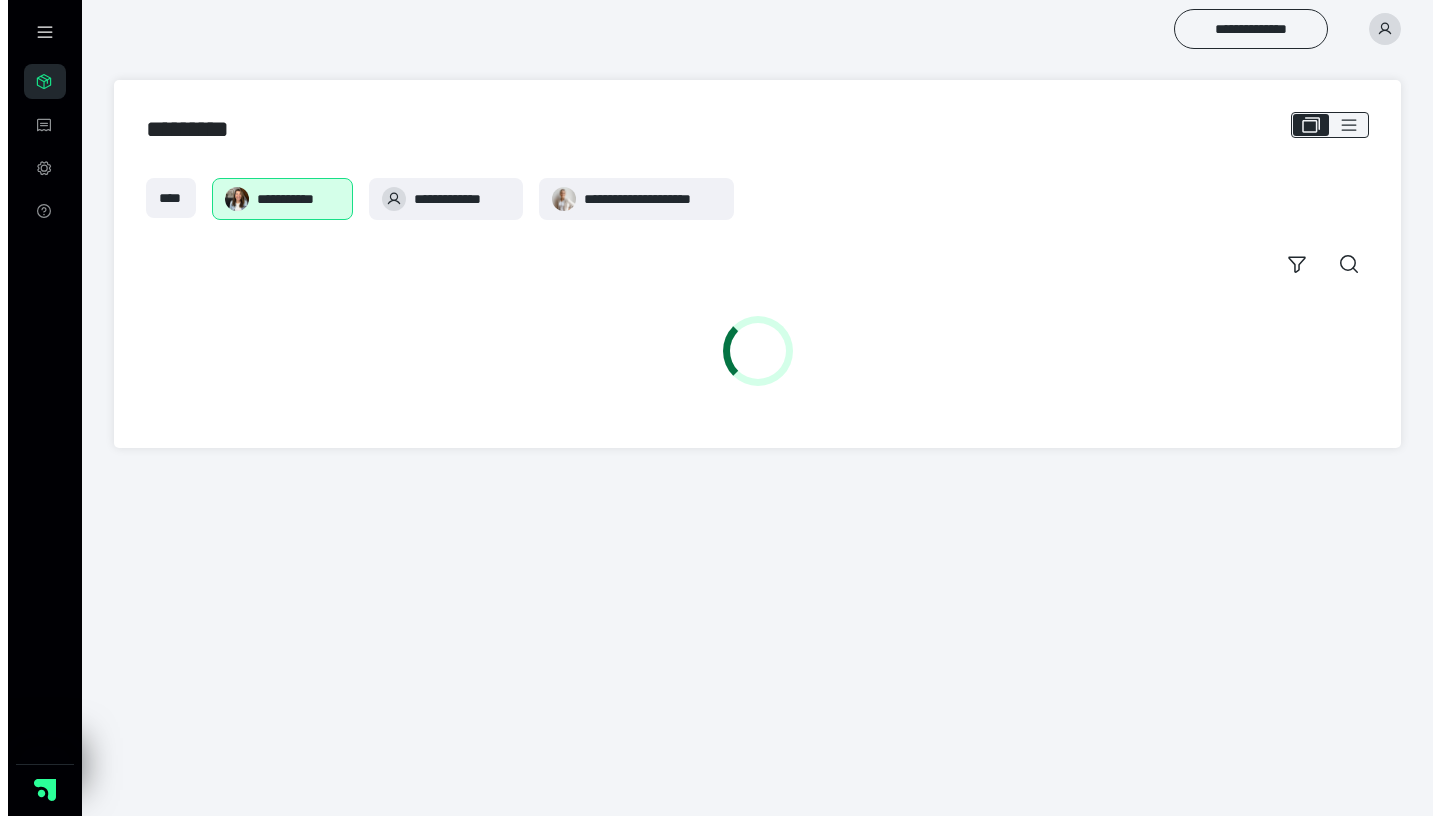 scroll, scrollTop: 0, scrollLeft: 0, axis: both 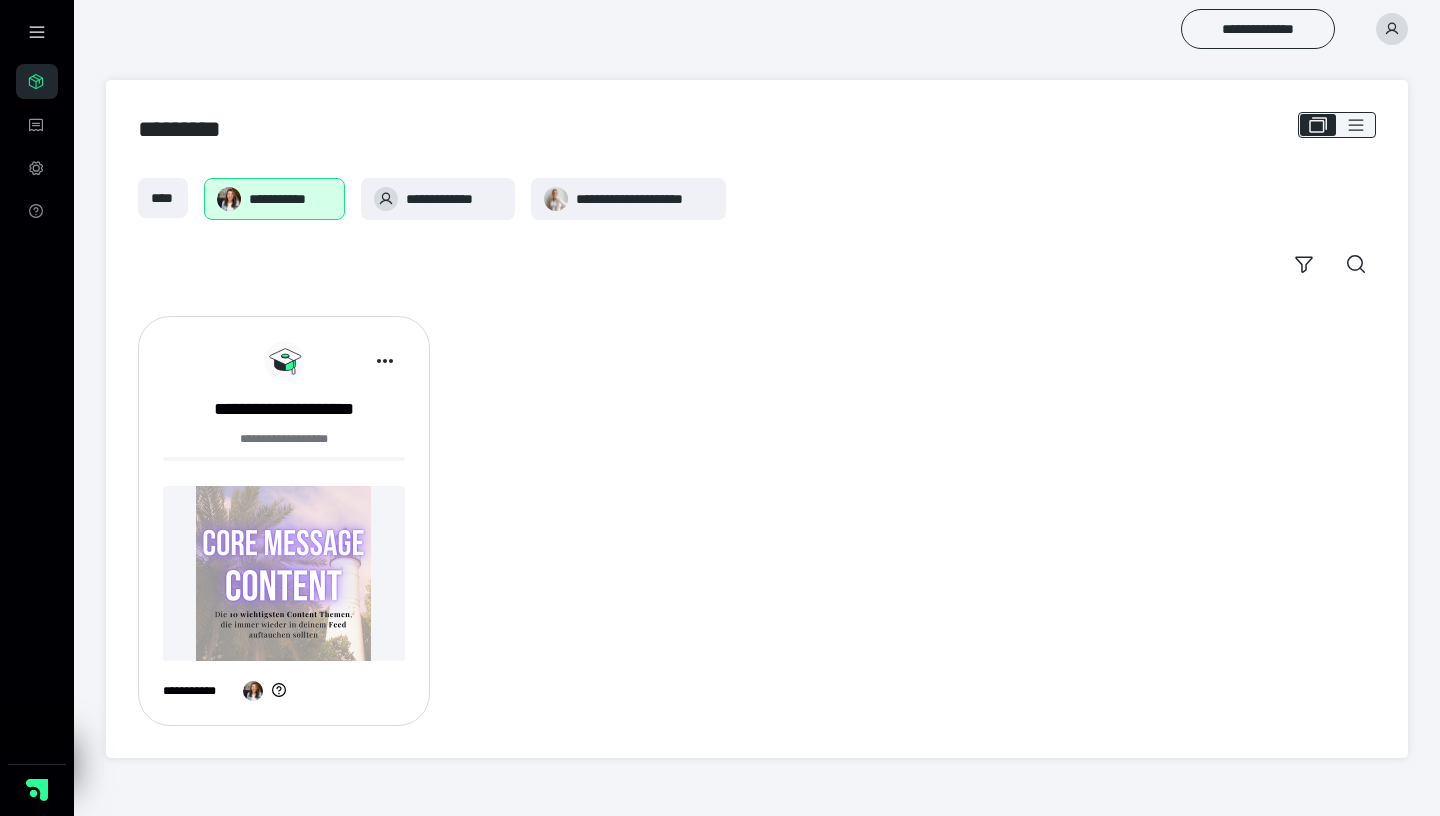 click at bounding box center (284, 573) 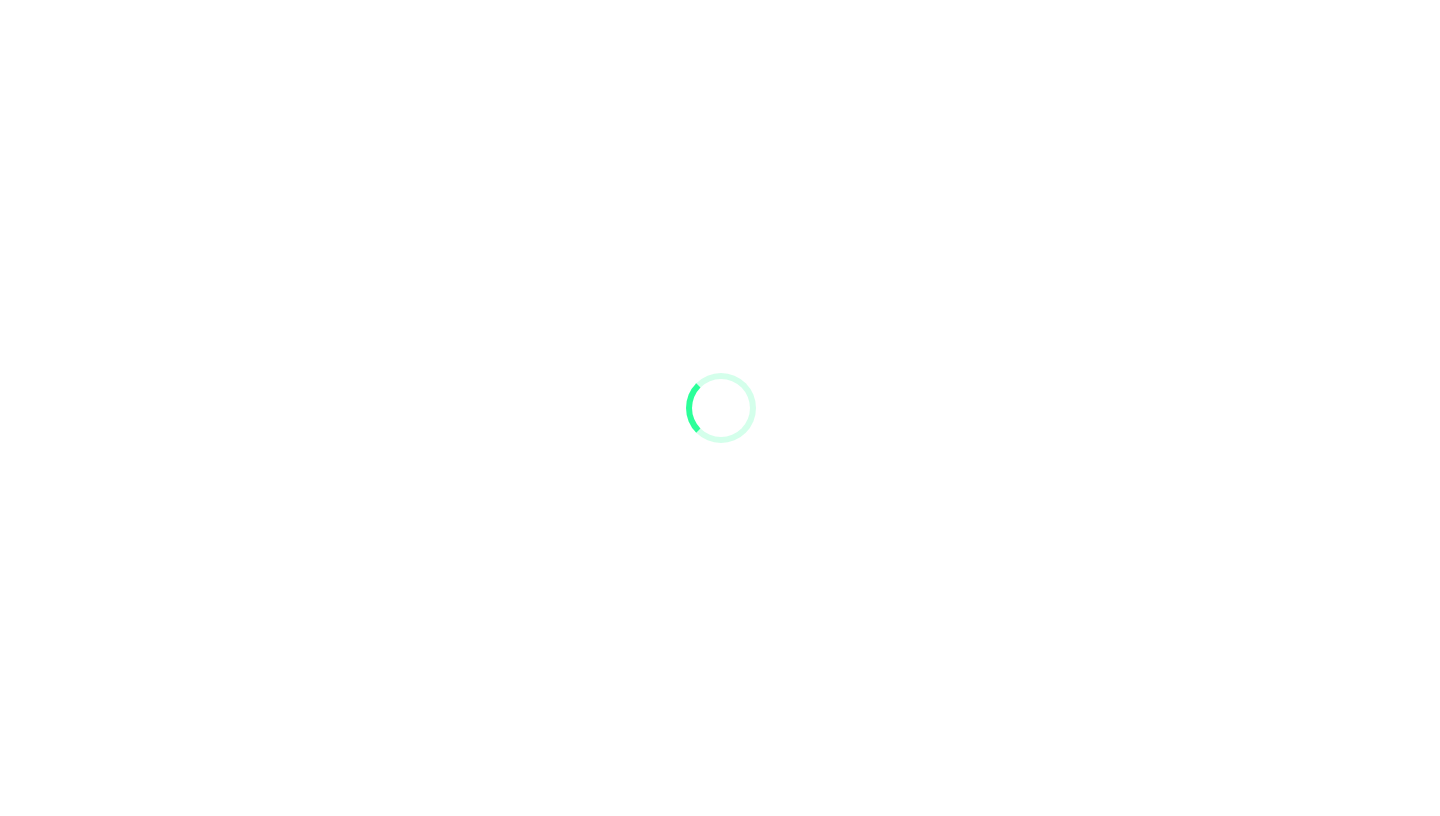 scroll, scrollTop: 0, scrollLeft: 0, axis: both 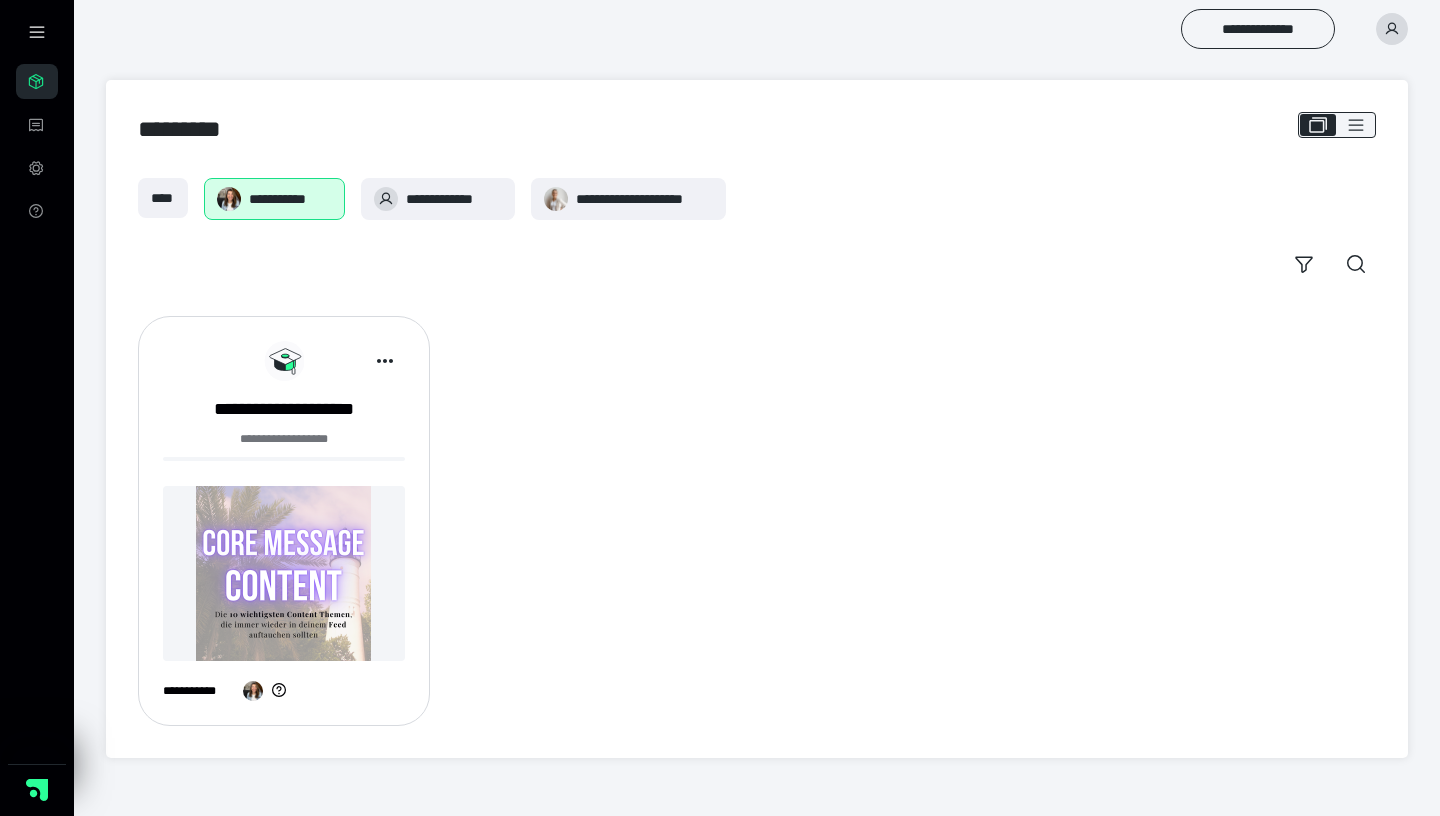click at bounding box center [1392, 29] 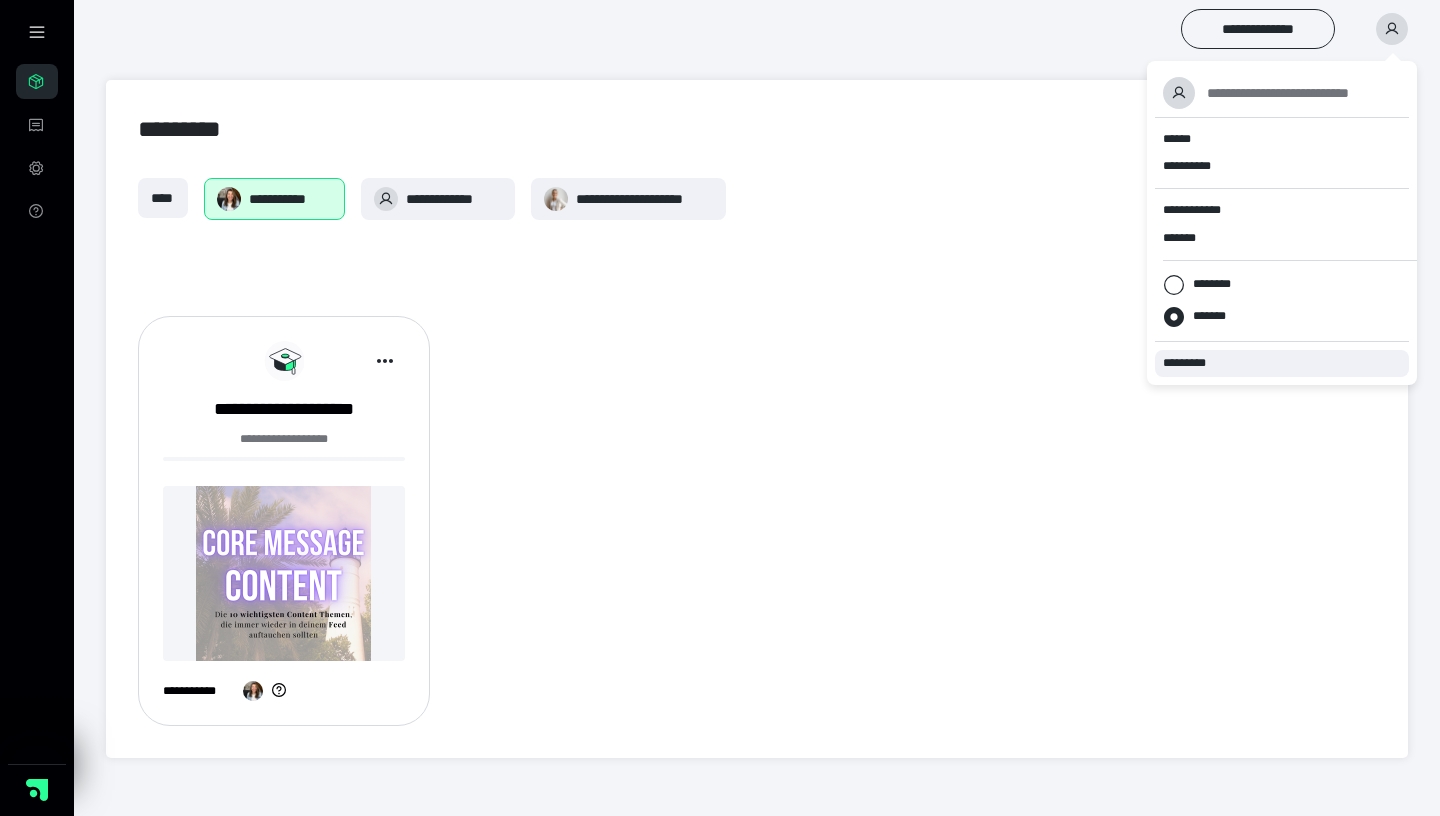 click on "*********" at bounding box center [1193, 363] 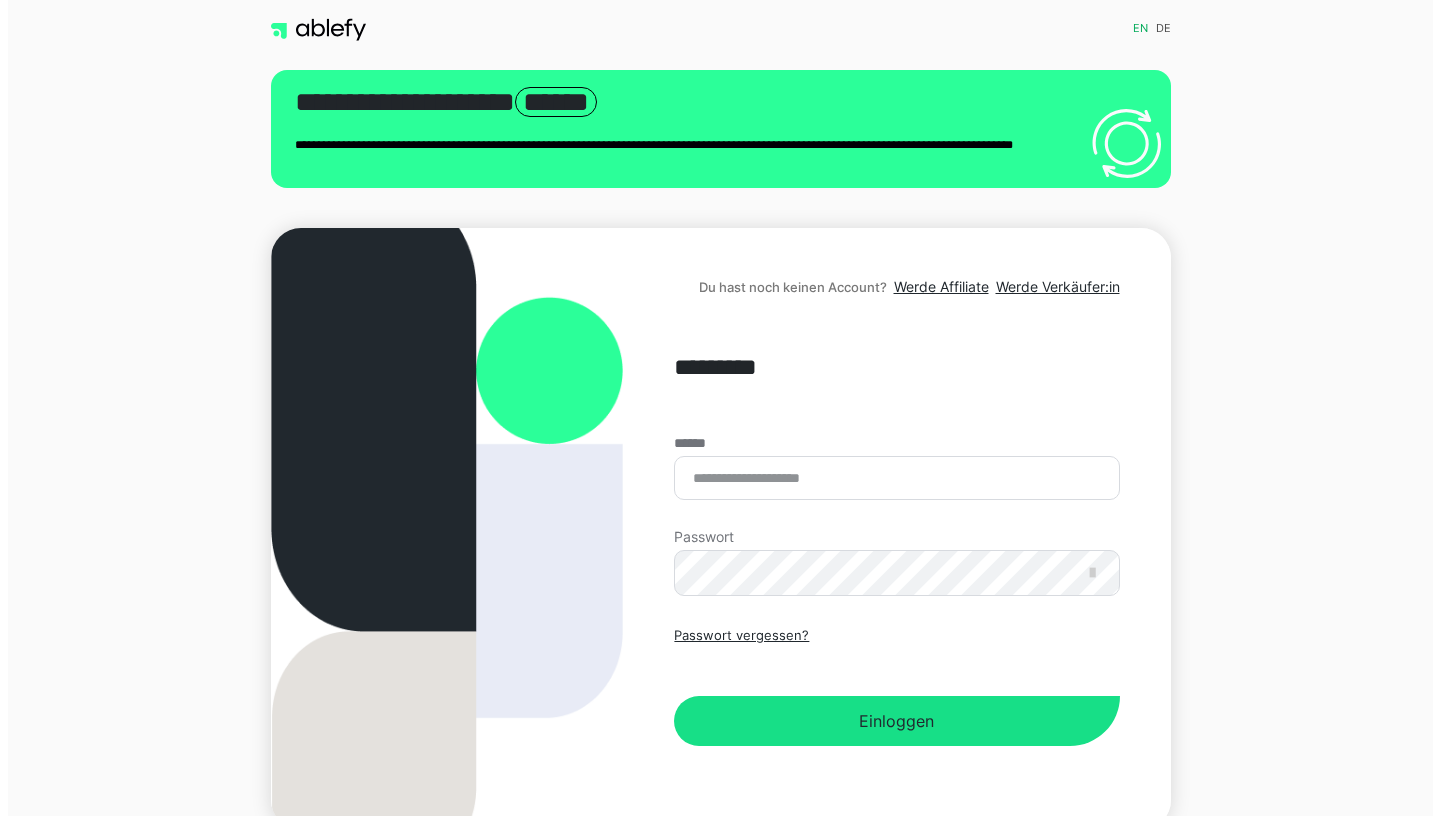 scroll, scrollTop: 0, scrollLeft: 0, axis: both 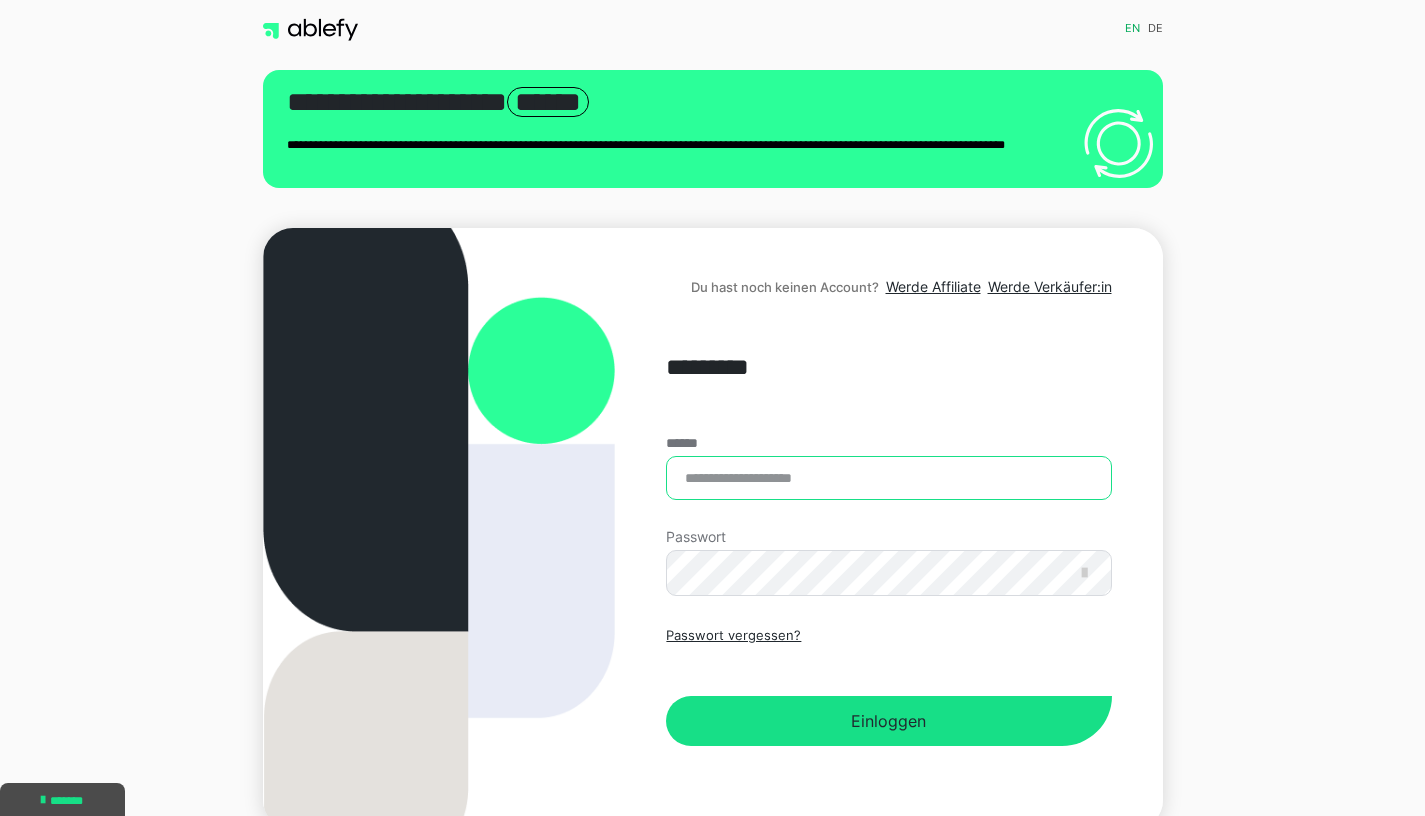 click on "******" at bounding box center [888, 478] 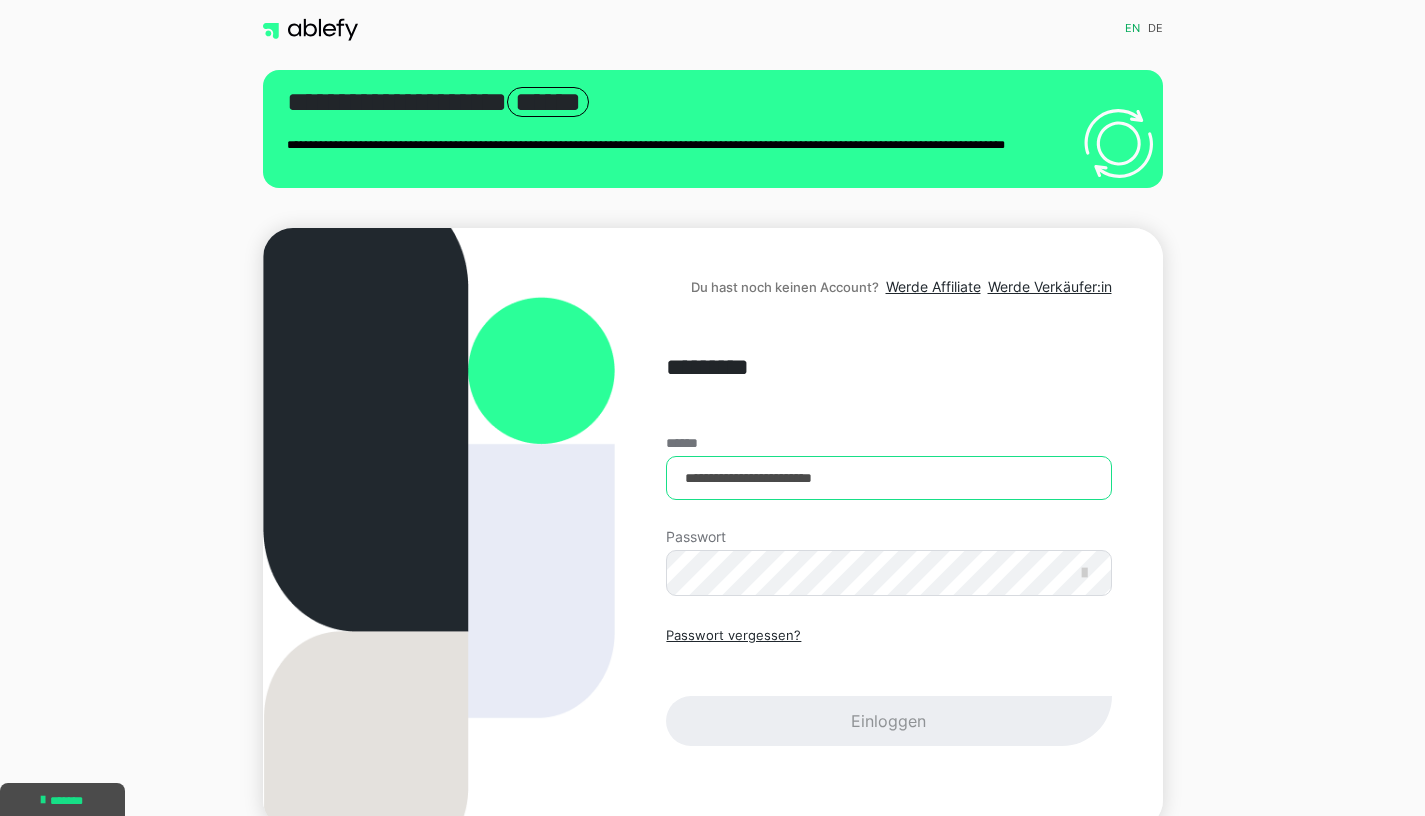 type on "**********" 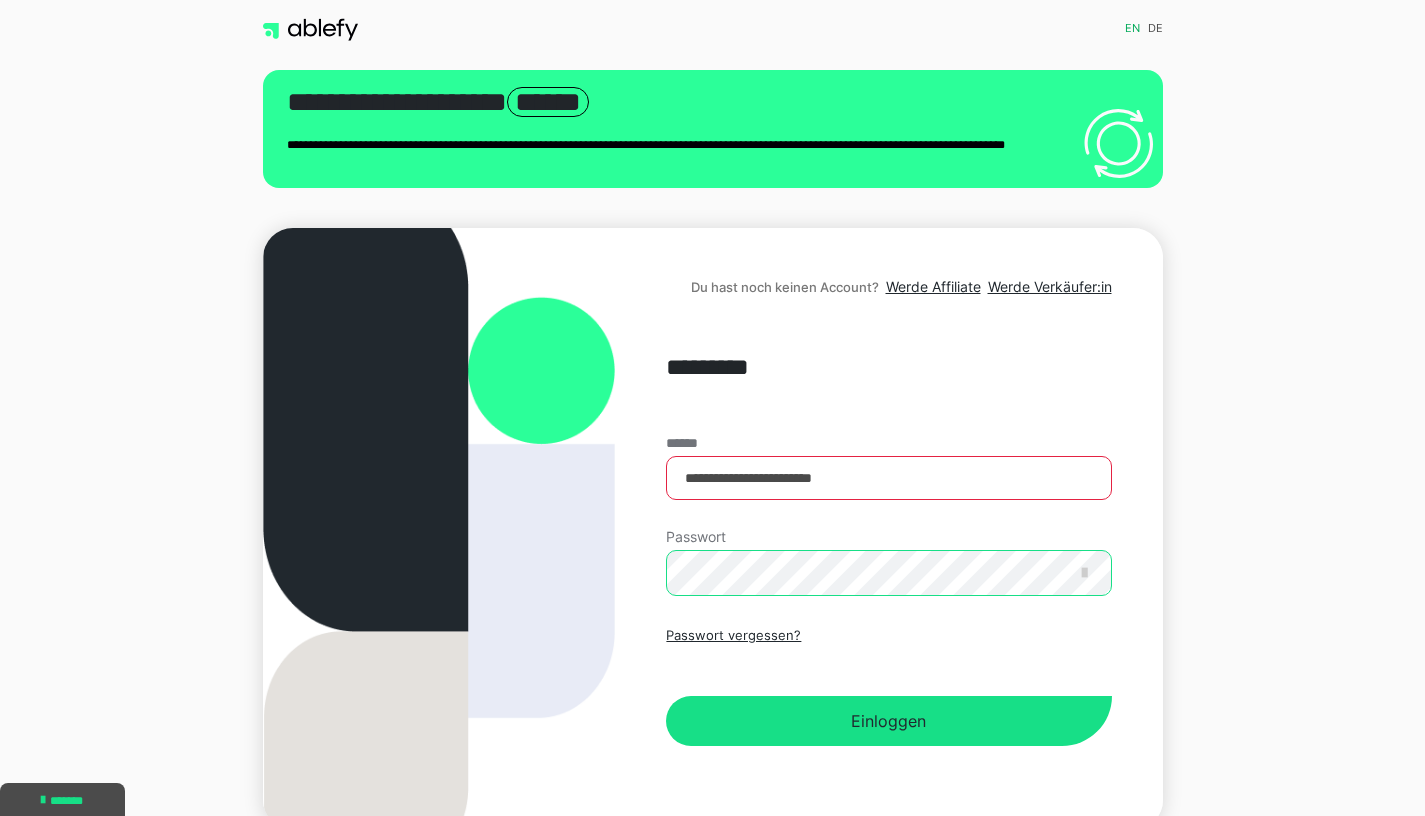click on "Einloggen" at bounding box center [888, 721] 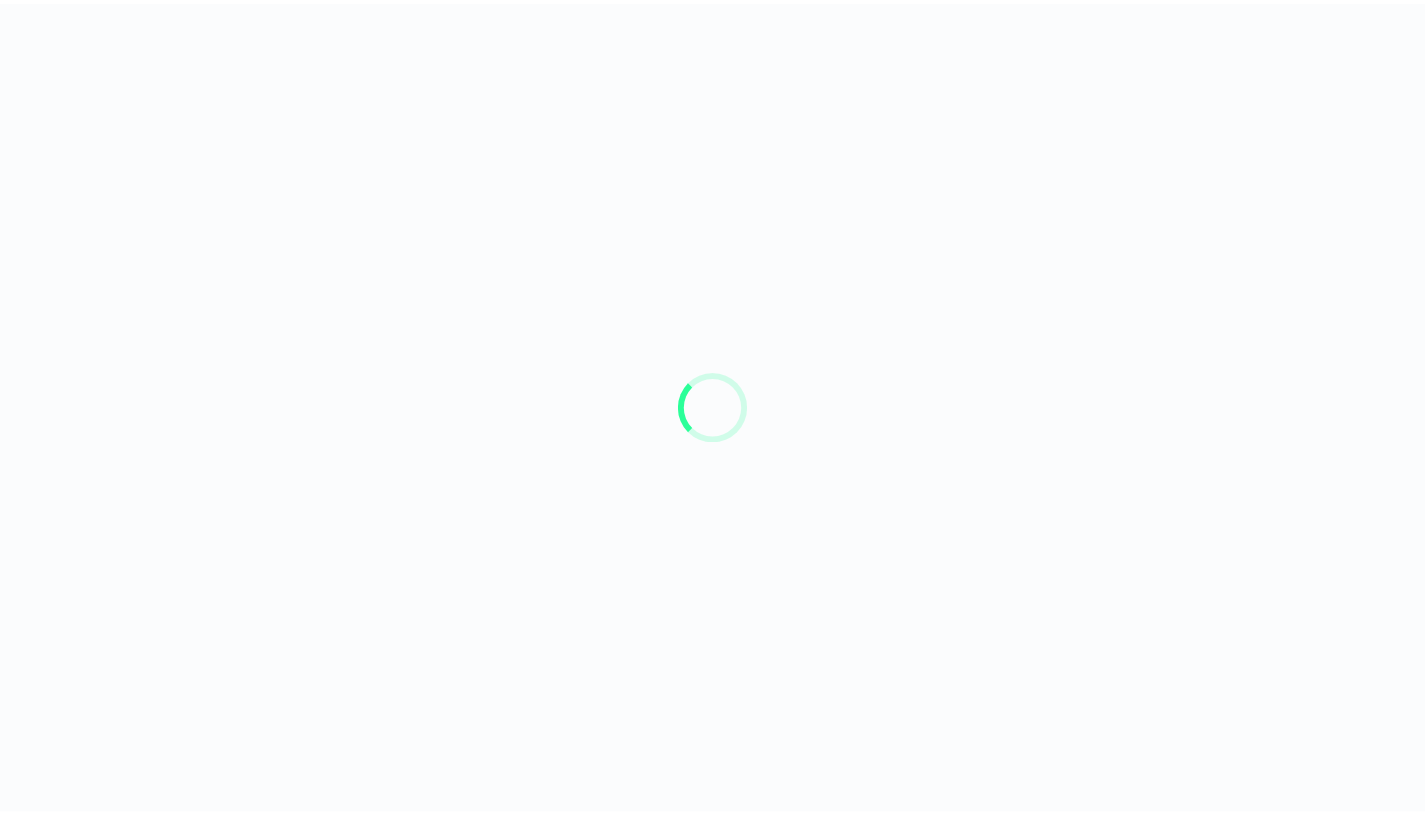 scroll, scrollTop: 0, scrollLeft: 0, axis: both 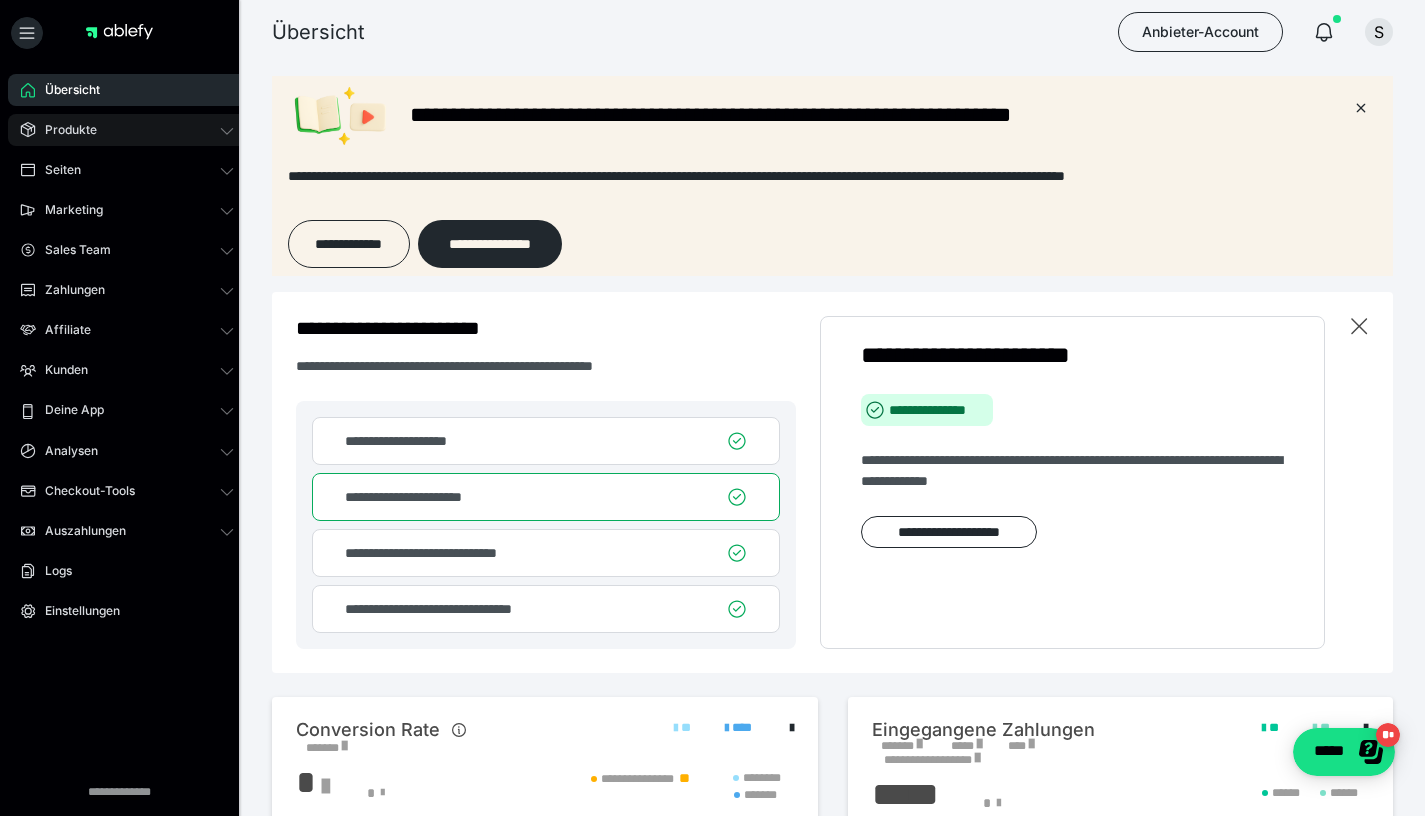 click on "Produkte" at bounding box center (64, 130) 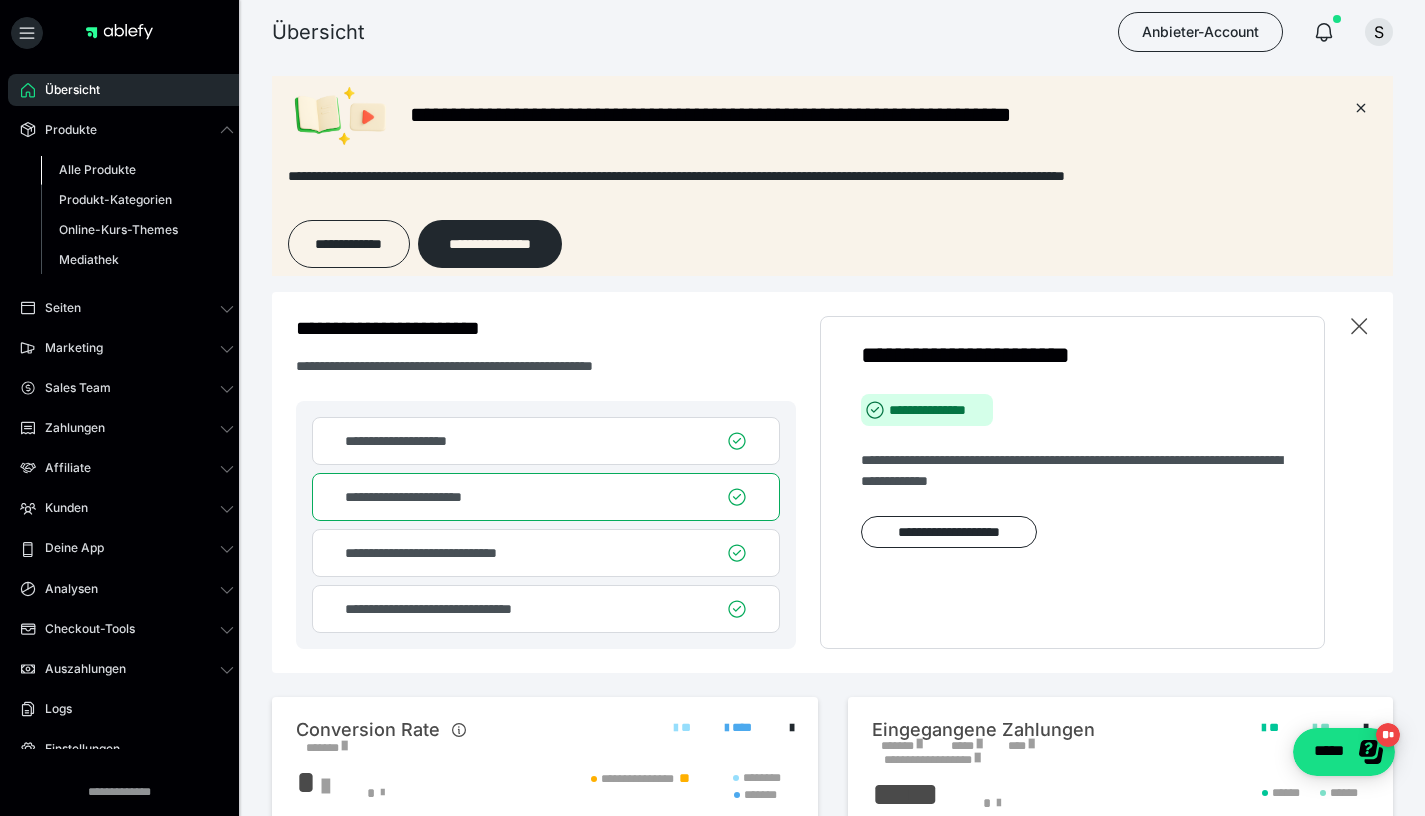 click on "Alle Produkte" at bounding box center [97, 169] 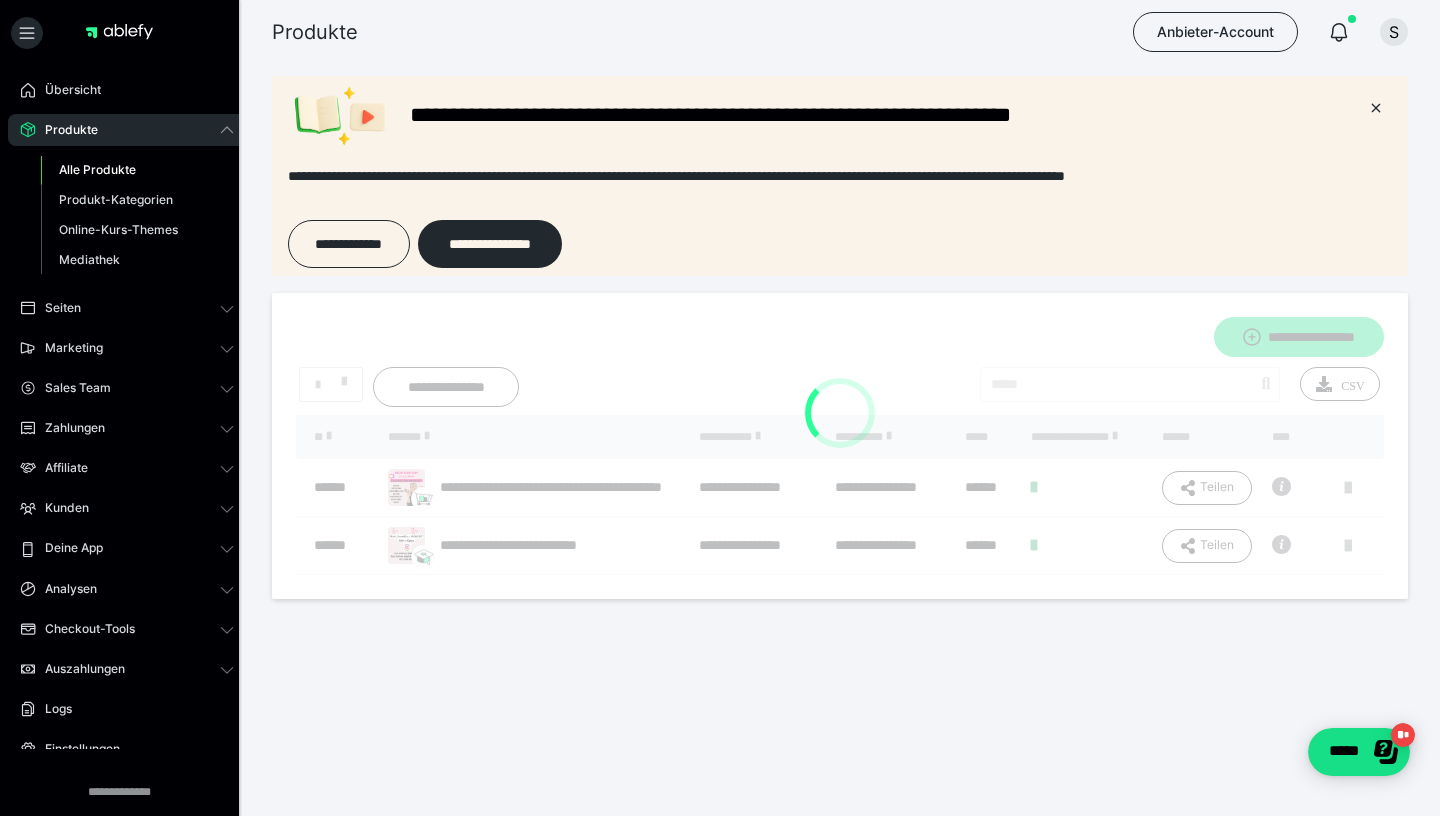 scroll, scrollTop: 0, scrollLeft: 0, axis: both 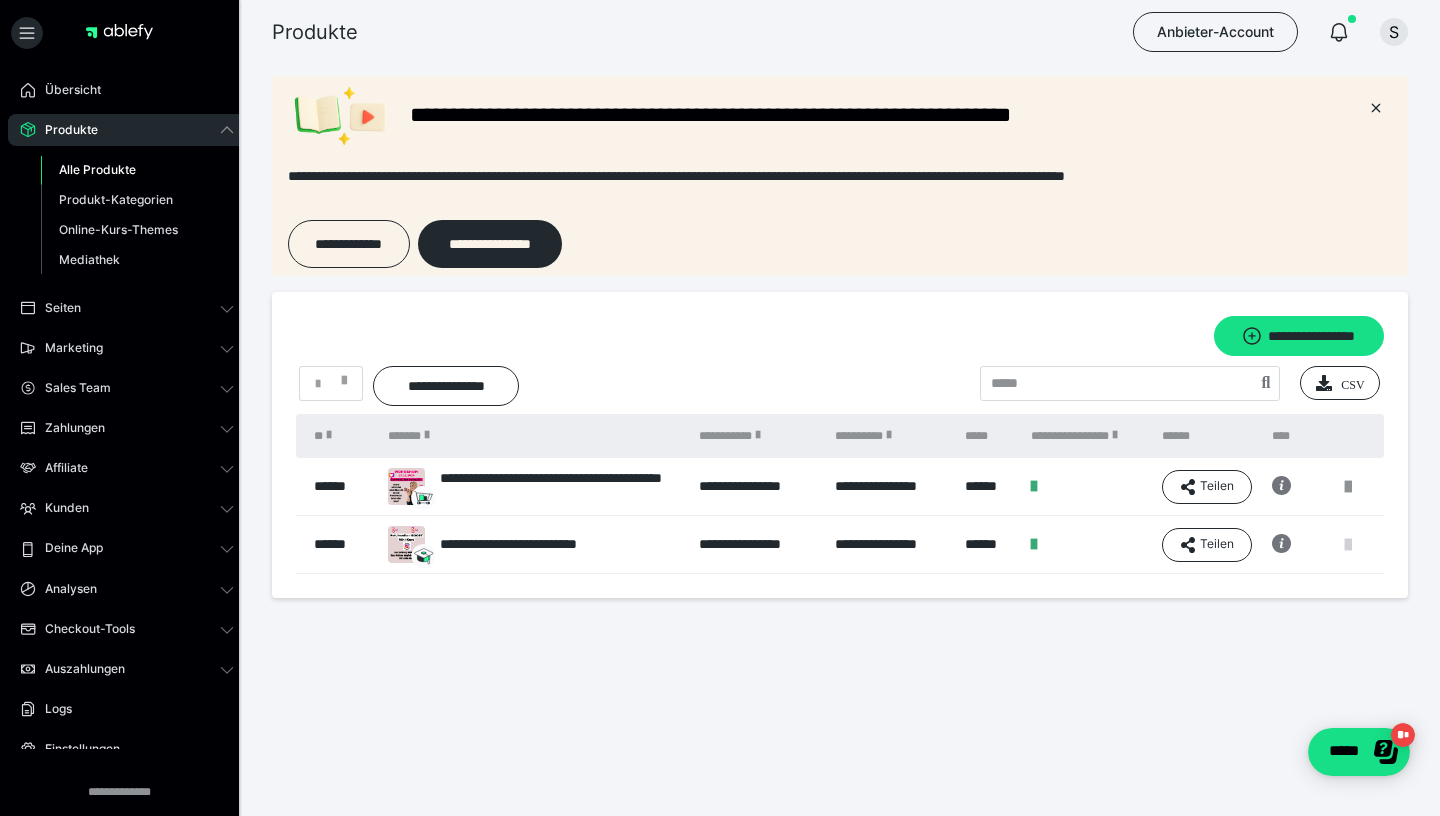 click at bounding box center [1348, 545] 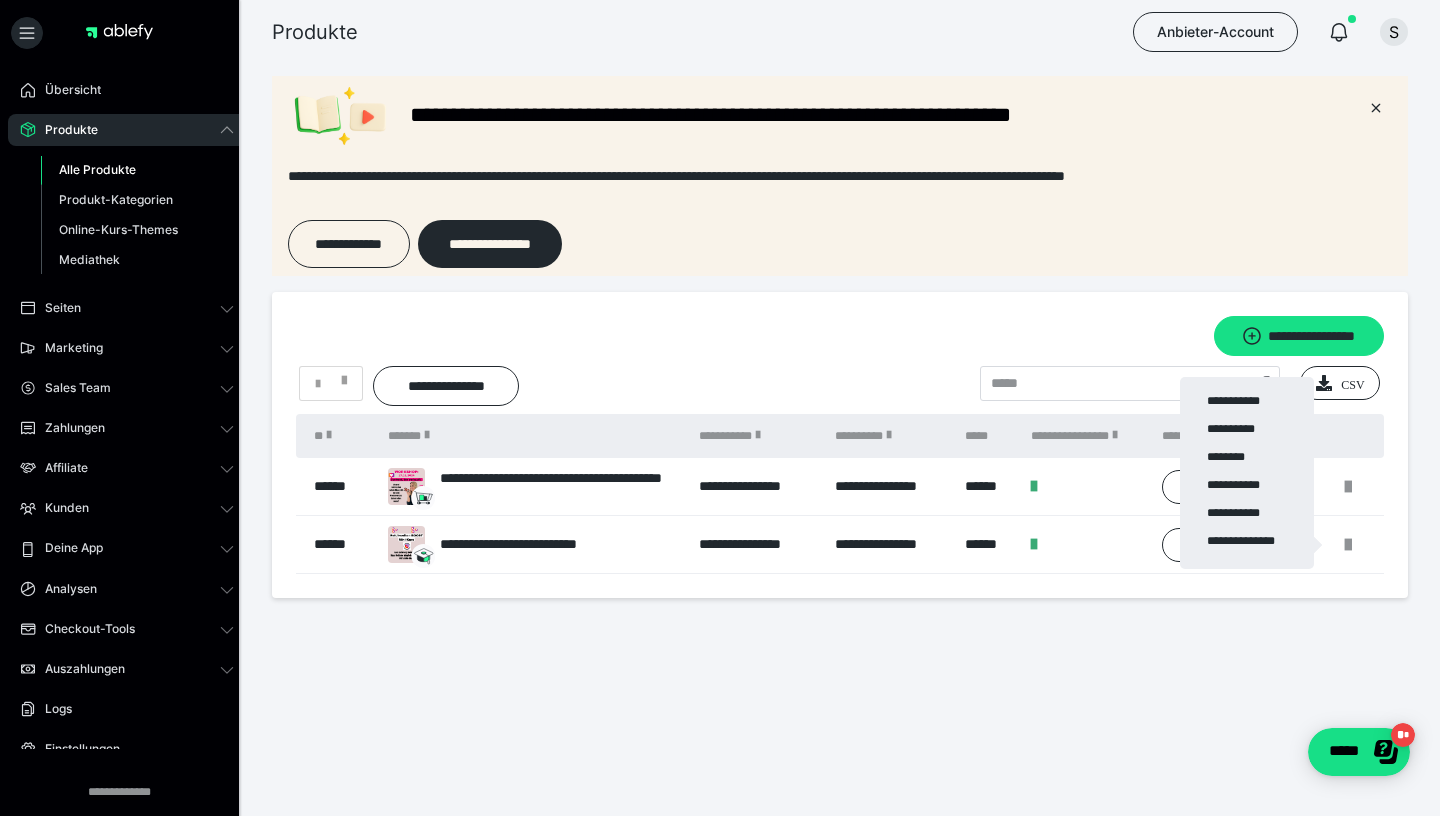 click at bounding box center [720, 408] 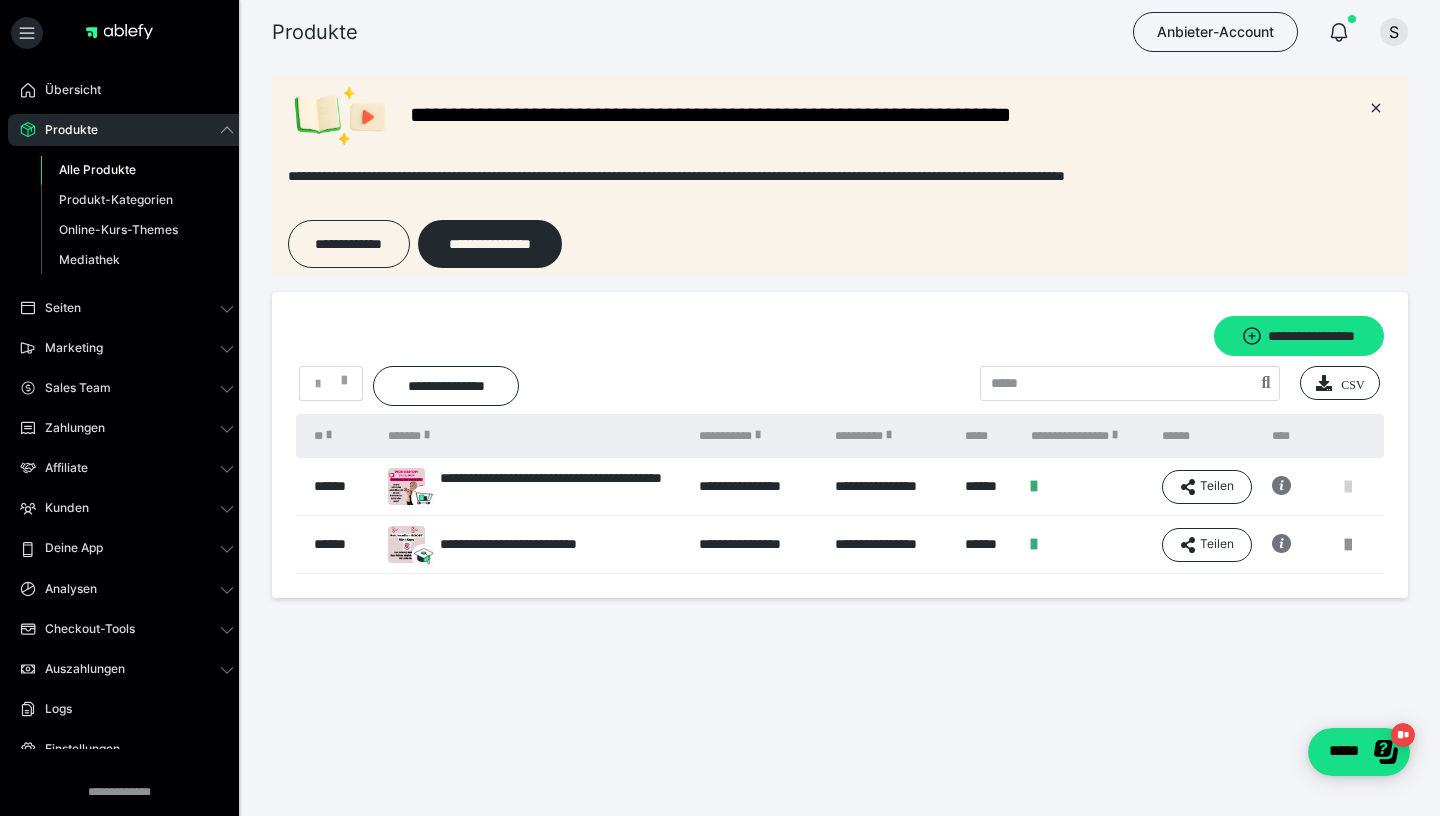 click at bounding box center [1348, 487] 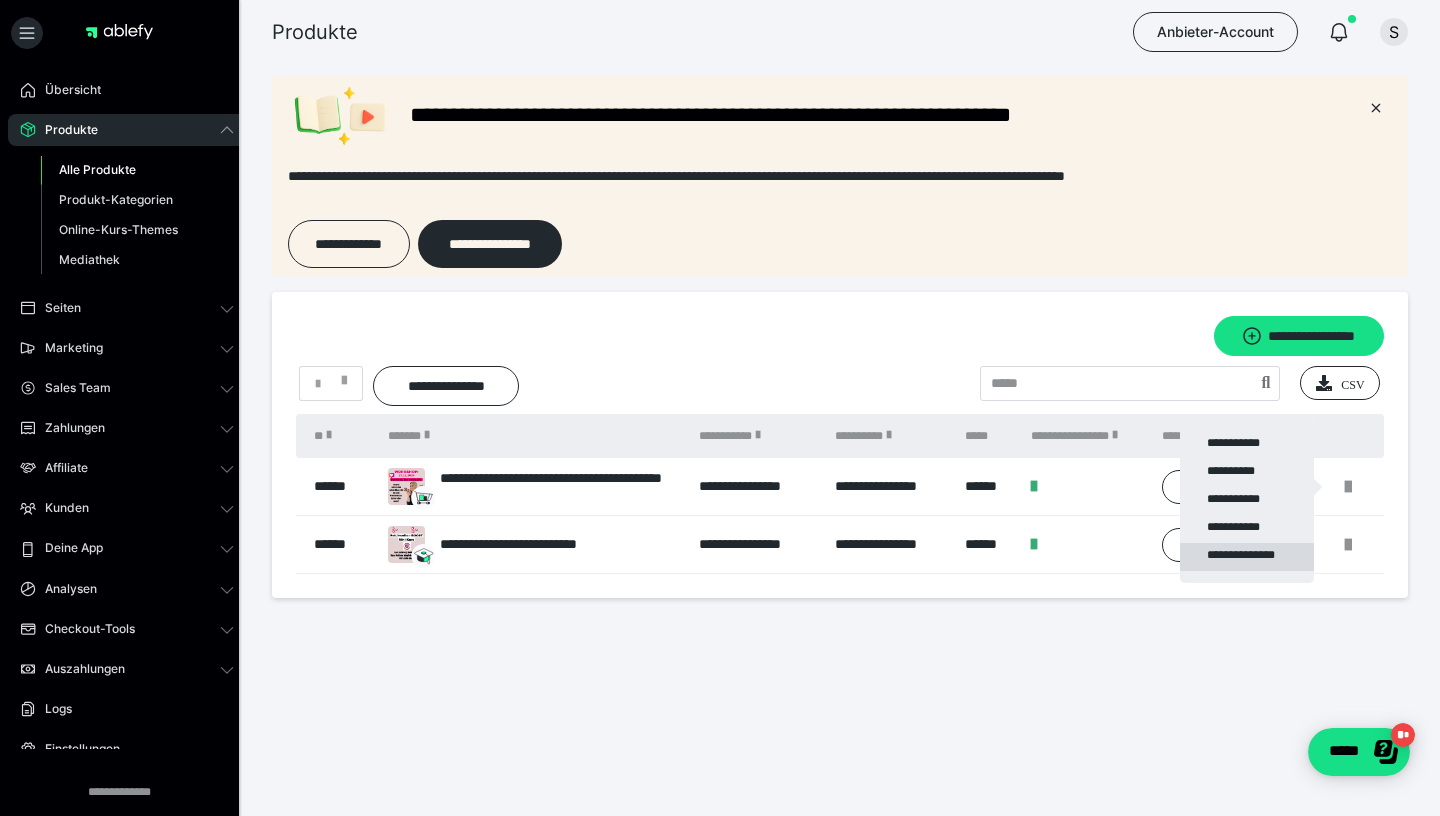 click on "**********" at bounding box center [1247, 557] 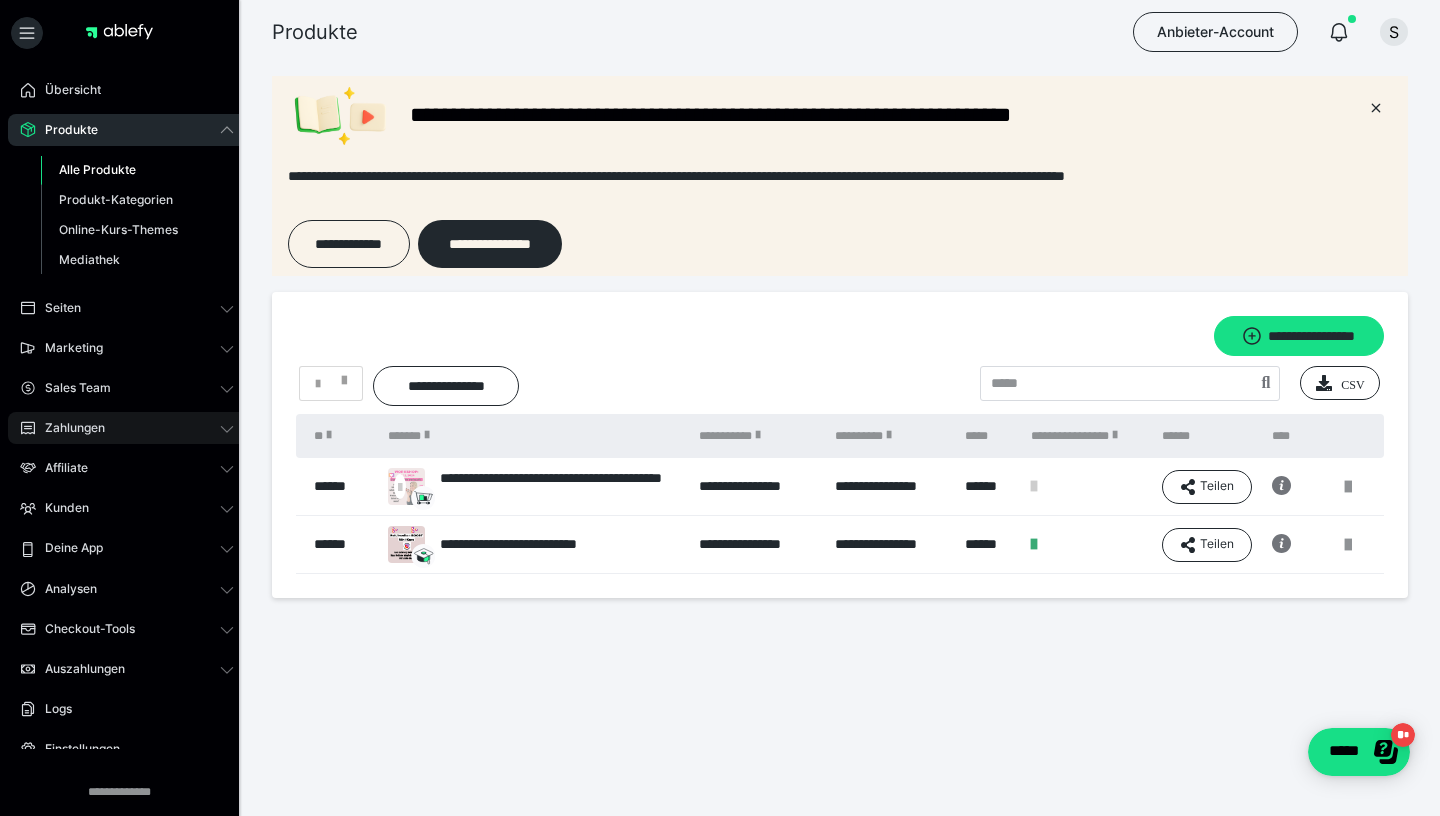 click on "Zahlungen" at bounding box center [127, 428] 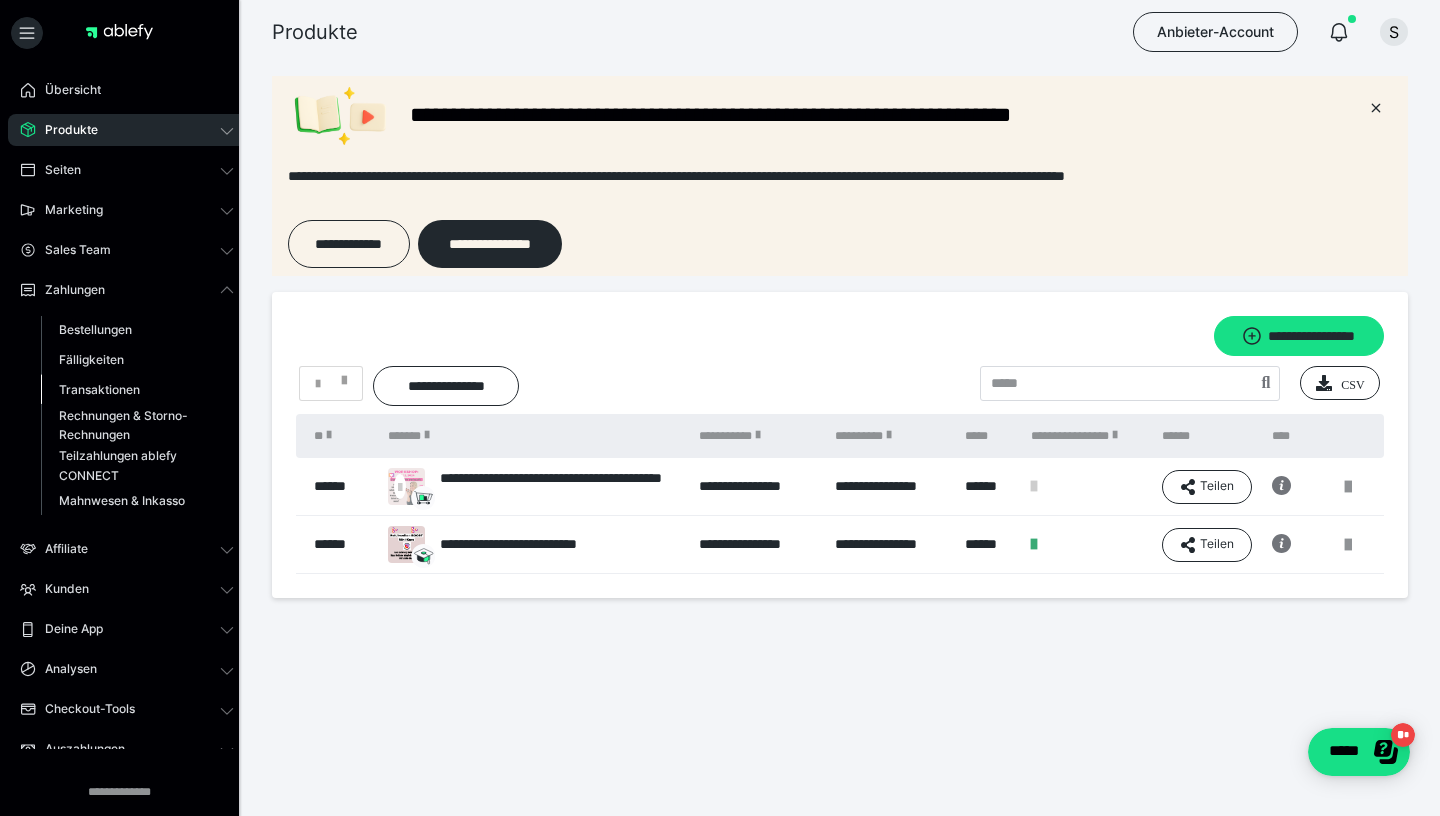 click on "Transaktionen" at bounding box center [99, 389] 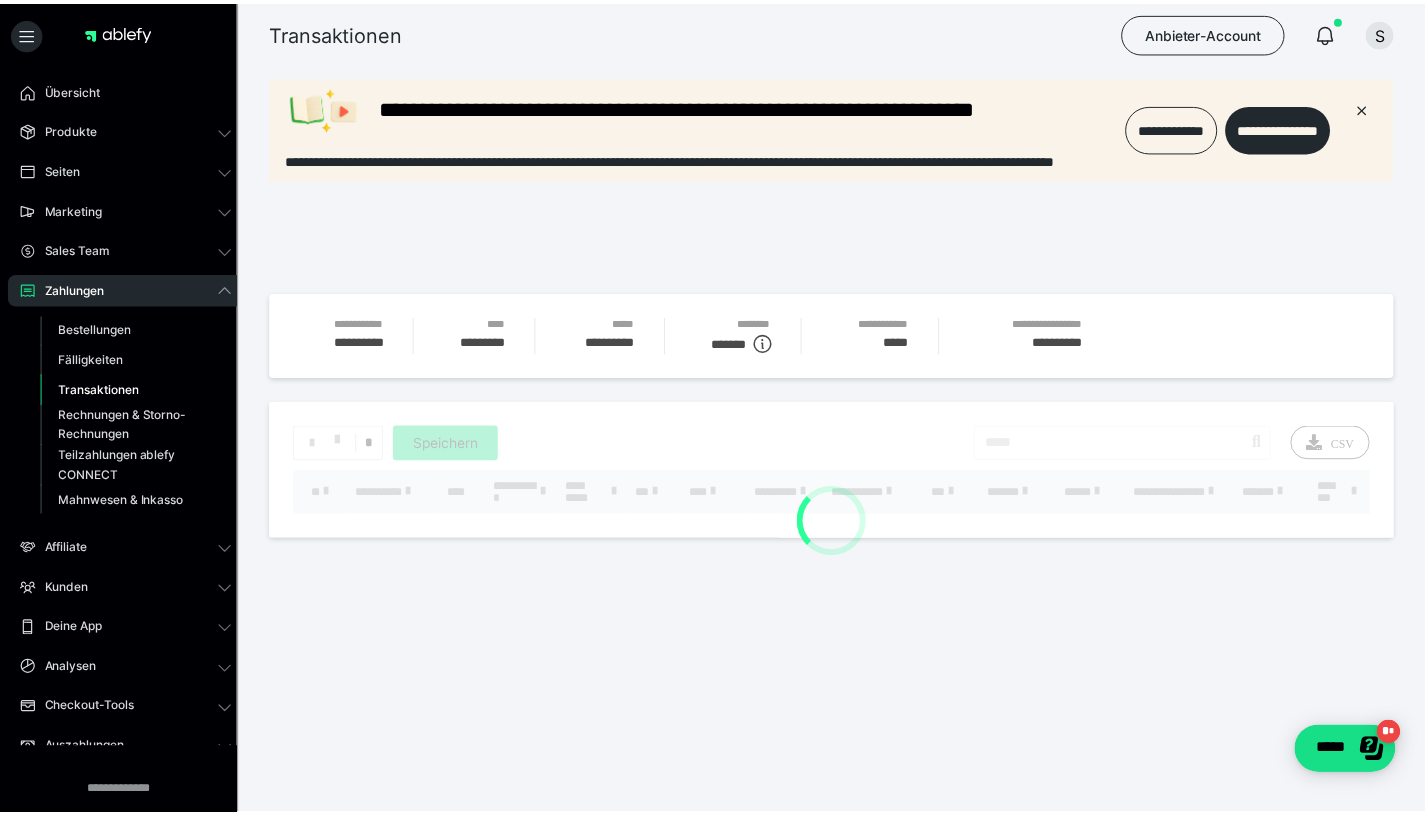 scroll, scrollTop: 0, scrollLeft: 0, axis: both 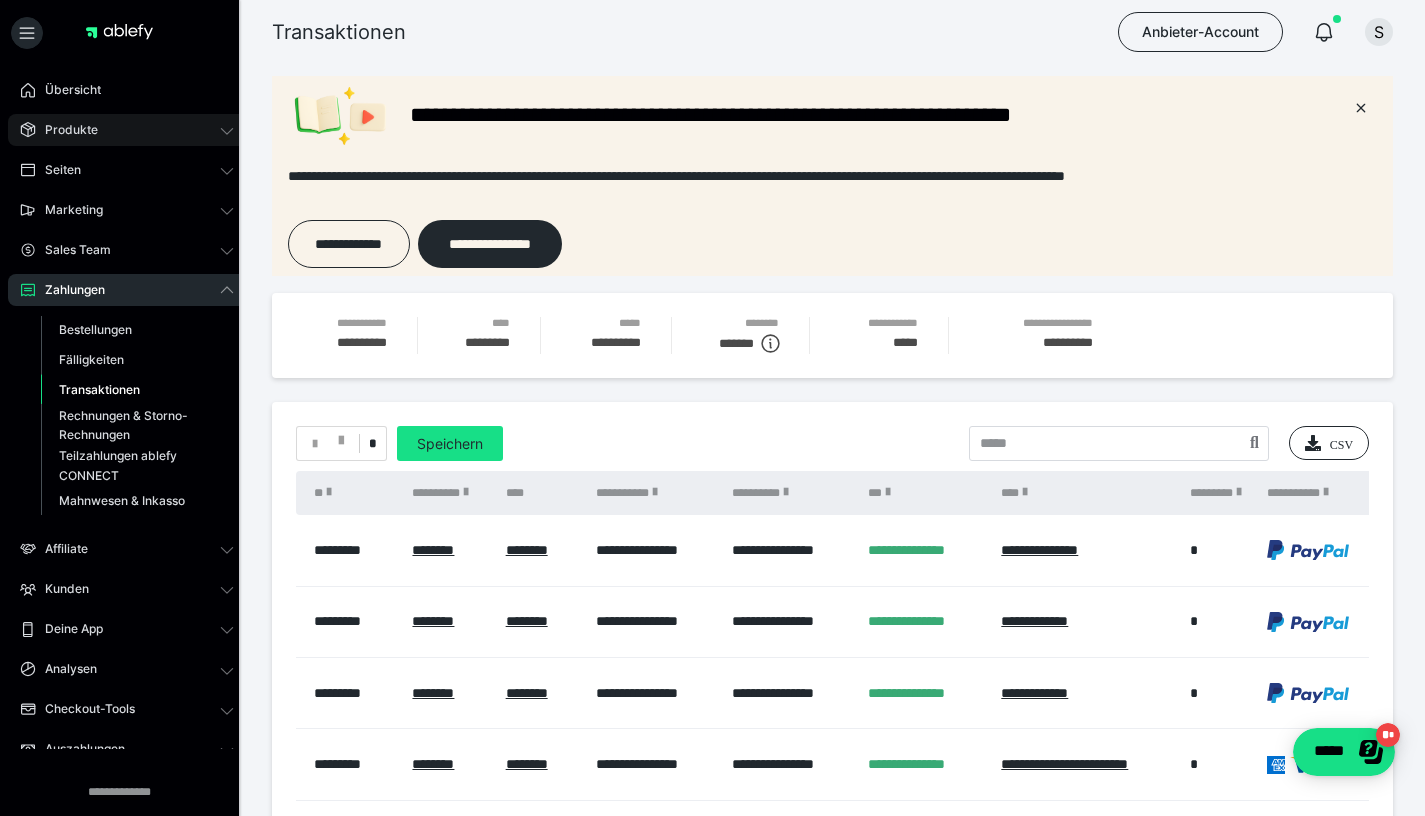 click on "Produkte" at bounding box center [127, 130] 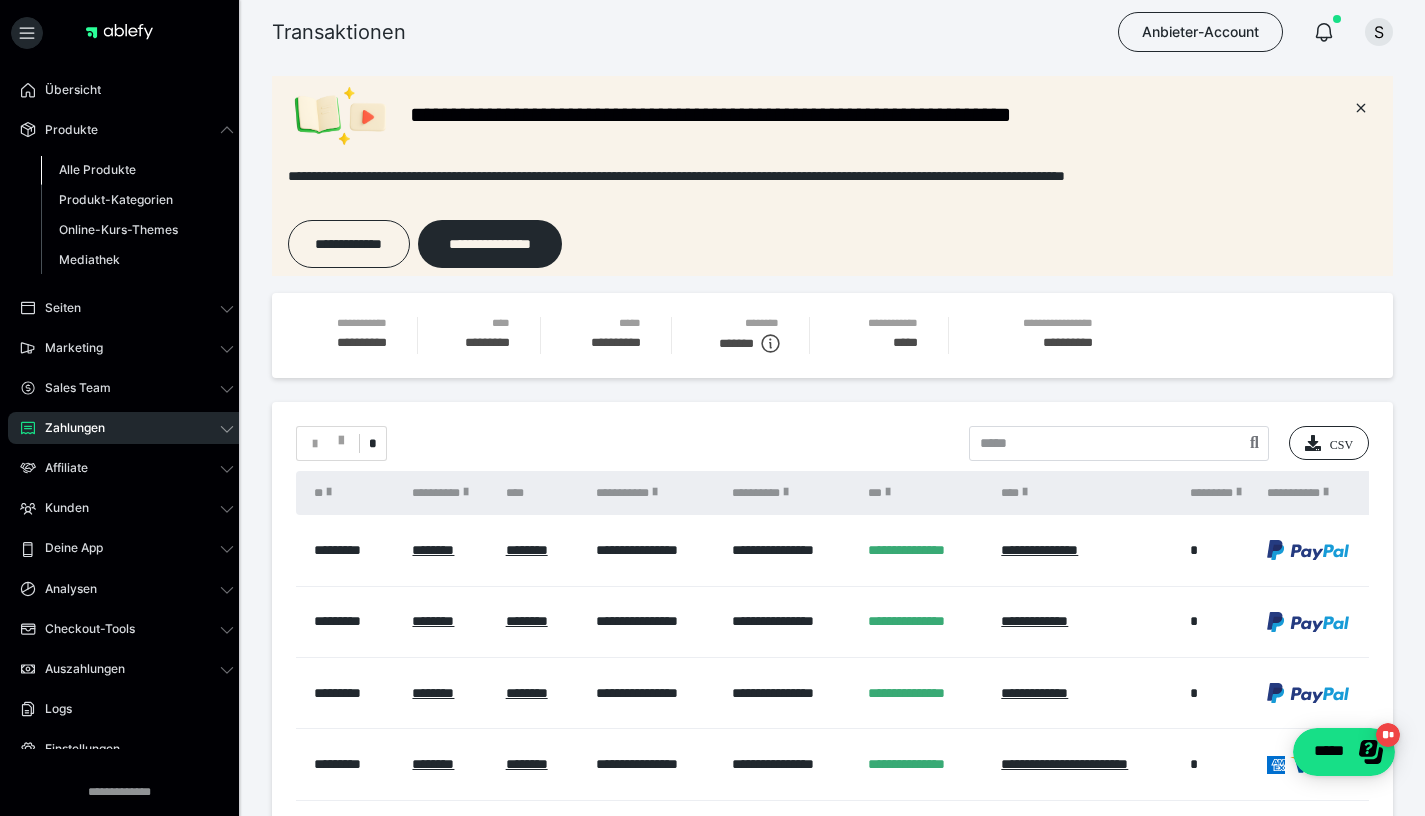 click on "Alle Produkte" at bounding box center (137, 170) 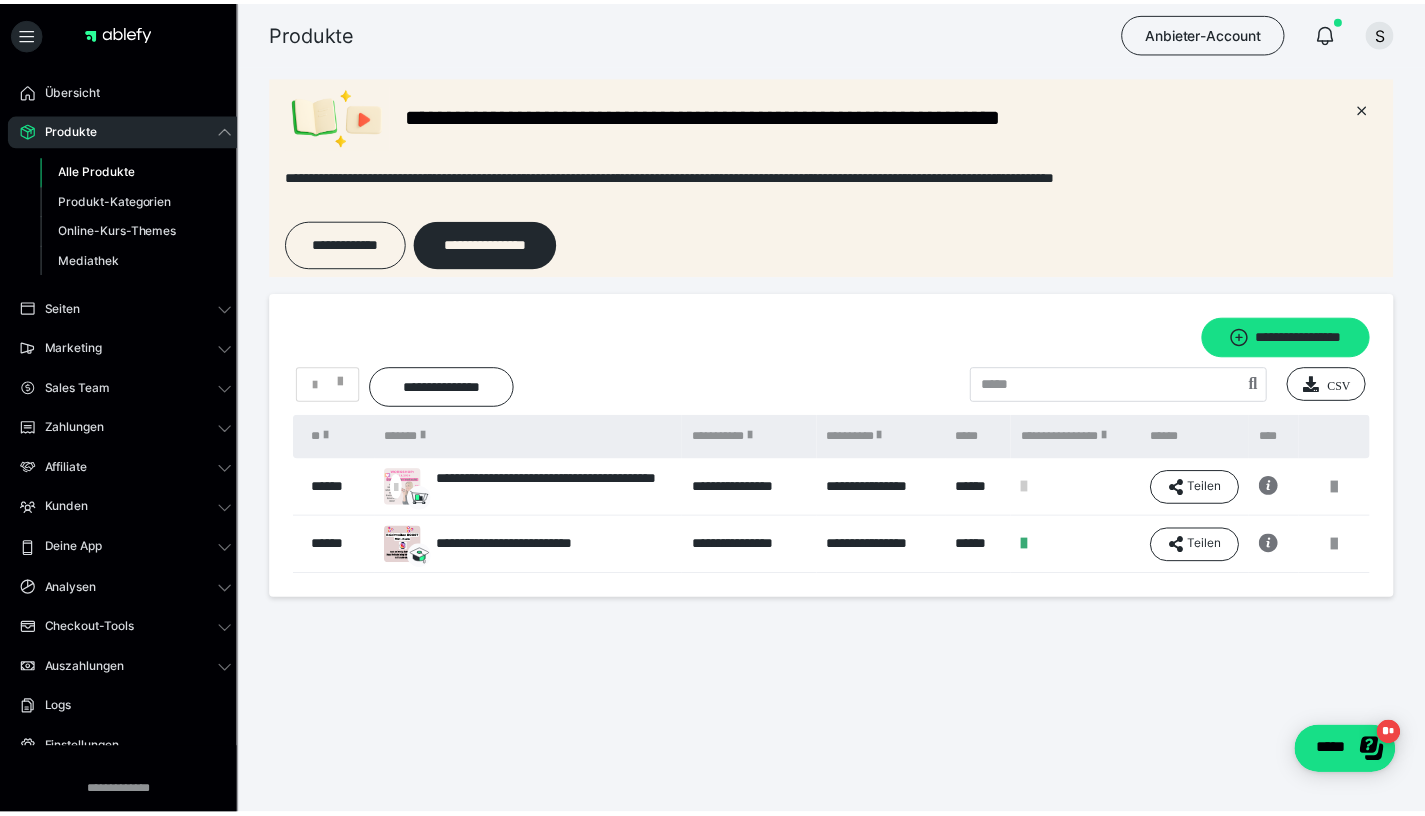 scroll, scrollTop: 0, scrollLeft: 0, axis: both 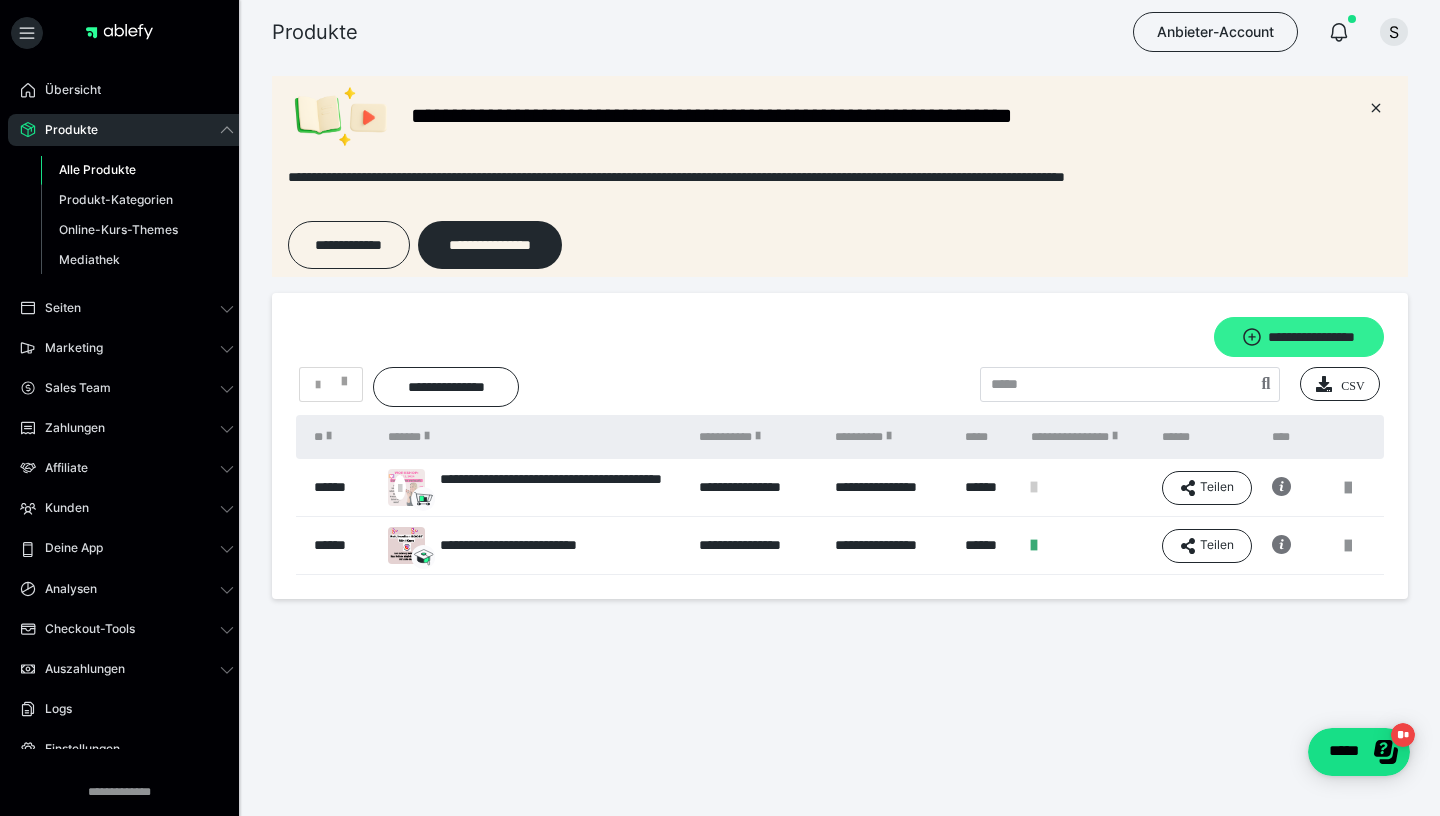 click on "**********" at bounding box center (1299, 337) 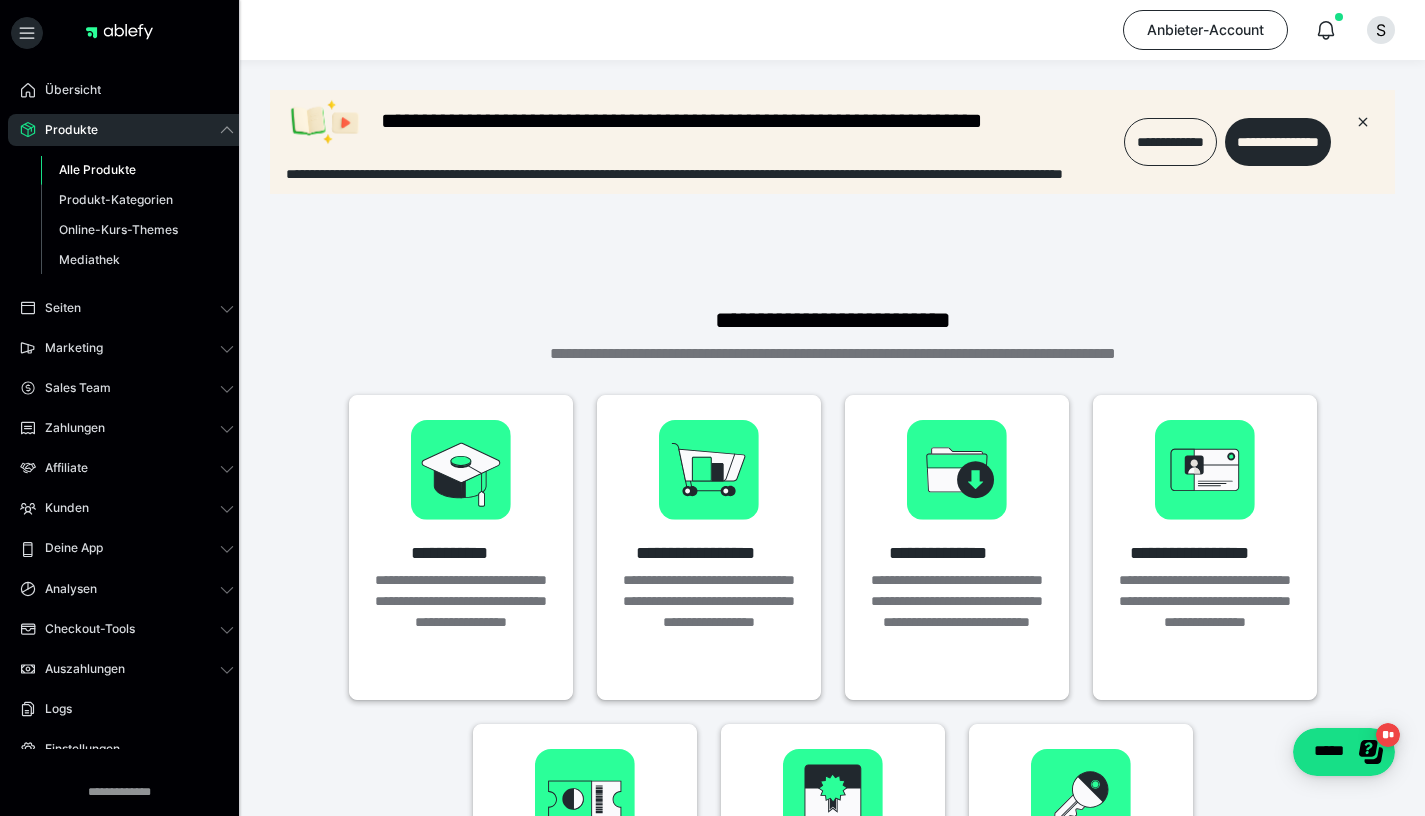 scroll, scrollTop: 0, scrollLeft: 0, axis: both 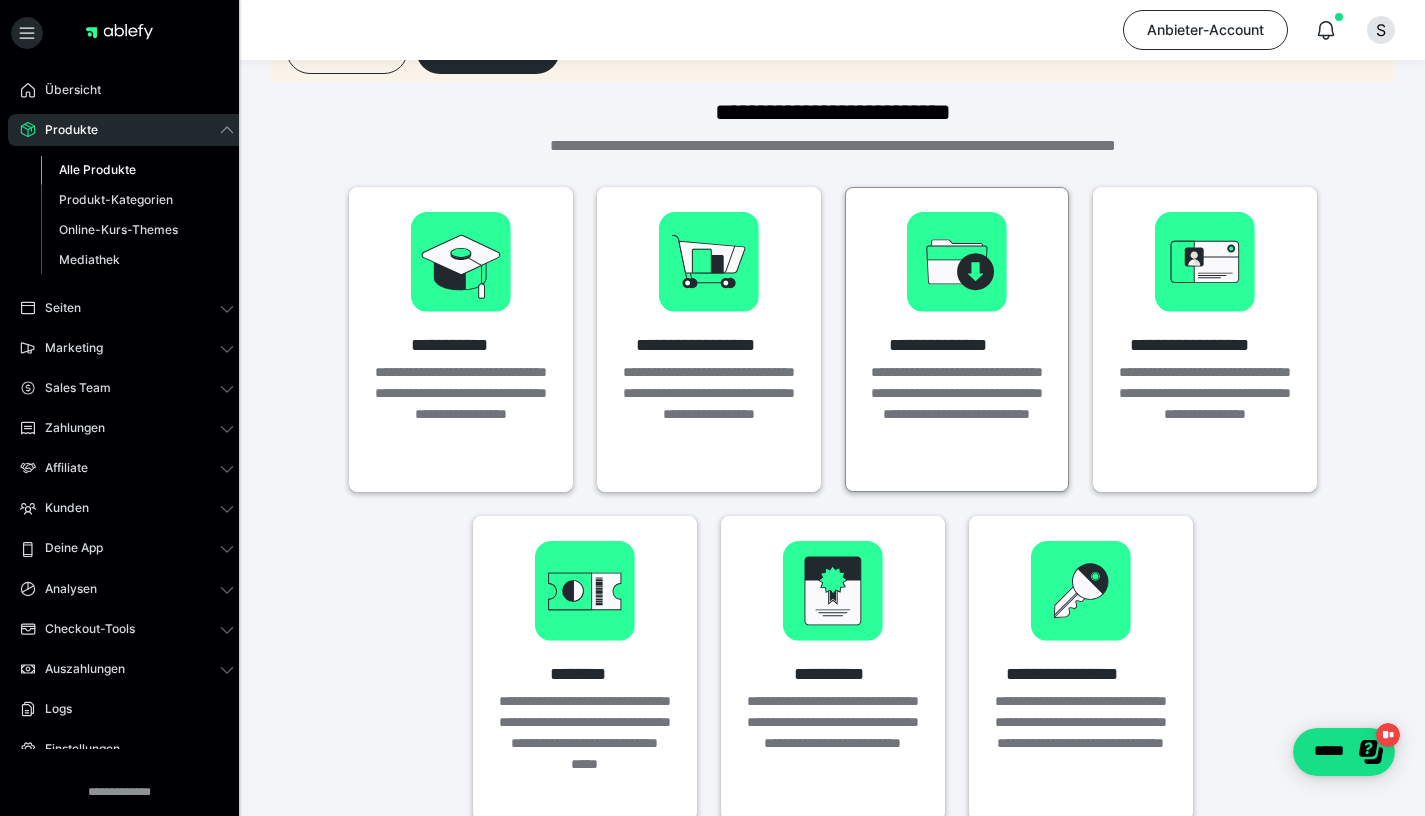 click on "**********" at bounding box center [957, 414] 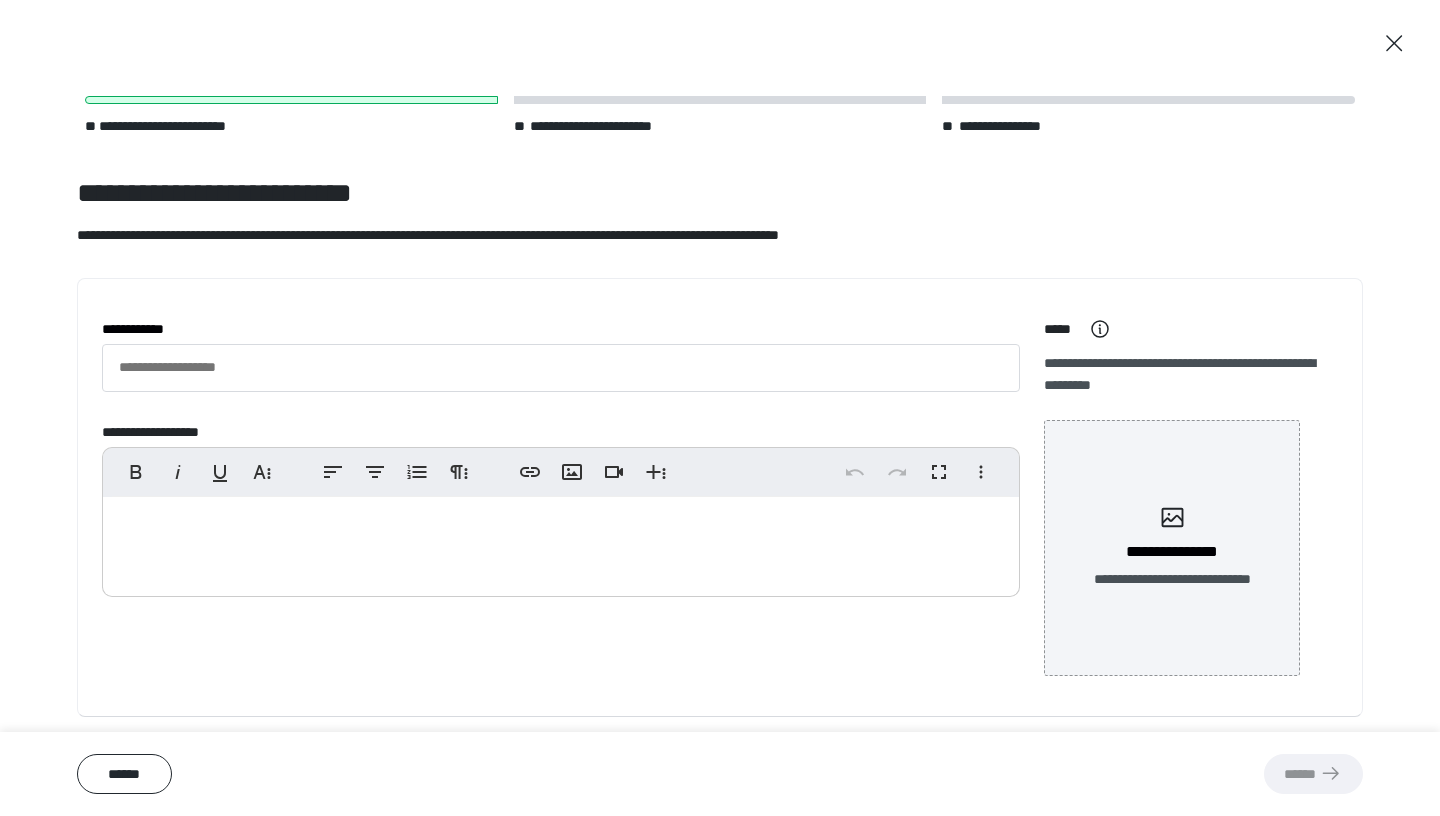 scroll, scrollTop: 1, scrollLeft: 0, axis: vertical 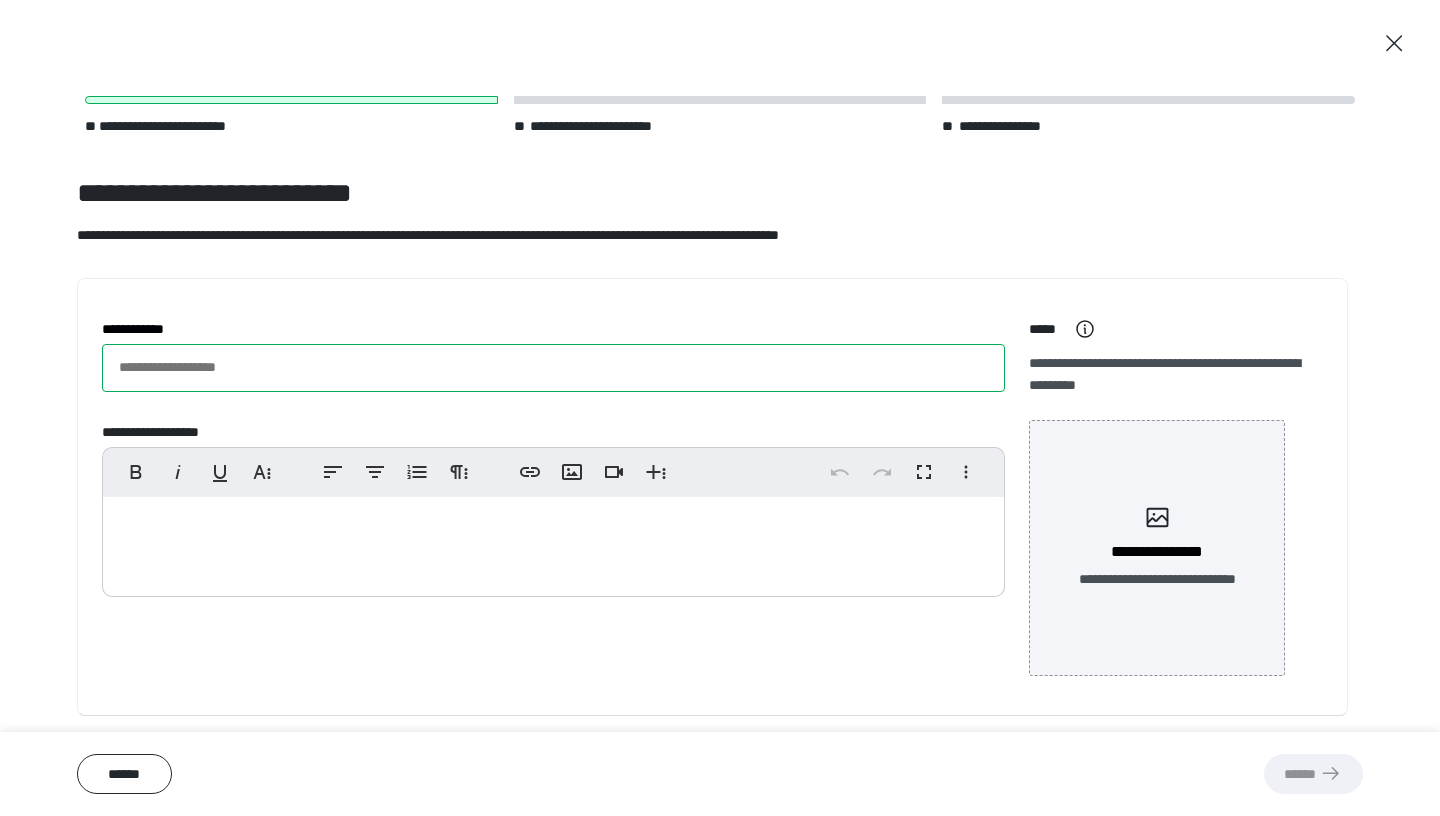 click on "**********" at bounding box center (553, 368) 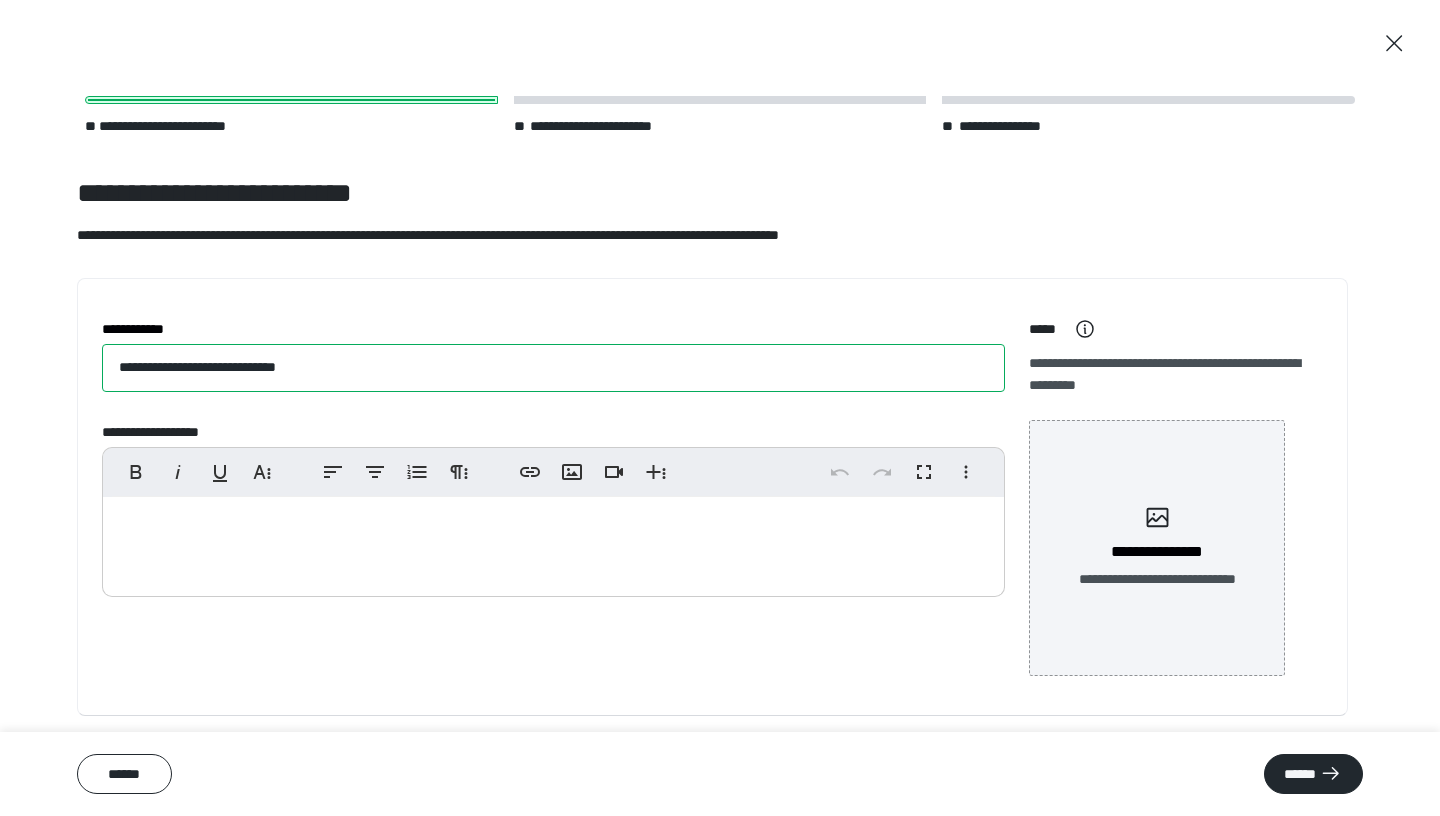type on "**********" 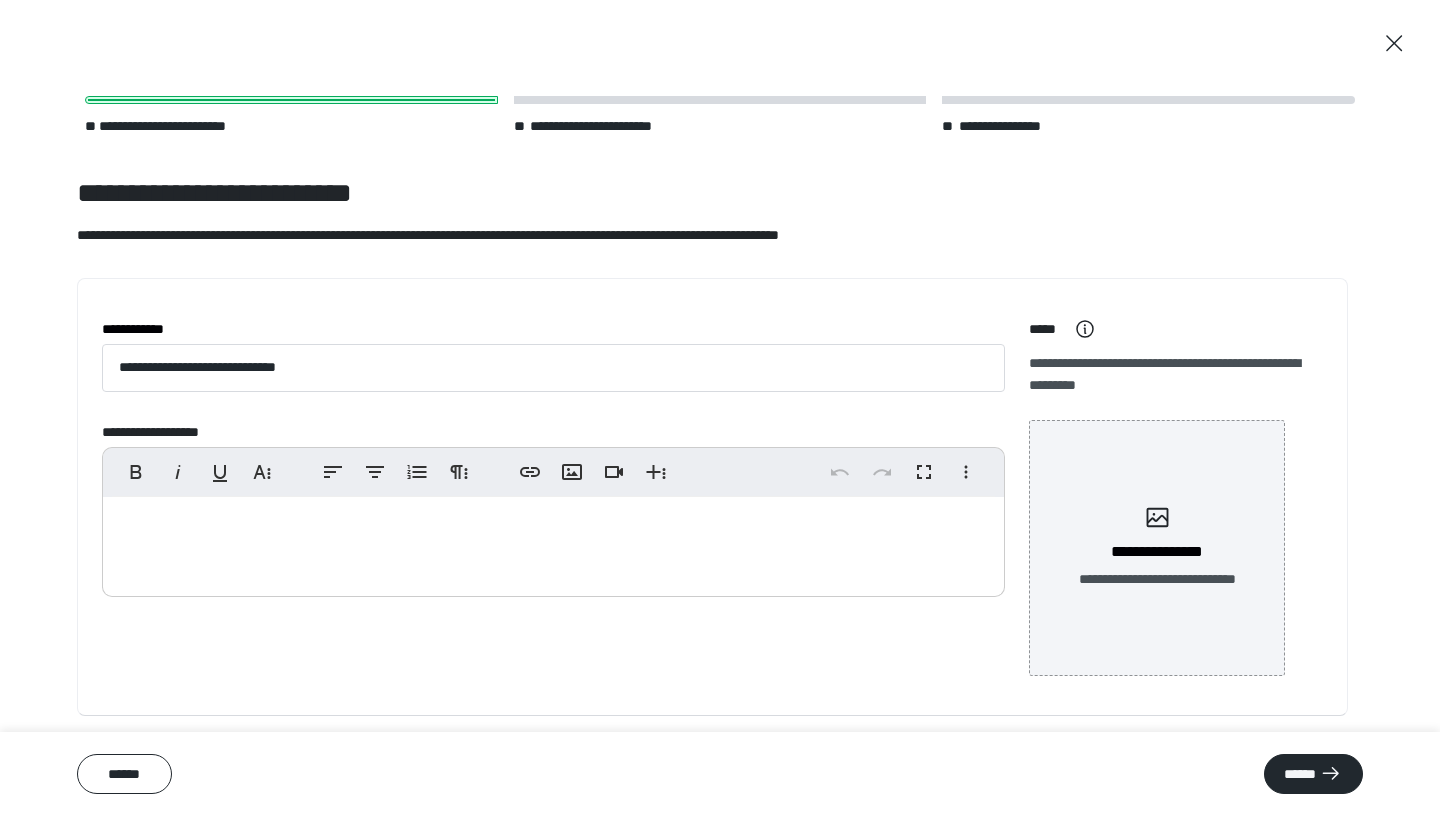 click at bounding box center (553, 542) 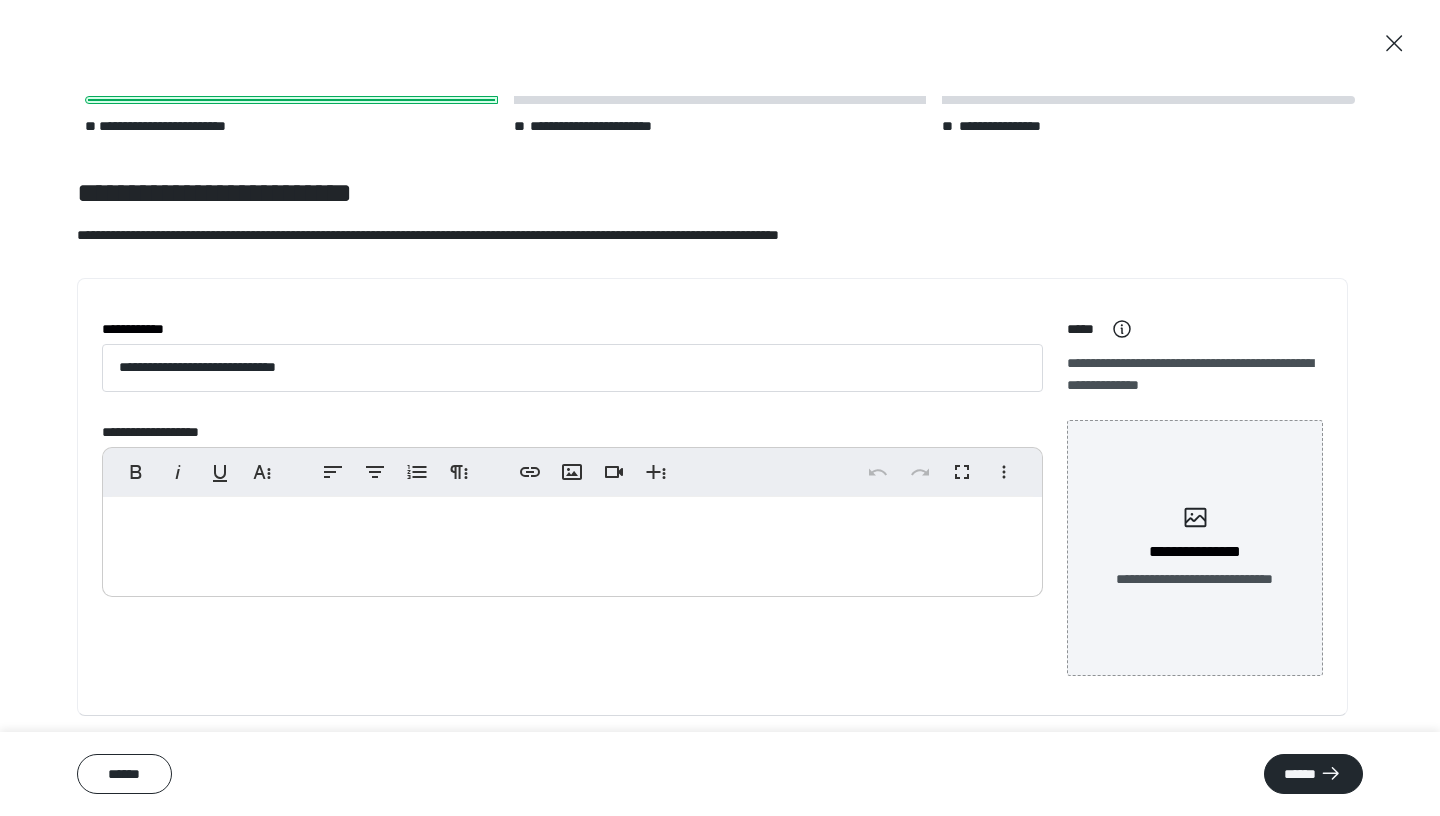 click at bounding box center (572, 542) 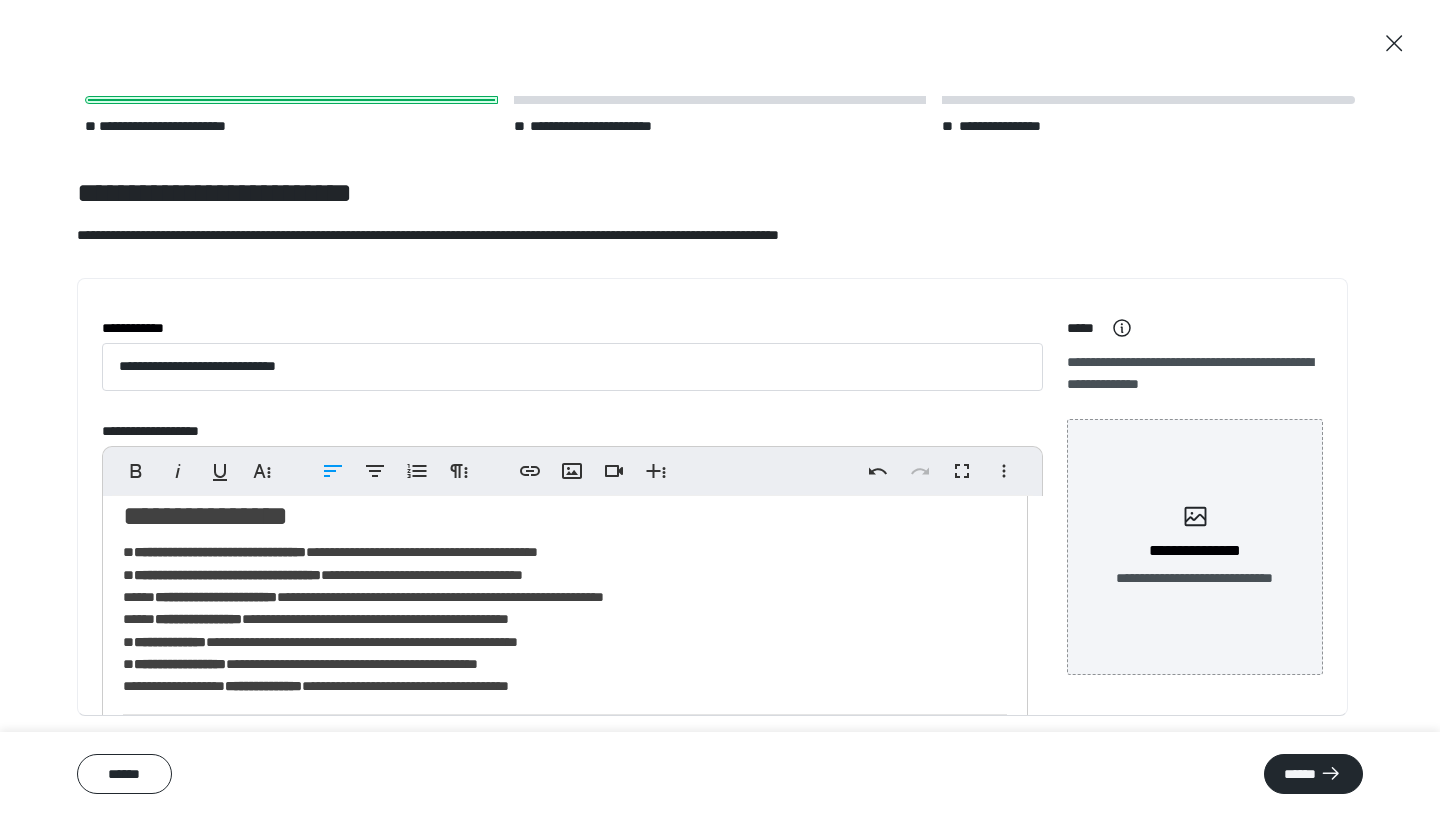 scroll, scrollTop: 0, scrollLeft: 0, axis: both 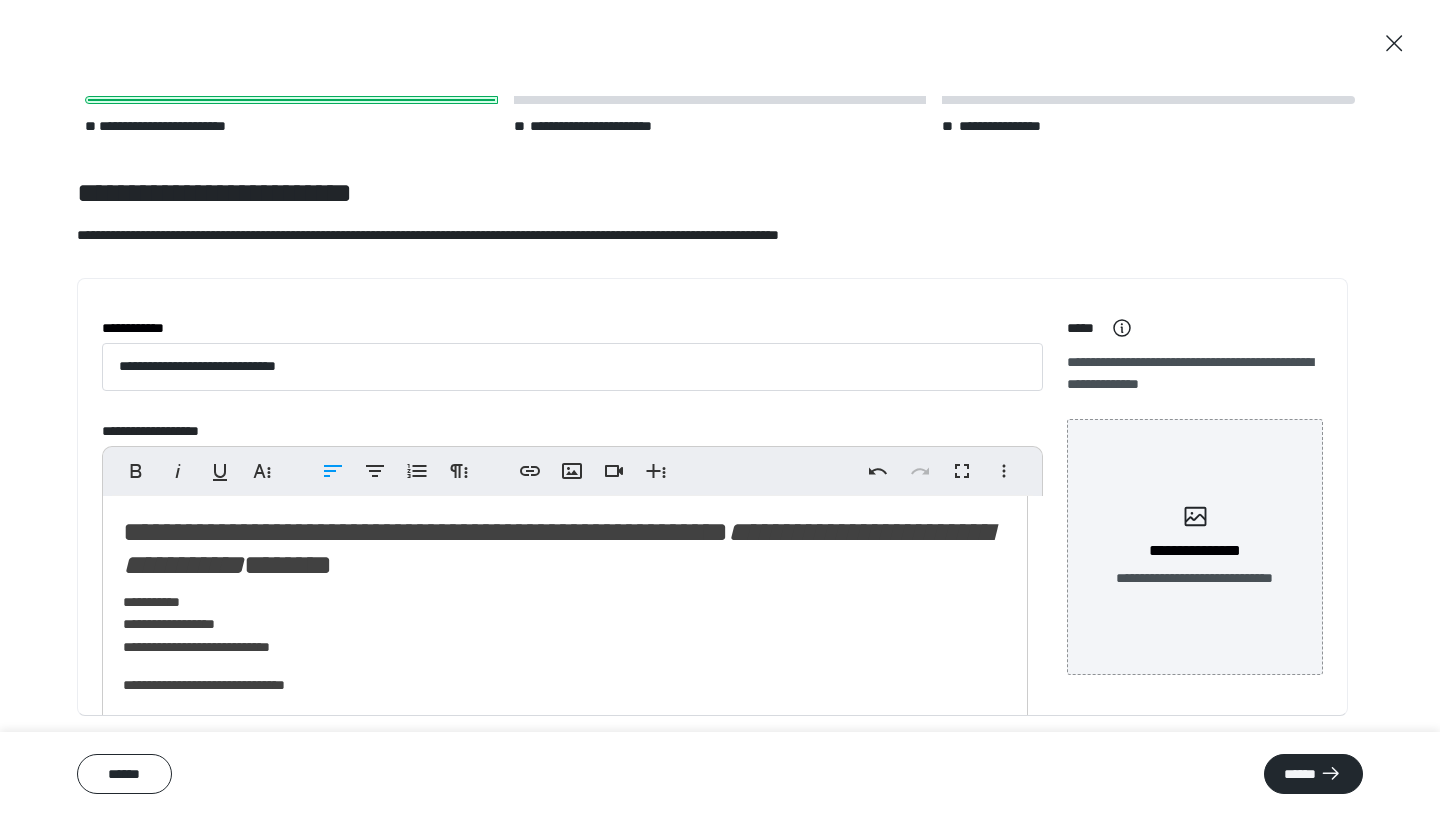 click on "**********" at bounding box center (557, 549) 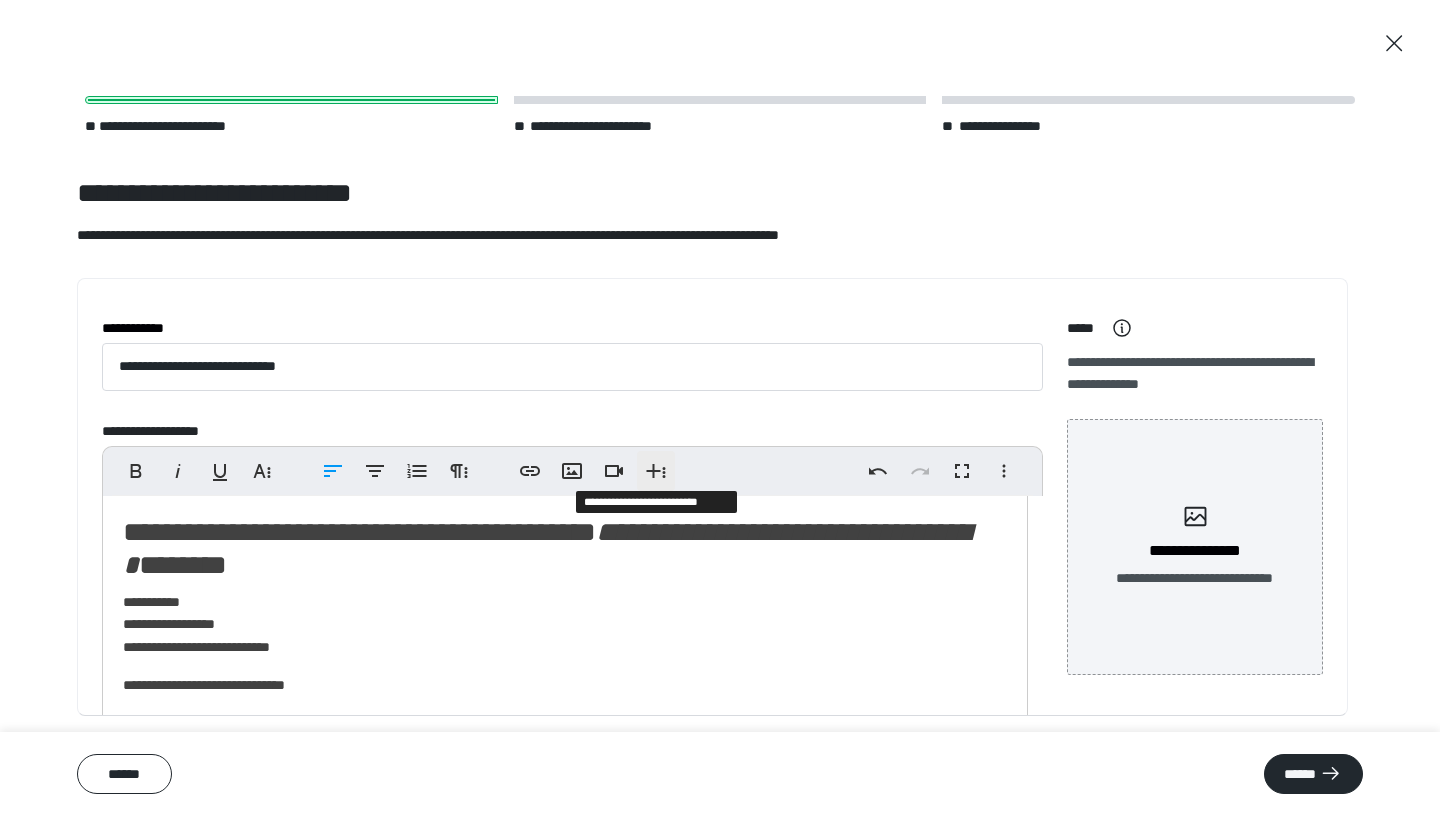 type 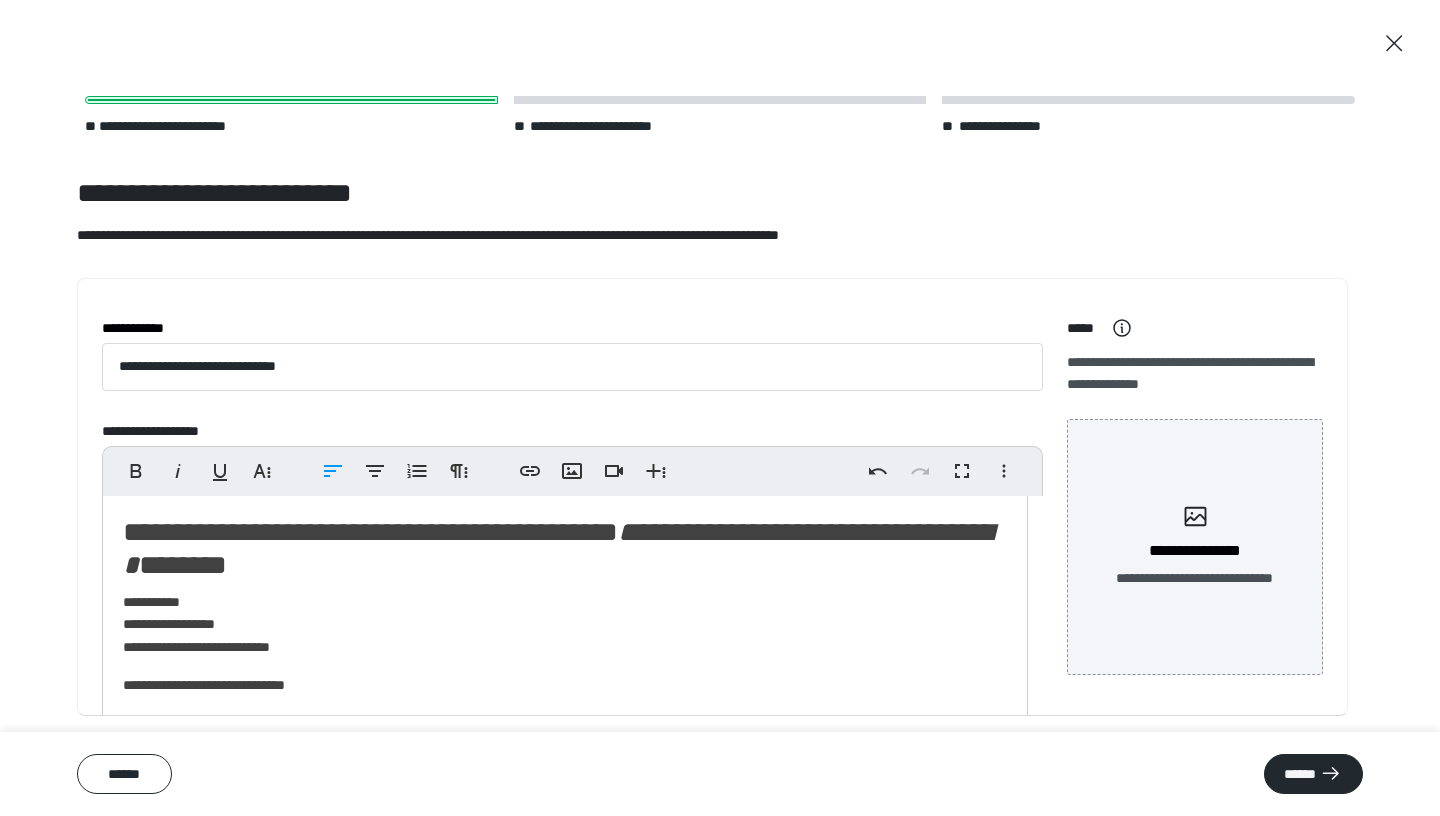 click on "**********" at bounding box center [557, 549] 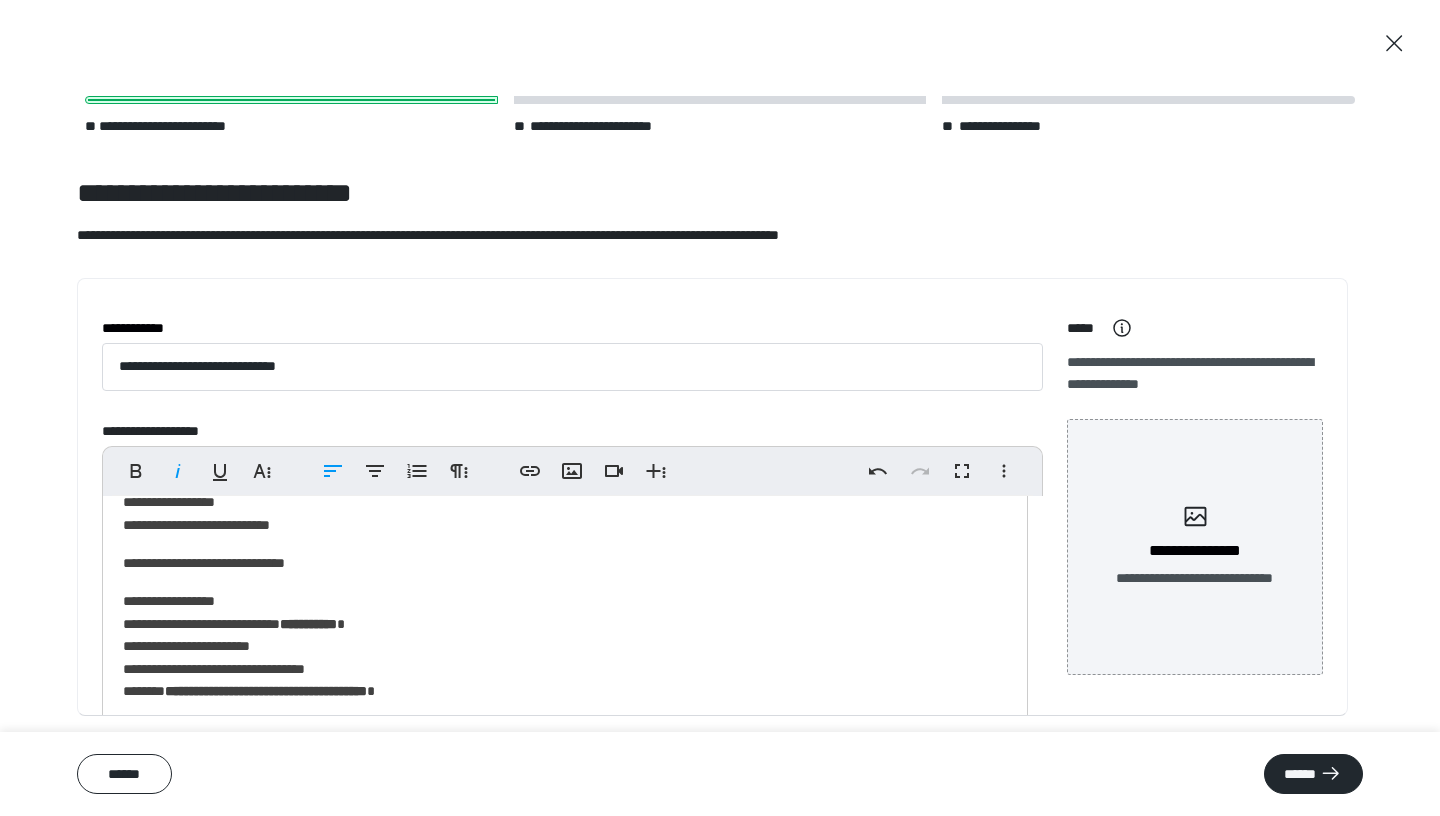 scroll, scrollTop: 140, scrollLeft: 0, axis: vertical 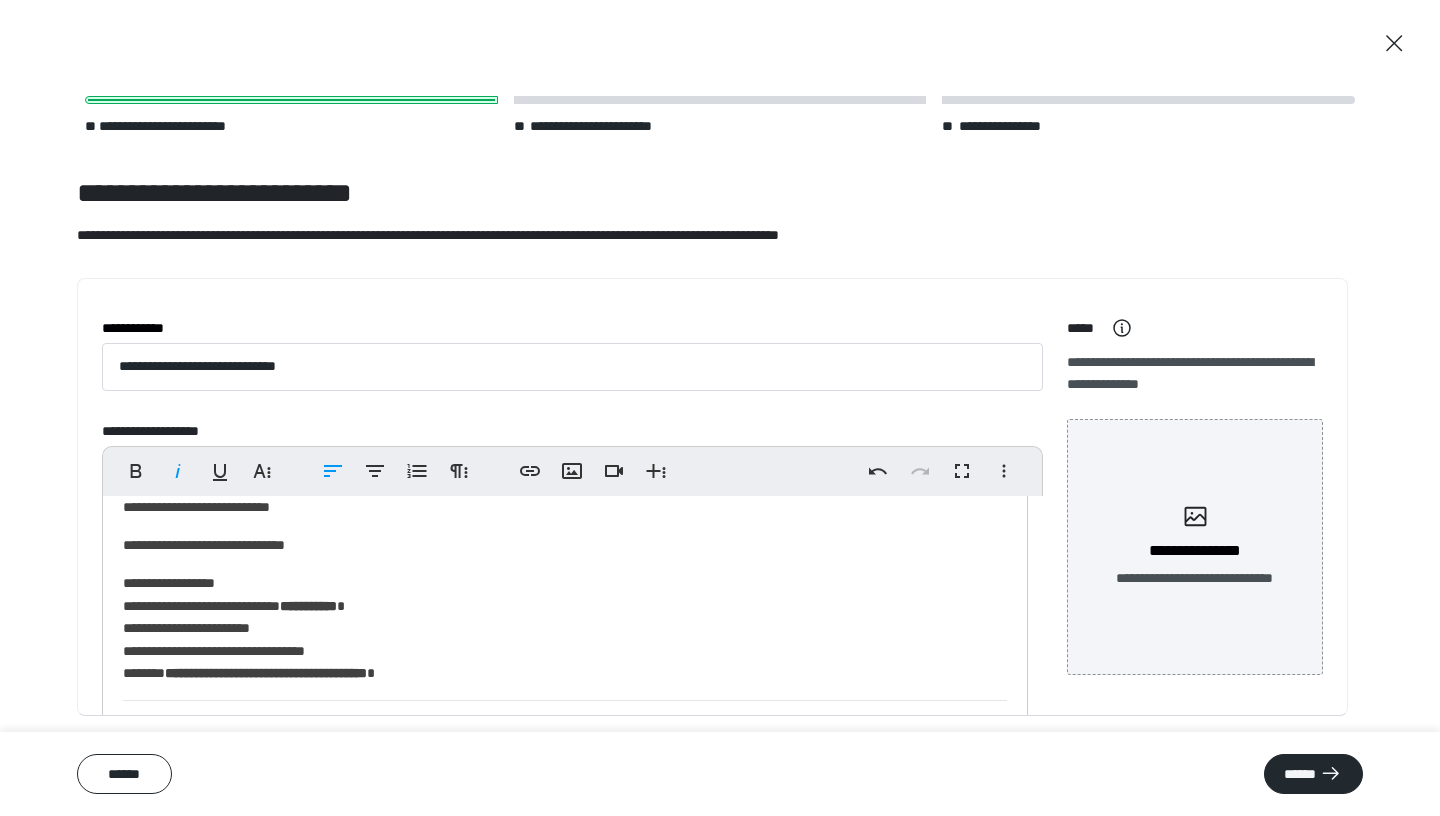 click on "**********" at bounding box center (557, 628) 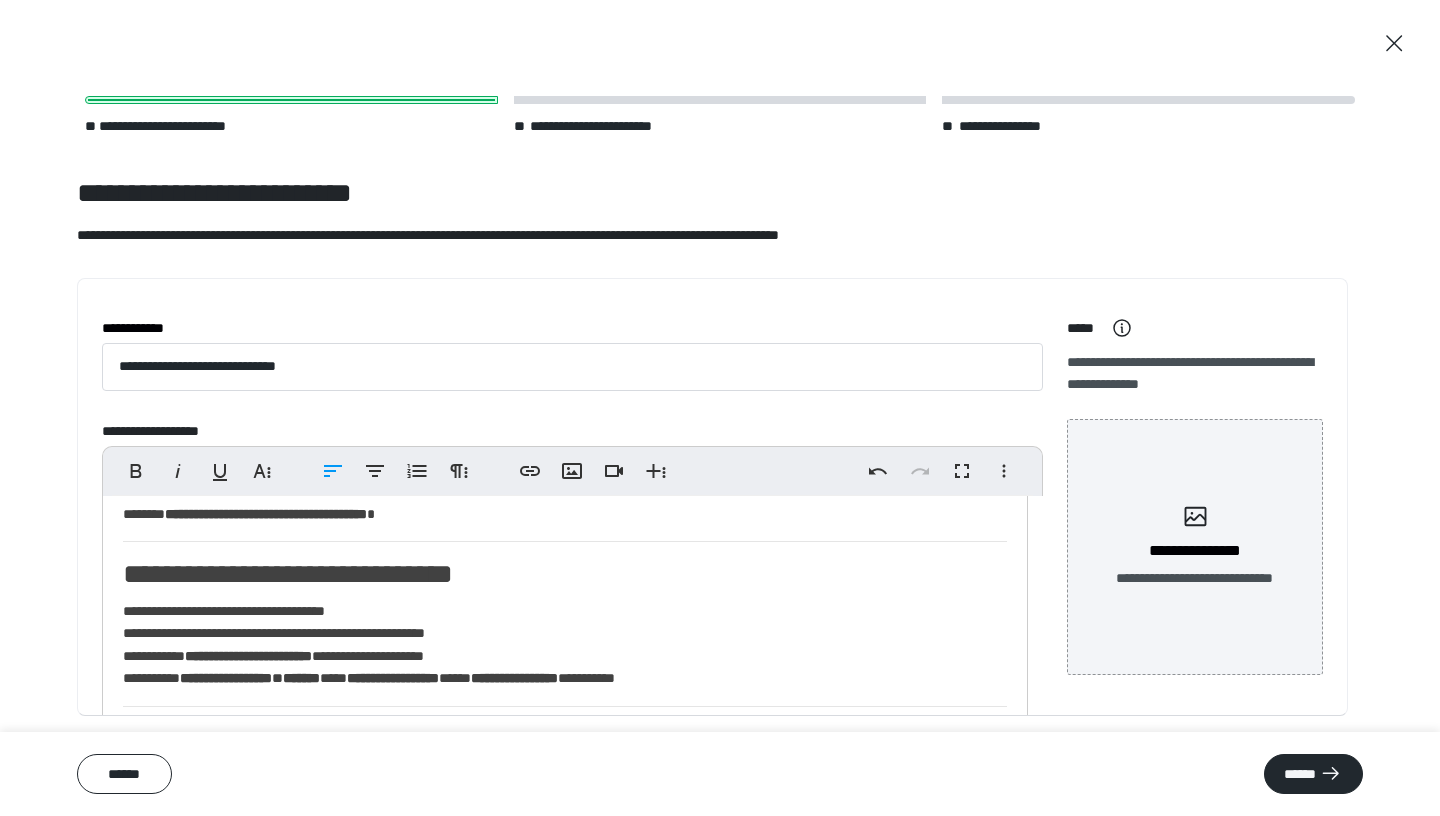 scroll, scrollTop: 315, scrollLeft: 0, axis: vertical 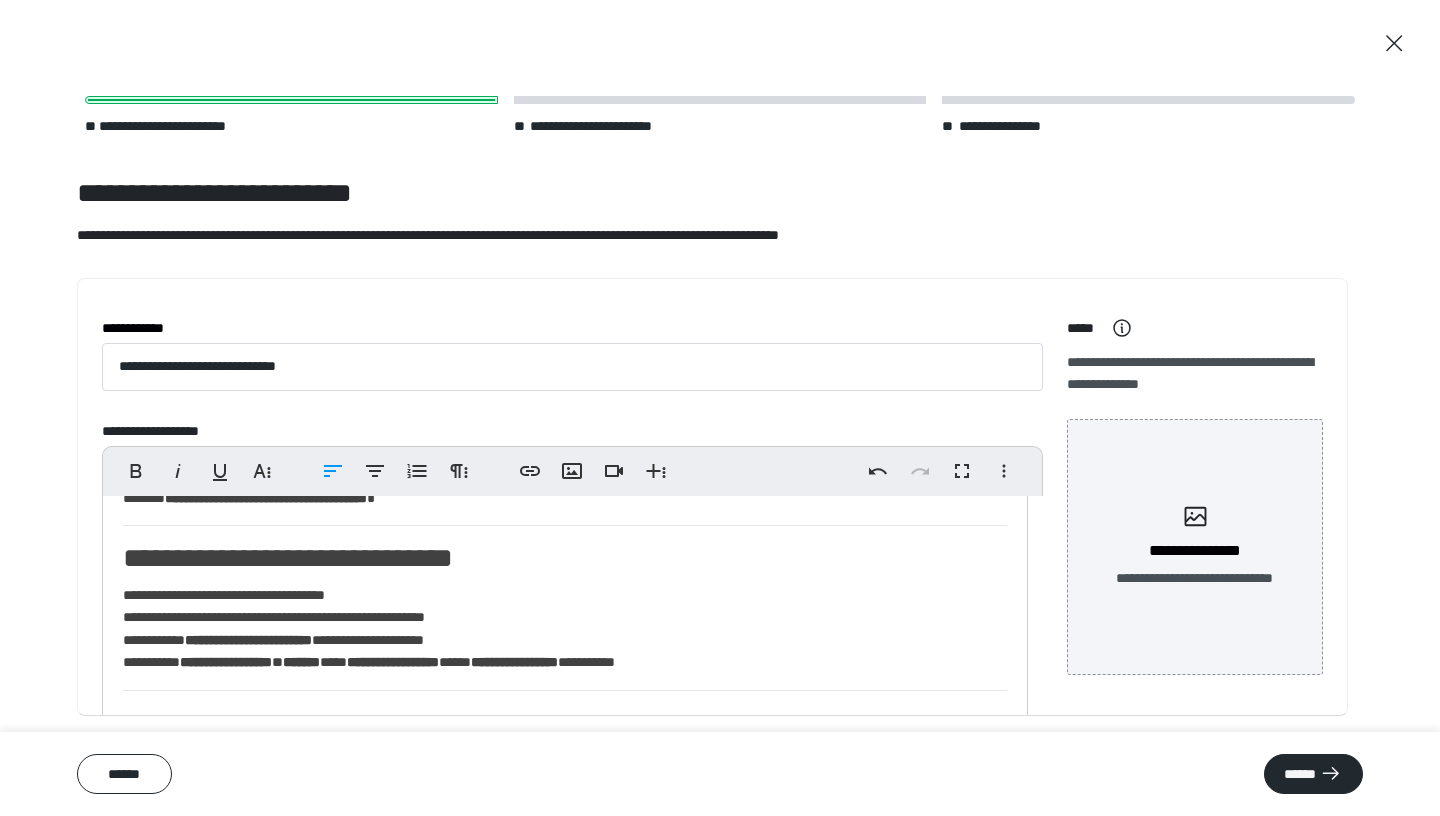 click on "**********" at bounding box center (565, 817) 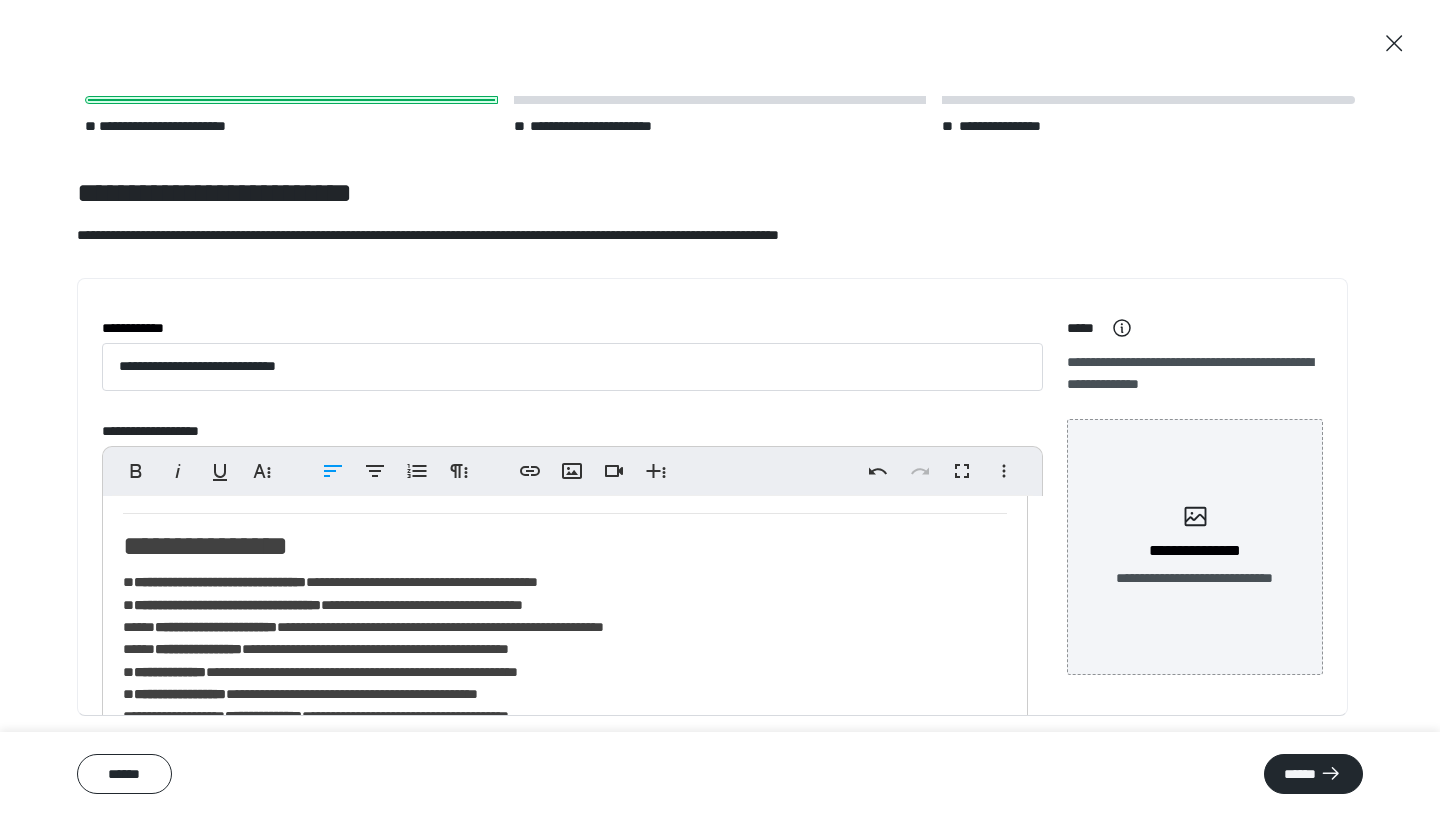 scroll, scrollTop: 508, scrollLeft: 0, axis: vertical 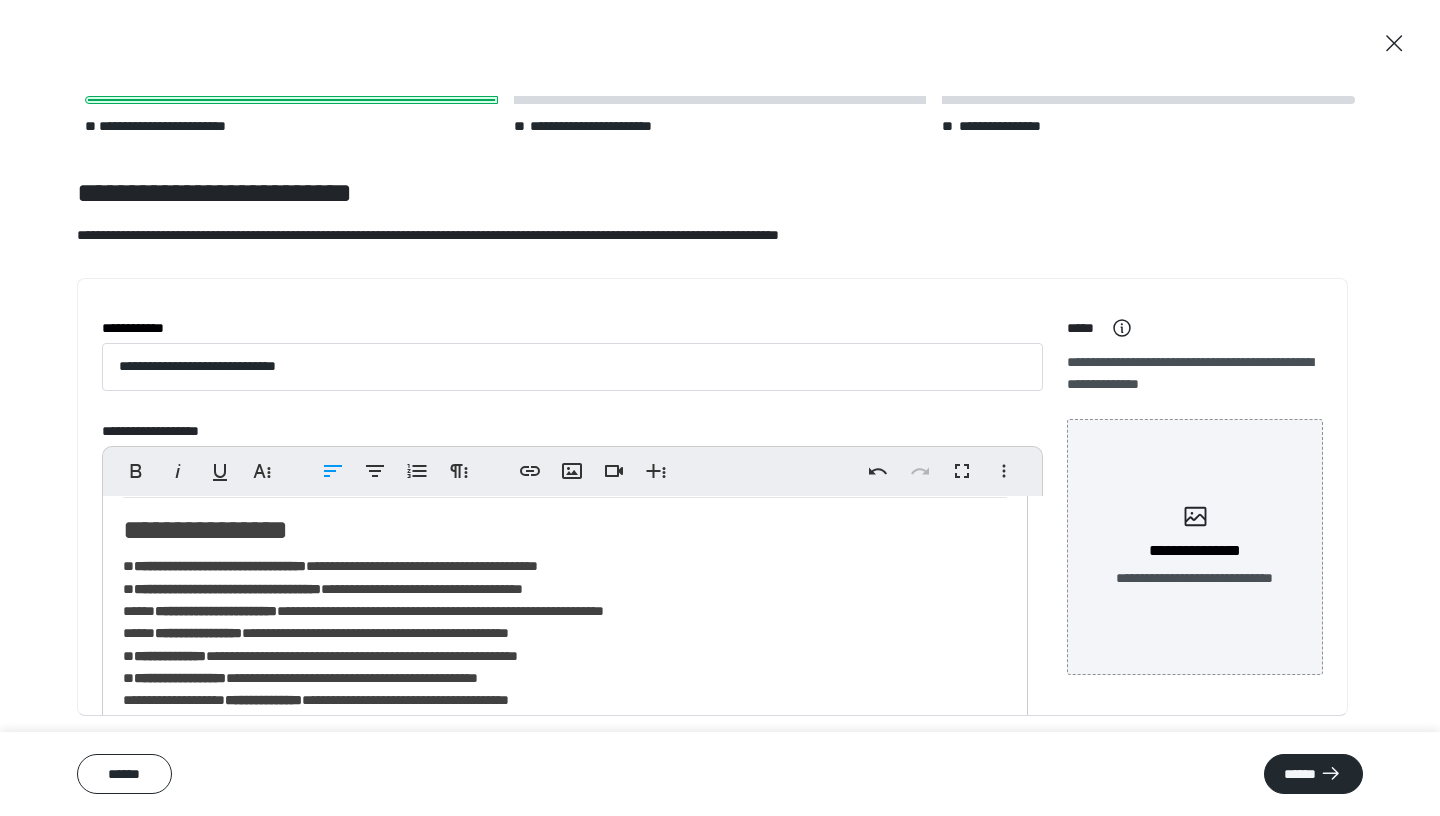 click on "**********" at bounding box center (557, 633) 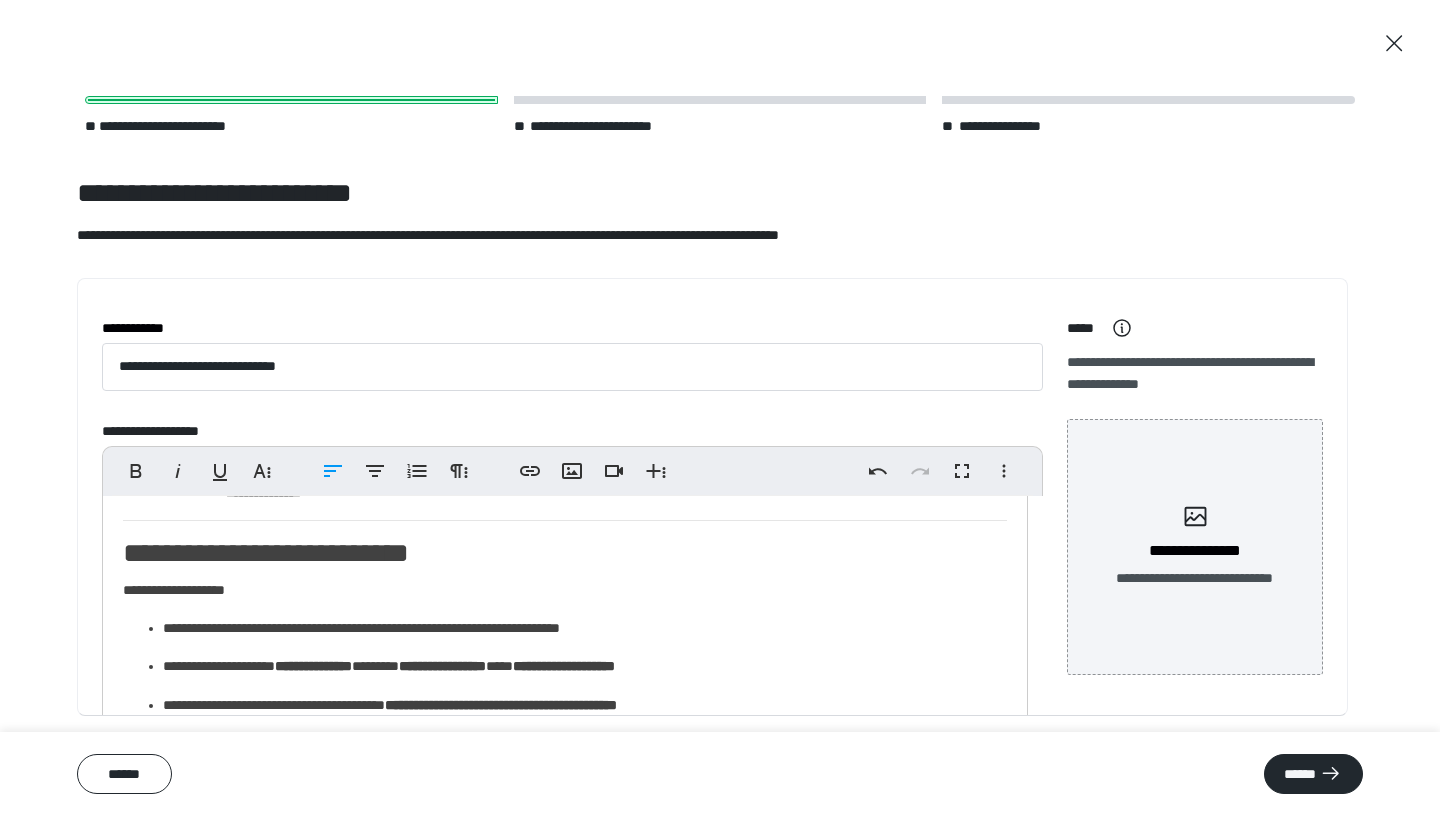 scroll, scrollTop: 735, scrollLeft: 0, axis: vertical 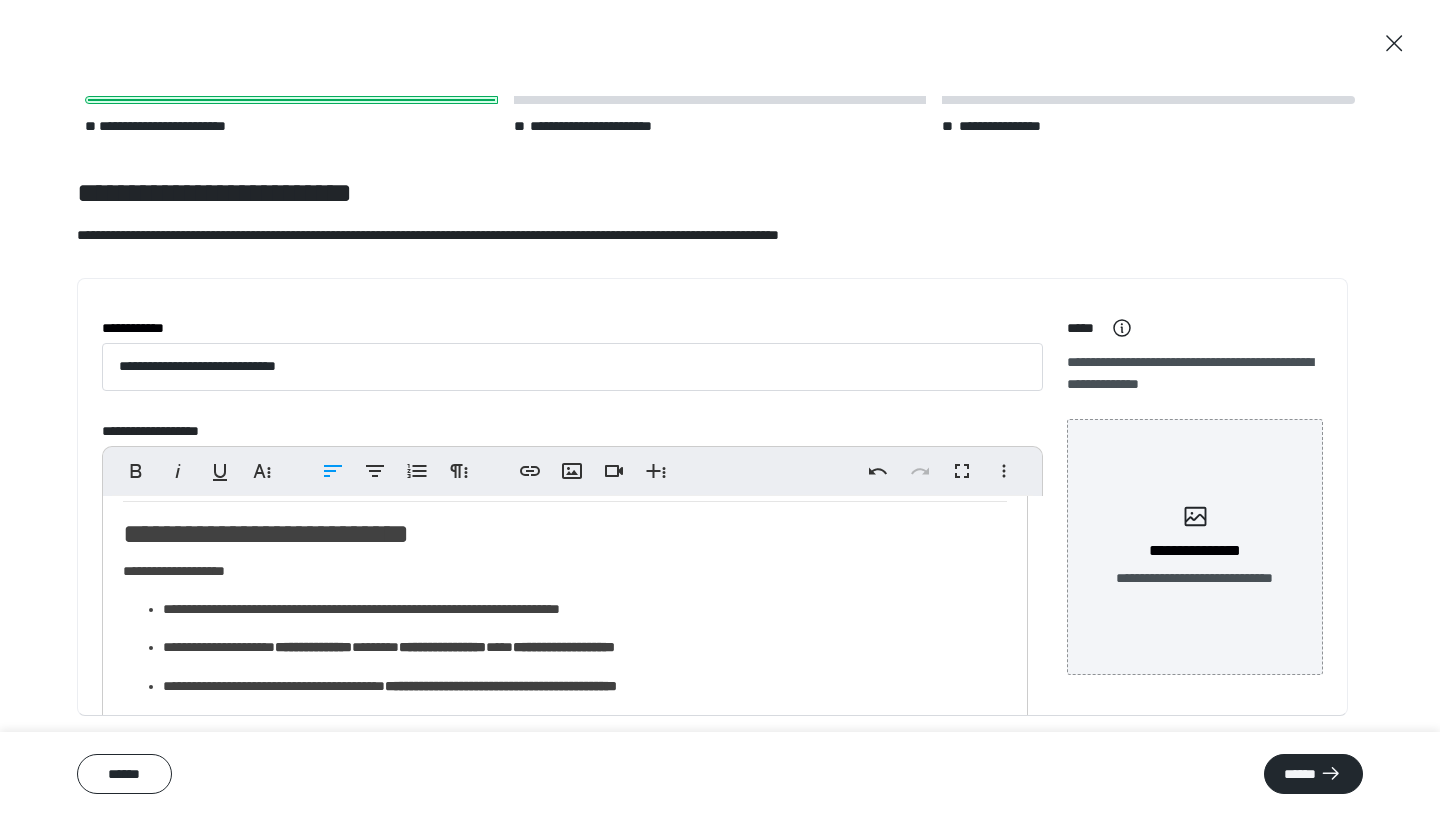 click on "**********" at bounding box center (577, 609) 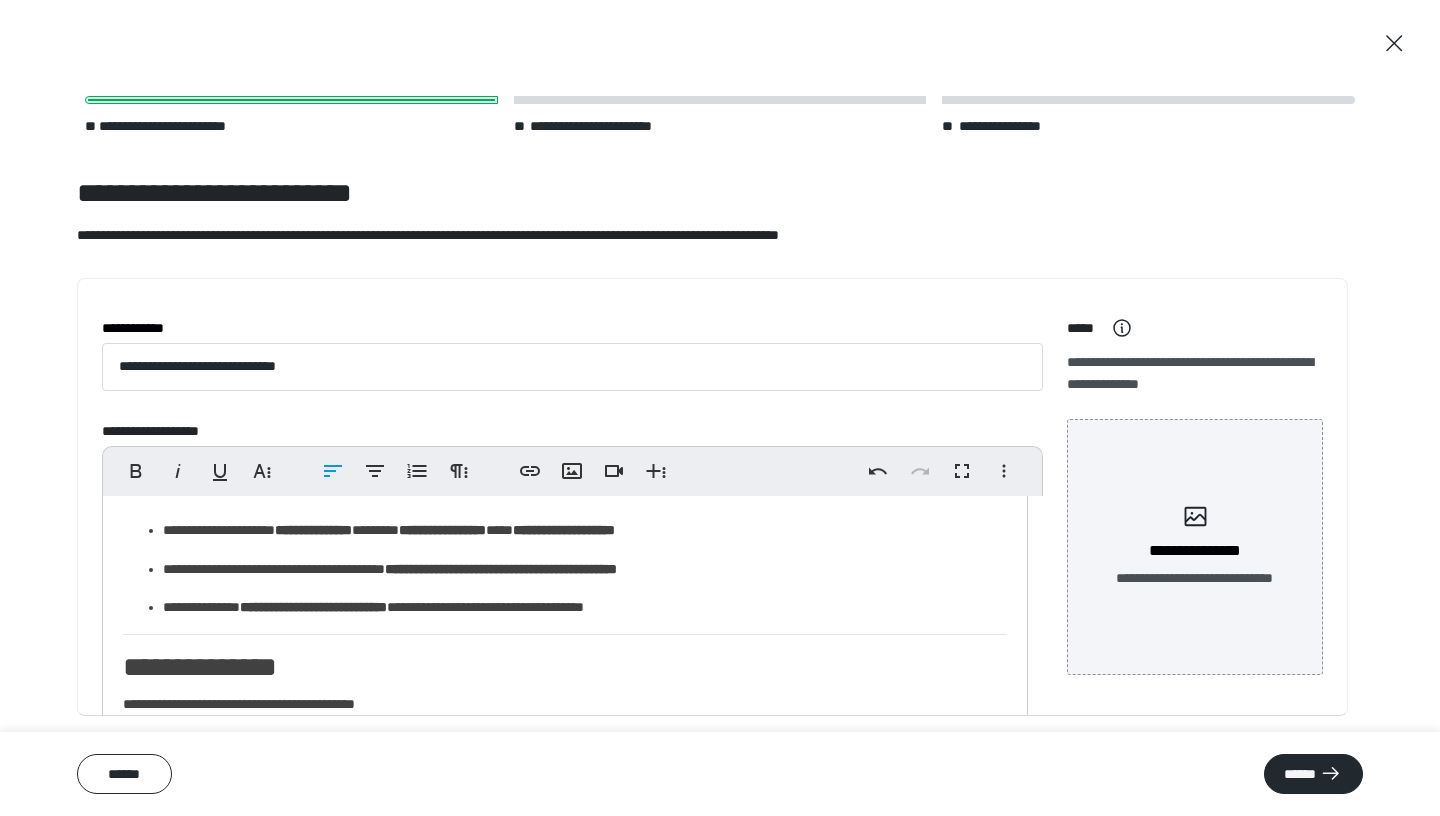 scroll, scrollTop: 858, scrollLeft: 0, axis: vertical 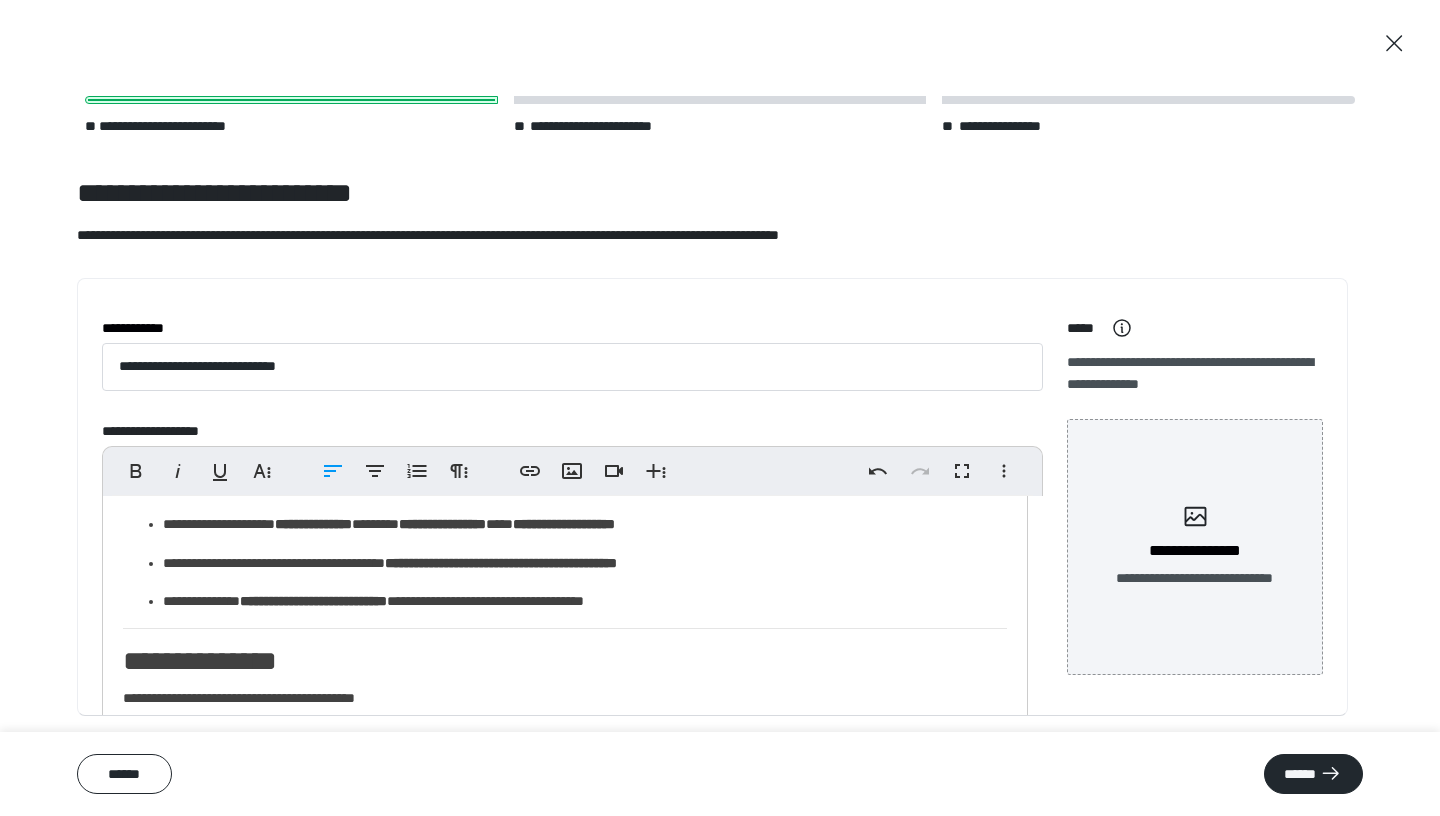 click on "**********" at bounding box center (577, 601) 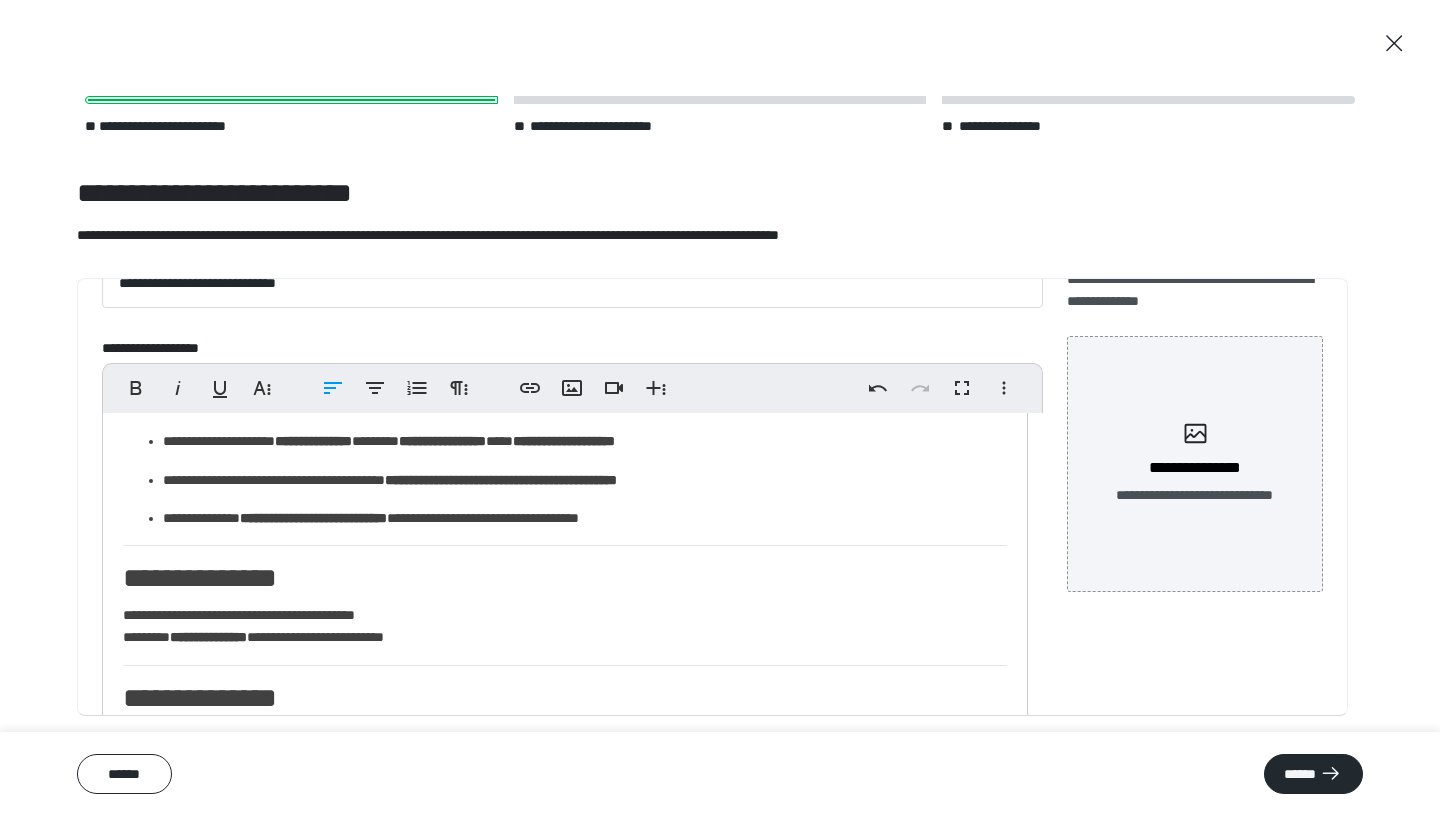 scroll, scrollTop: 89, scrollLeft: 0, axis: vertical 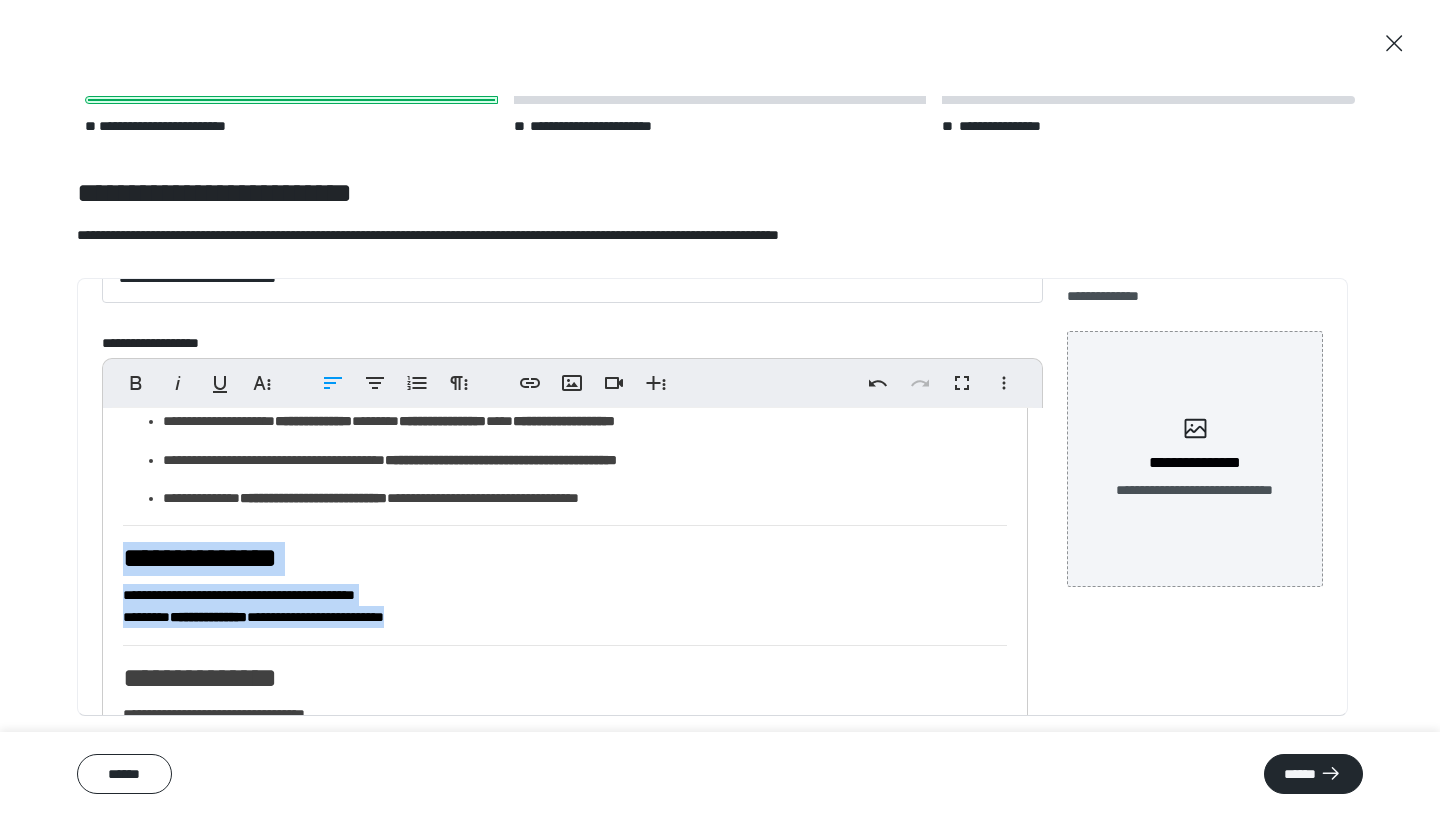 drag, startPoint x: 457, startPoint y: 621, endPoint x: 130, endPoint y: 536, distance: 337.86685 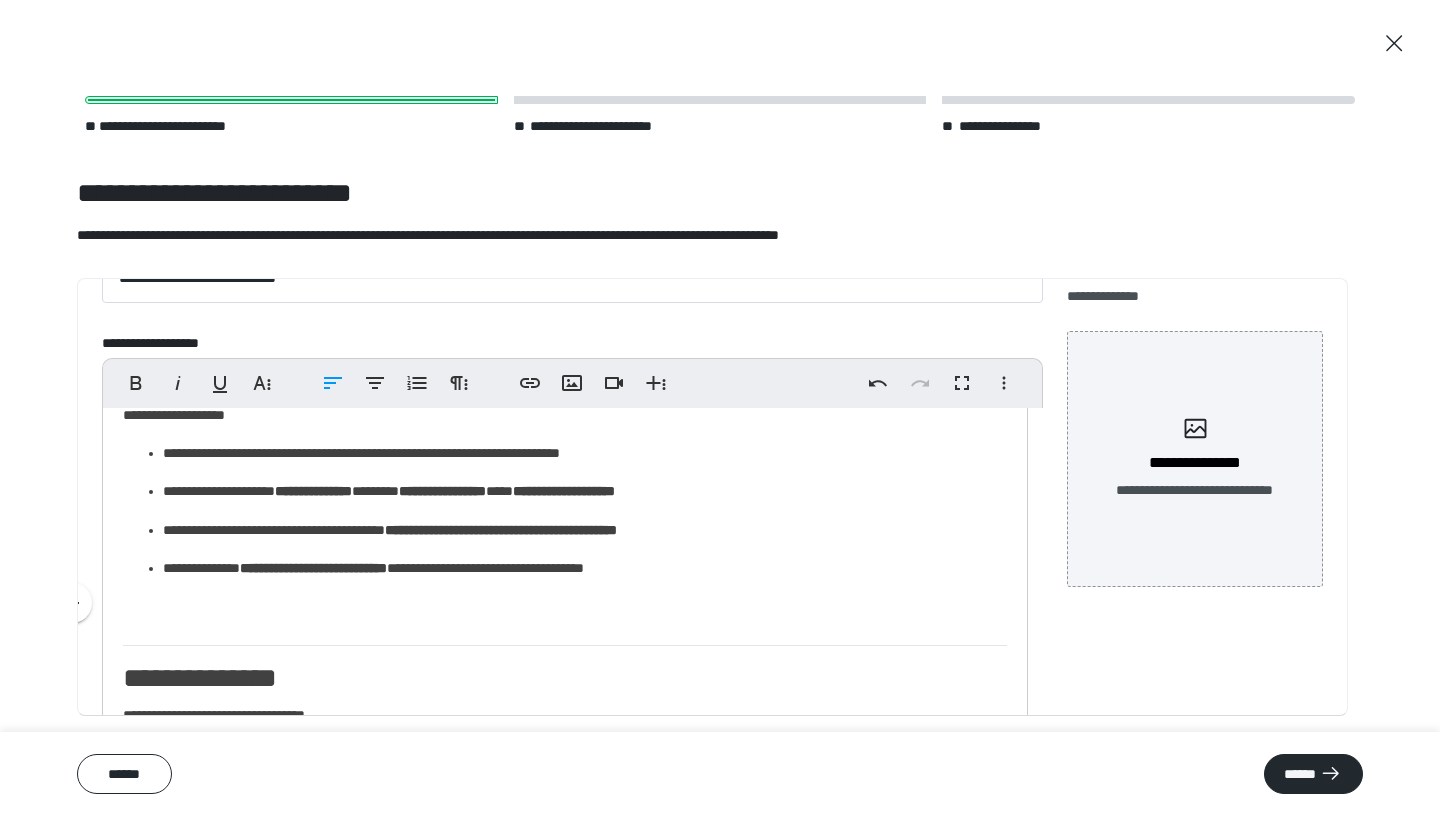 scroll, scrollTop: 754, scrollLeft: 0, axis: vertical 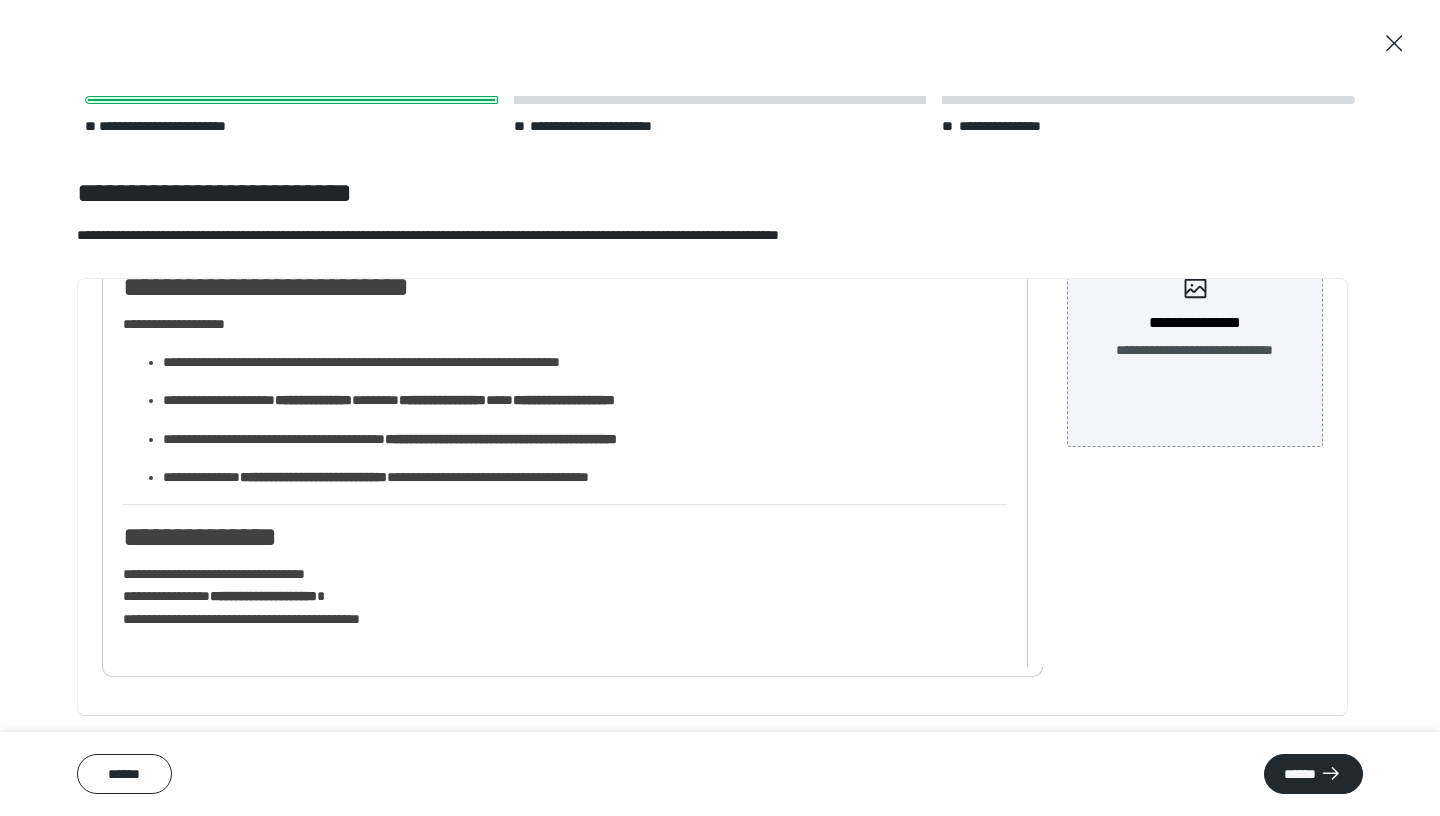 click on "**********" at bounding box center [557, 538] 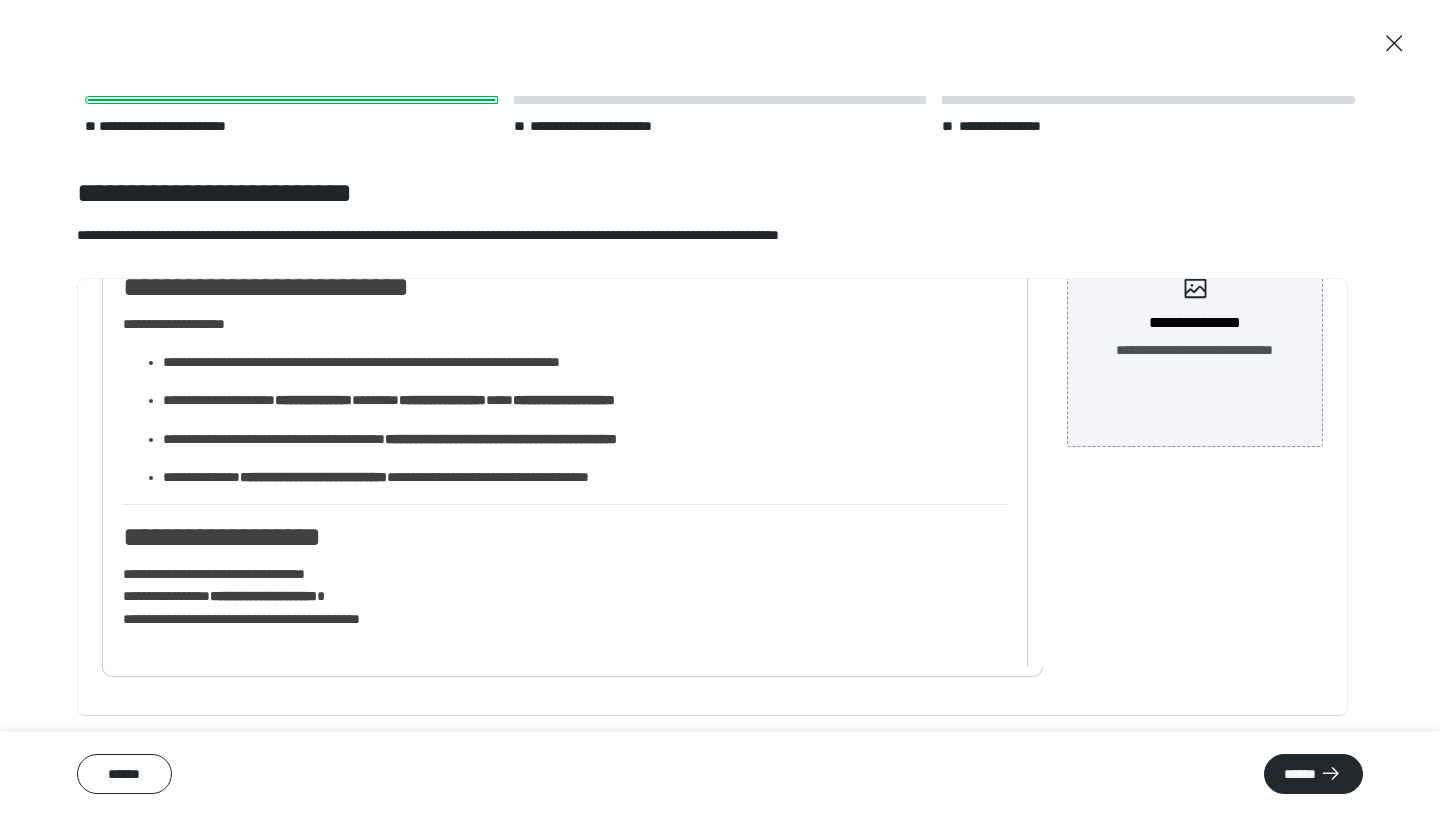 click on "**********" at bounding box center (557, 596) 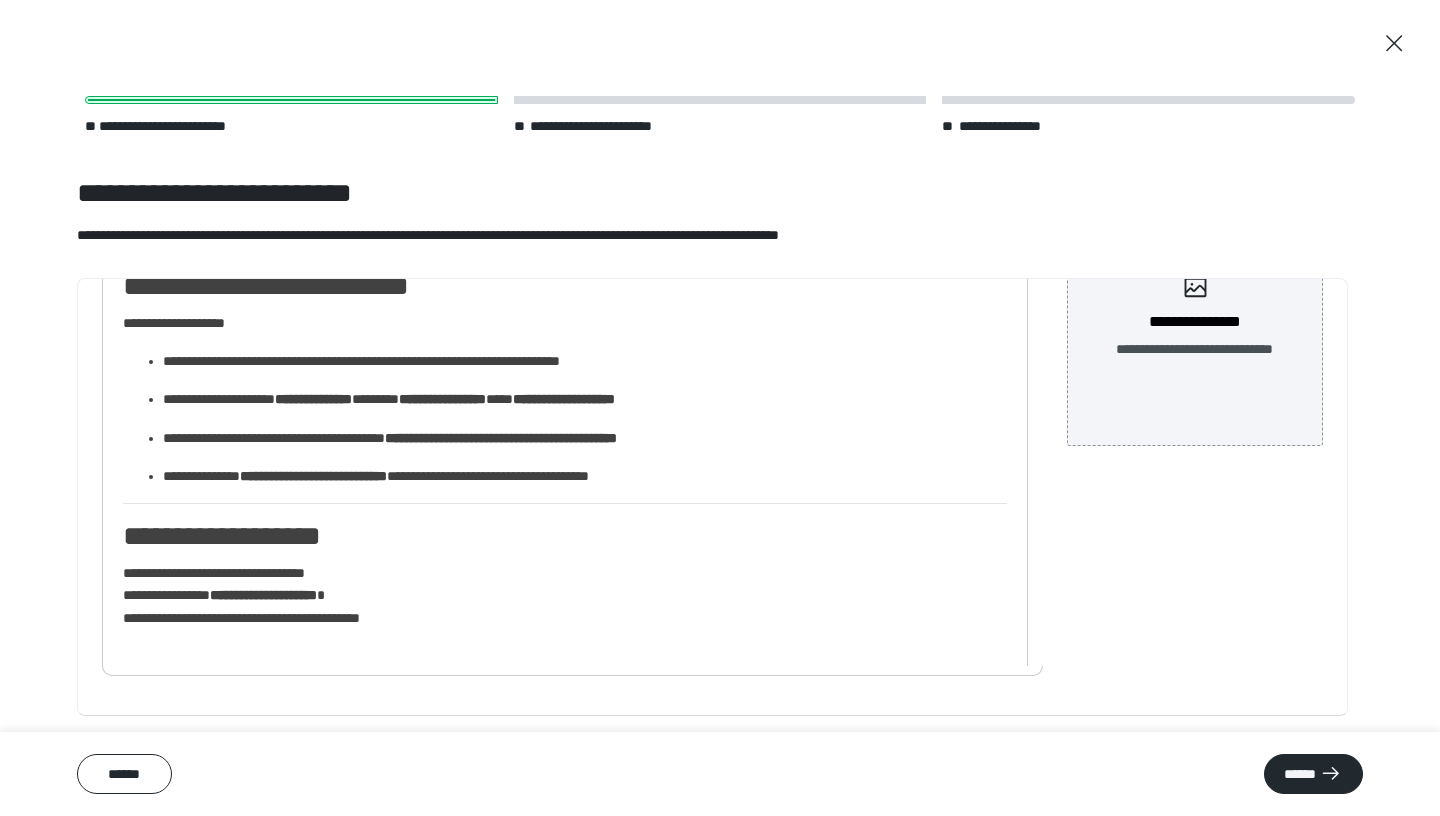 scroll, scrollTop: 230, scrollLeft: 0, axis: vertical 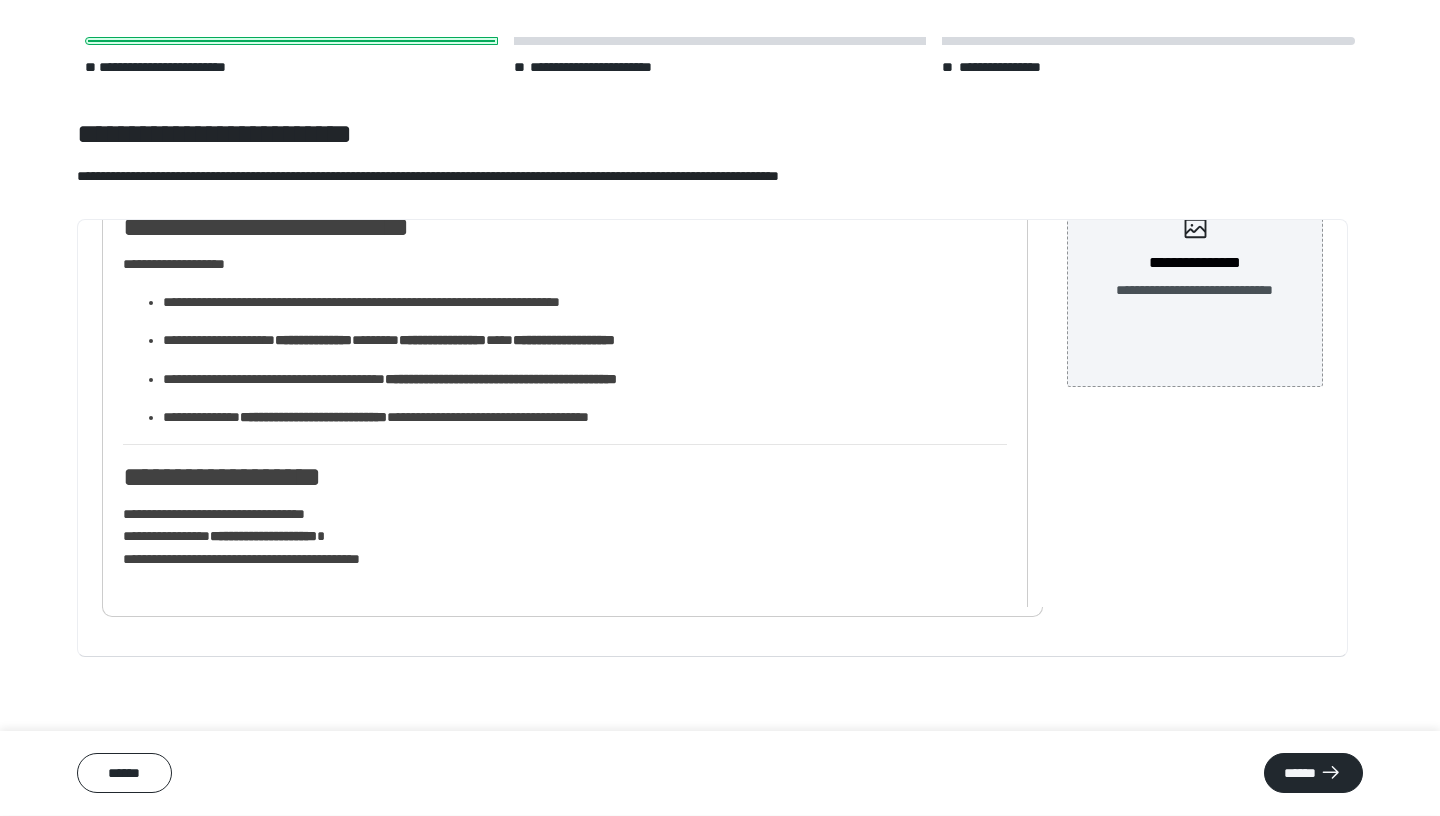 click on "**********" at bounding box center (557, 536) 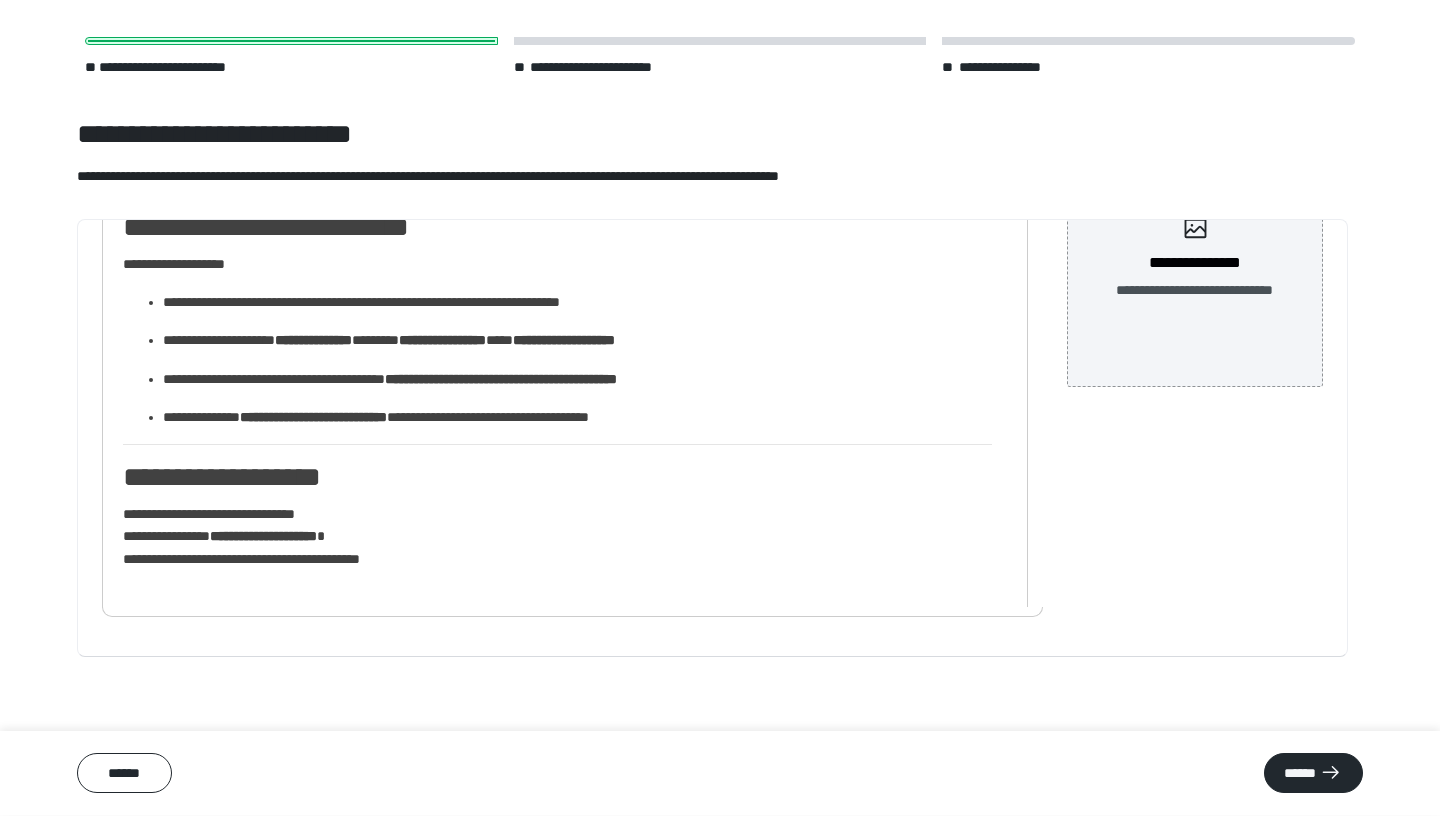 scroll, scrollTop: 754, scrollLeft: 0, axis: vertical 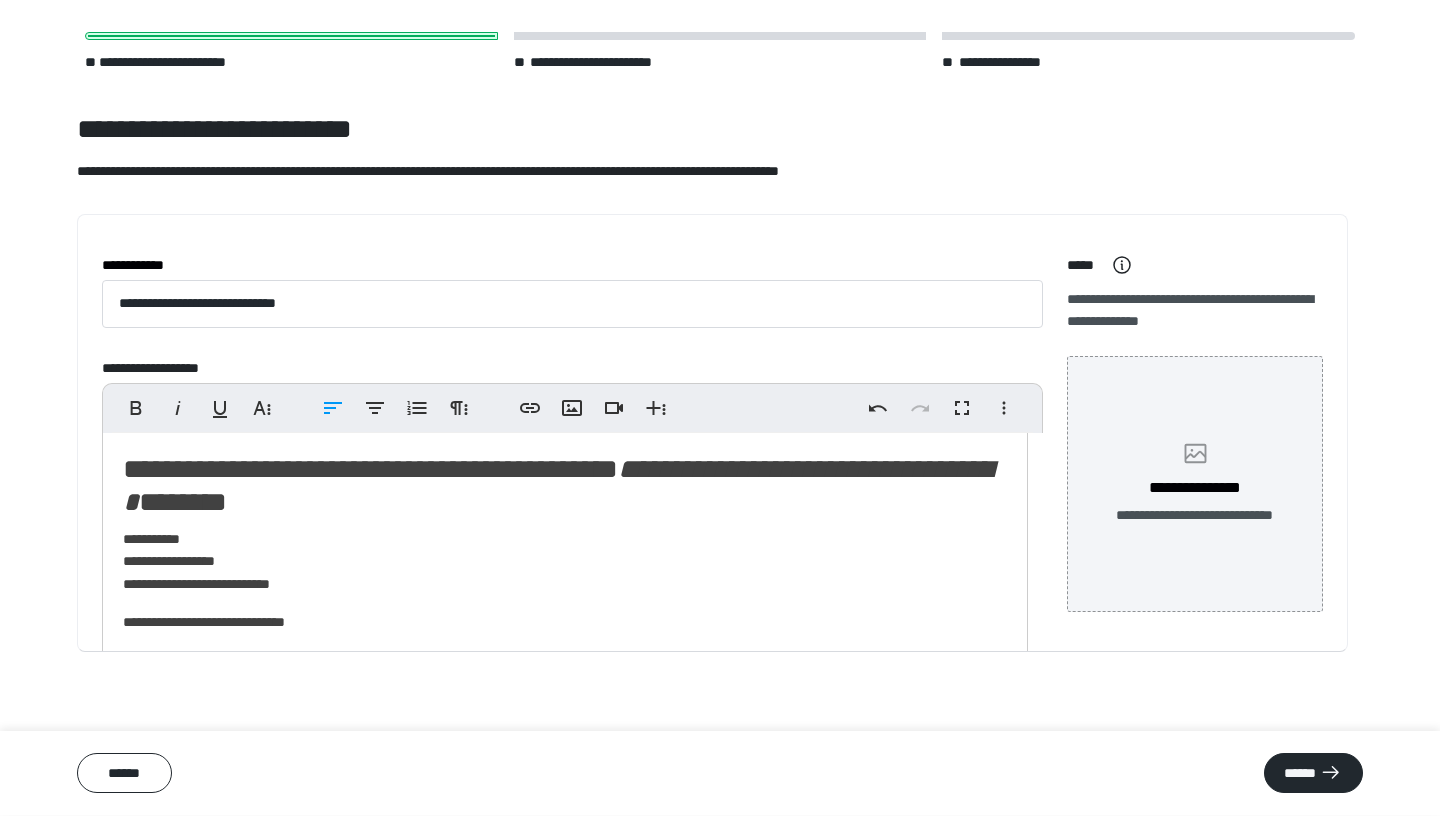 click on "**********" at bounding box center (1195, 488) 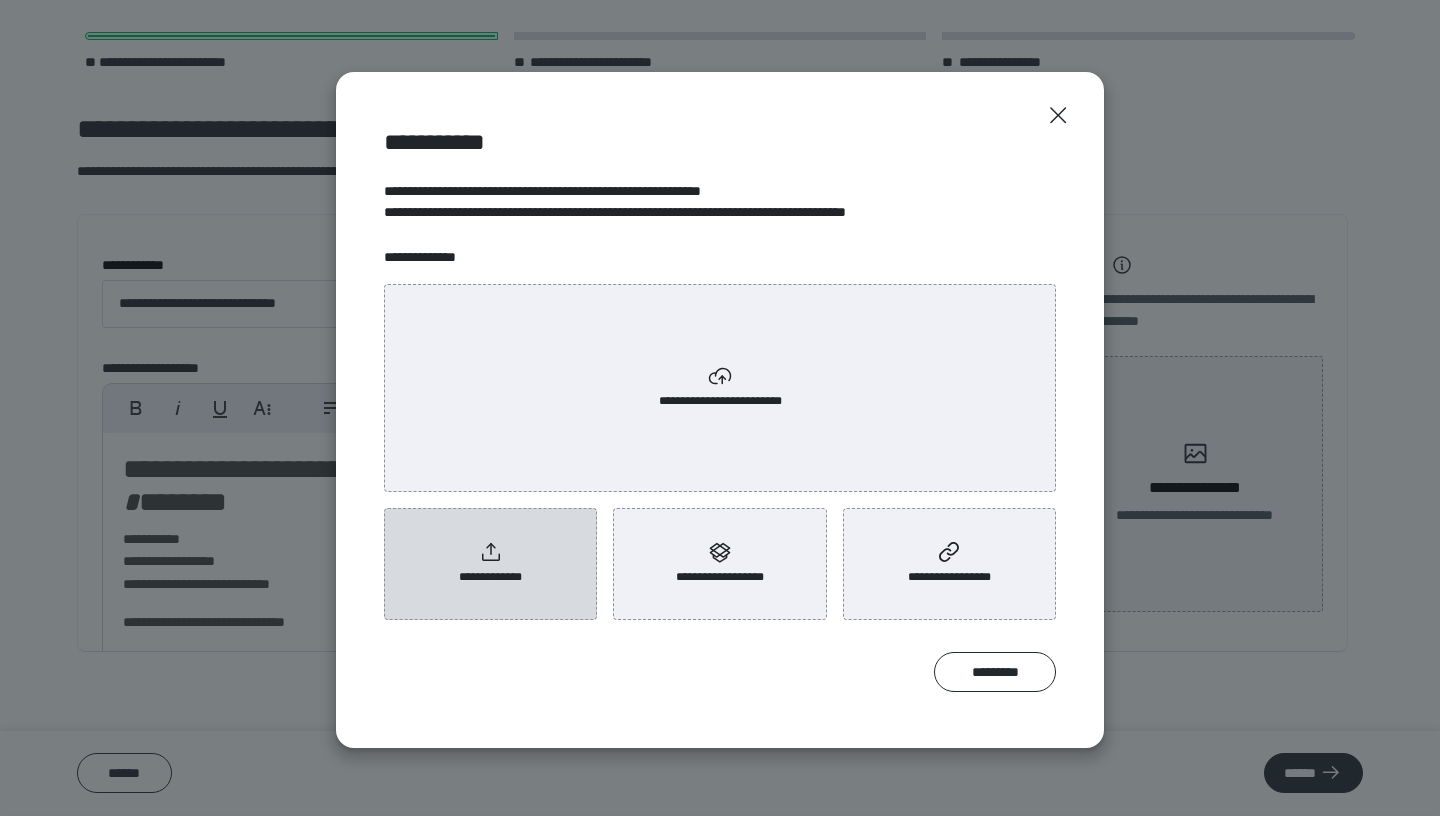 click on "**********" at bounding box center (490, 564) 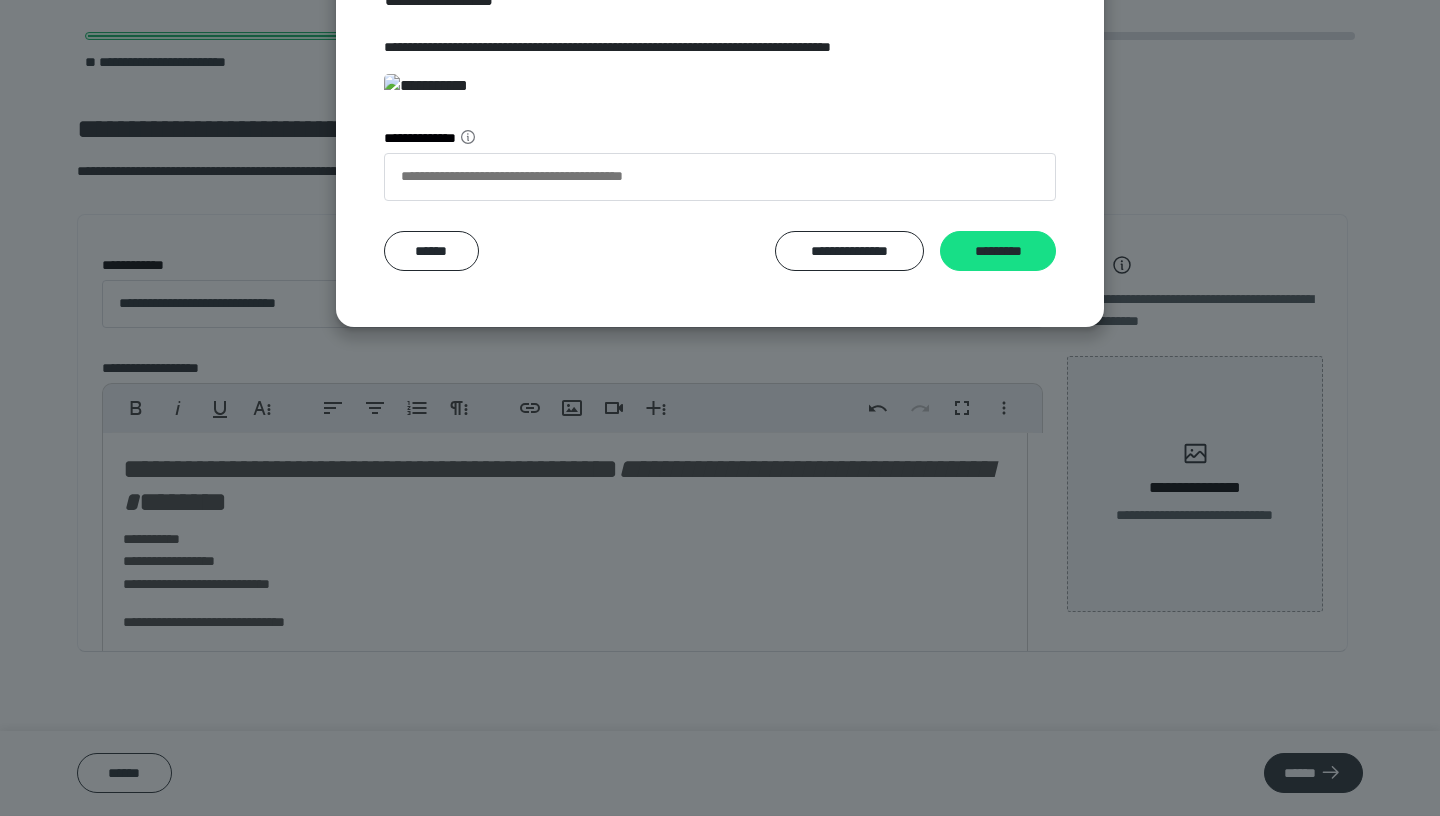 scroll, scrollTop: 303, scrollLeft: 0, axis: vertical 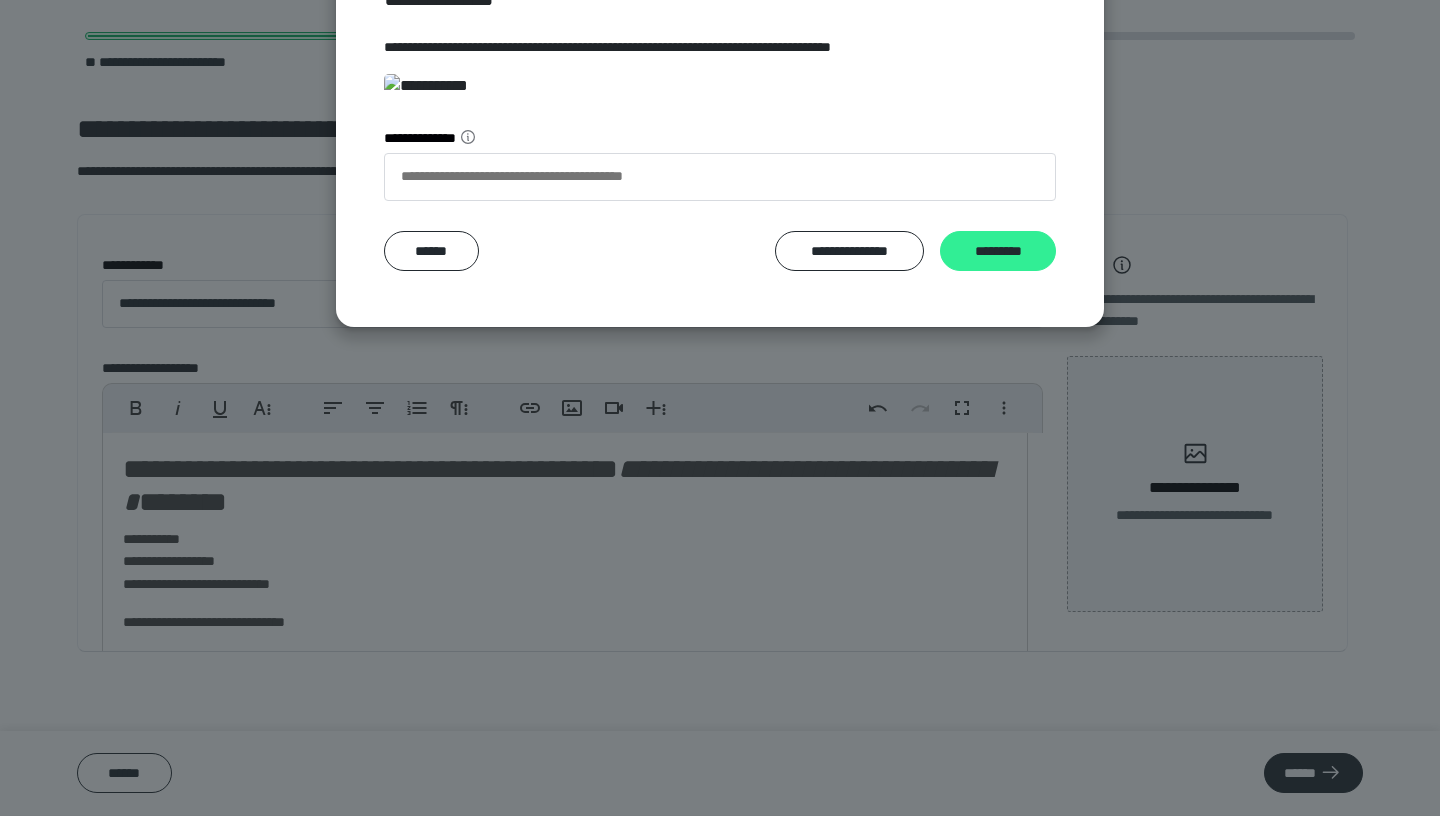 click on "*********" at bounding box center (998, 251) 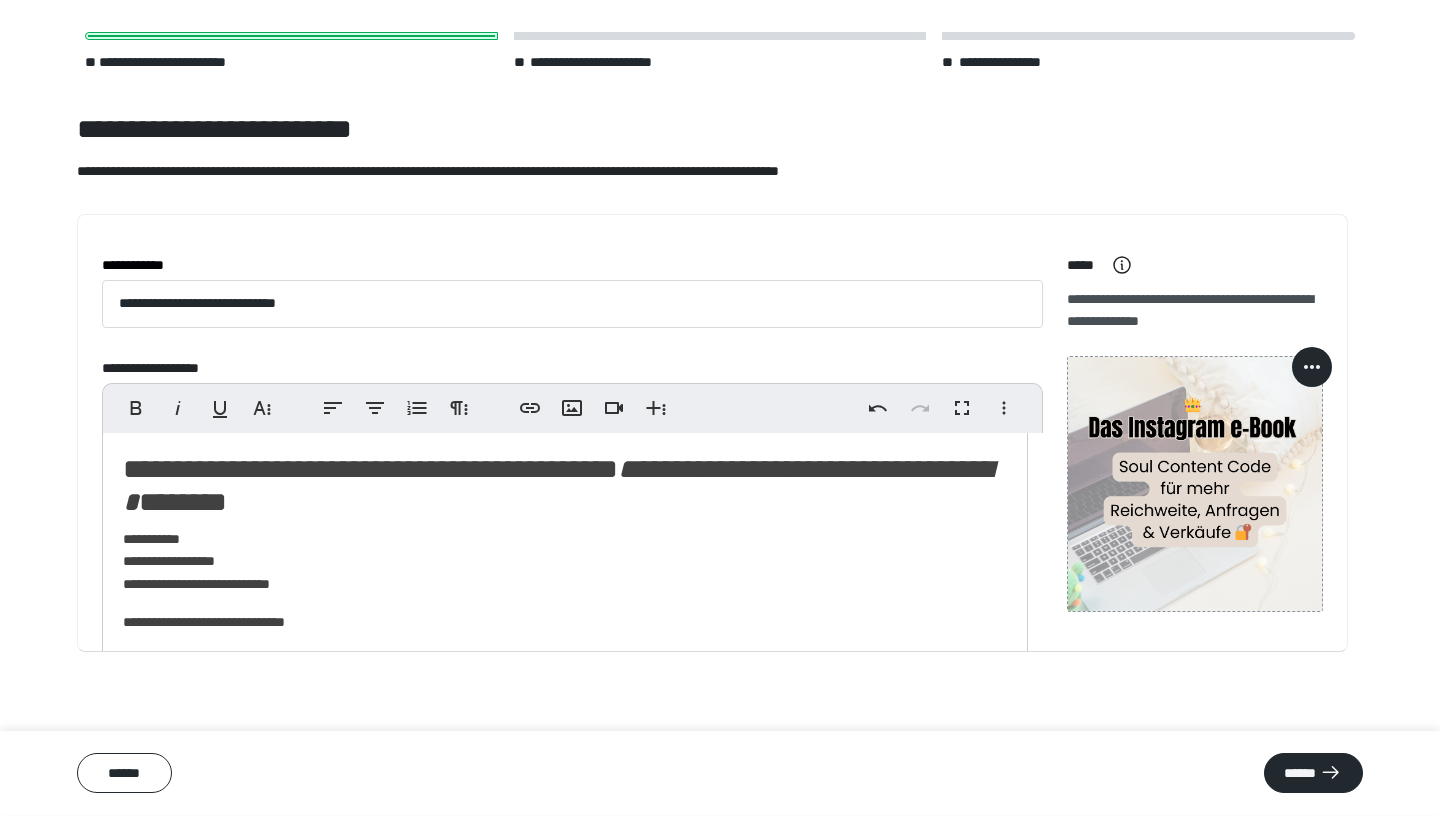 click 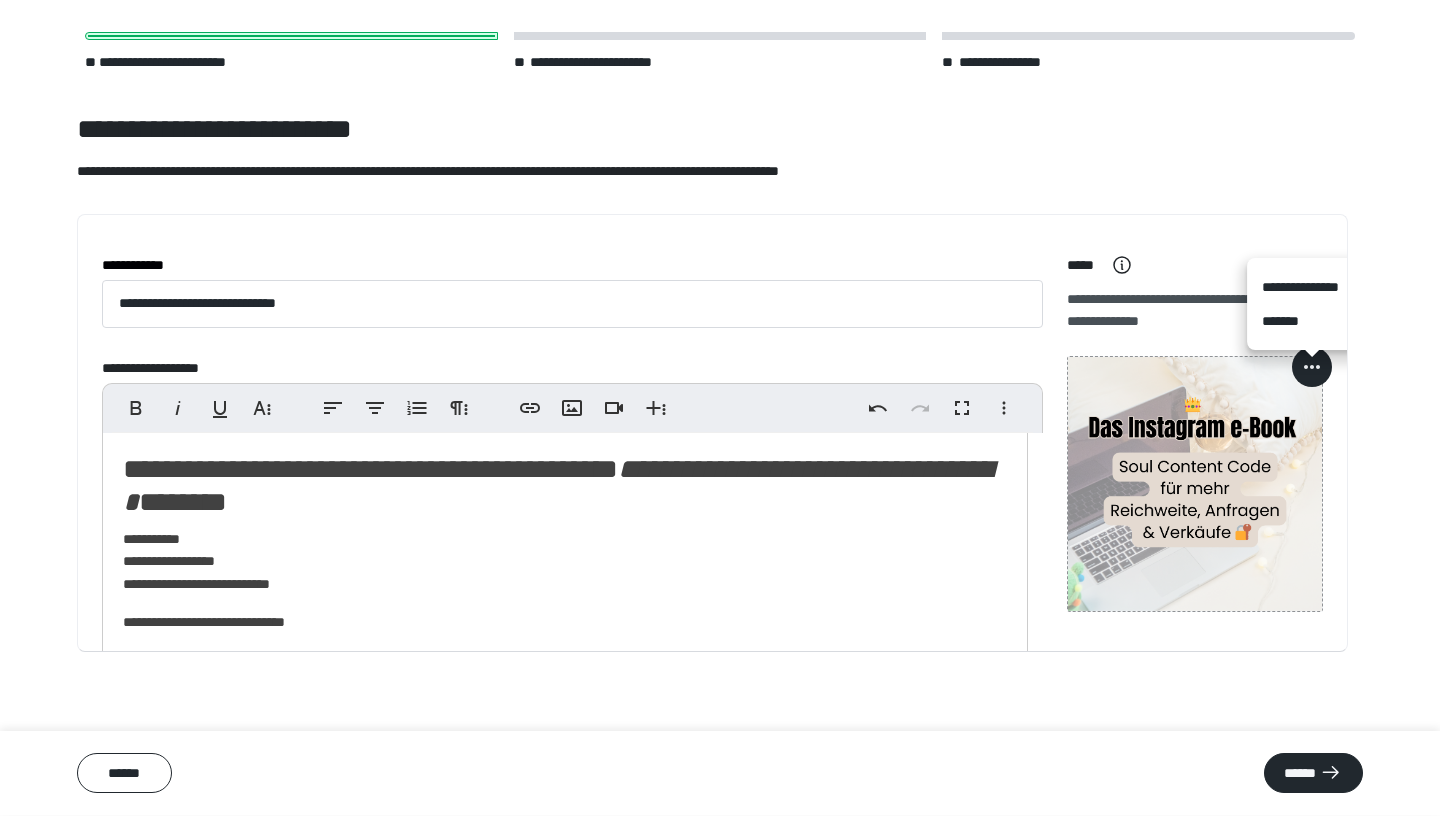 click on "**********" at bounding box center [1312, 287] 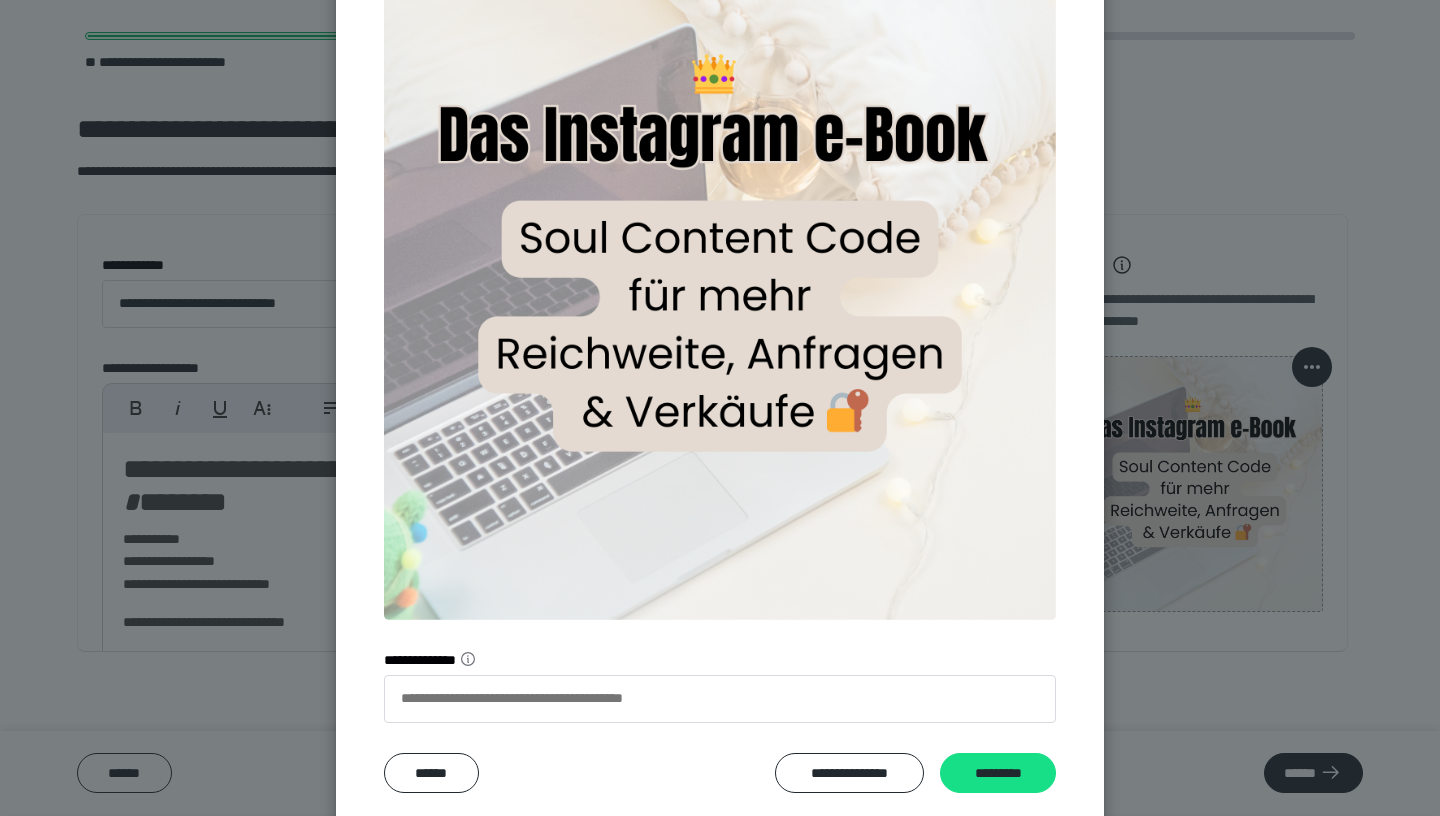 scroll, scrollTop: 303, scrollLeft: 0, axis: vertical 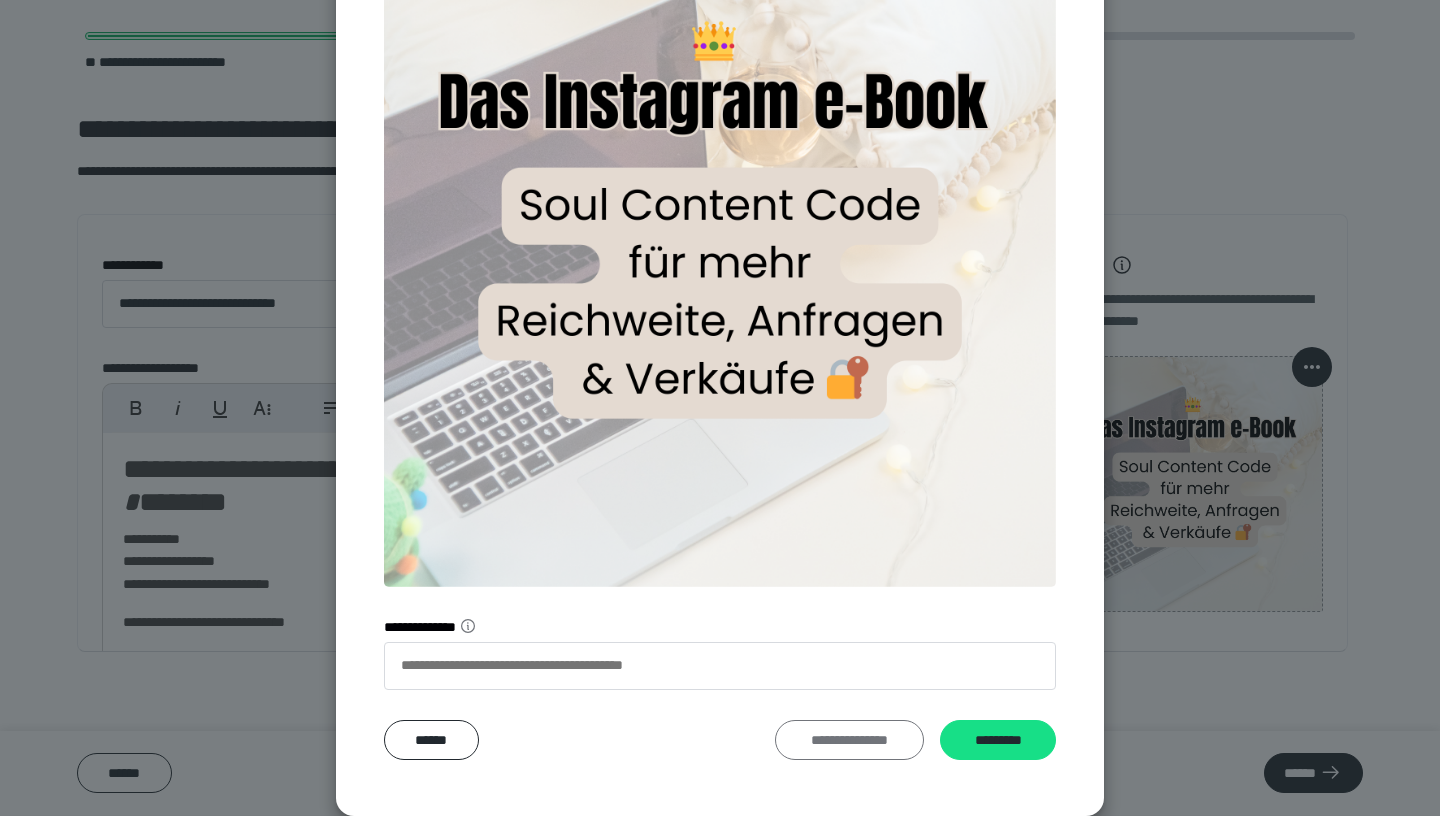 click on "**********" at bounding box center (849, 740) 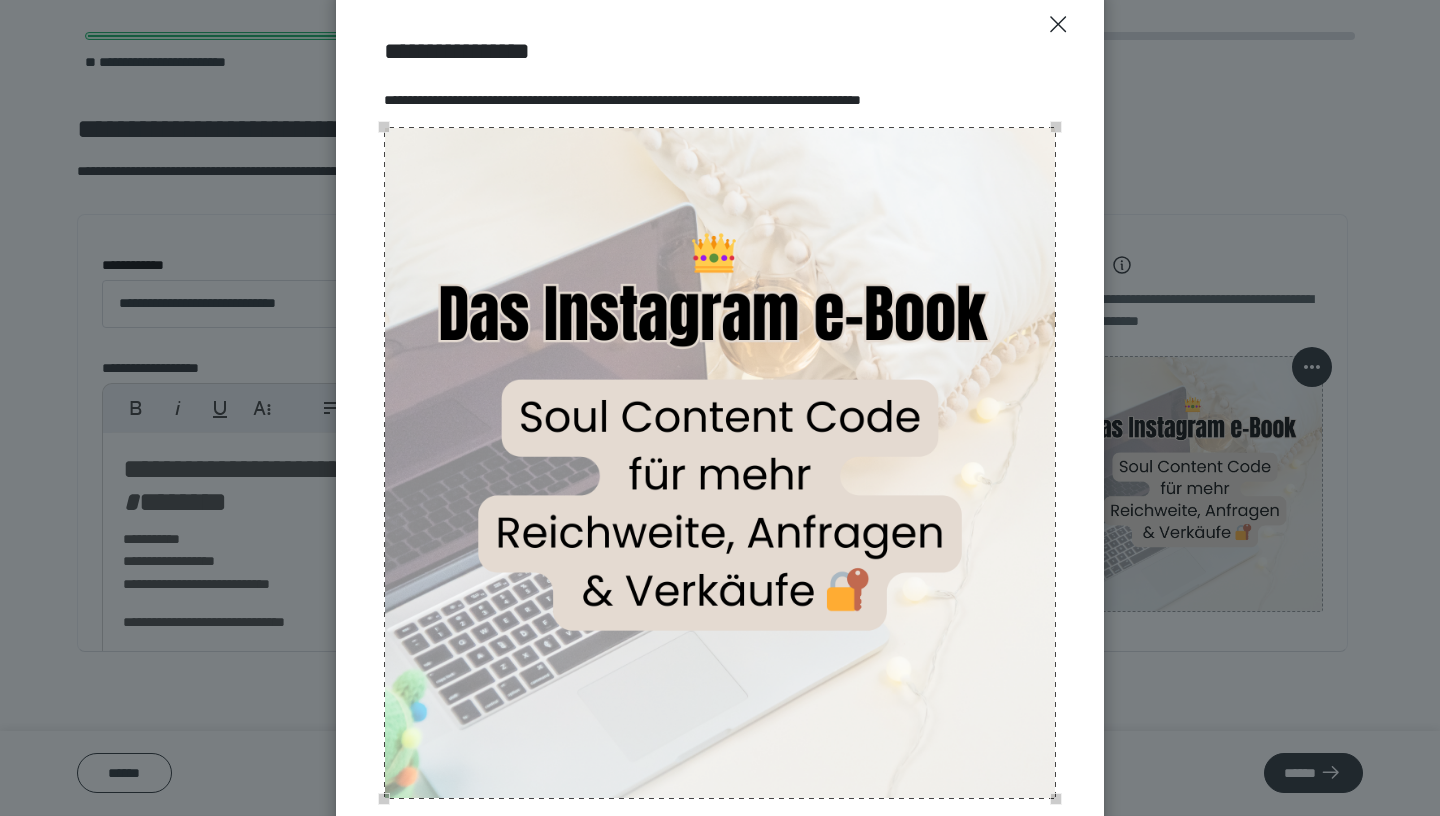 scroll, scrollTop: 189, scrollLeft: 0, axis: vertical 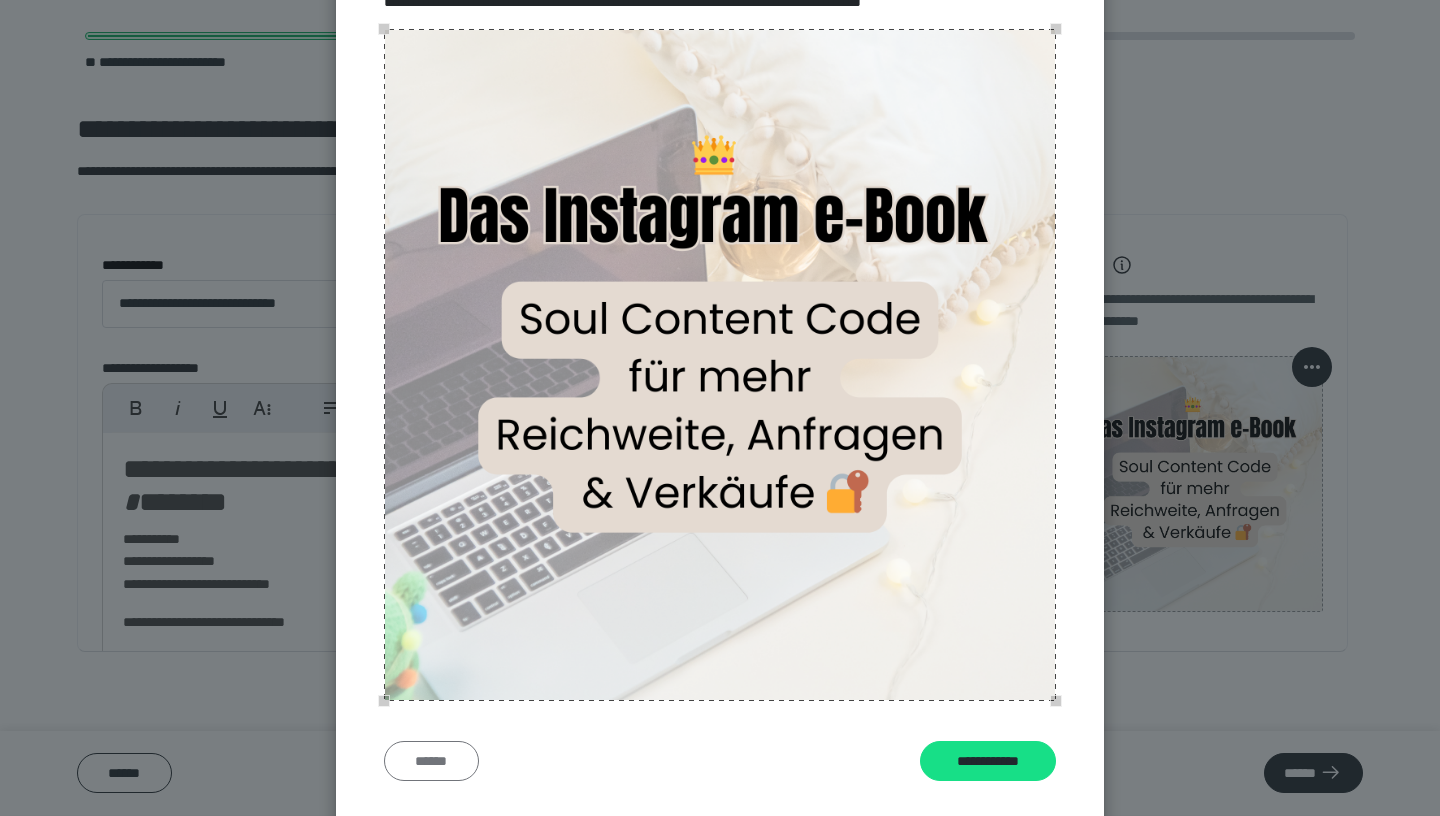click on "******" at bounding box center [431, 761] 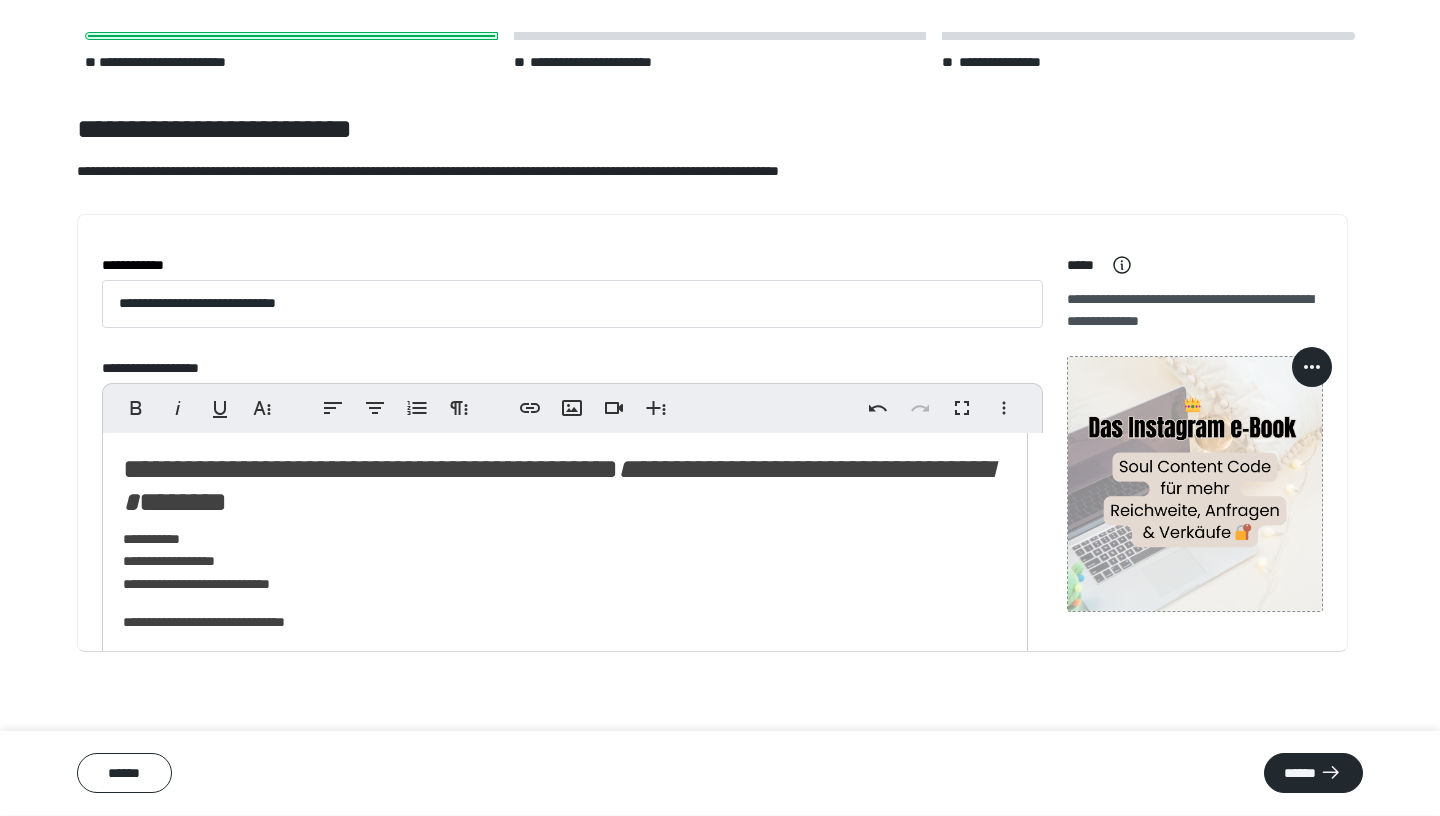 click 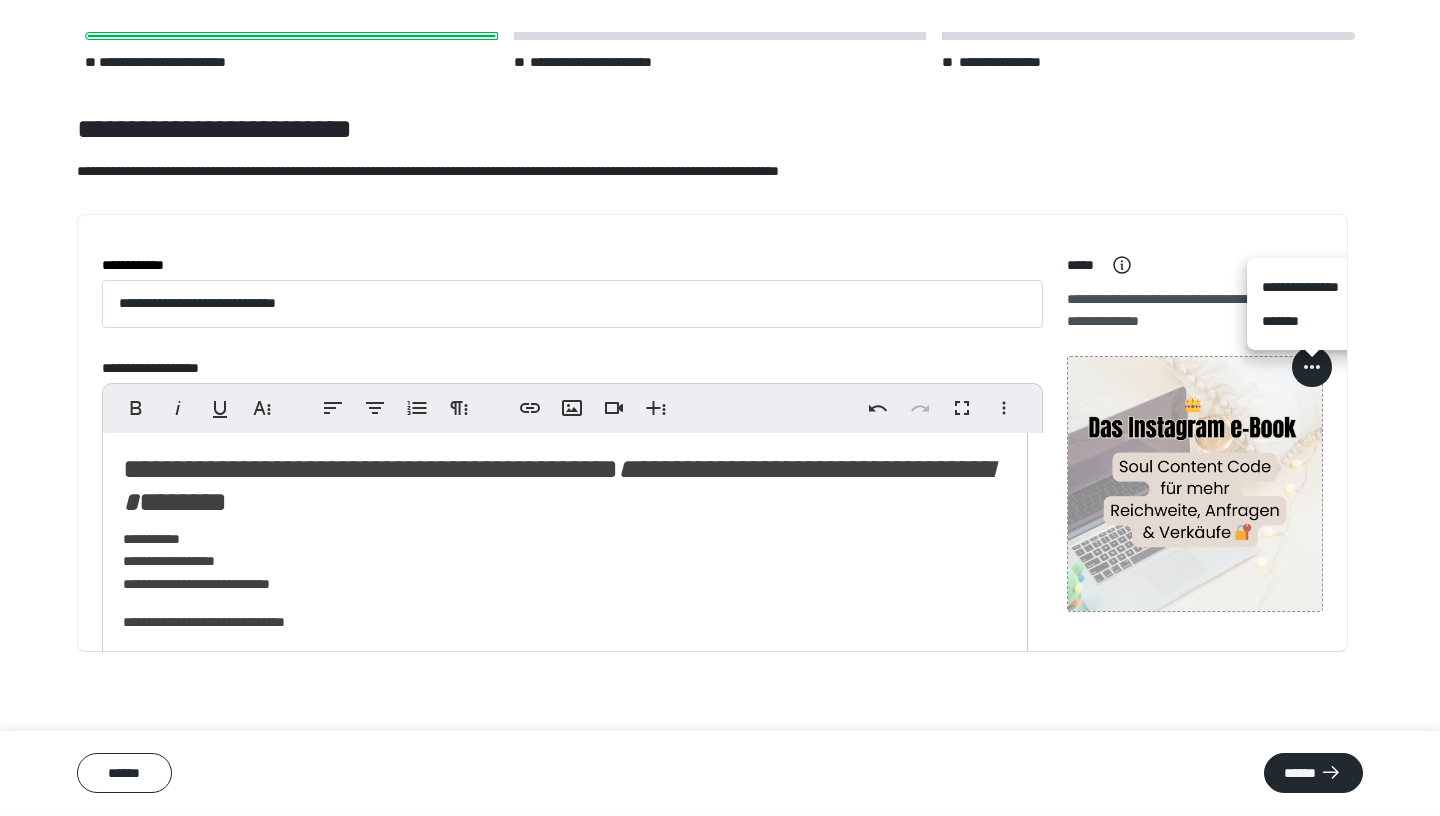 click on "*******" at bounding box center (1312, 321) 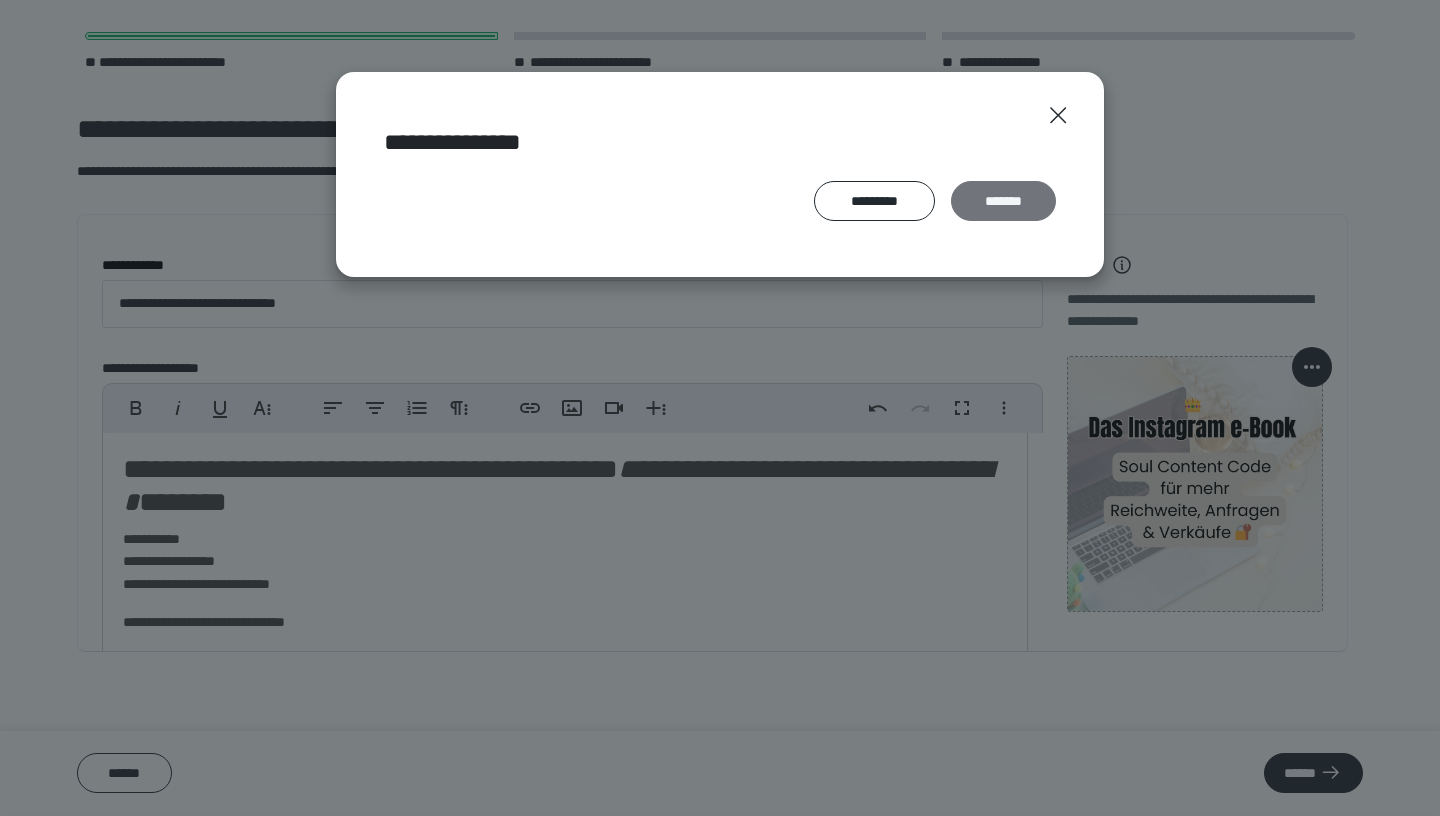 click on "*******" at bounding box center [1003, 201] 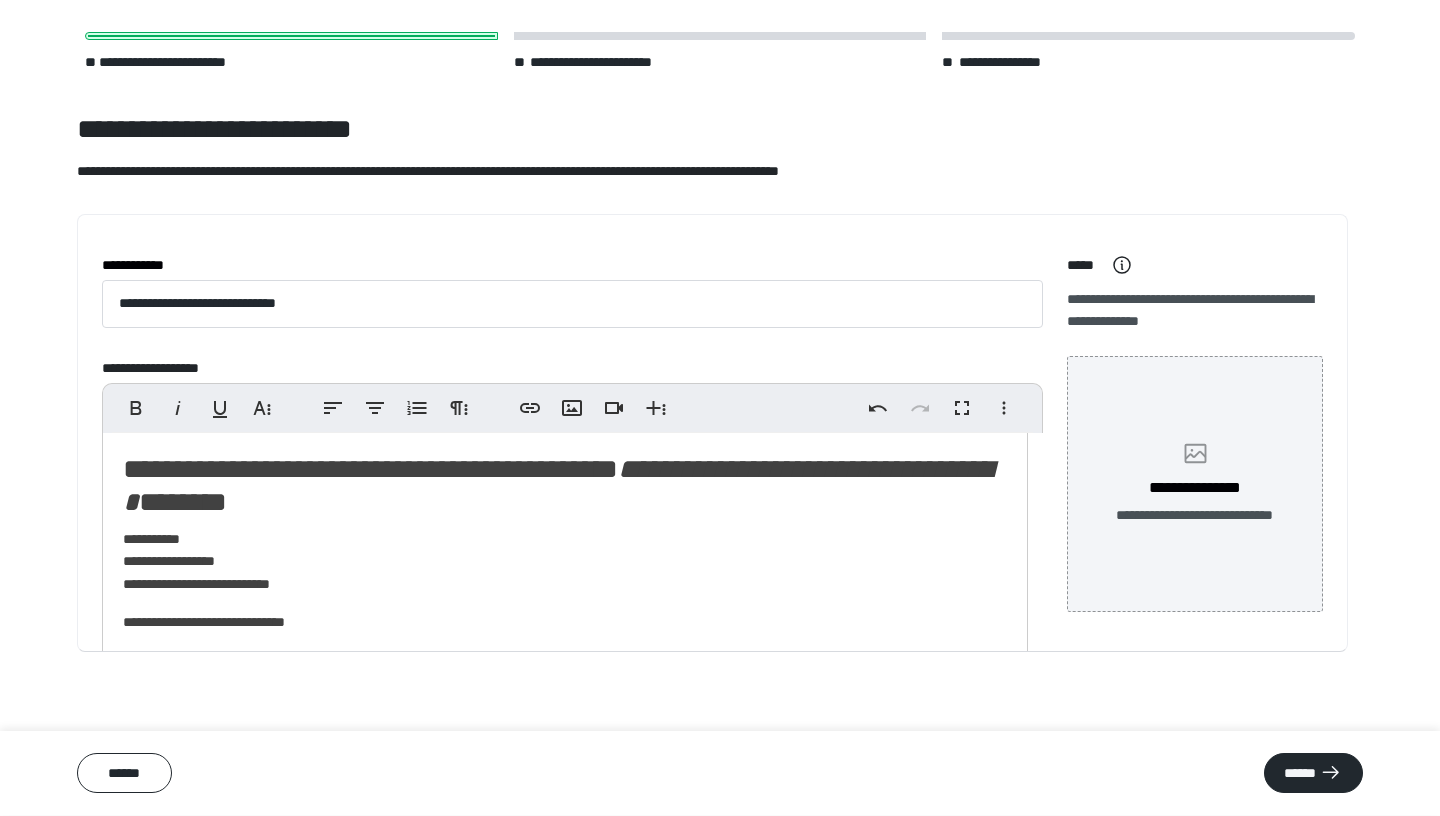 click on "**********" at bounding box center (1195, 488) 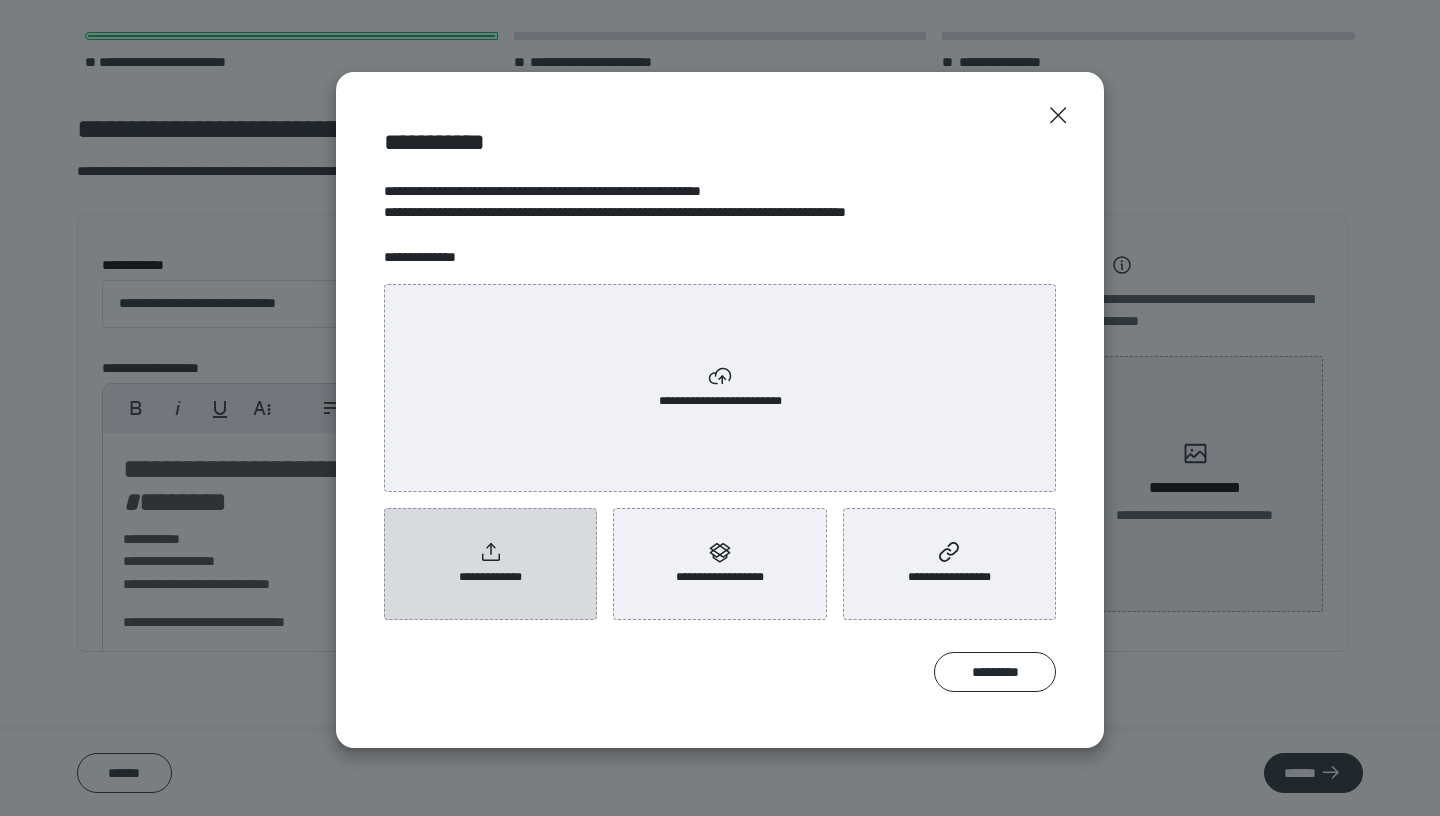 click on "**********" at bounding box center (490, 564) 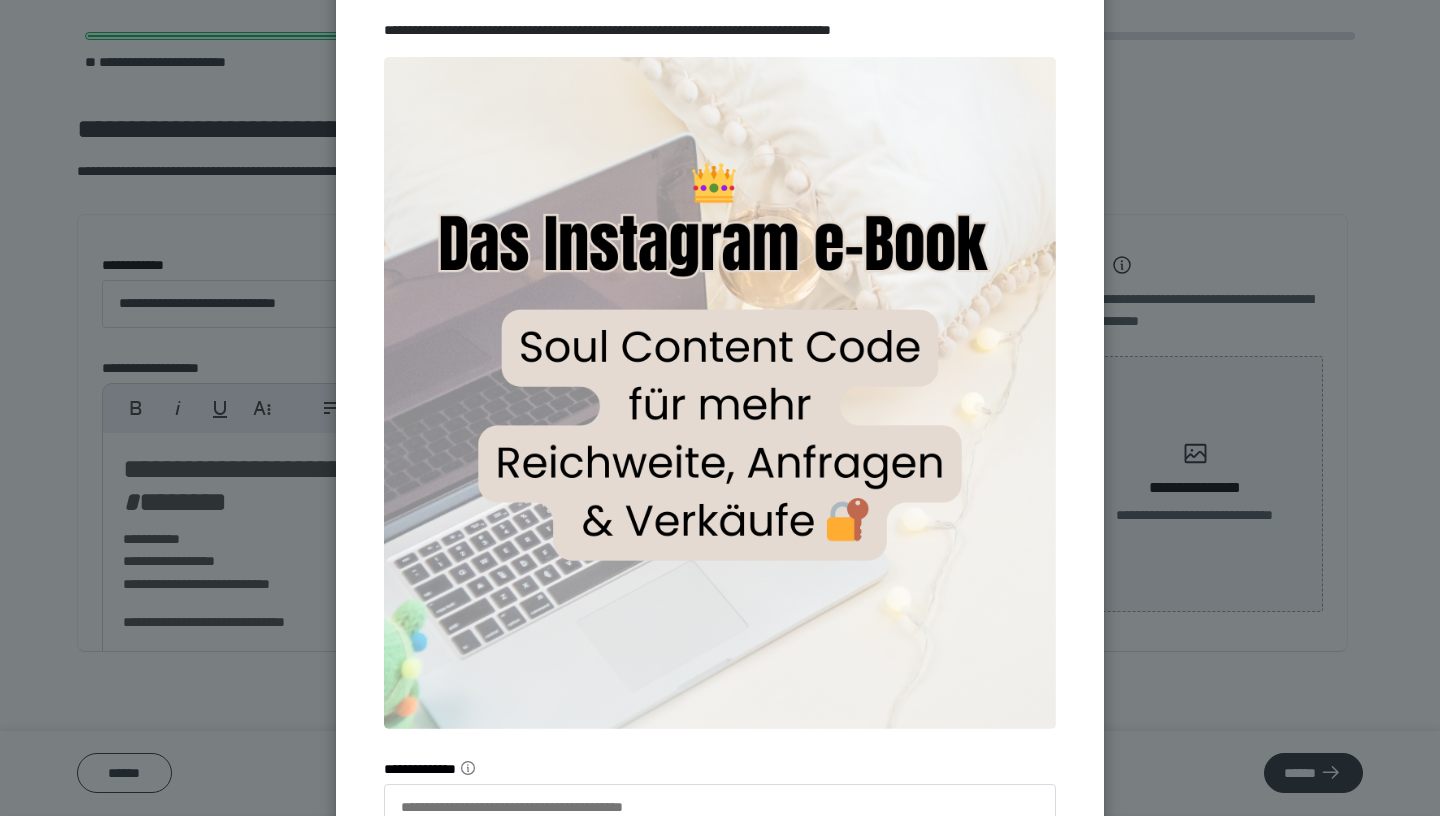 scroll, scrollTop: 127, scrollLeft: 0, axis: vertical 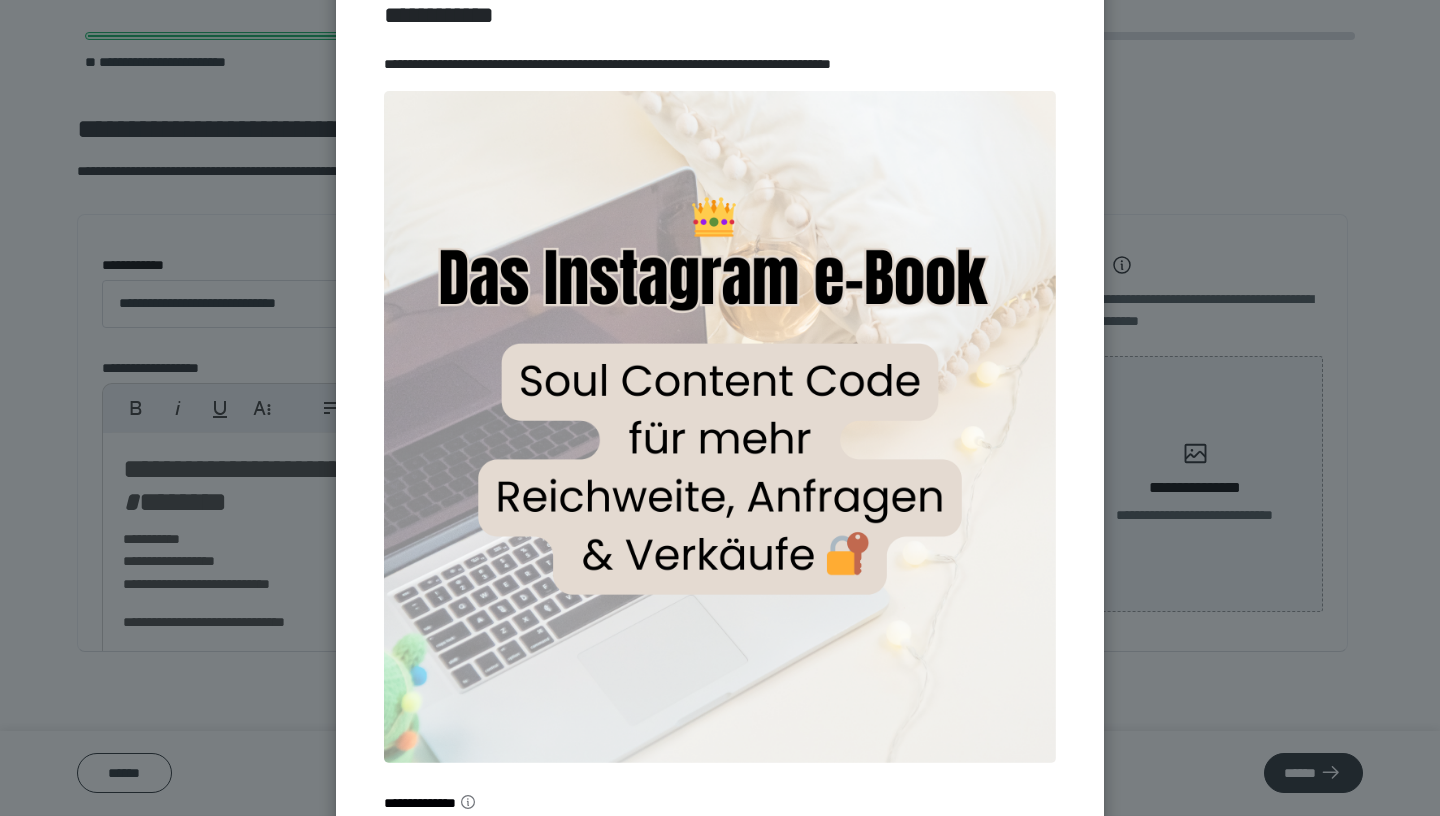 click at bounding box center (720, 427) 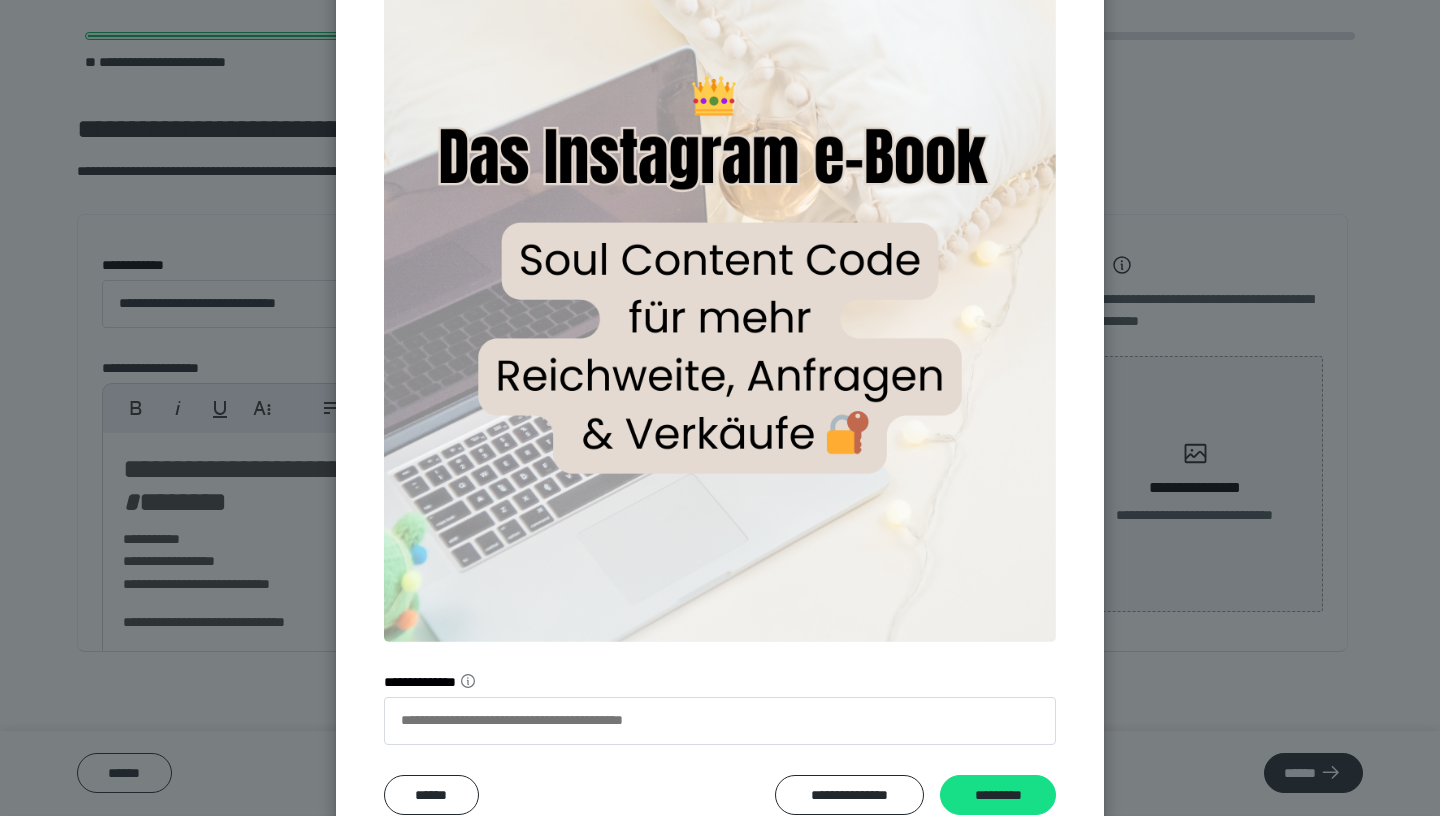 scroll, scrollTop: 244, scrollLeft: 0, axis: vertical 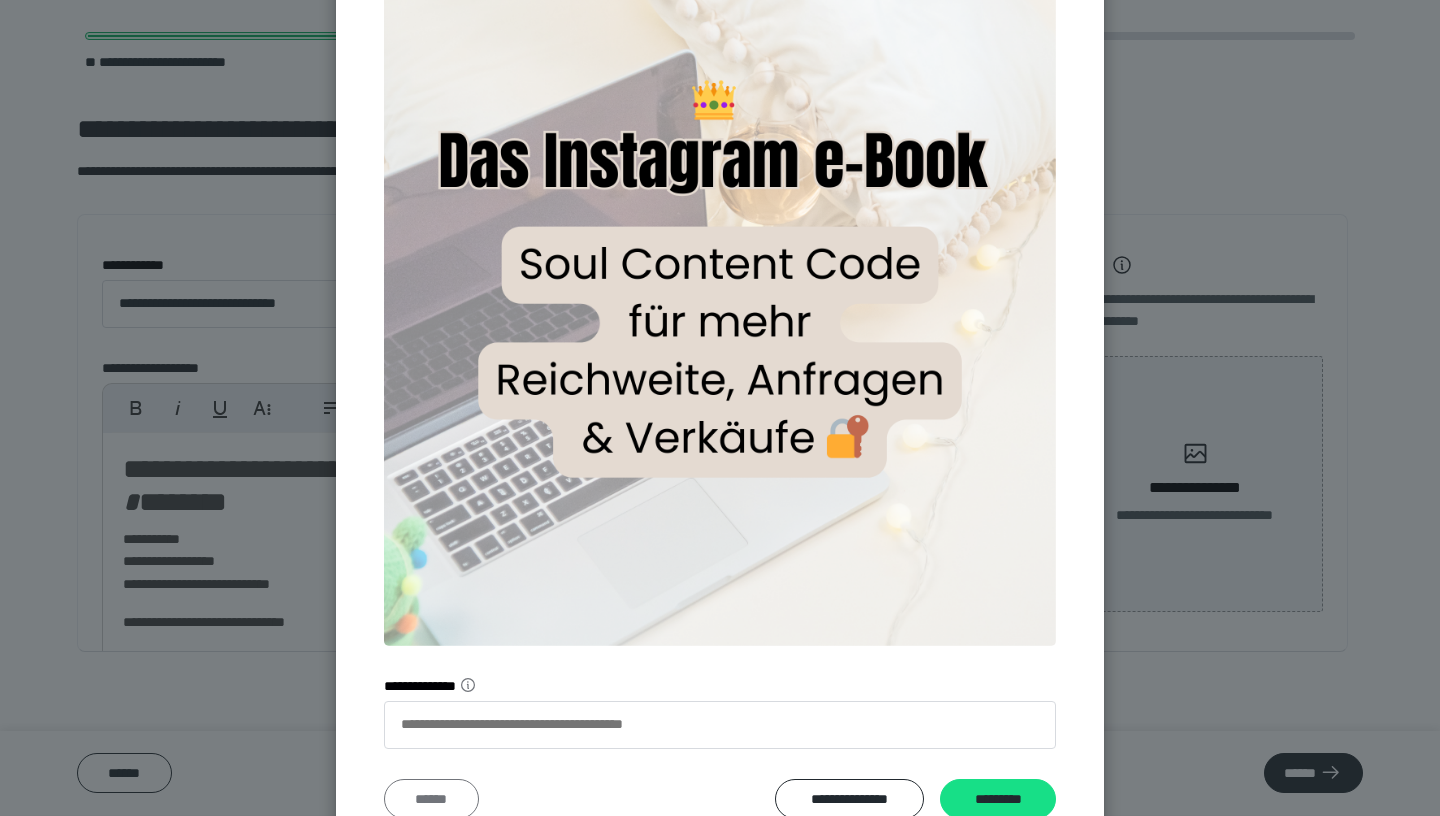 click on "******" at bounding box center [431, 799] 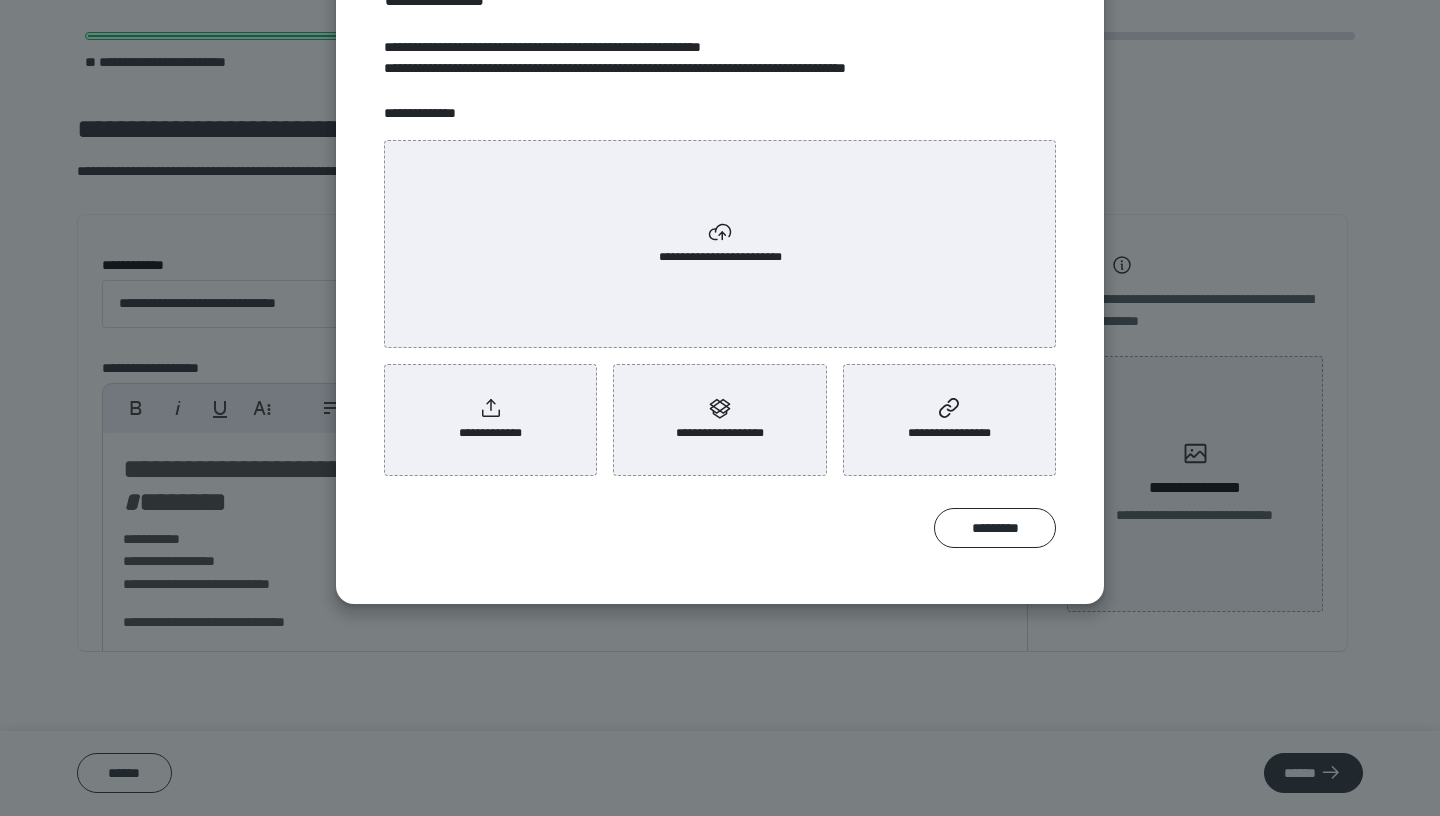 scroll, scrollTop: 143, scrollLeft: 0, axis: vertical 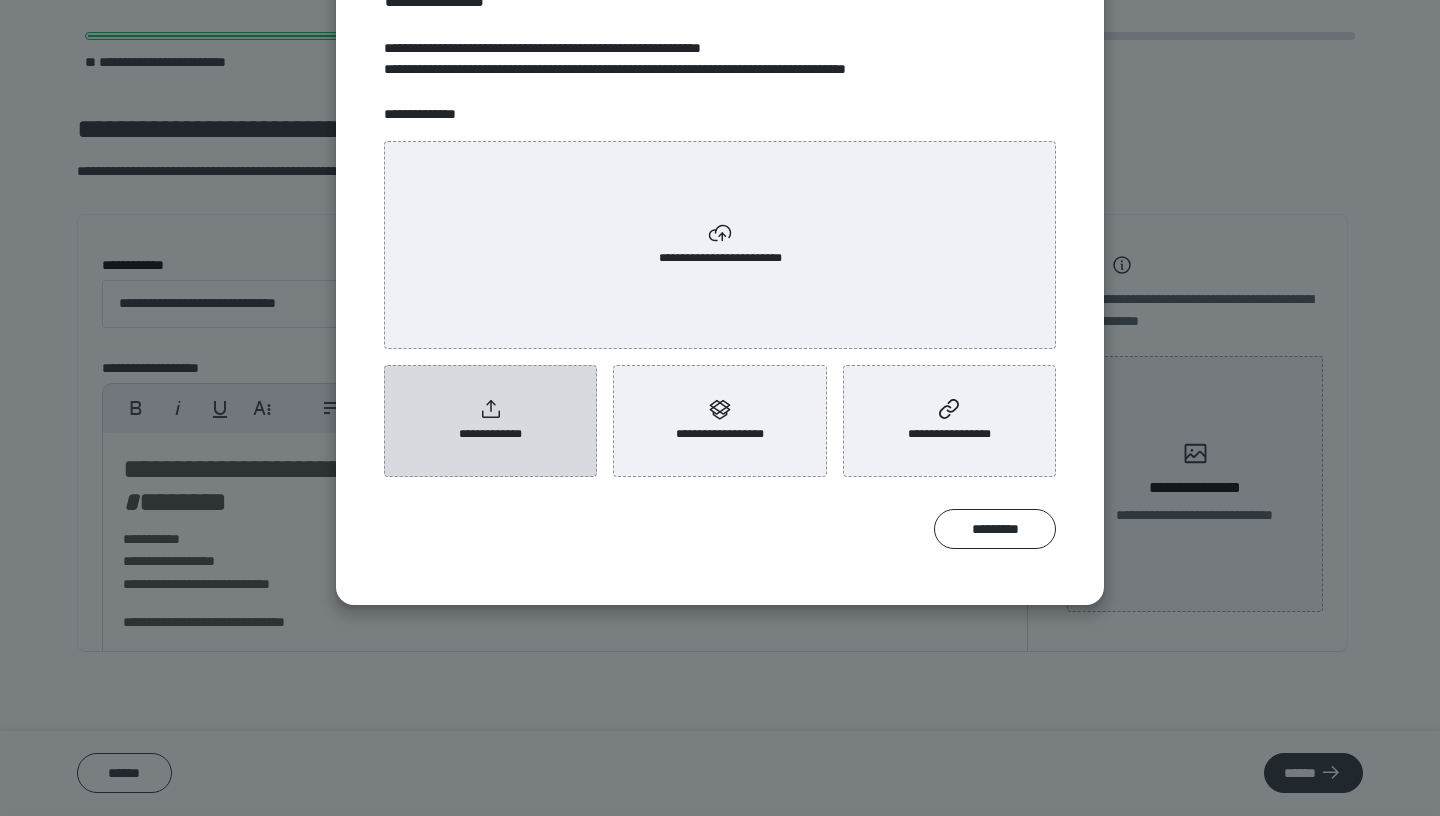 click on "**********" at bounding box center (490, 421) 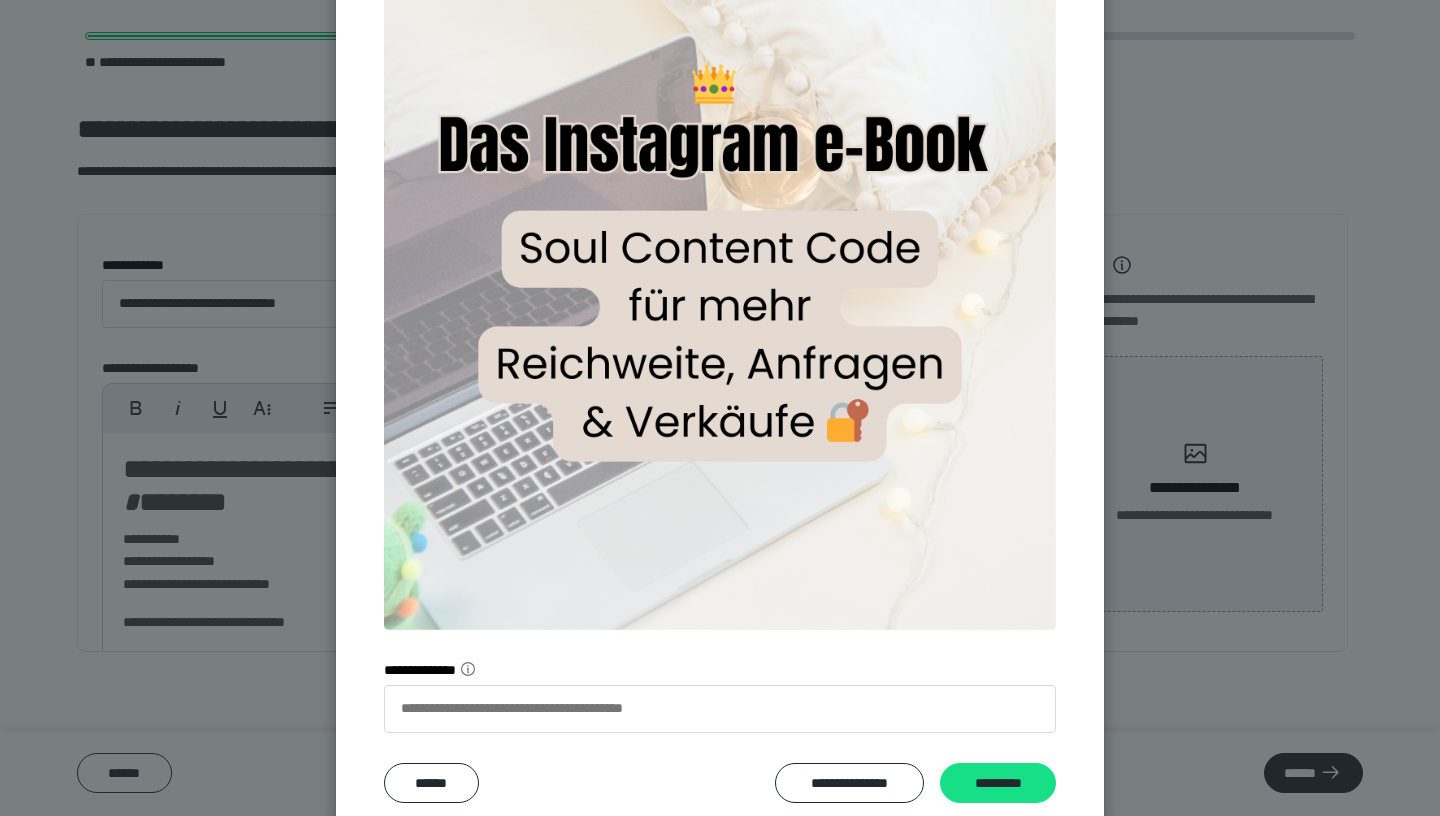scroll, scrollTop: 303, scrollLeft: 0, axis: vertical 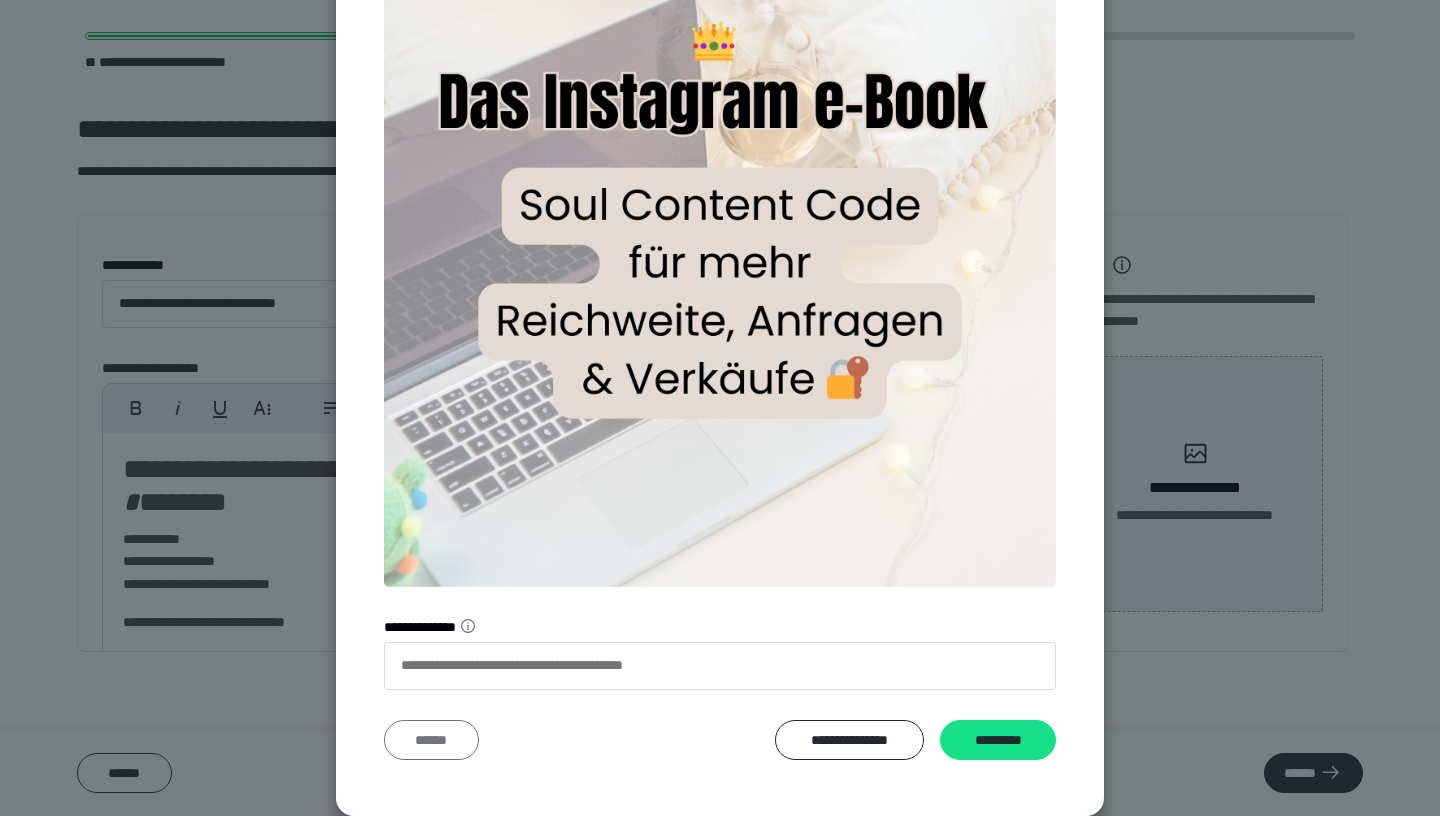 click on "******" at bounding box center [431, 740] 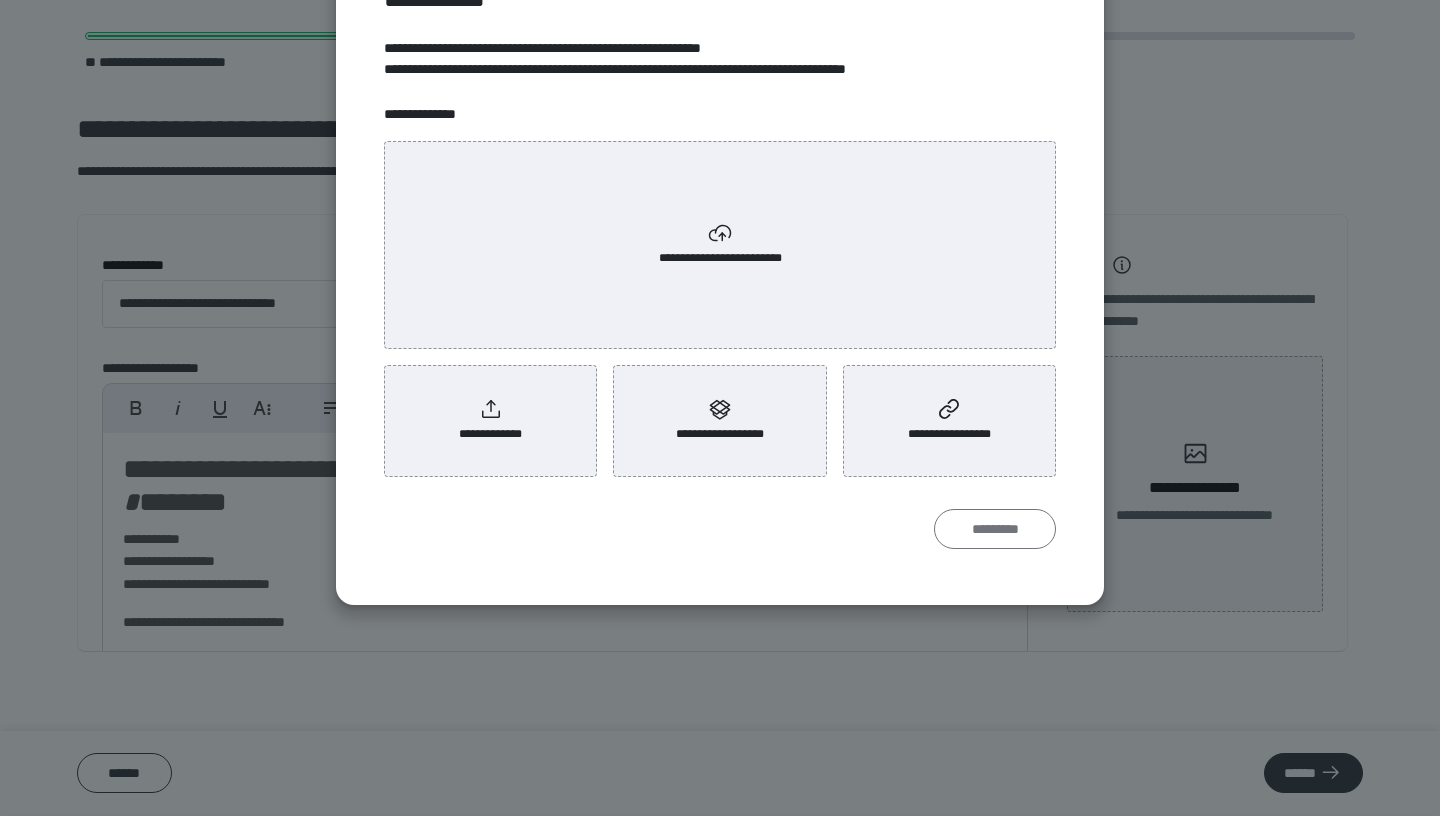 click on "*********" at bounding box center (995, 529) 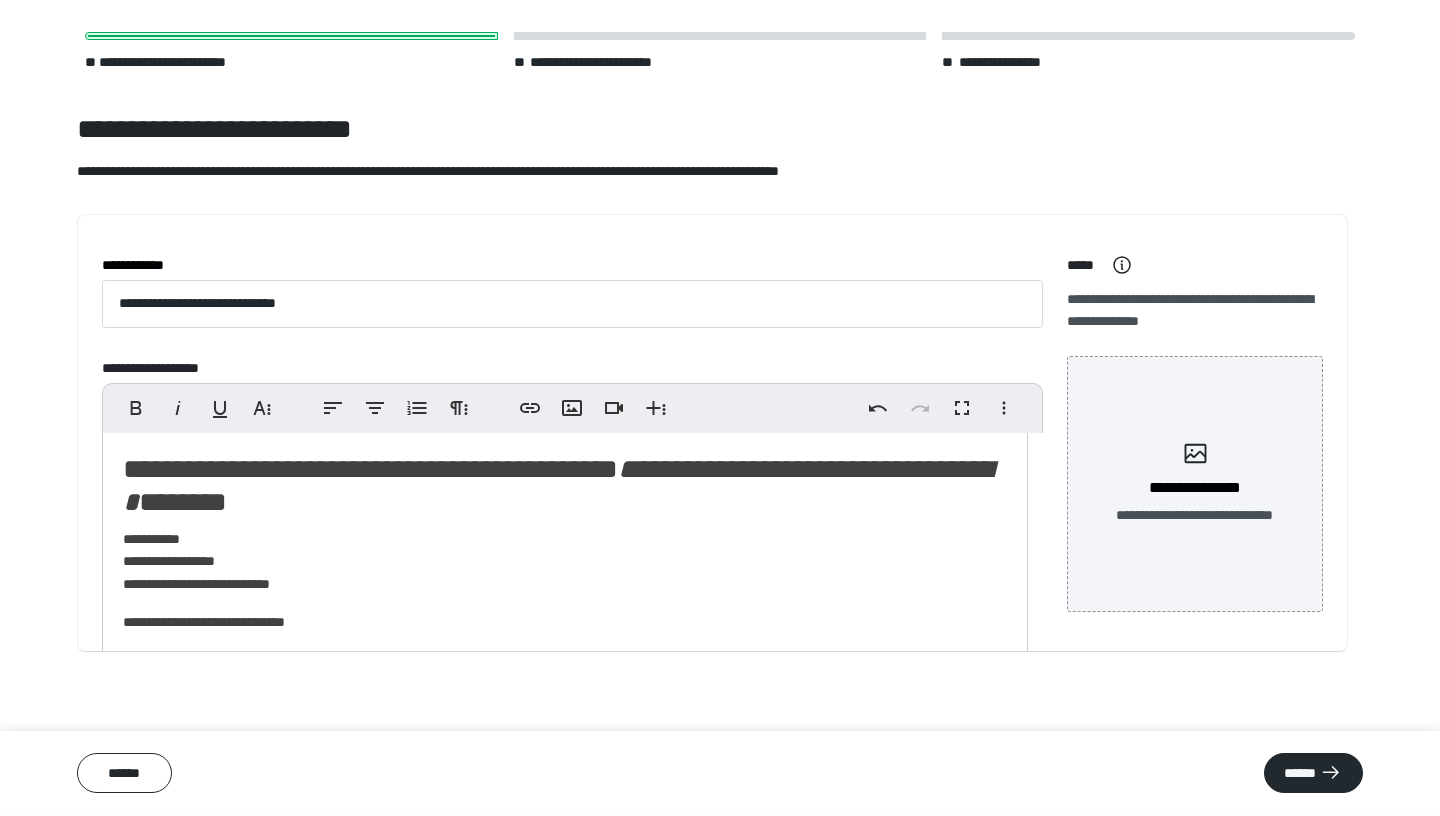 scroll, scrollTop: 0, scrollLeft: 0, axis: both 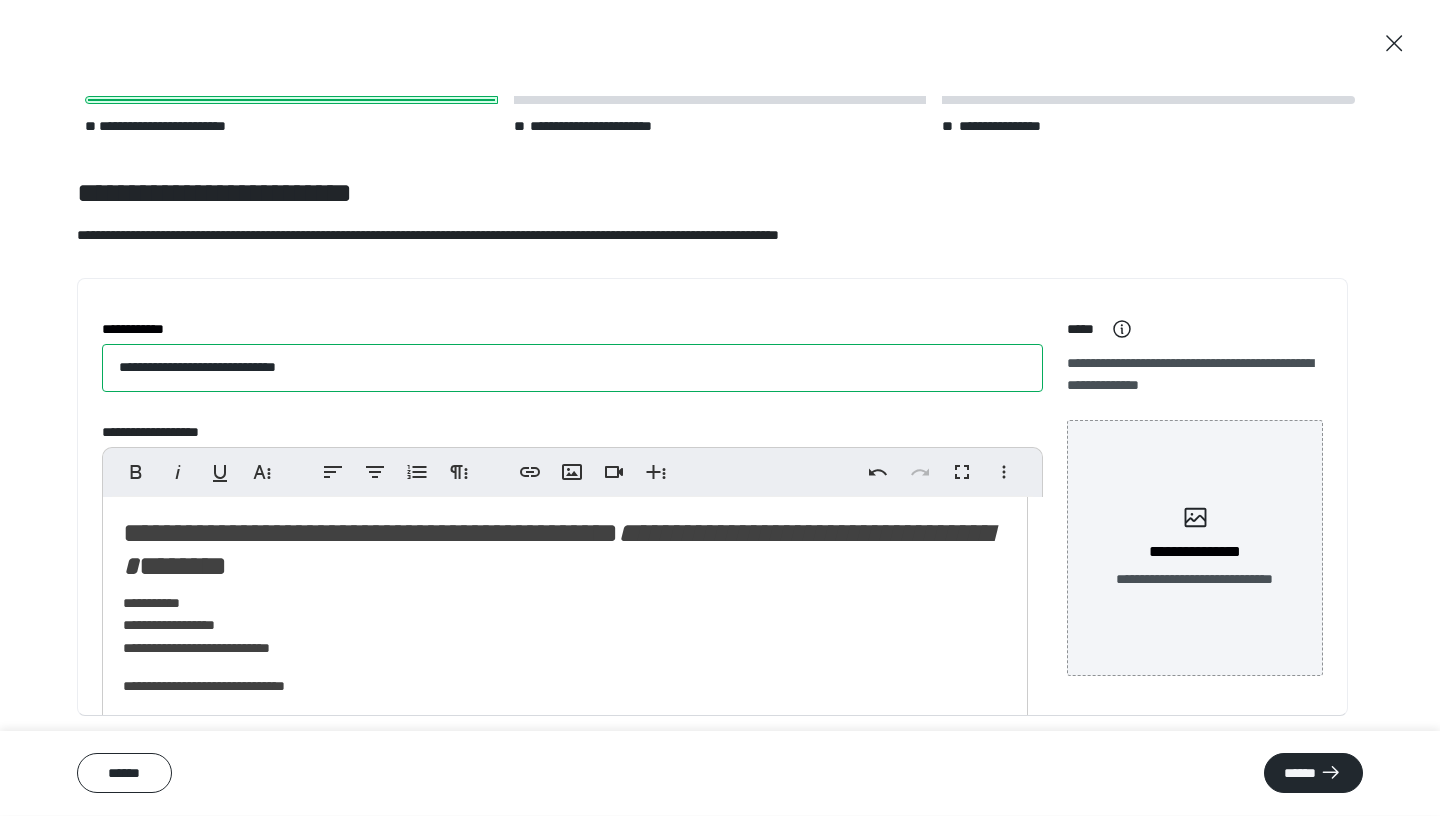 click on "**********" at bounding box center (572, 368) 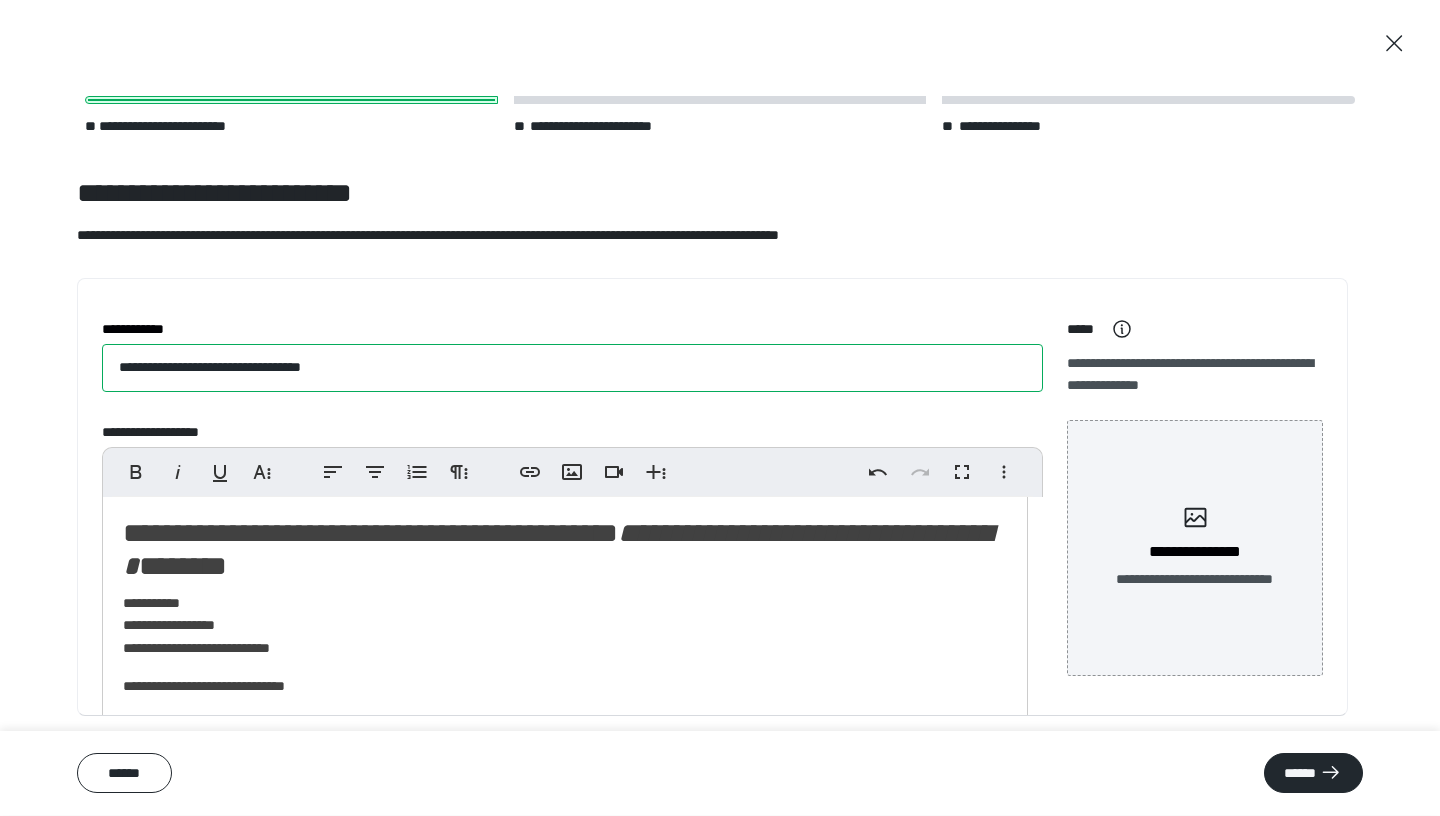 drag, startPoint x: 246, startPoint y: 369, endPoint x: 353, endPoint y: 272, distance: 144.42299 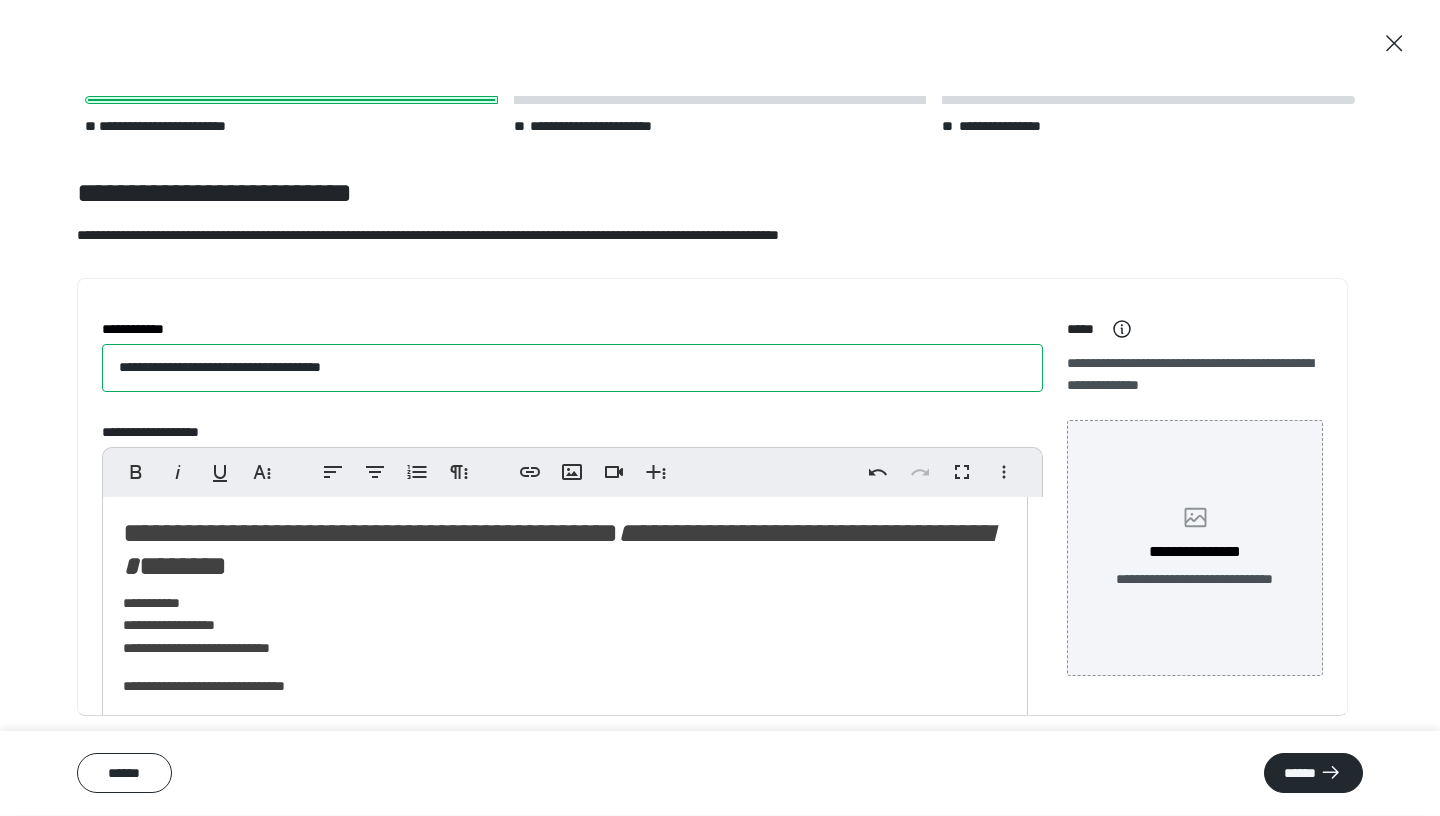 type on "**********" 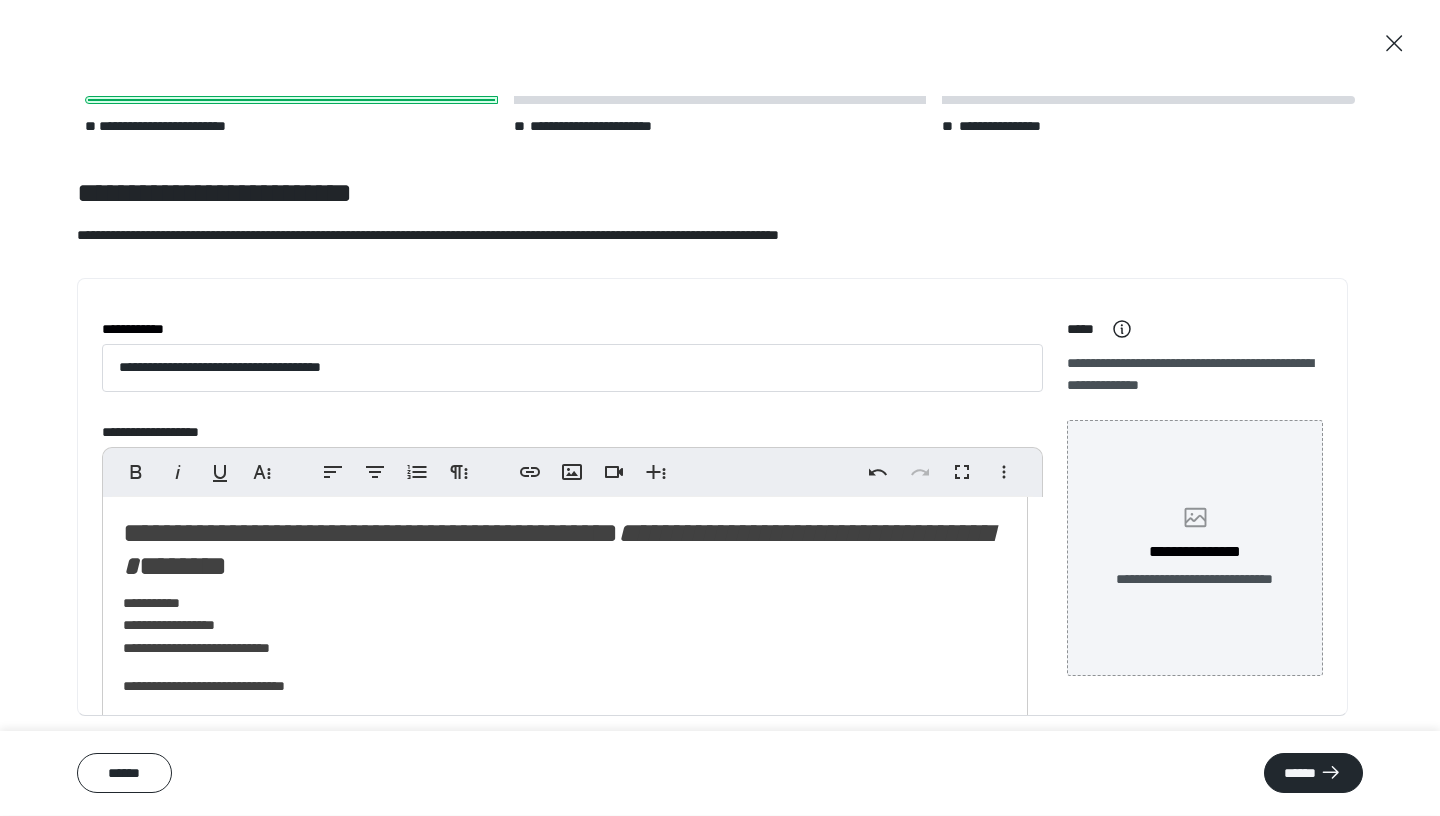 click on "**********" at bounding box center [1195, 552] 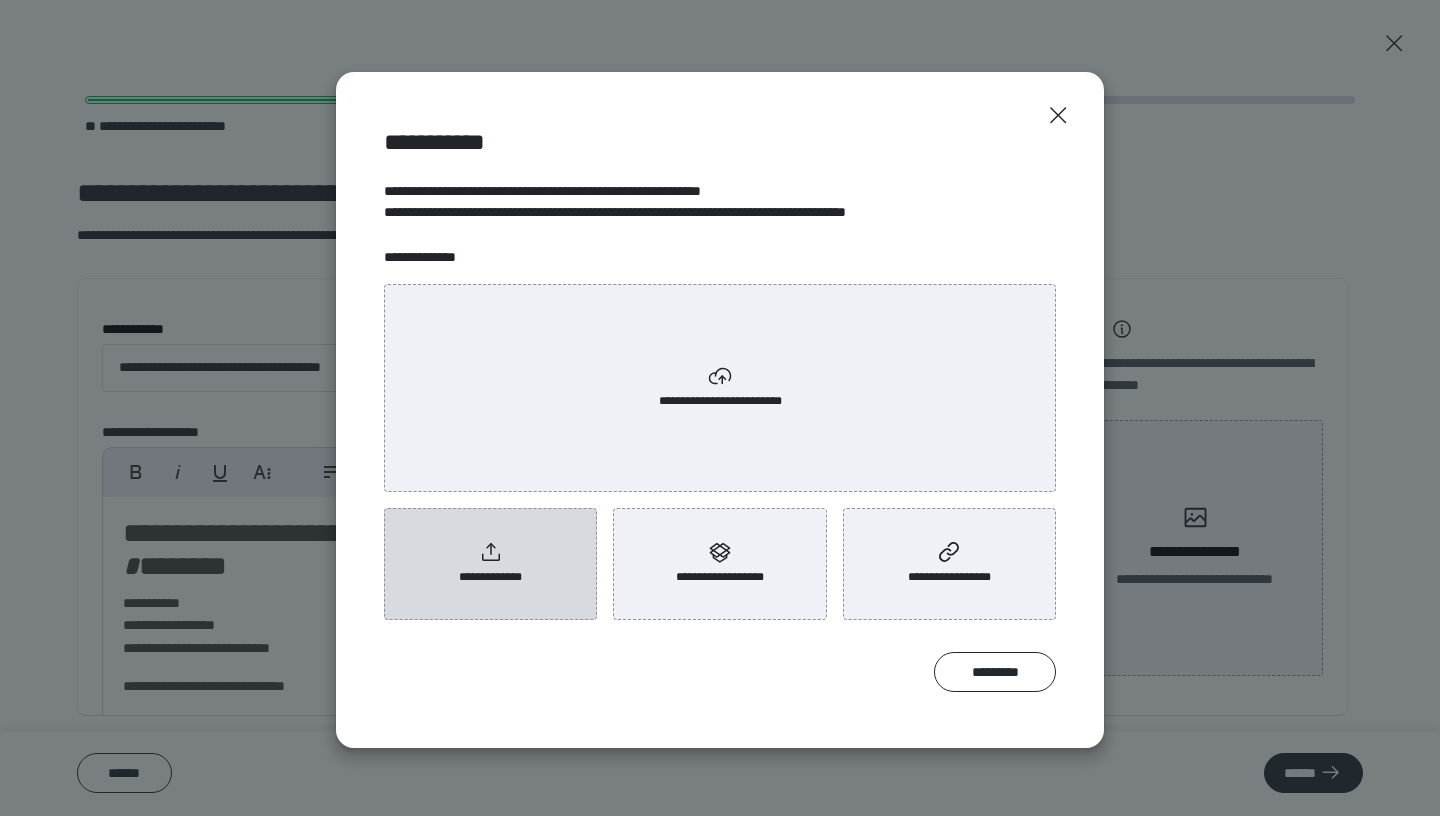 click on "**********" at bounding box center (490, 564) 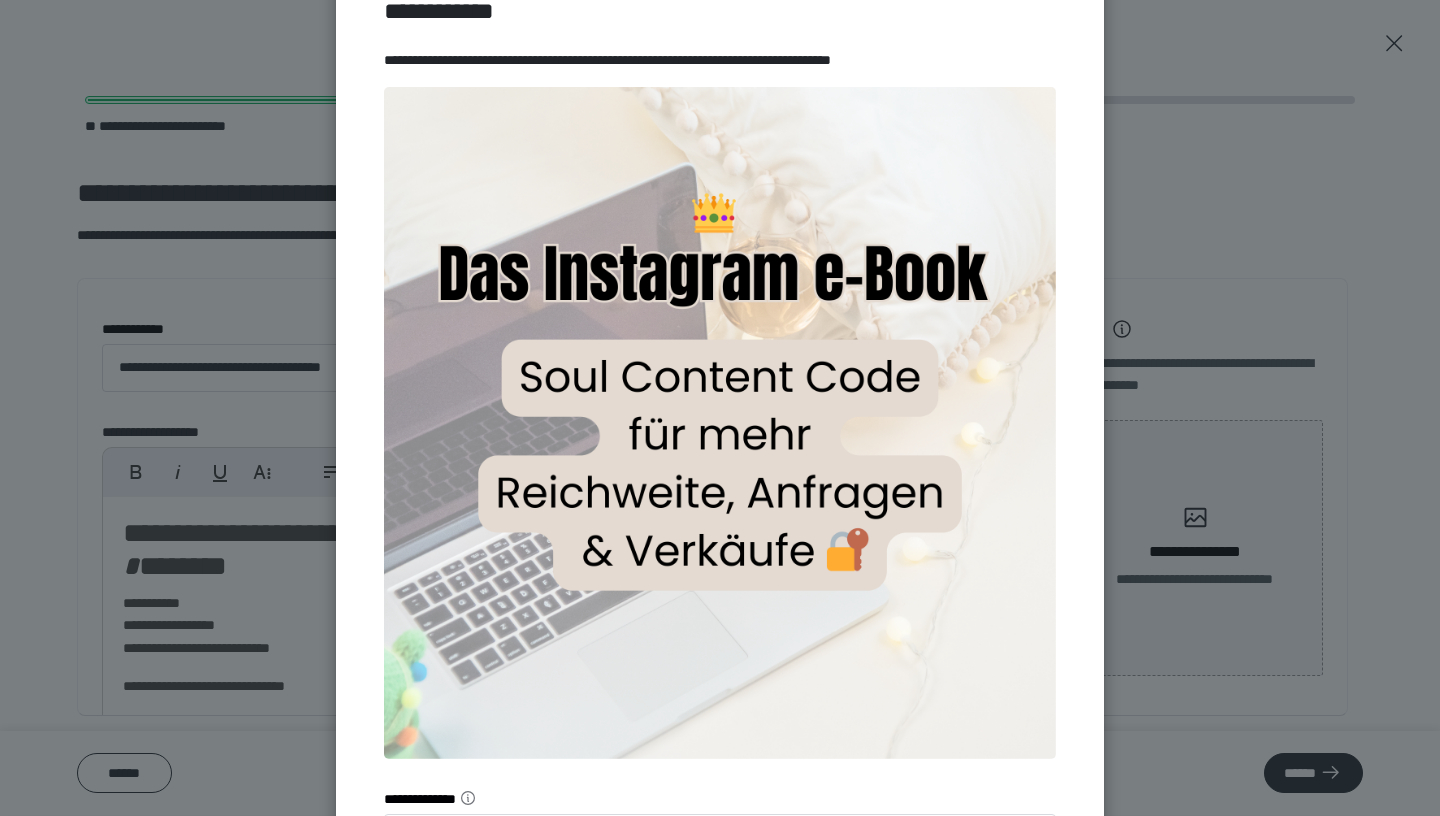 scroll, scrollTop: 303, scrollLeft: 0, axis: vertical 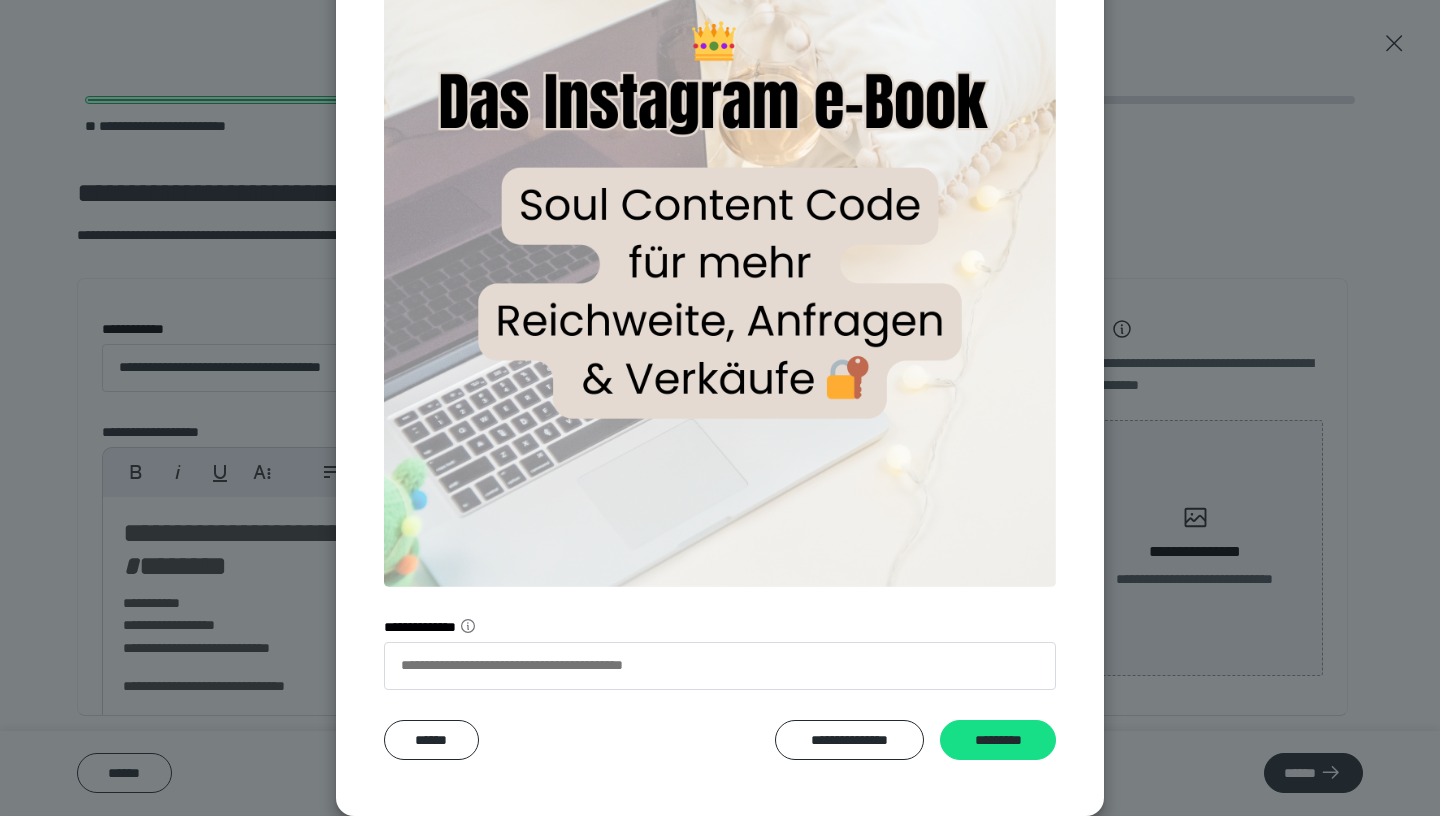 click at bounding box center [720, 251] 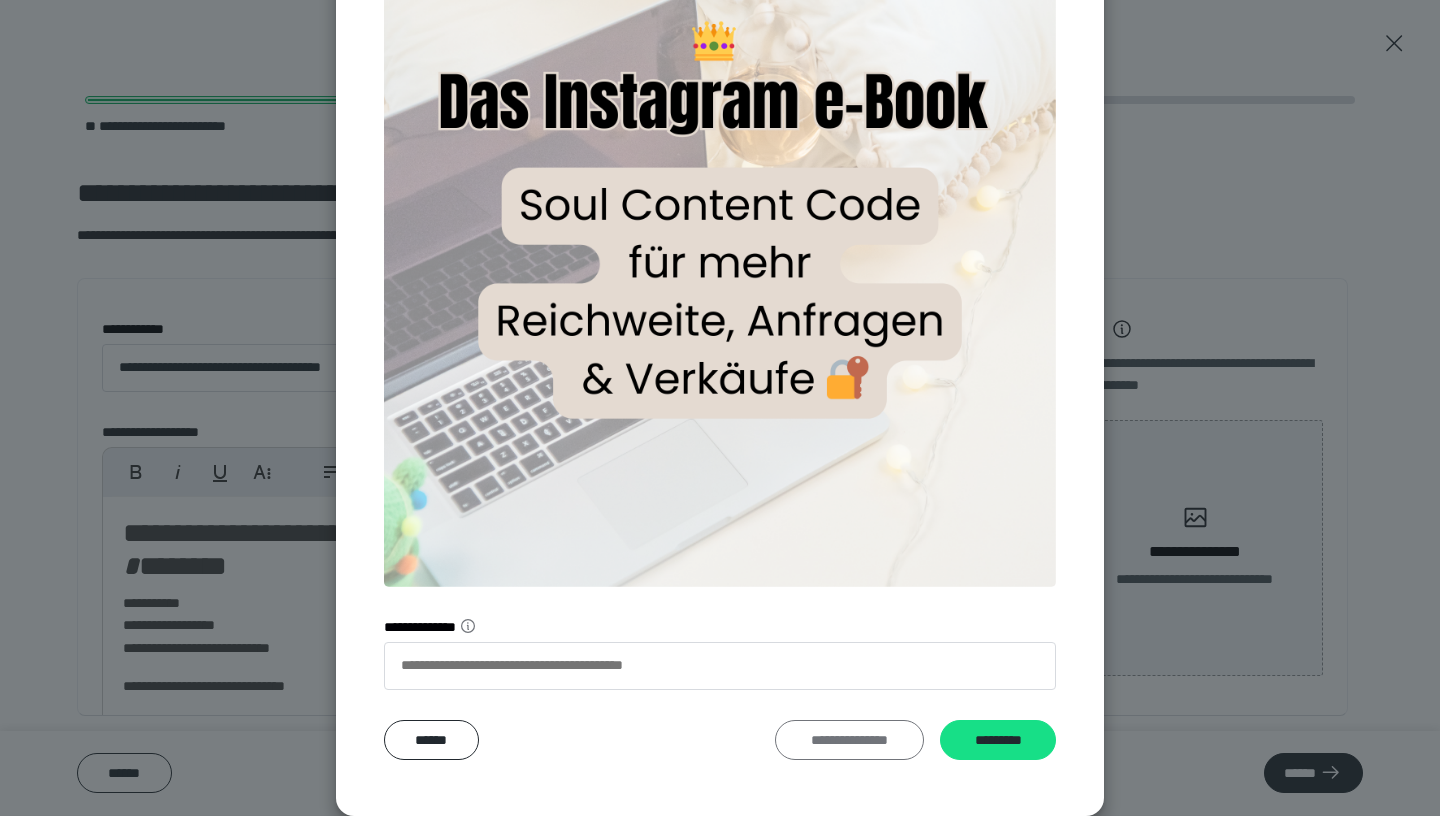 click on "**********" at bounding box center (849, 740) 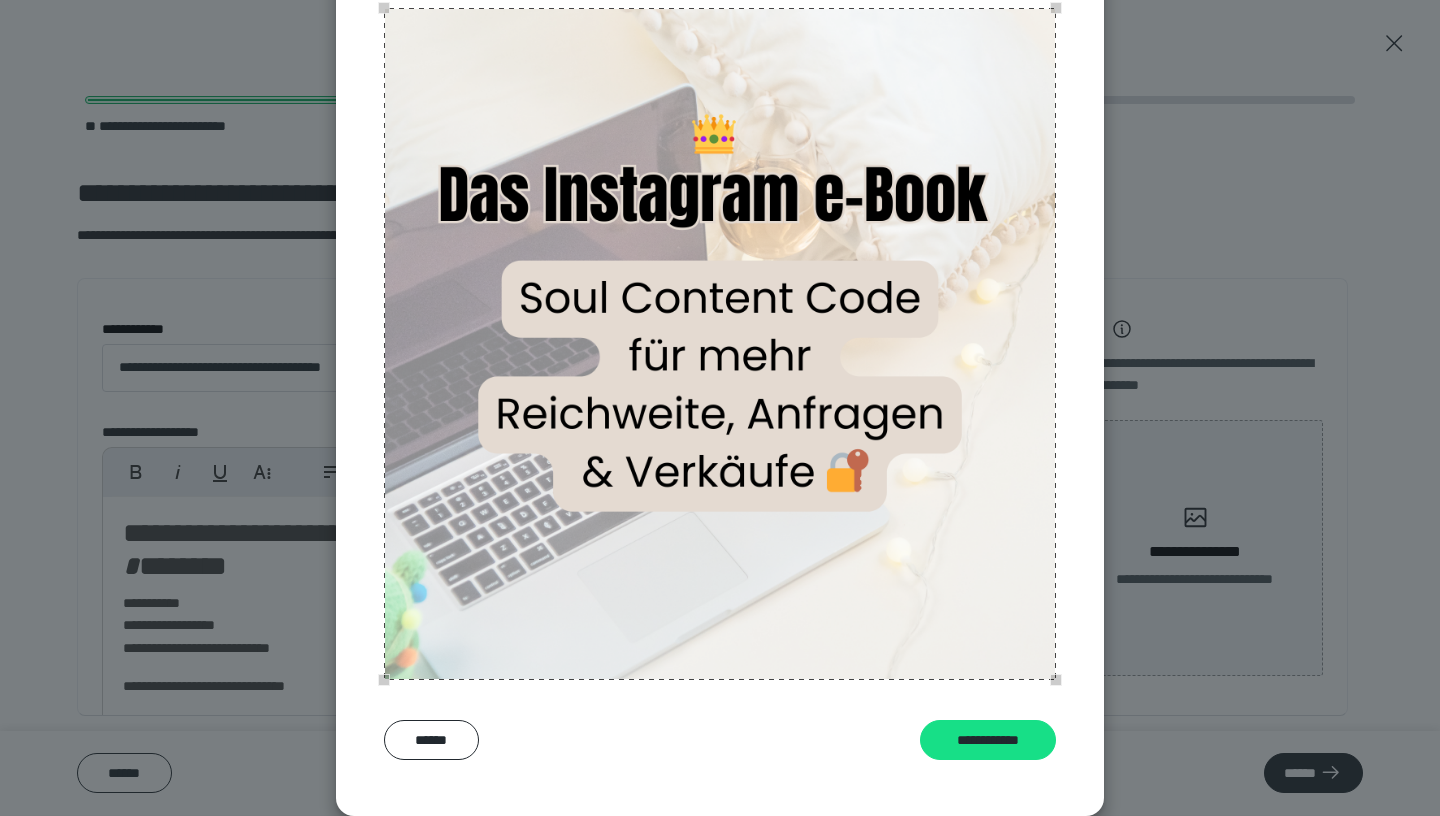 scroll, scrollTop: 208, scrollLeft: 0, axis: vertical 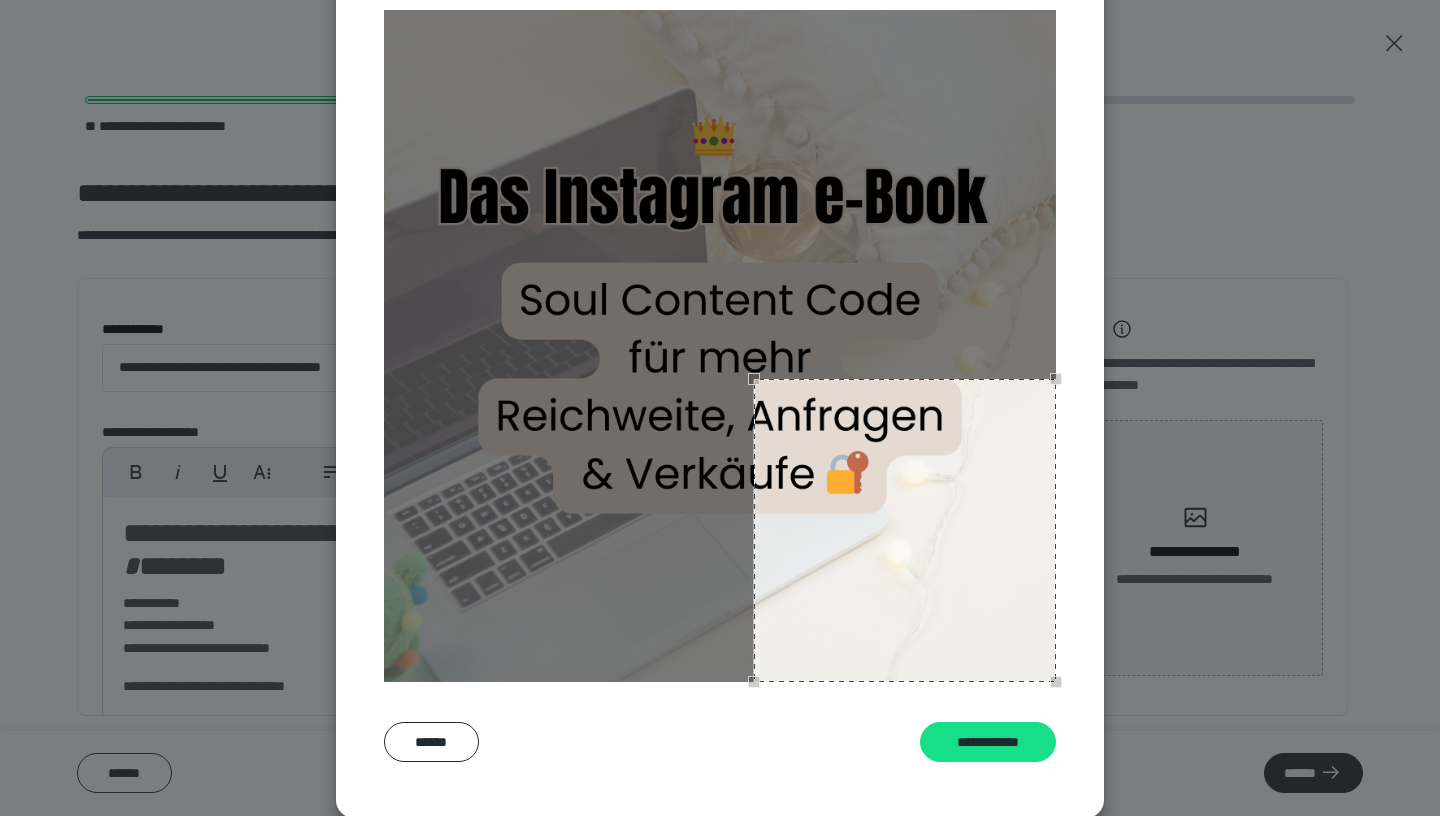 click at bounding box center (720, 346) 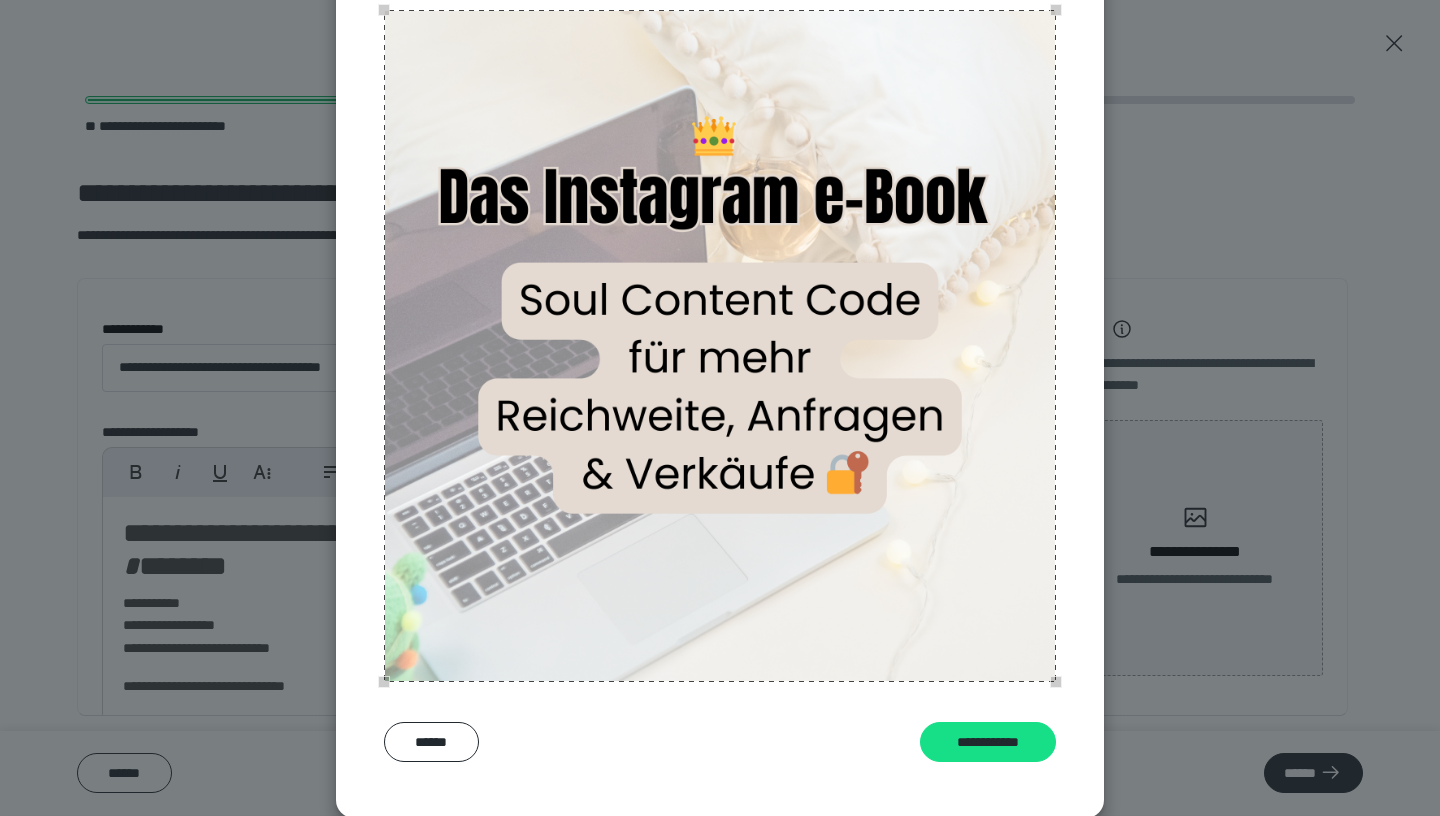 click on "**********" at bounding box center [720, 341] 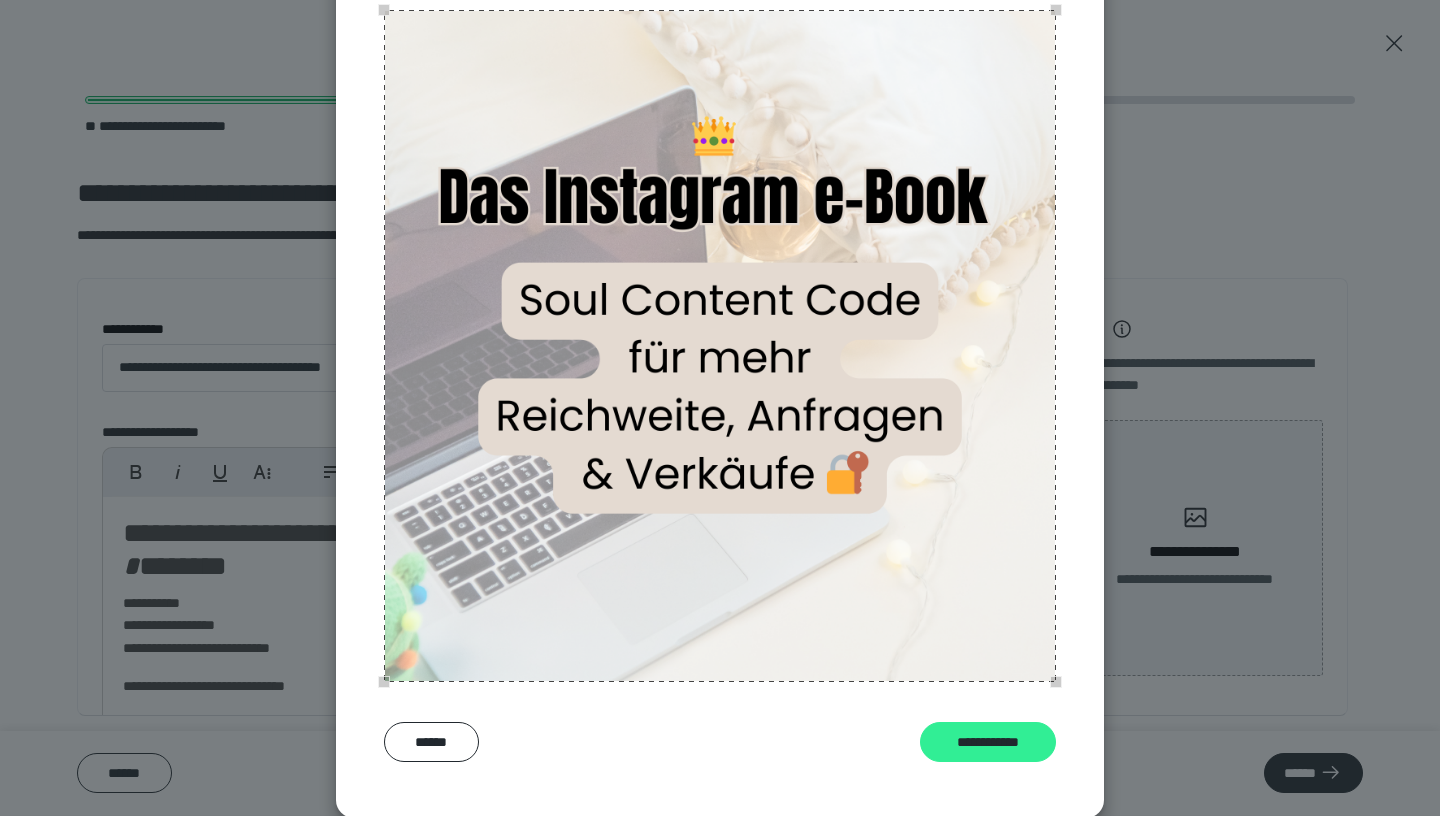 click on "**********" at bounding box center [988, 742] 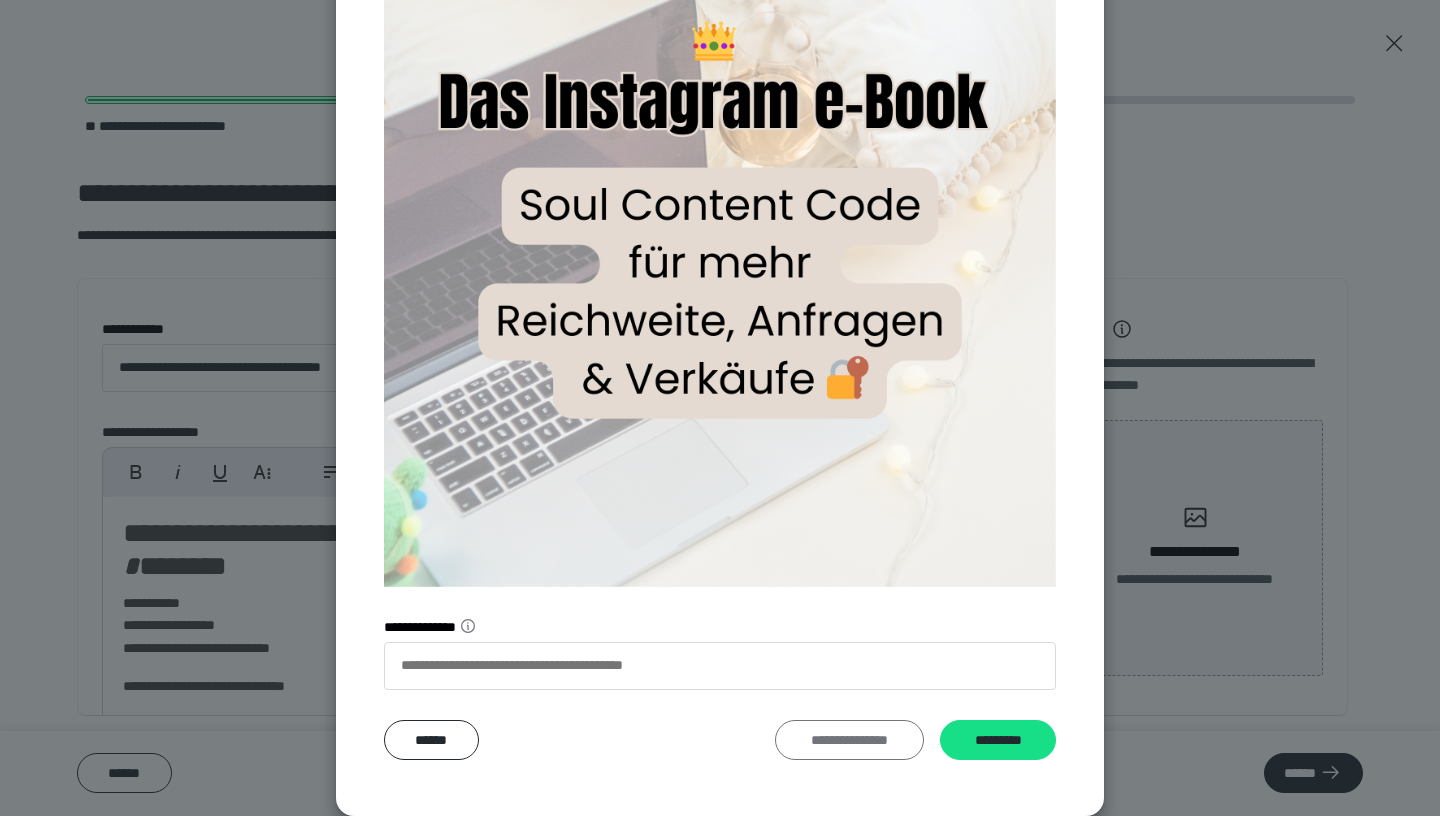 click on "**********" at bounding box center (849, 740) 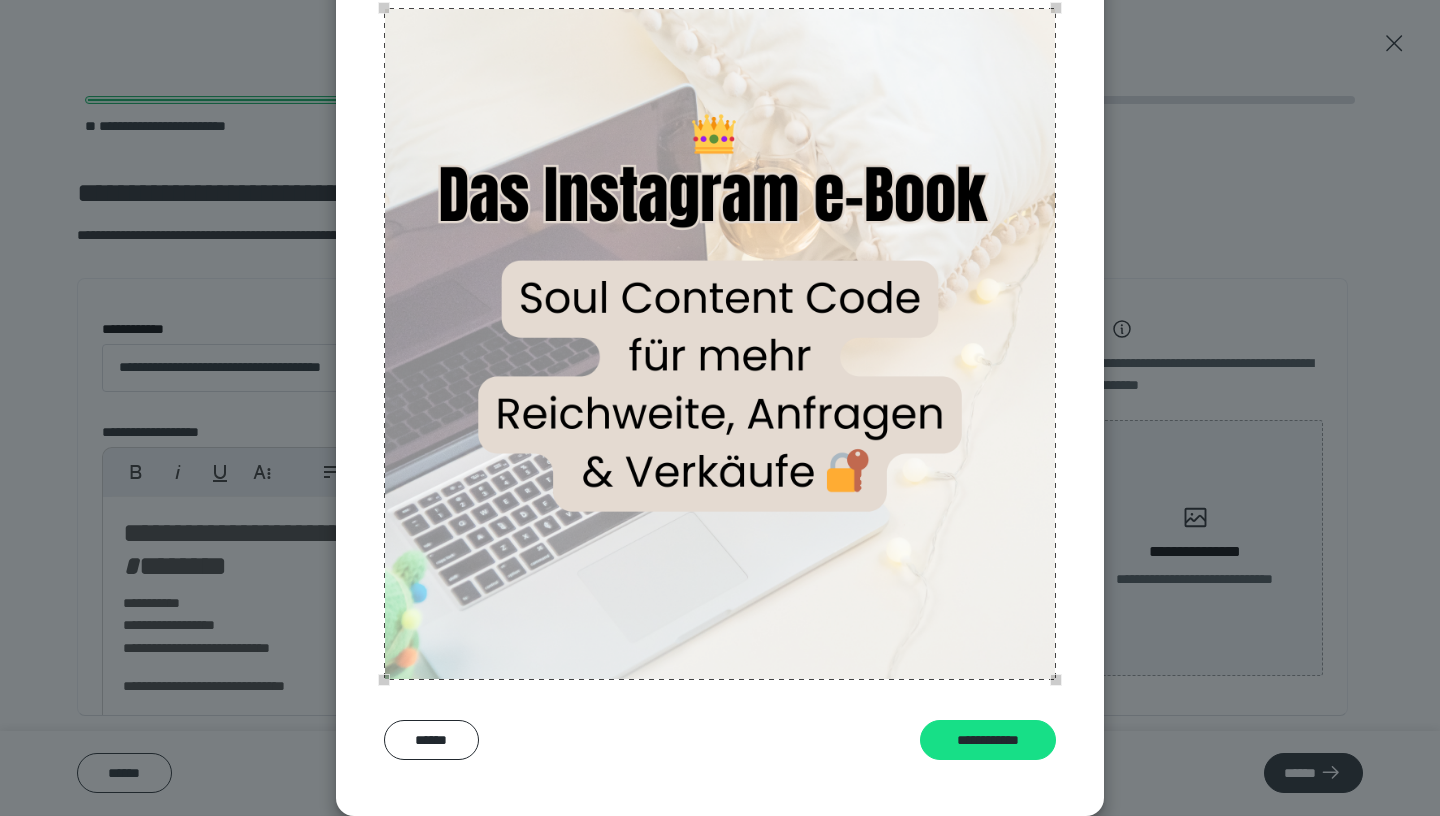 scroll, scrollTop: 208, scrollLeft: 0, axis: vertical 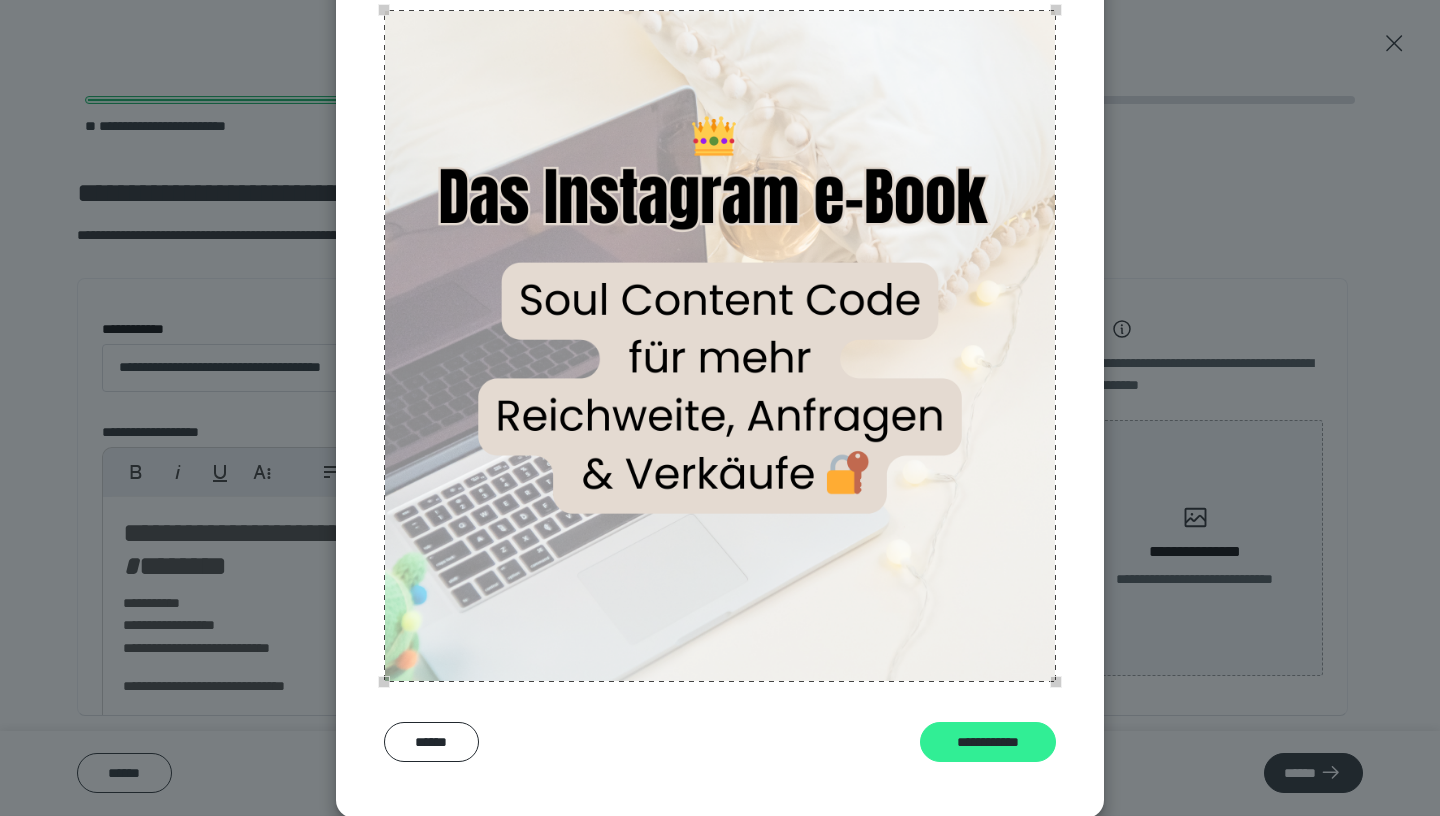 click on "**********" at bounding box center (988, 742) 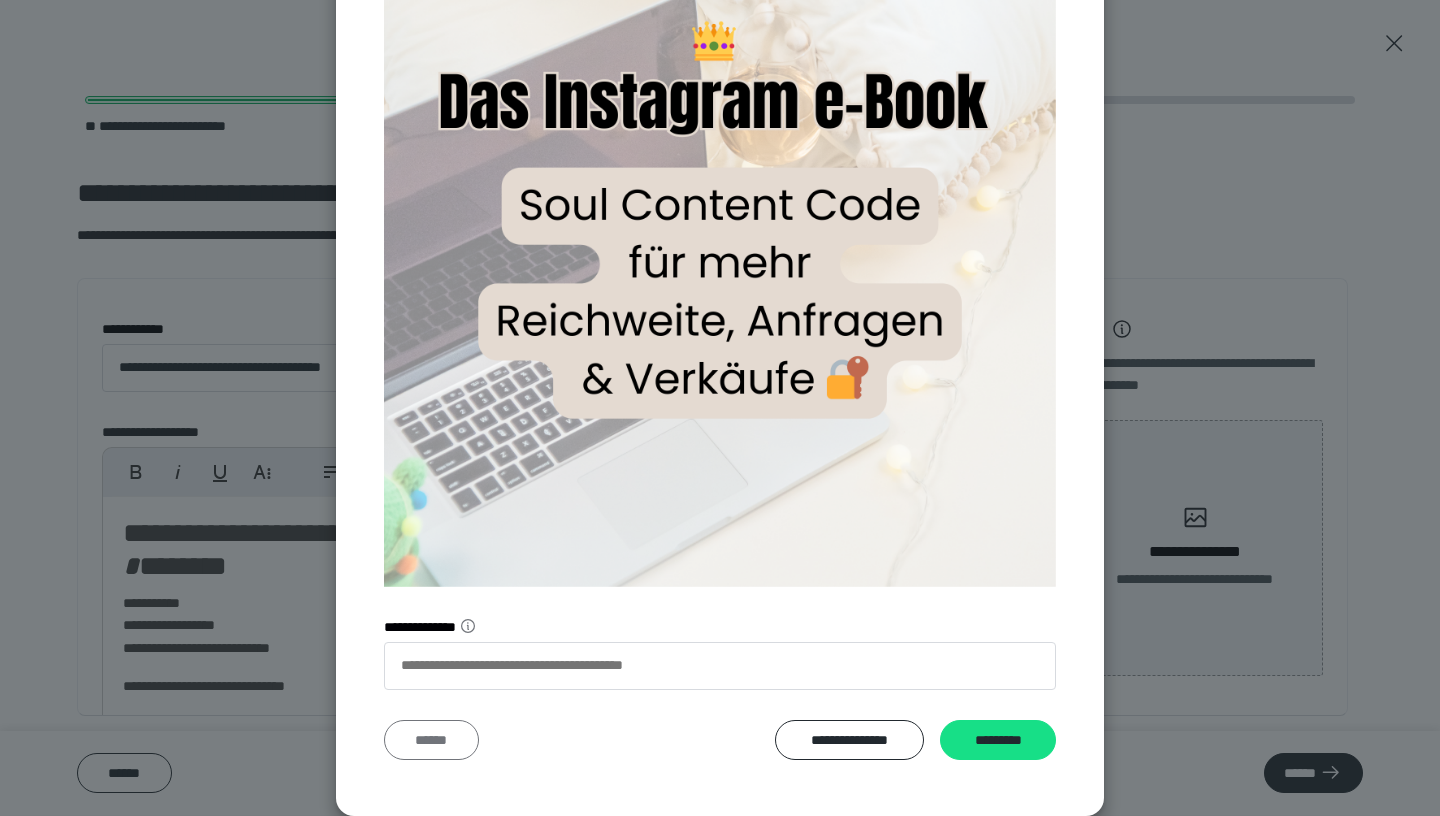 click on "******" at bounding box center [431, 740] 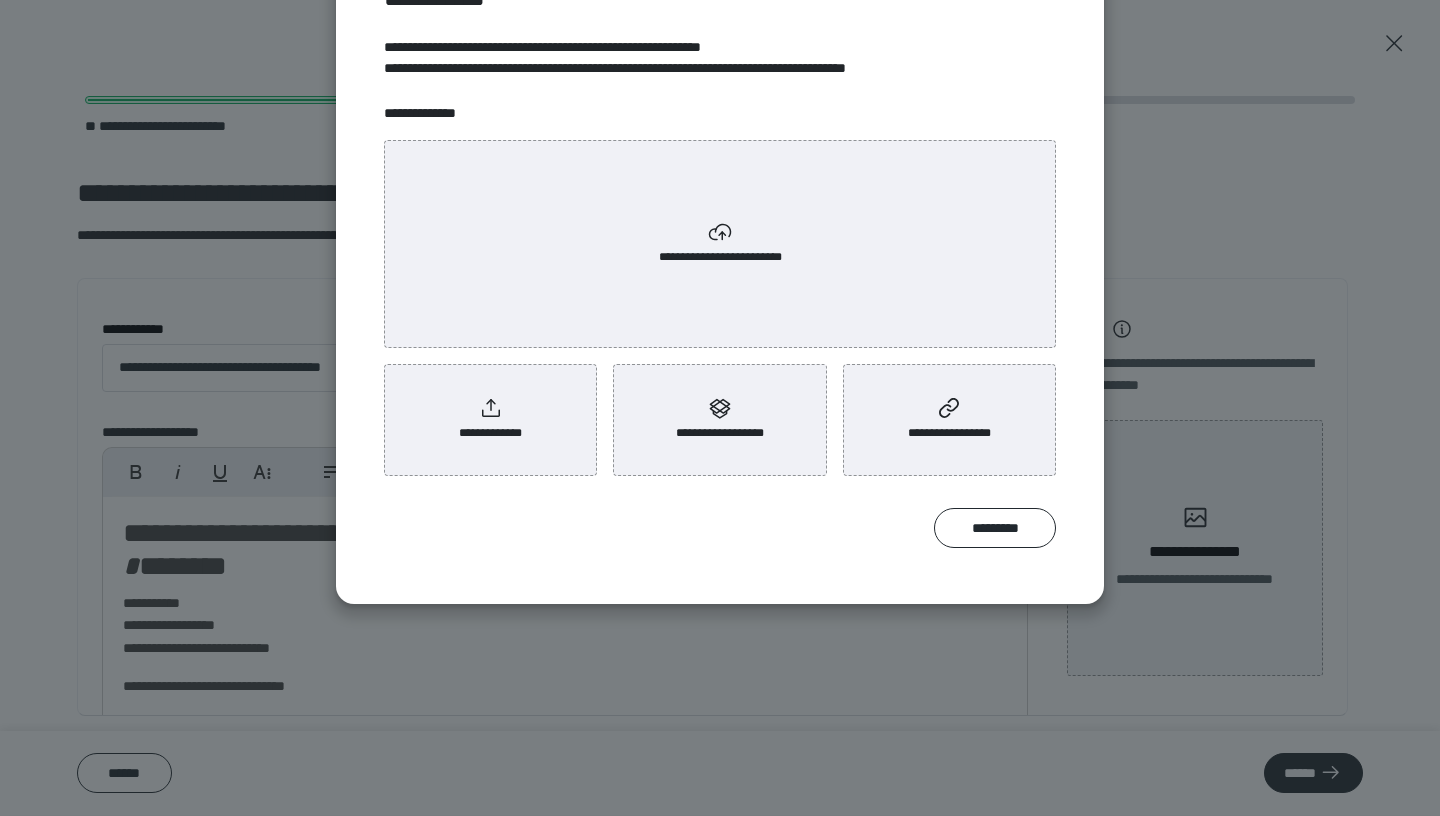 scroll, scrollTop: 143, scrollLeft: 0, axis: vertical 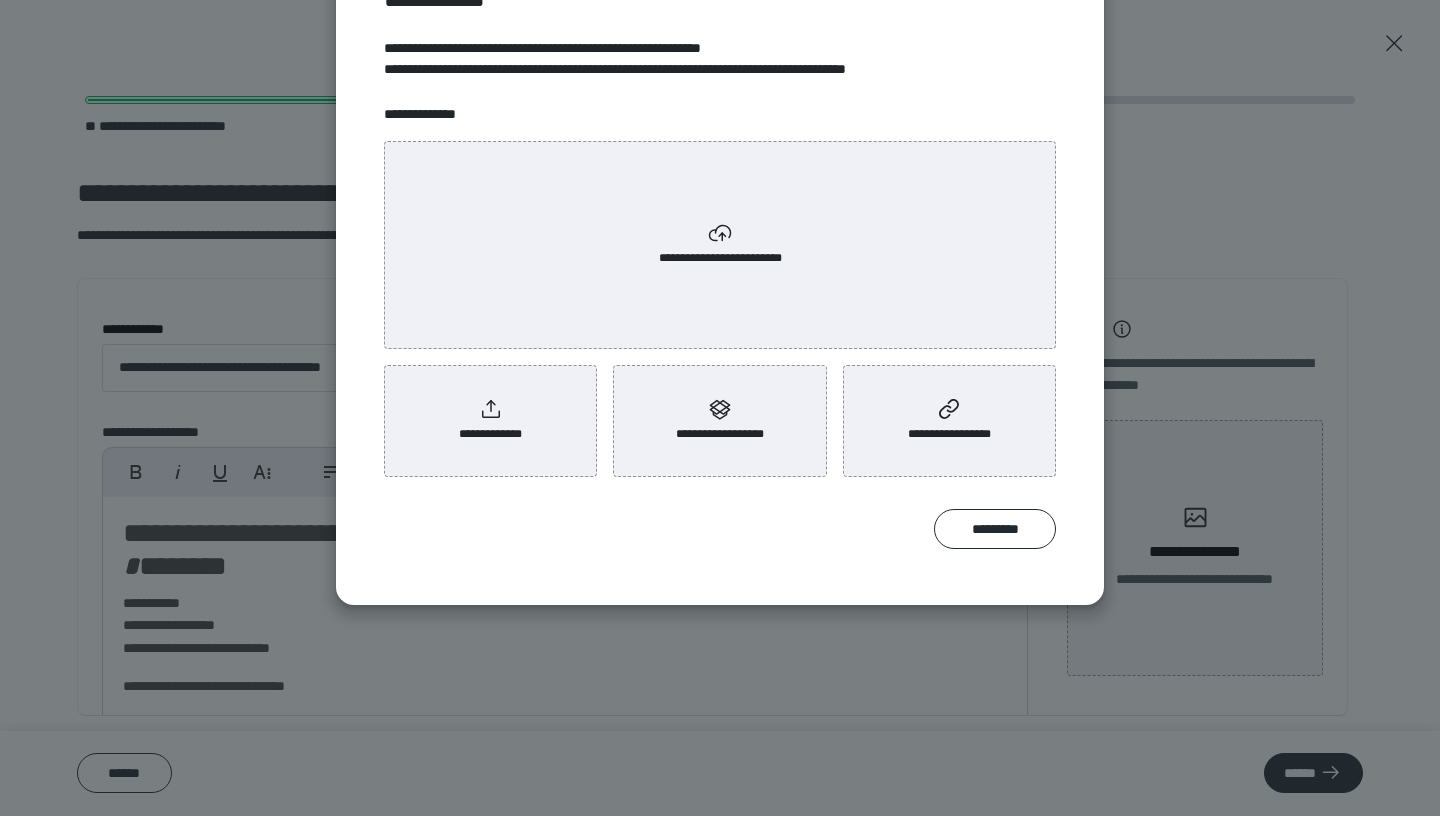 click on "**********" at bounding box center (720, 425) 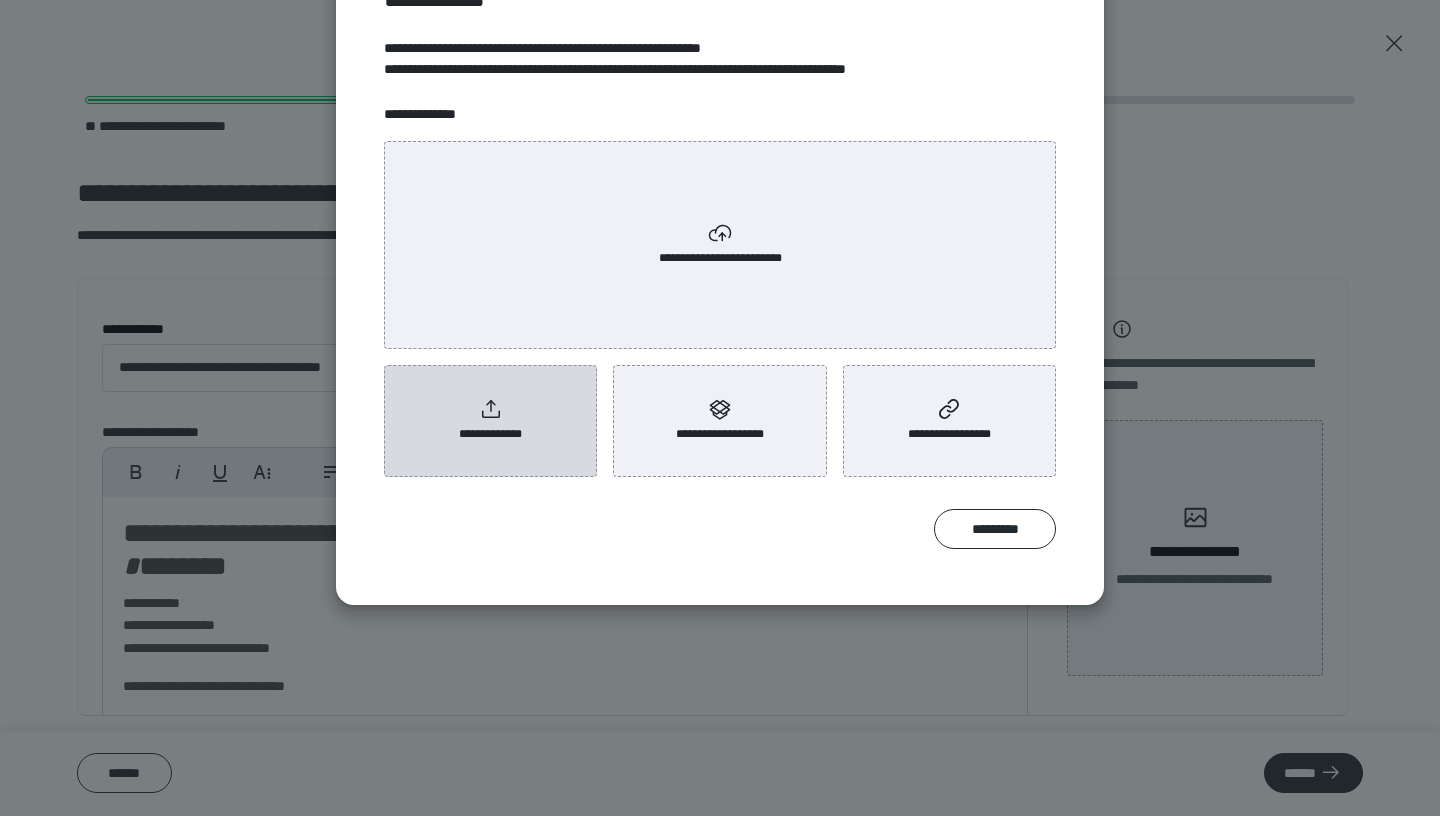 click on "**********" at bounding box center (491, 434) 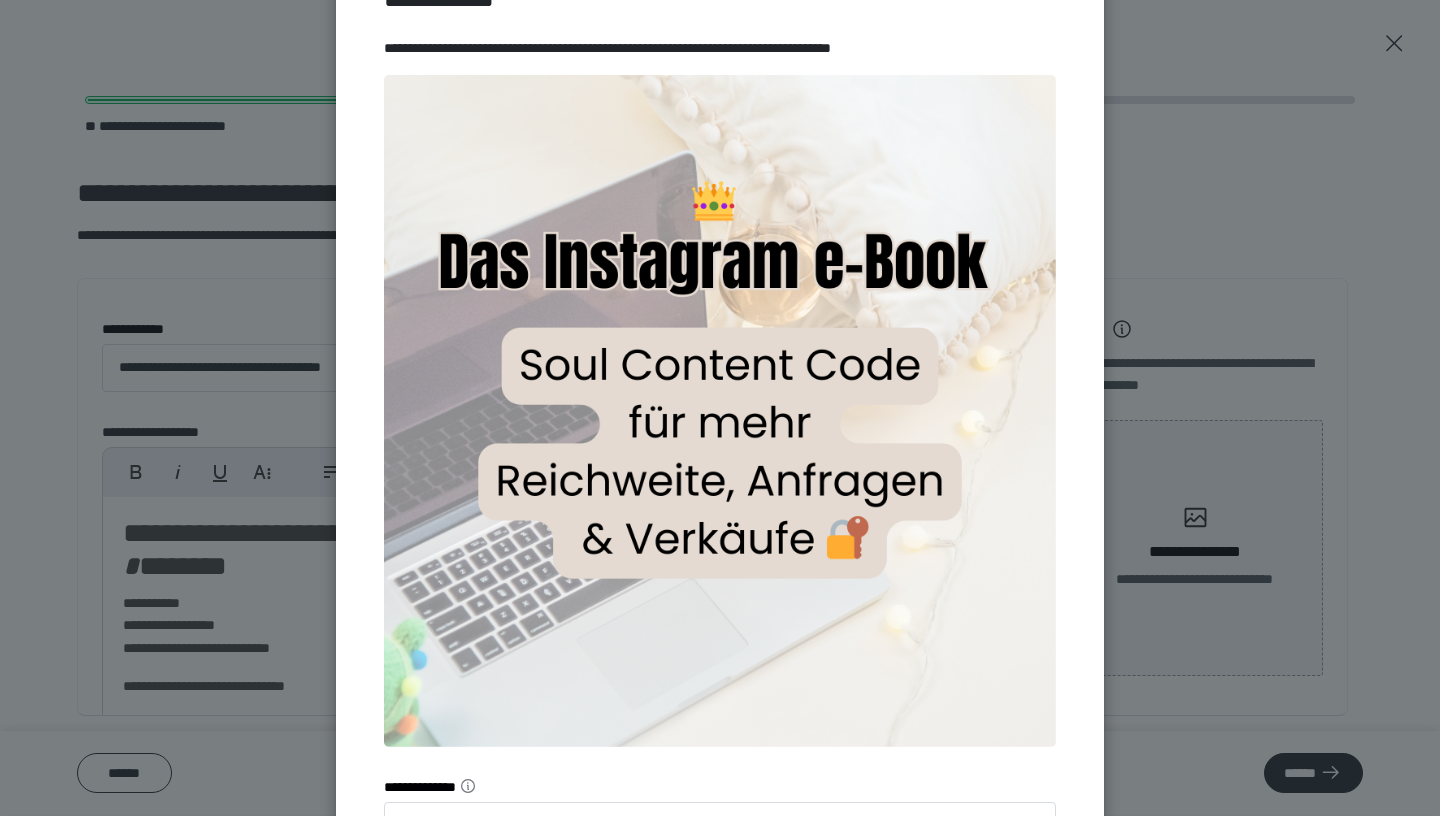 scroll, scrollTop: 303, scrollLeft: 0, axis: vertical 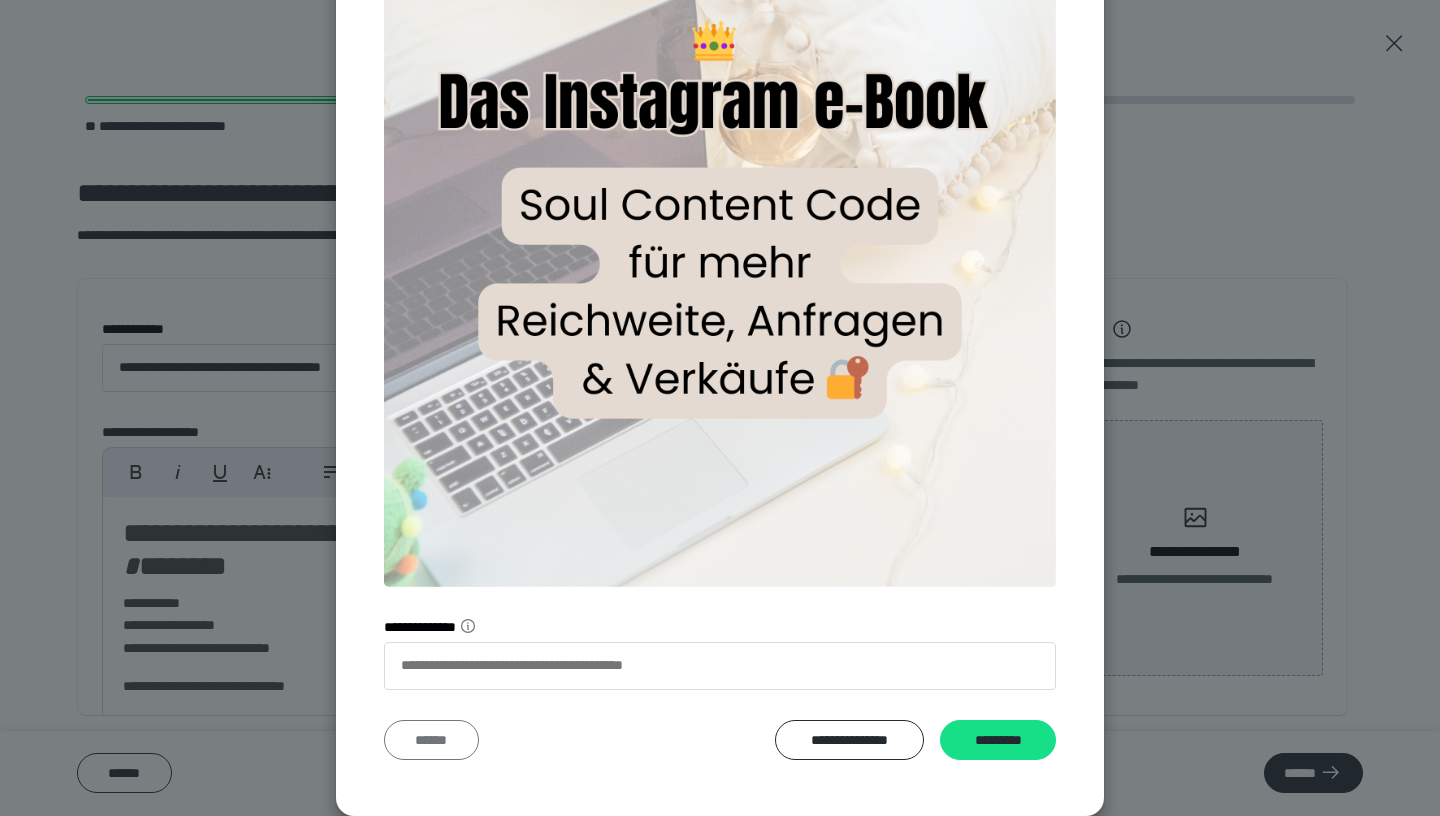 click on "******" at bounding box center [431, 740] 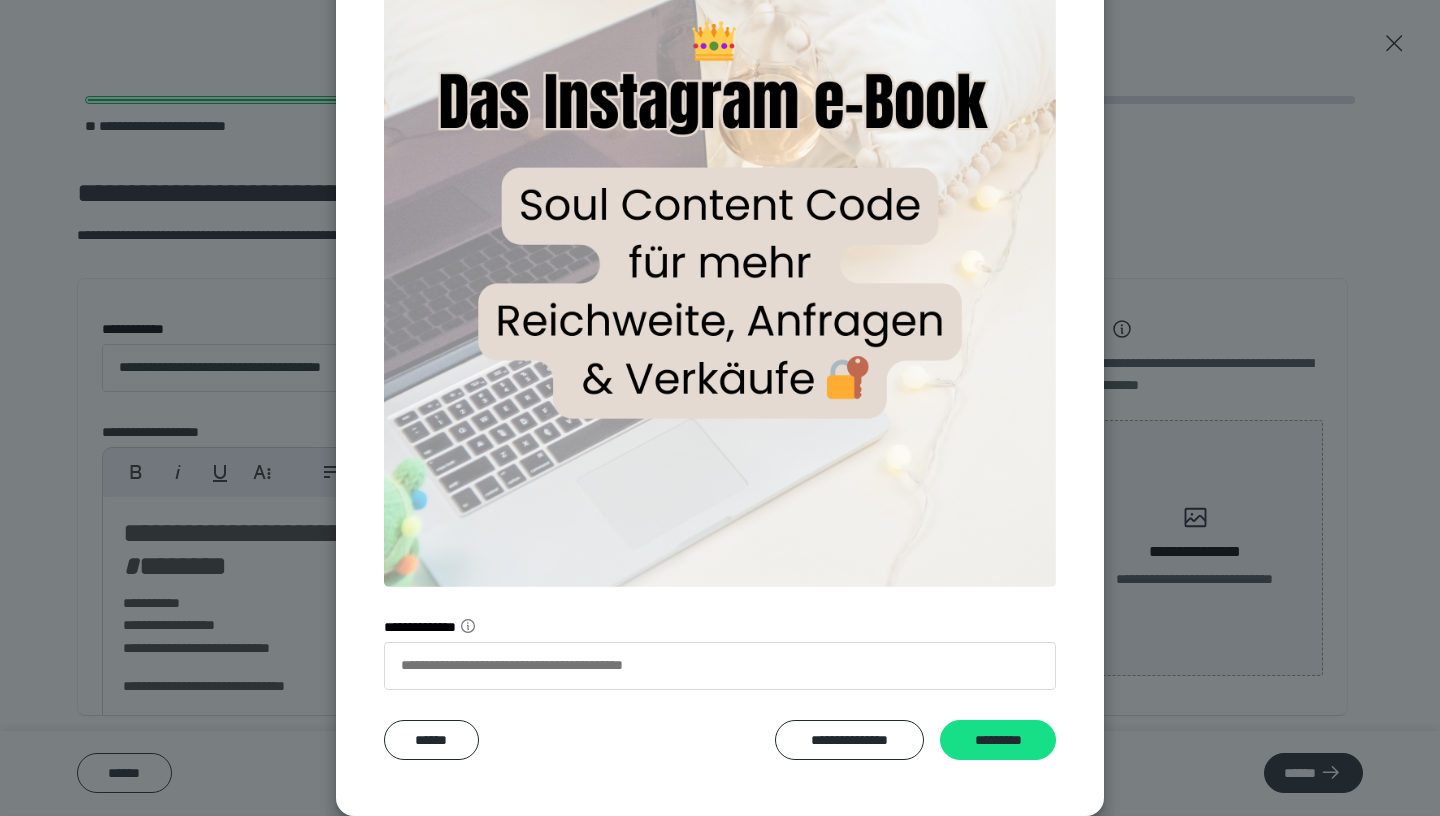 scroll, scrollTop: 143, scrollLeft: 0, axis: vertical 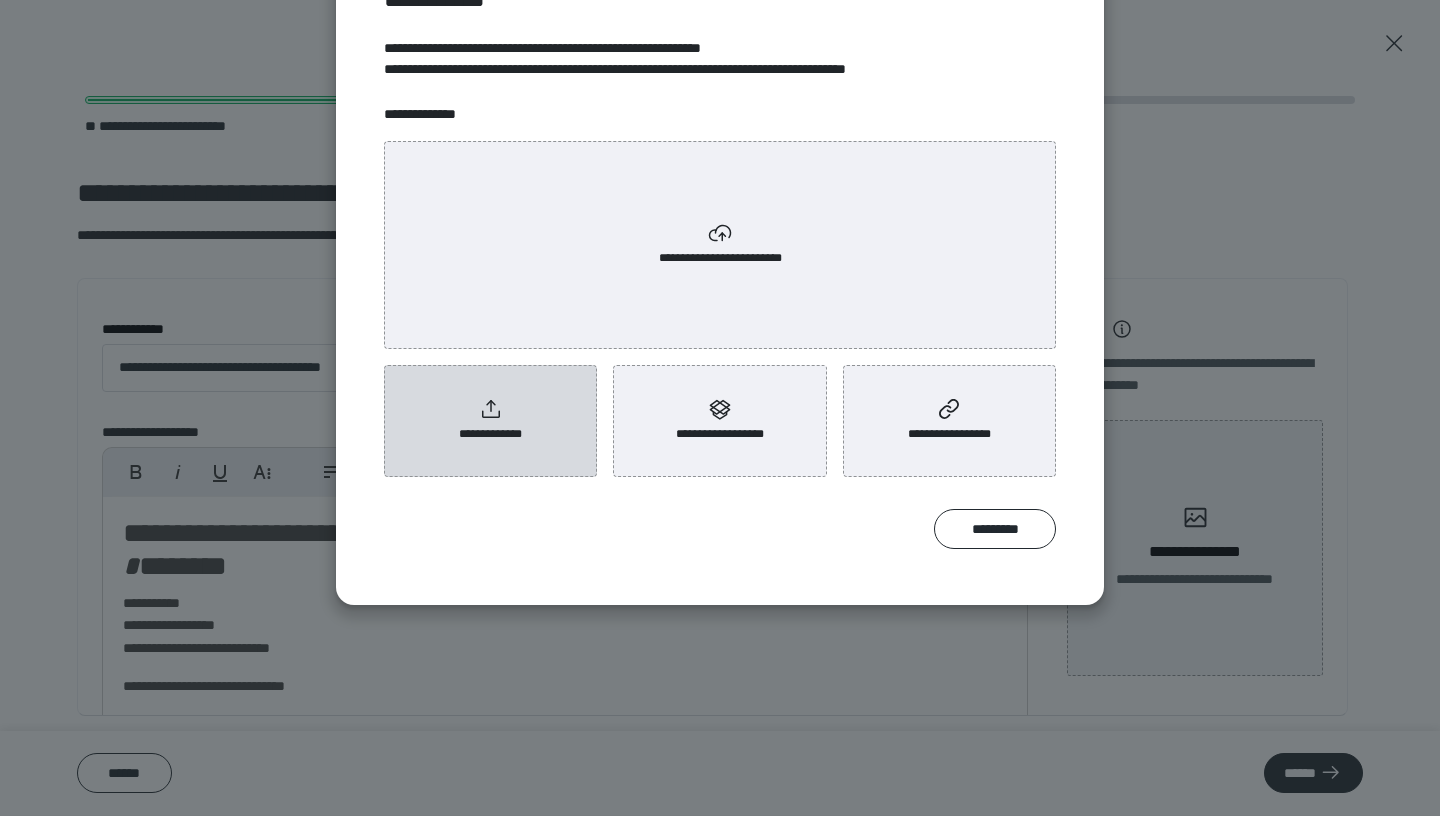 click on "**********" at bounding box center (491, 434) 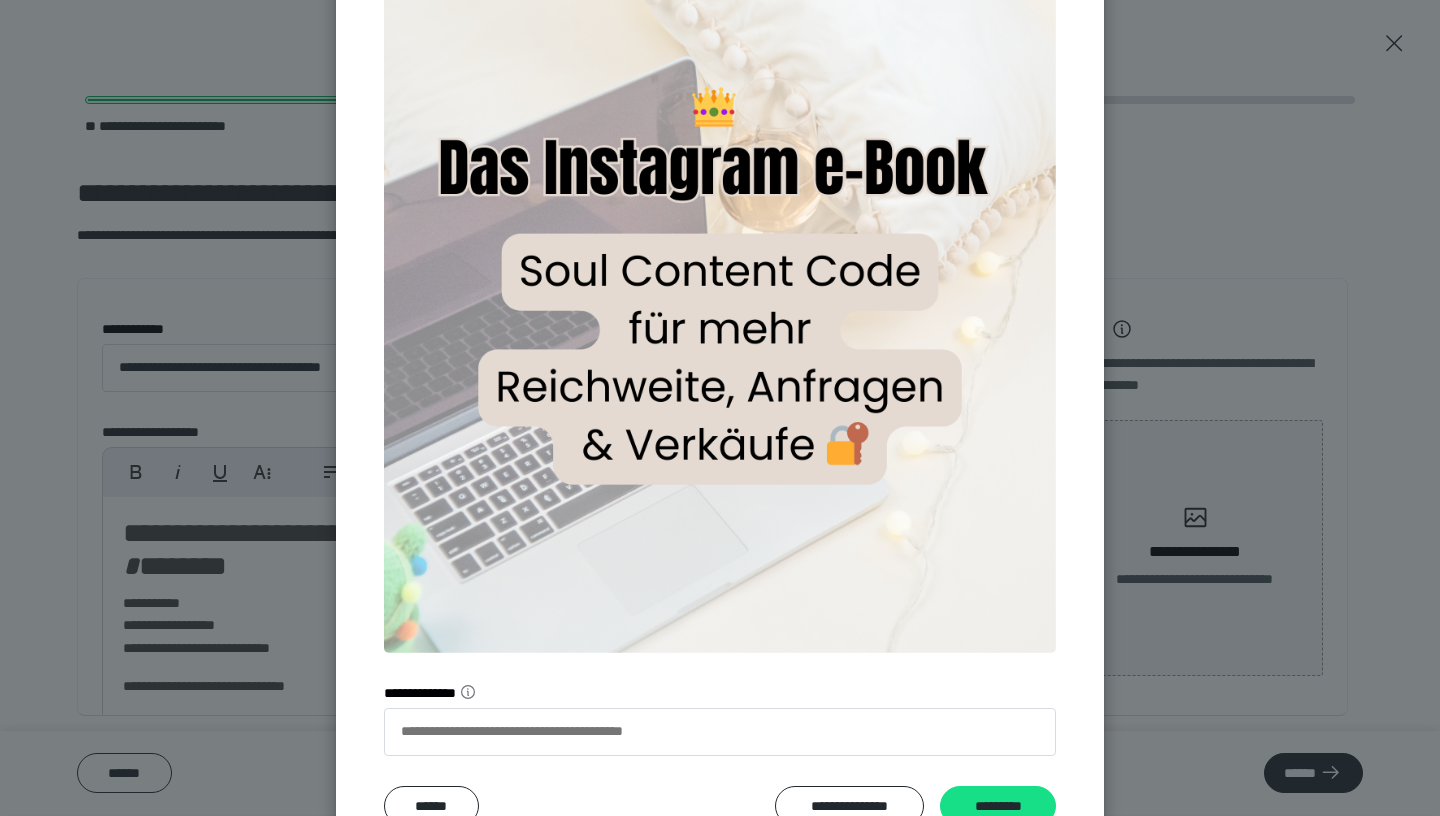 scroll, scrollTop: 88, scrollLeft: 0, axis: vertical 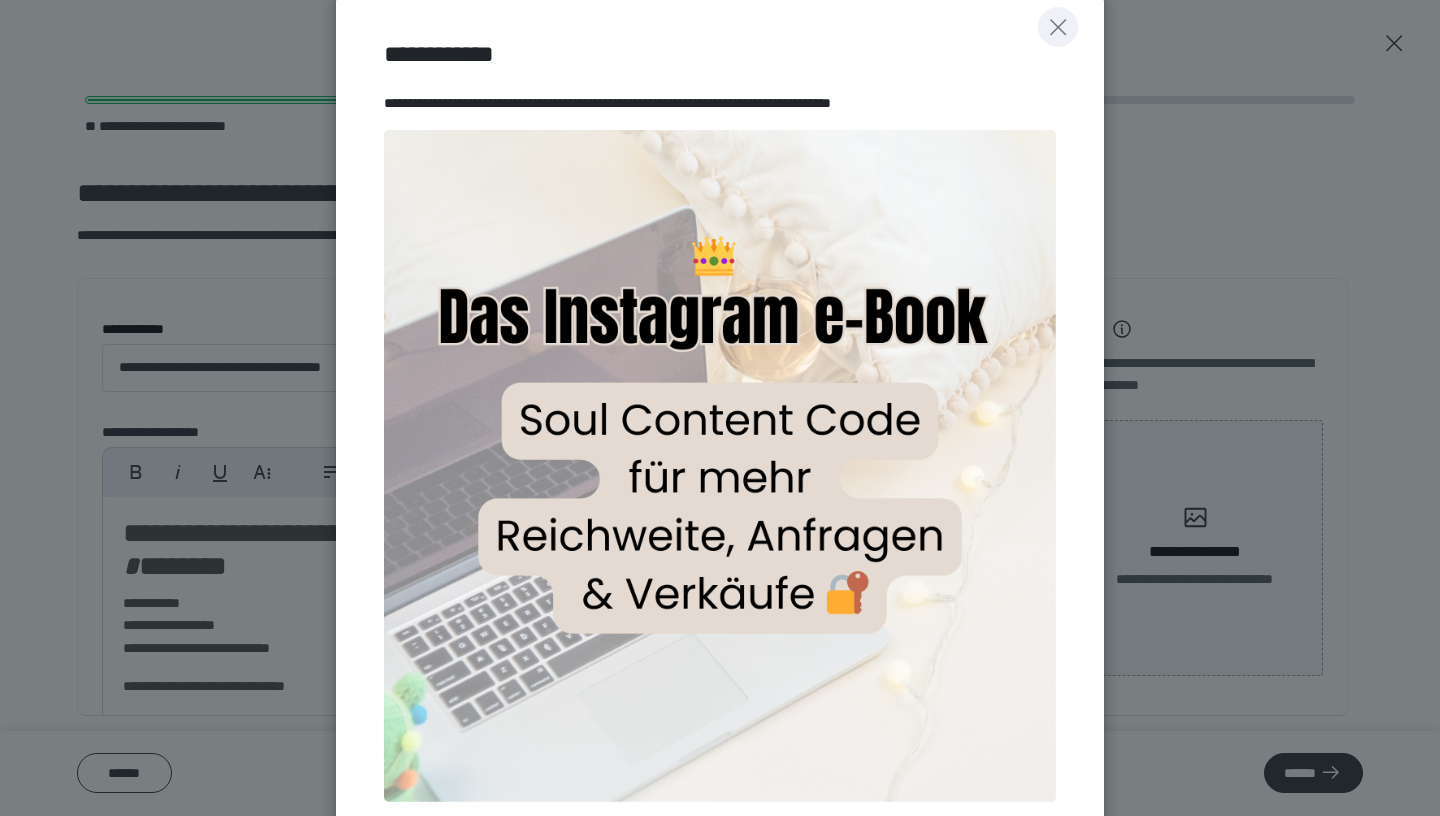 click at bounding box center [1058, 27] 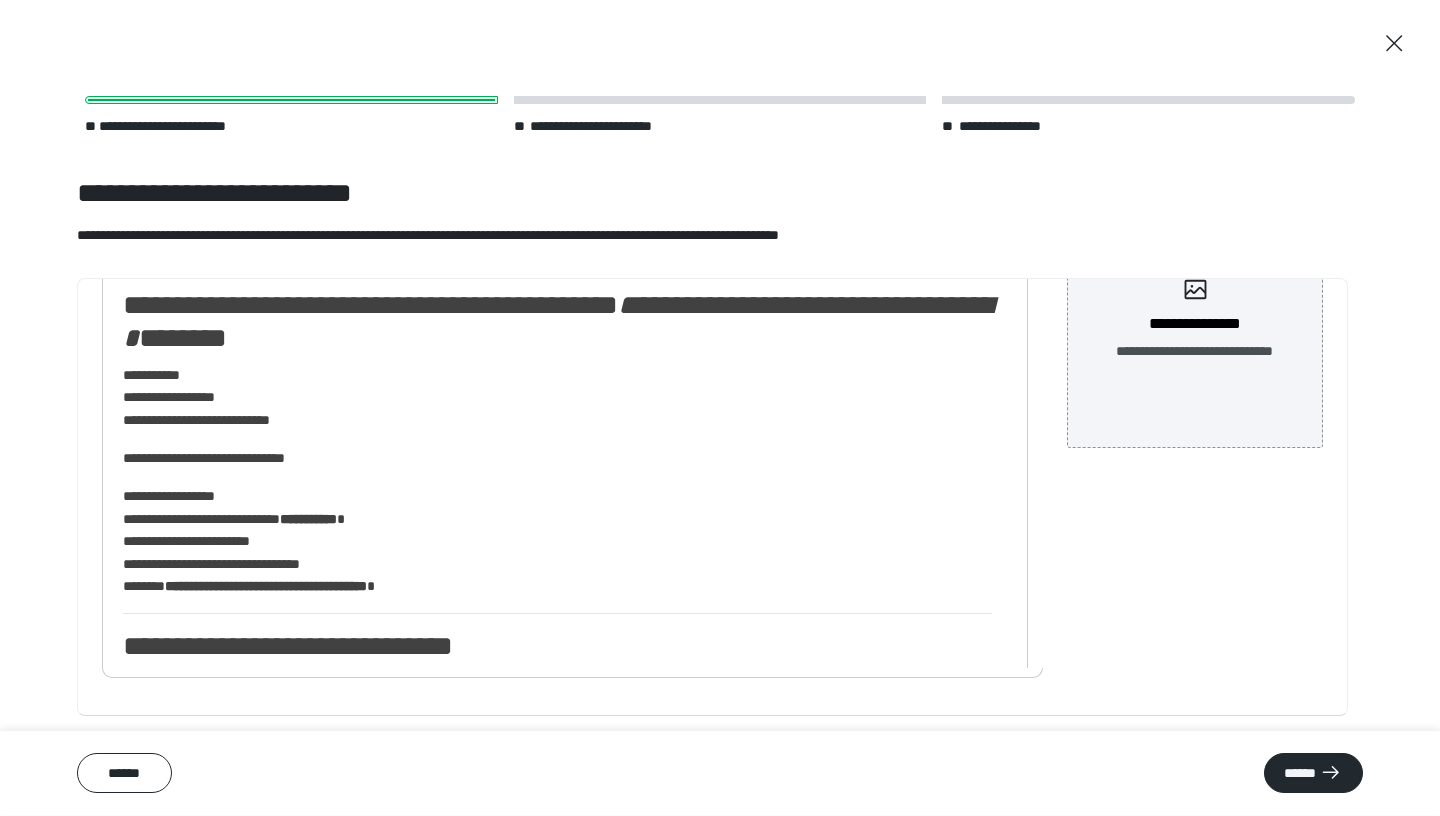 scroll, scrollTop: 230, scrollLeft: 0, axis: vertical 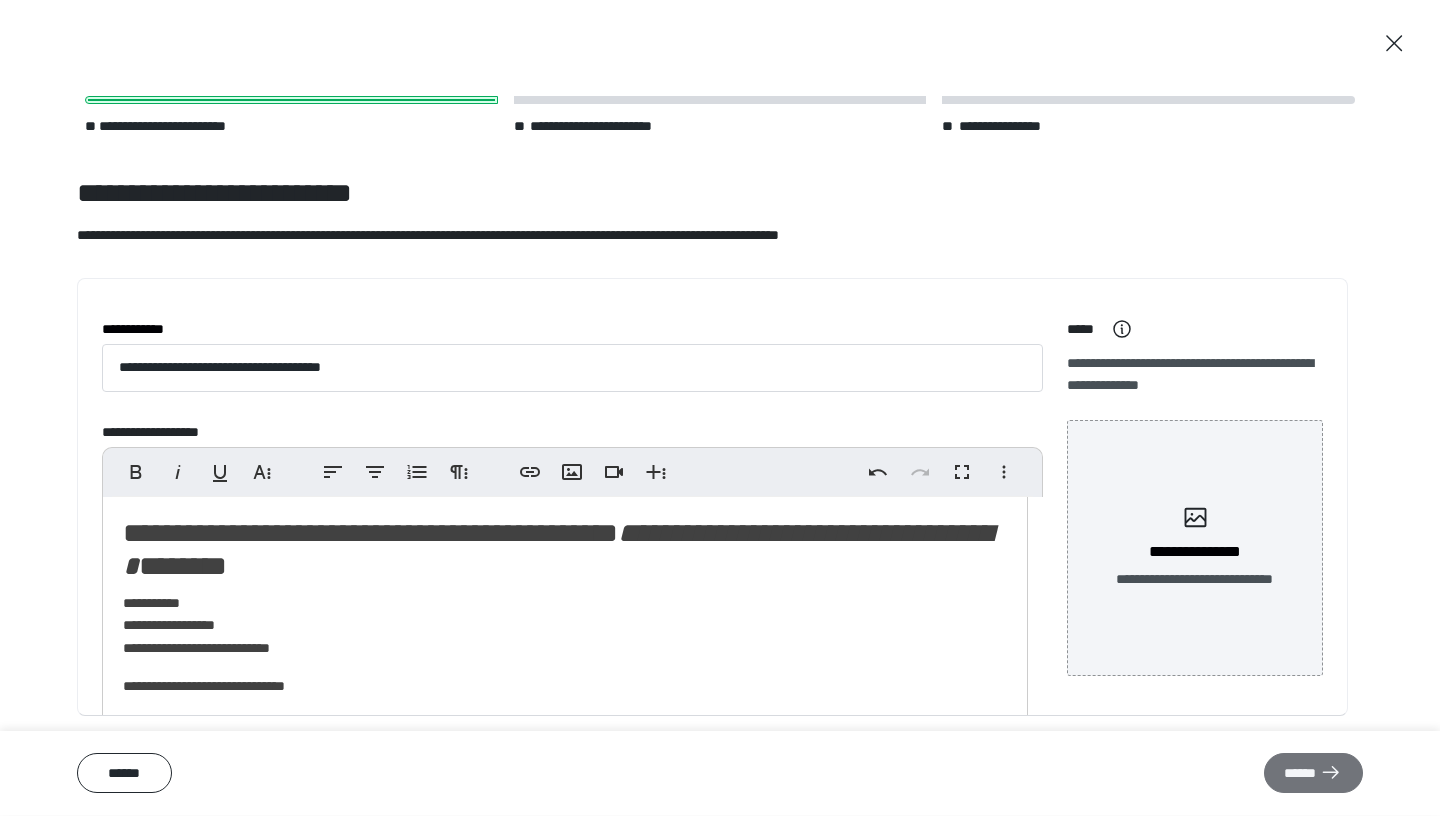 click on "******" at bounding box center [1313, 774] 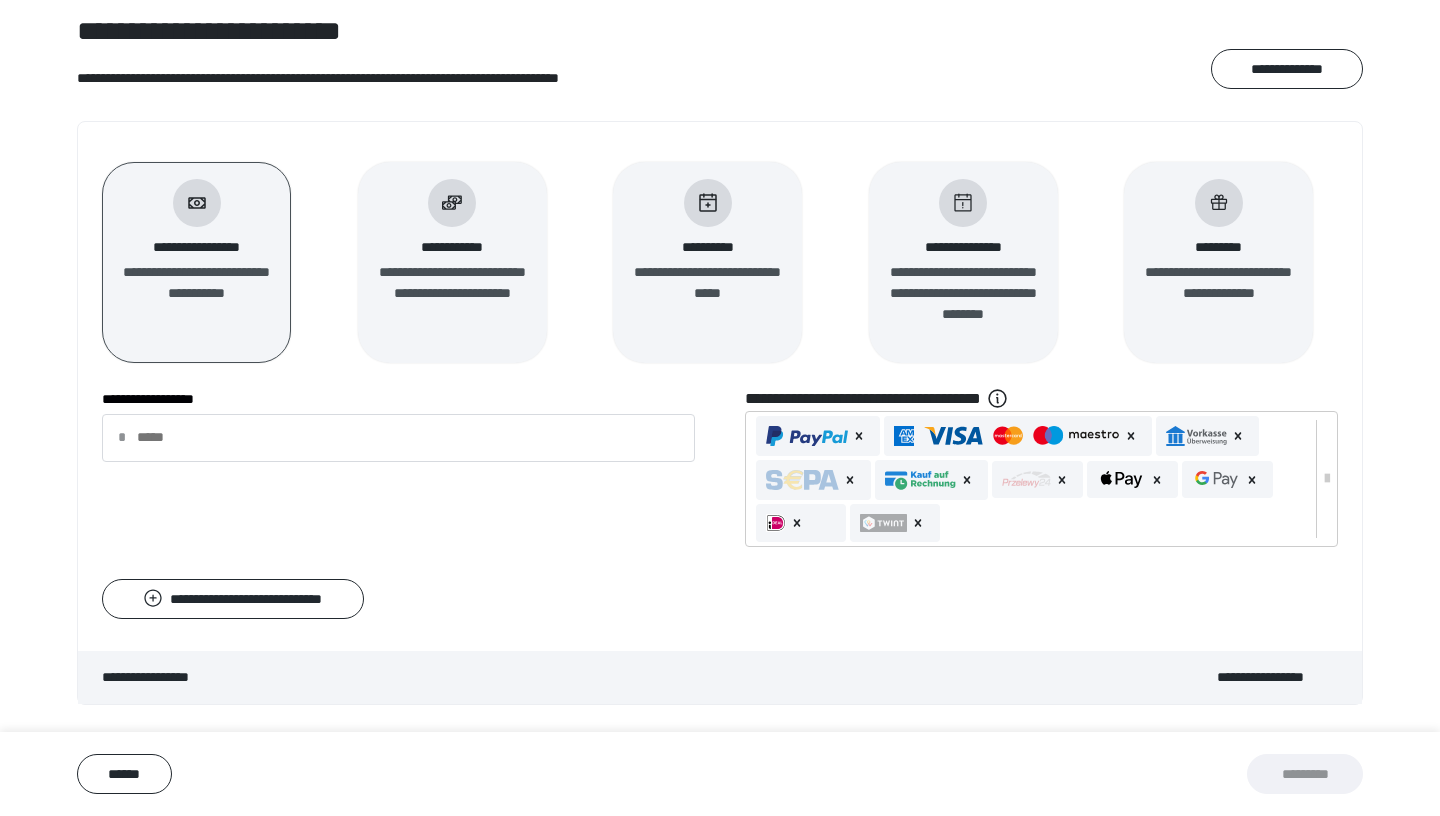 scroll, scrollTop: 165, scrollLeft: 0, axis: vertical 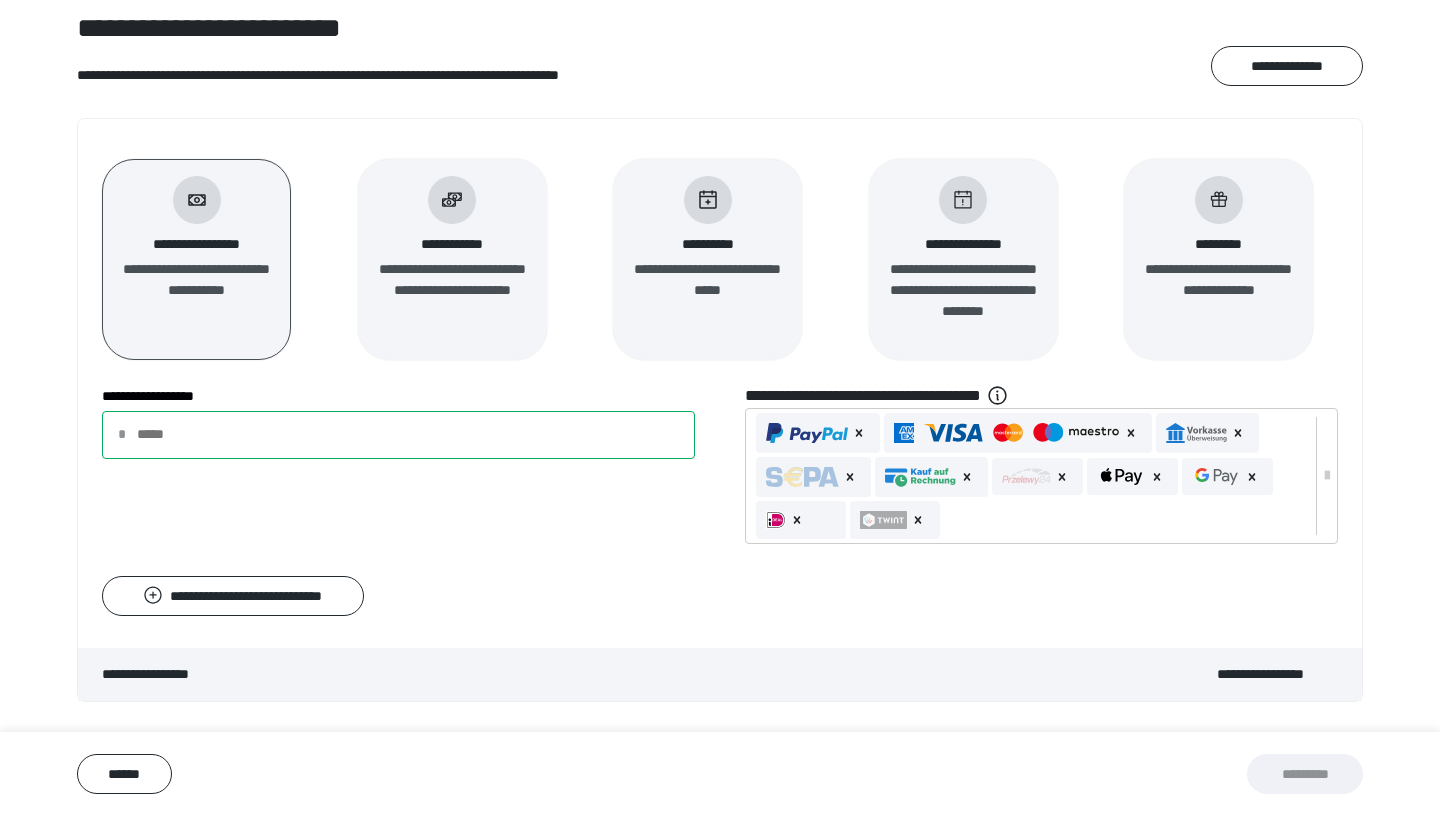 click on "**********" at bounding box center [398, 435] 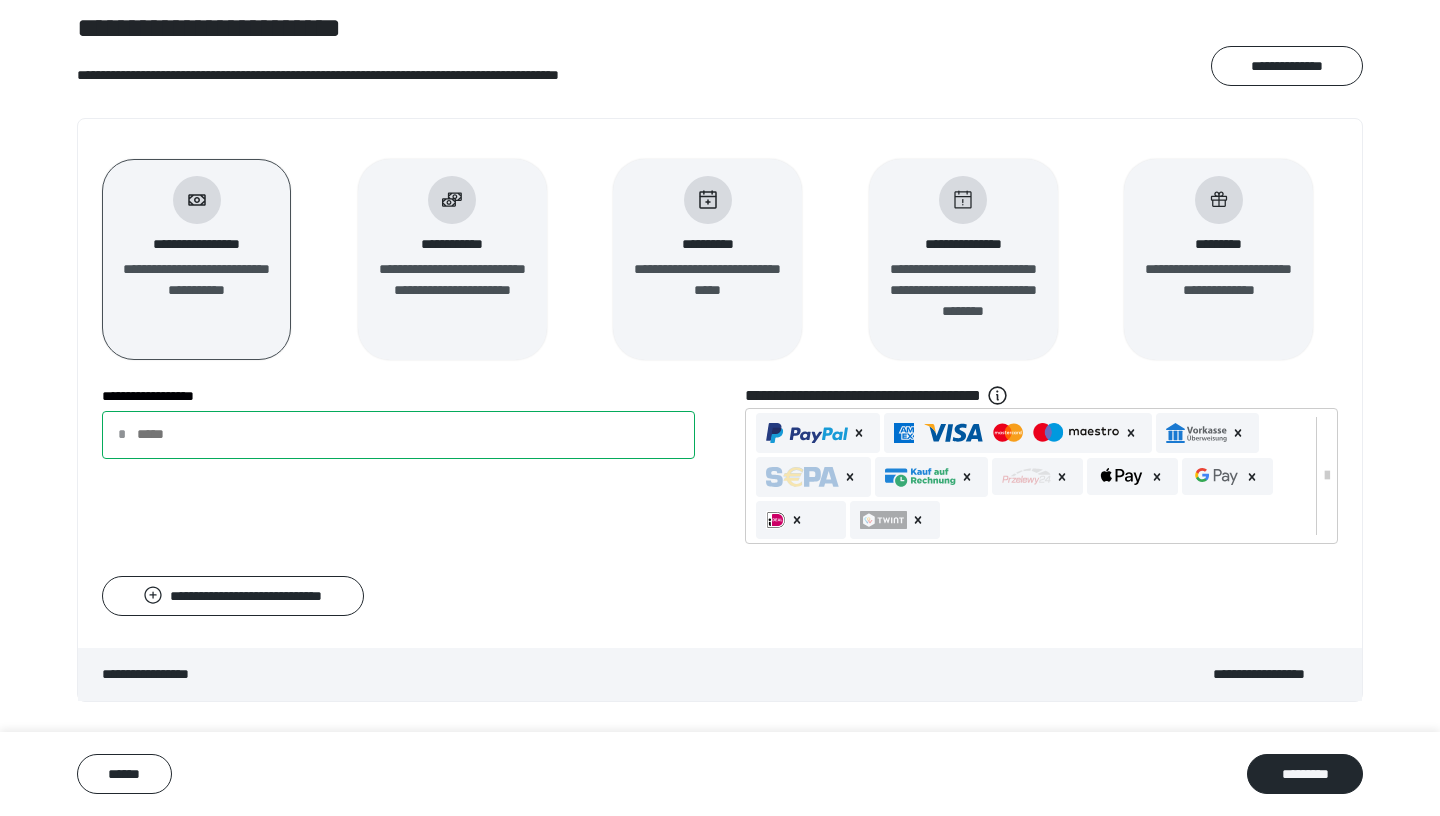 type on "**" 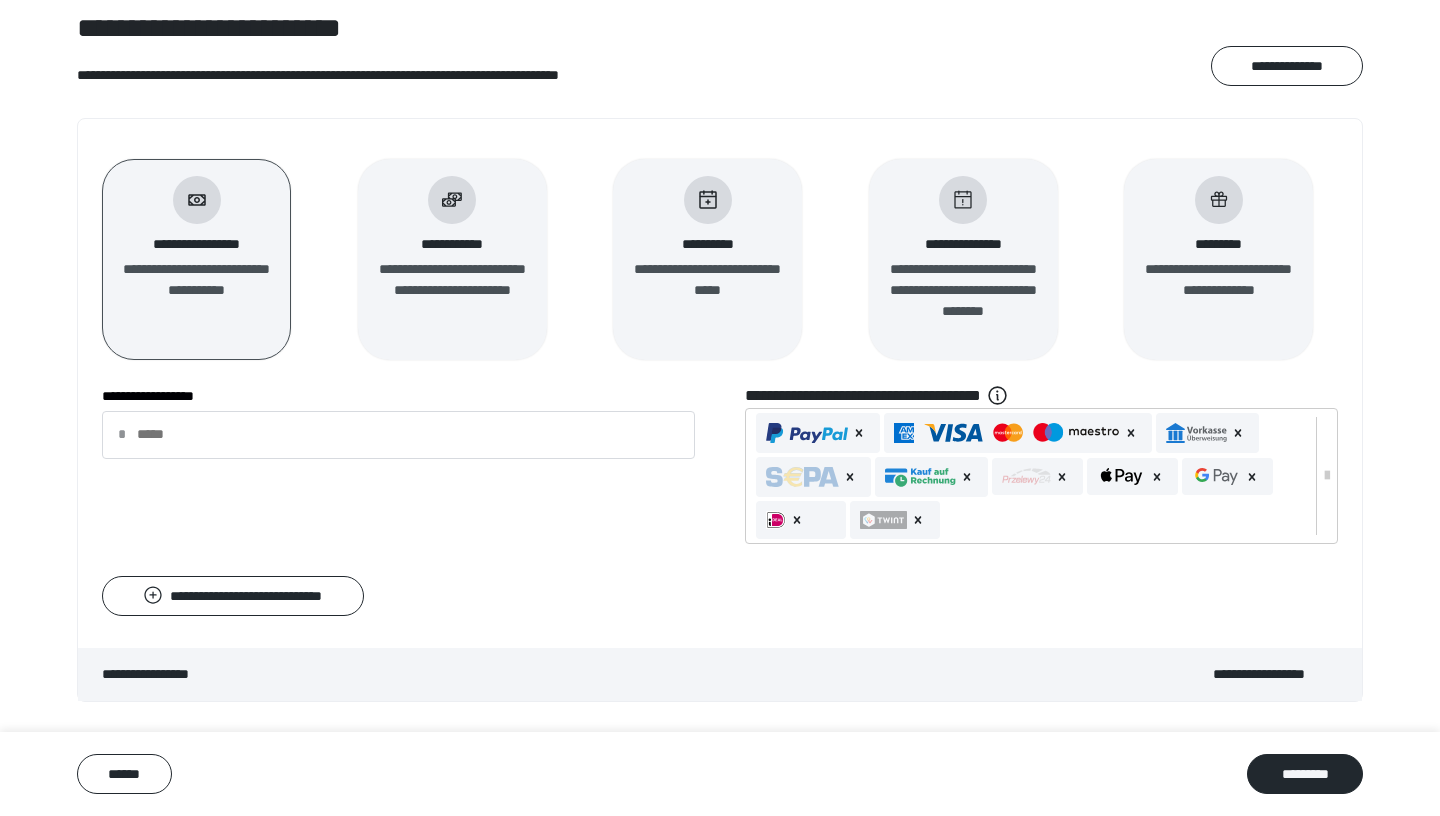 click on "**********" at bounding box center (720, 468) 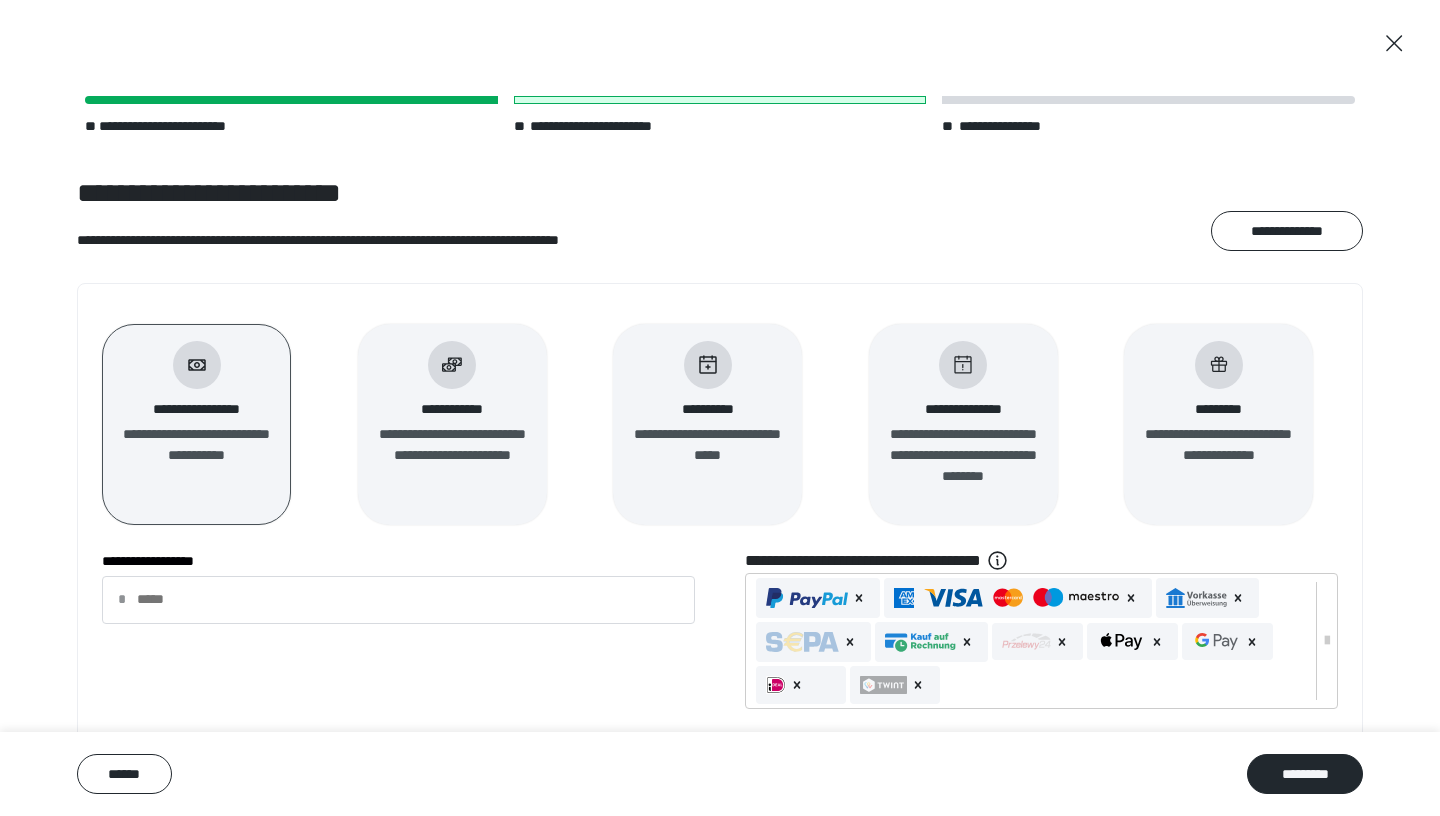 scroll, scrollTop: 165, scrollLeft: 0, axis: vertical 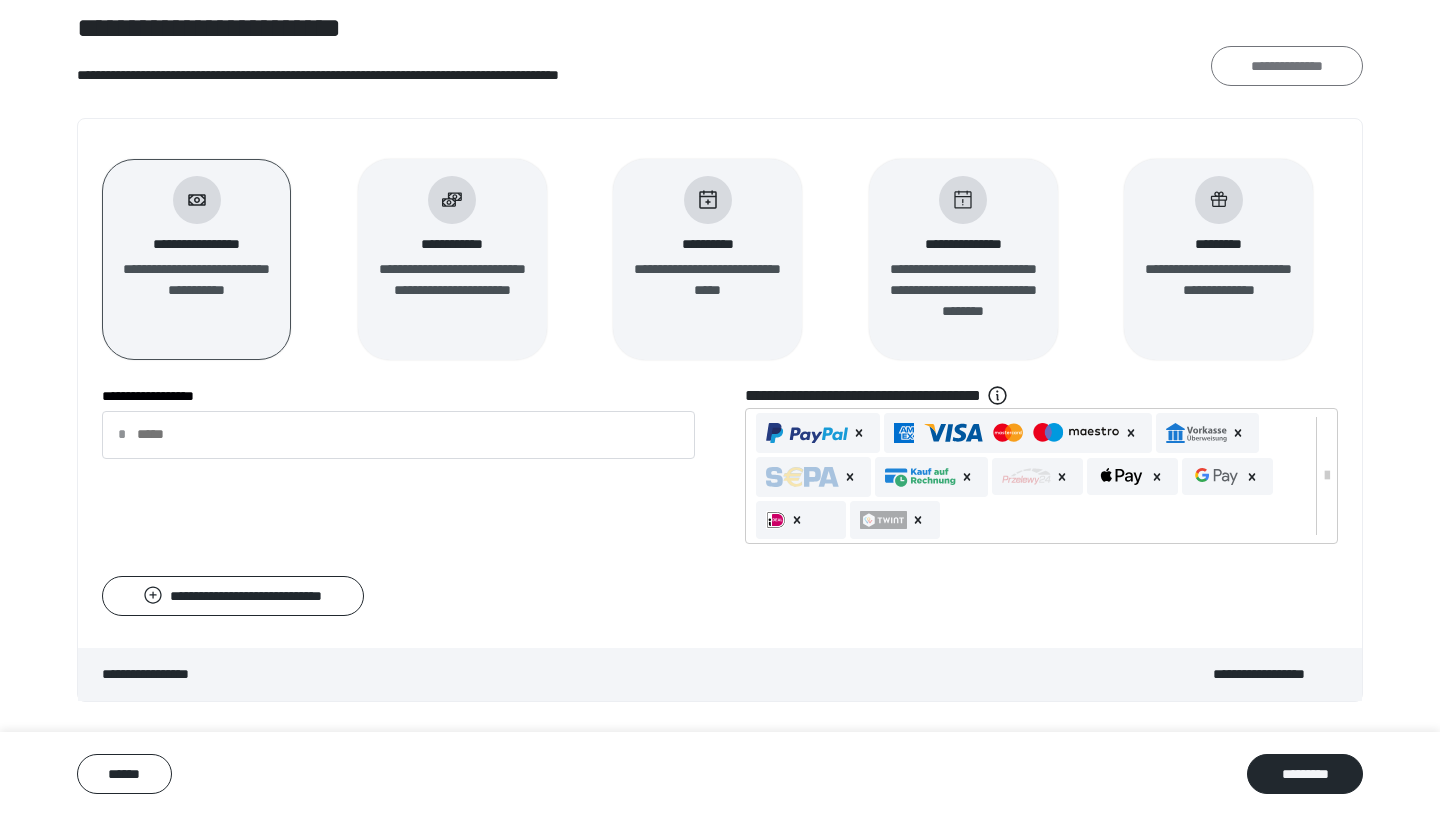 click on "**********" at bounding box center (1287, 66) 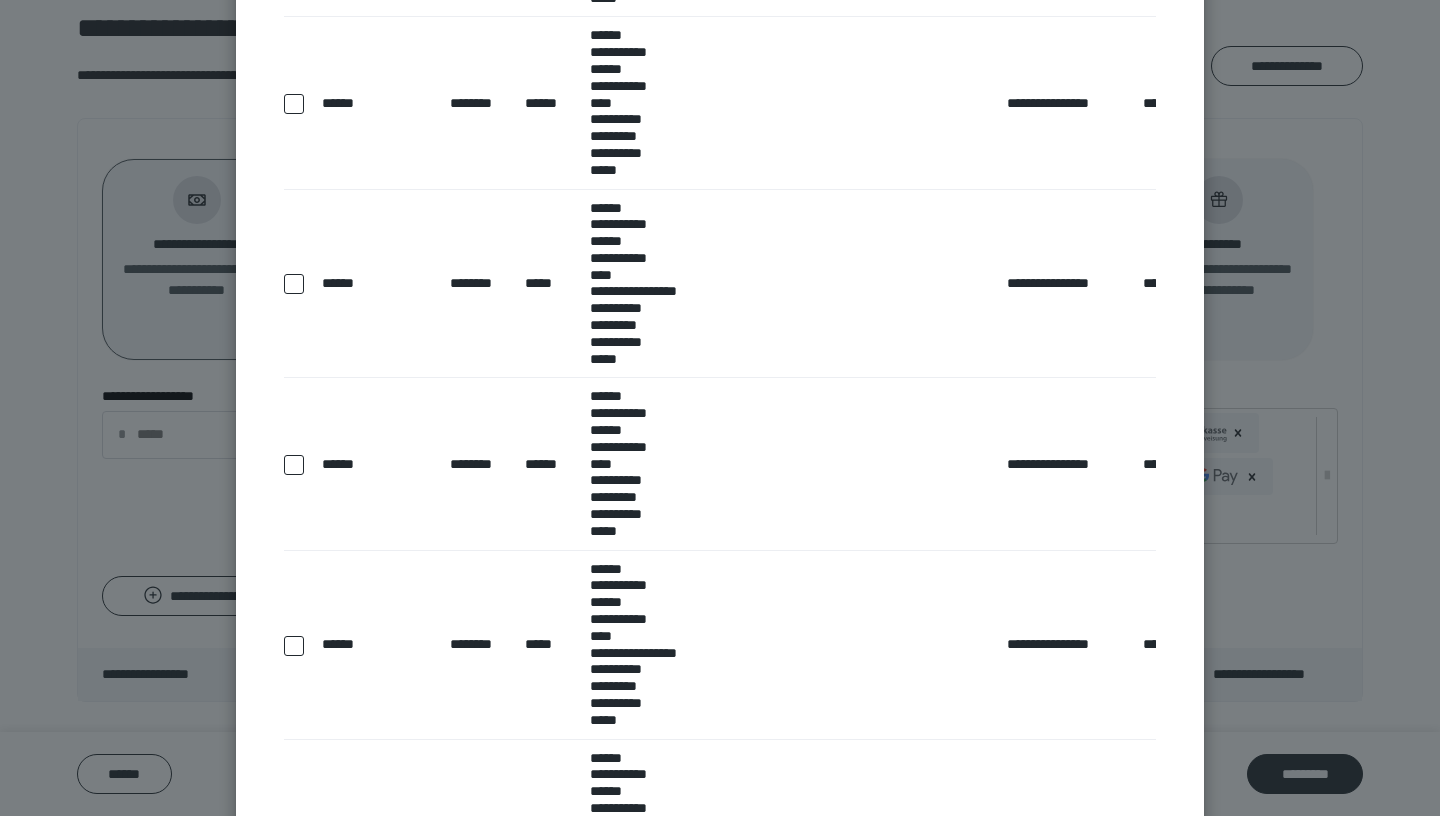 scroll, scrollTop: 0, scrollLeft: 0, axis: both 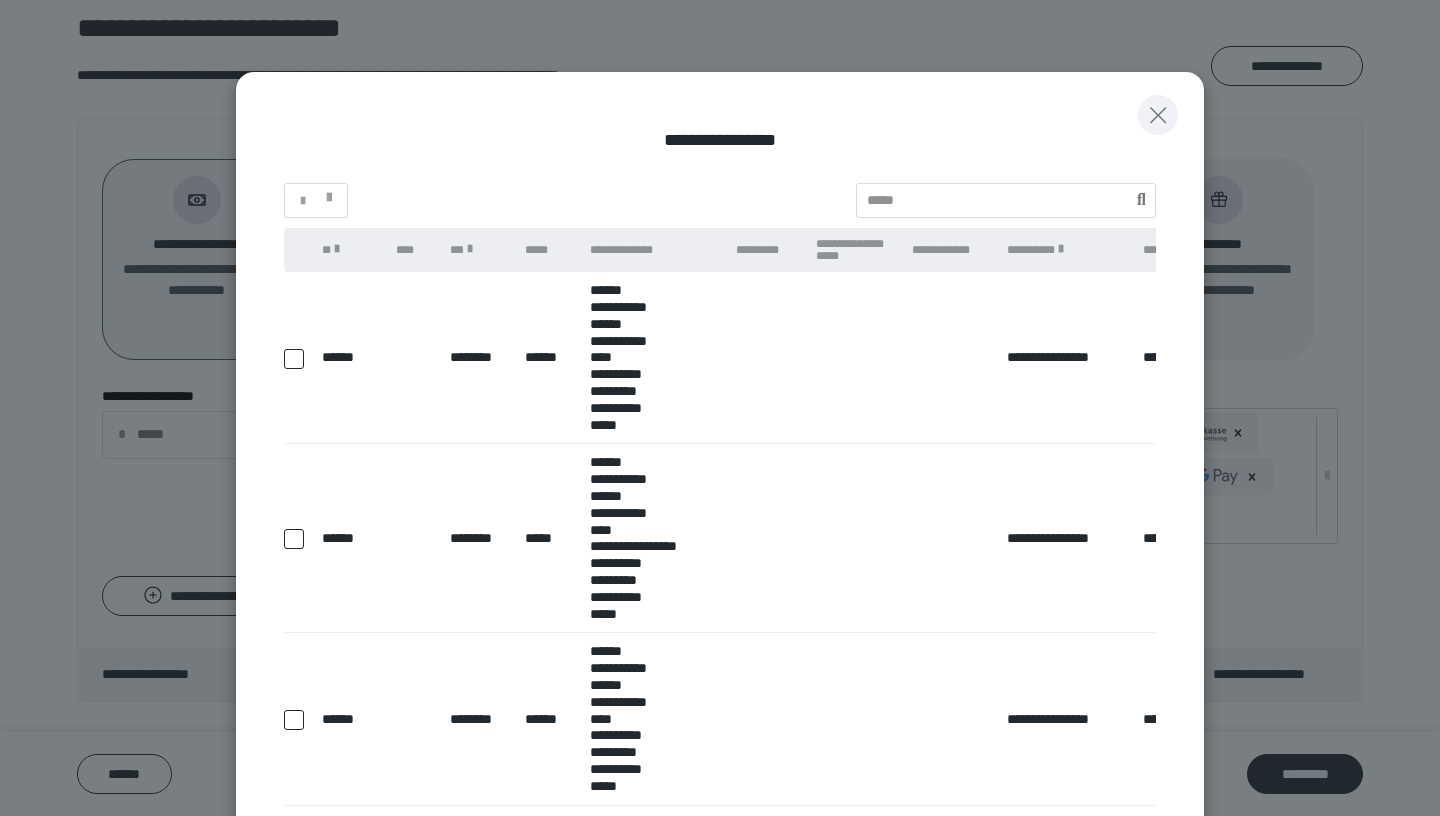 click 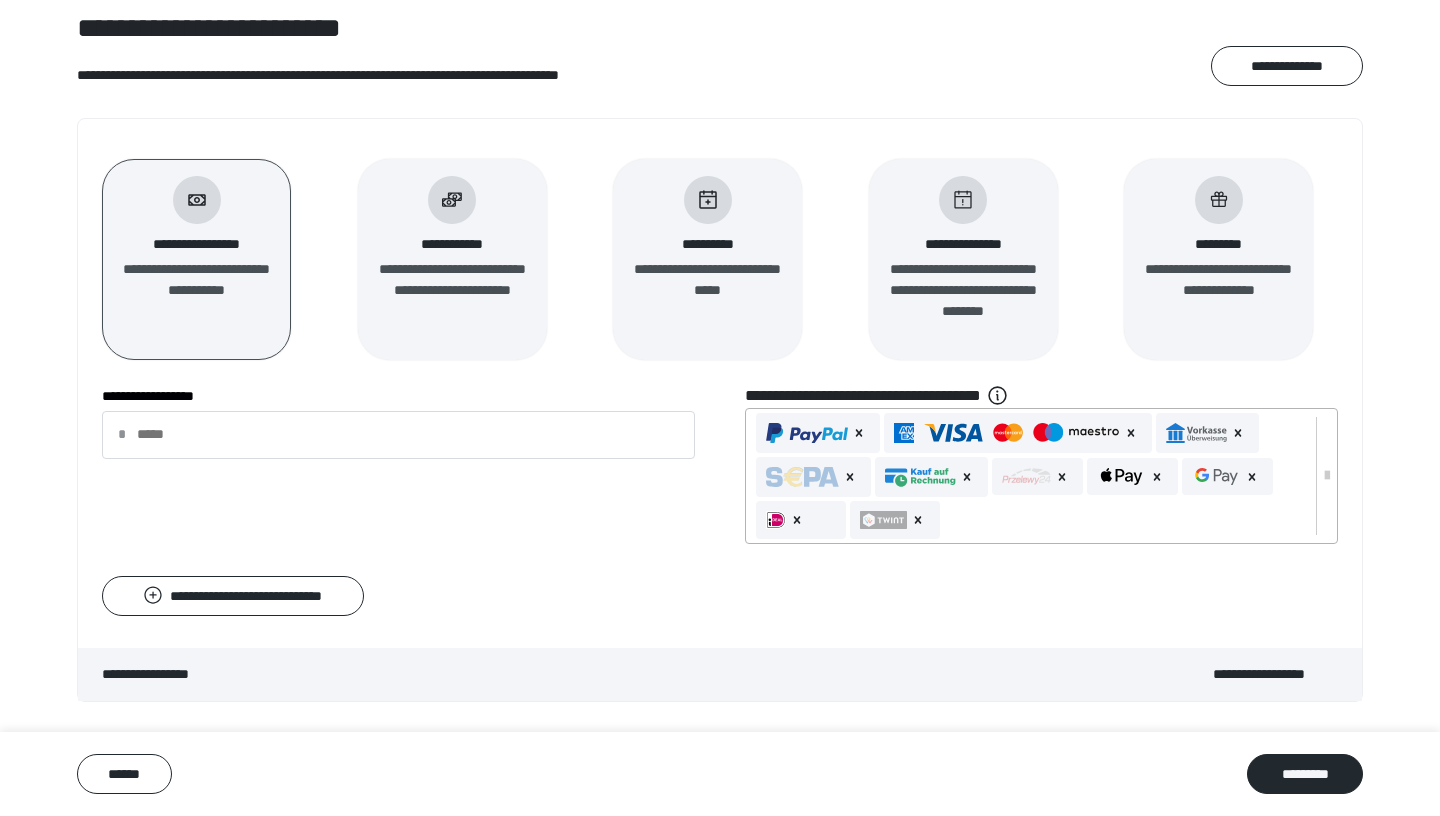 click at bounding box center [807, 433] 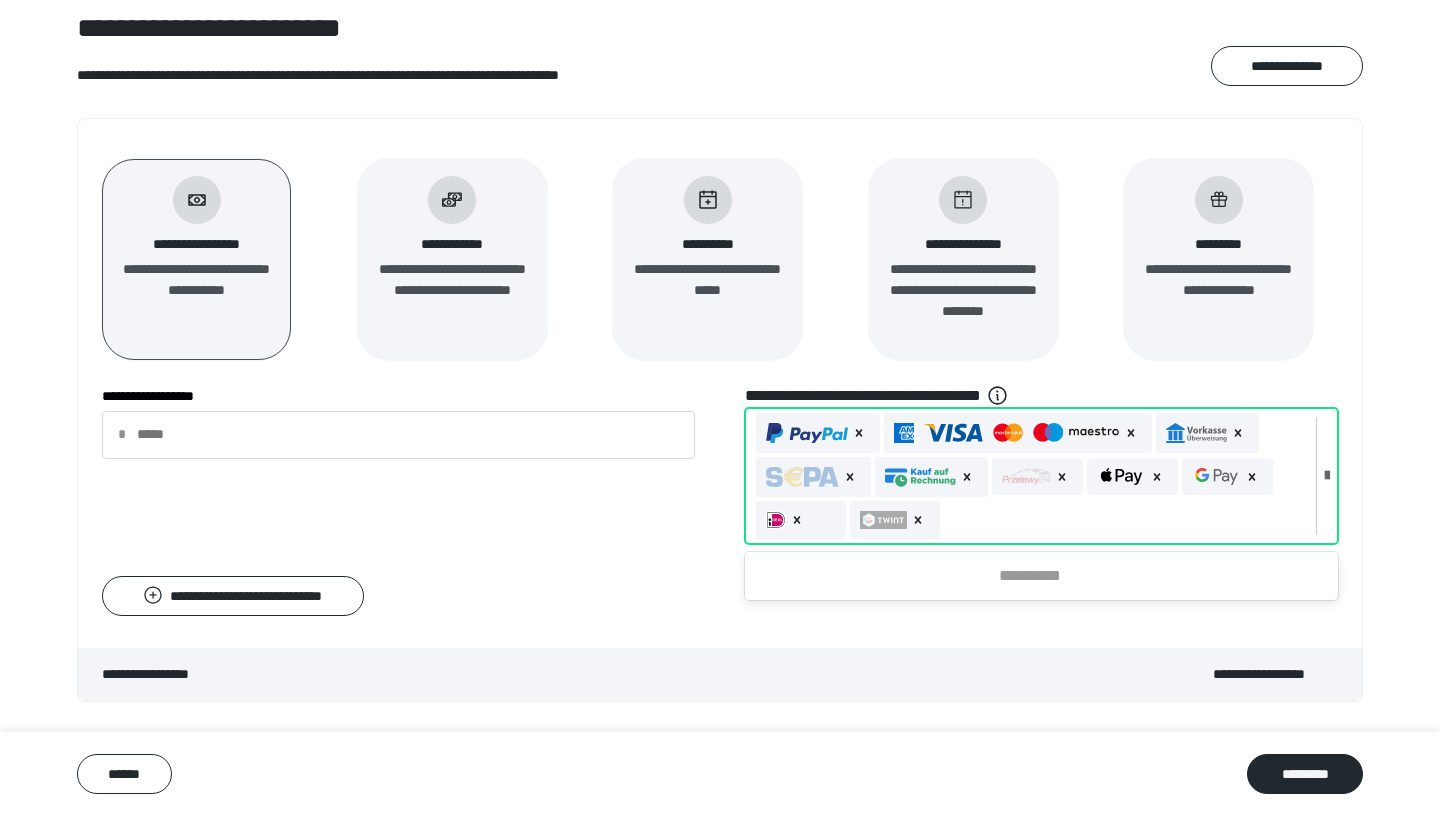 click on "**********" at bounding box center [1030, 576] 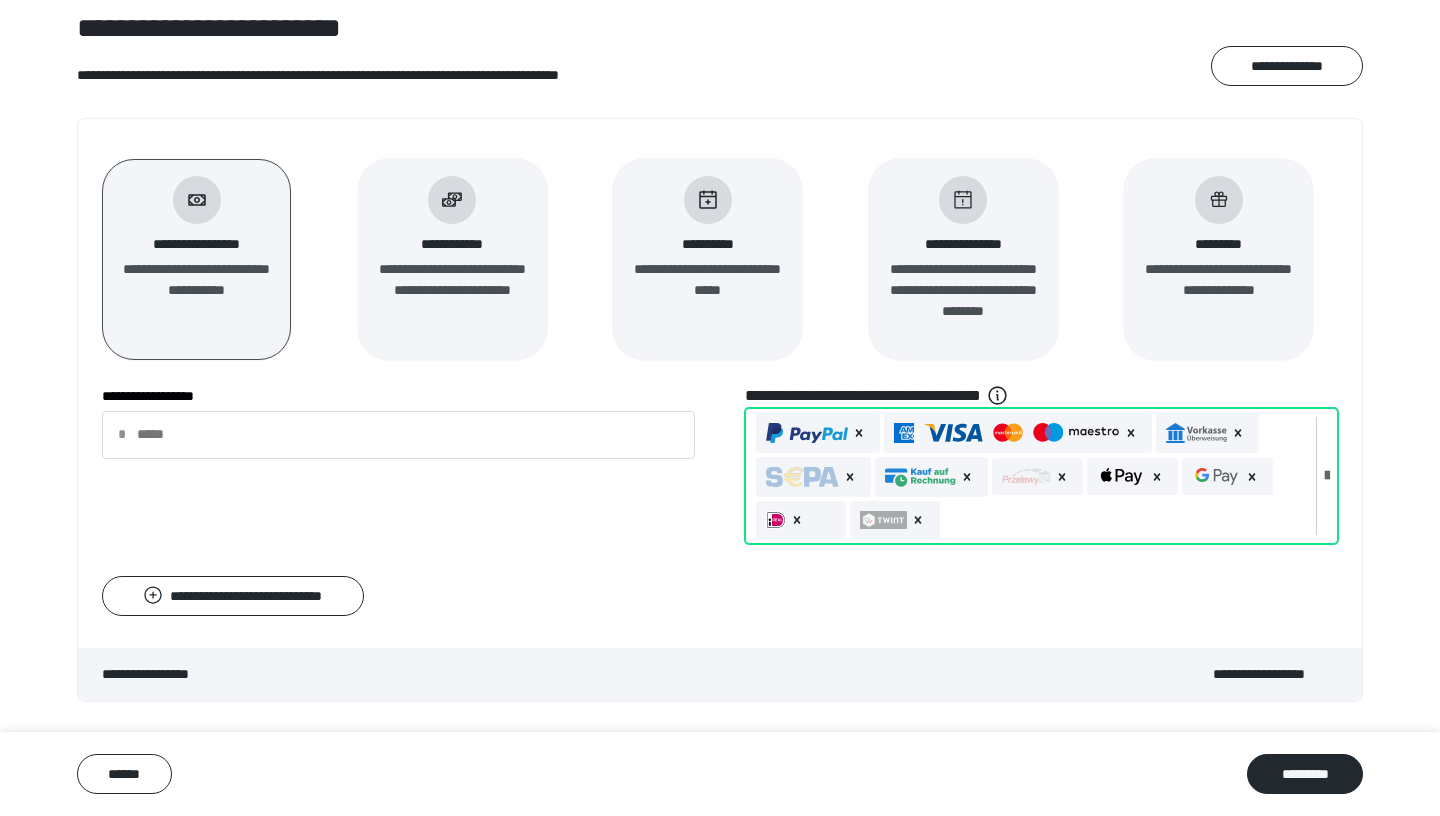 click at bounding box center (807, 433) 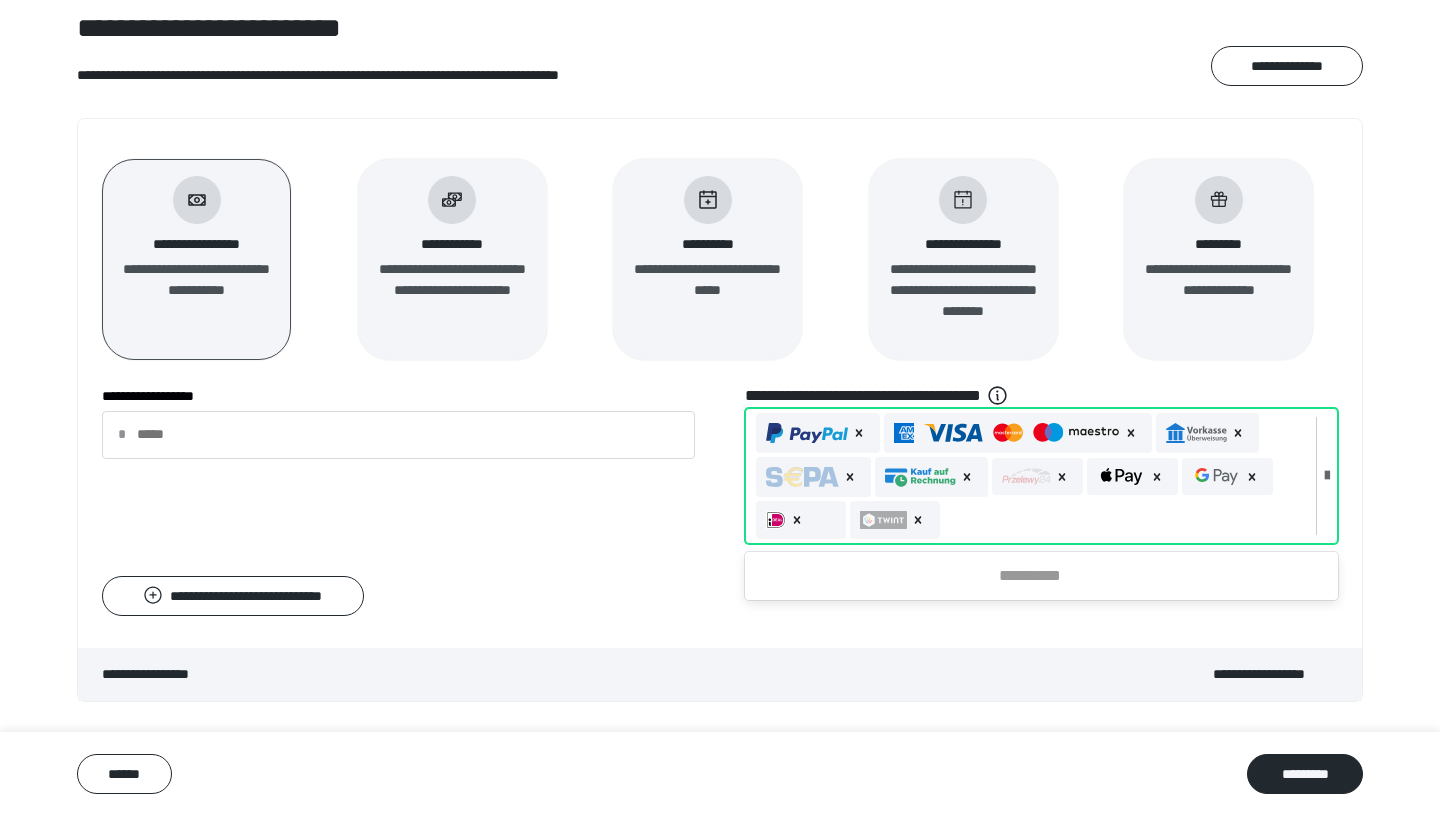 click at bounding box center (920, 477) 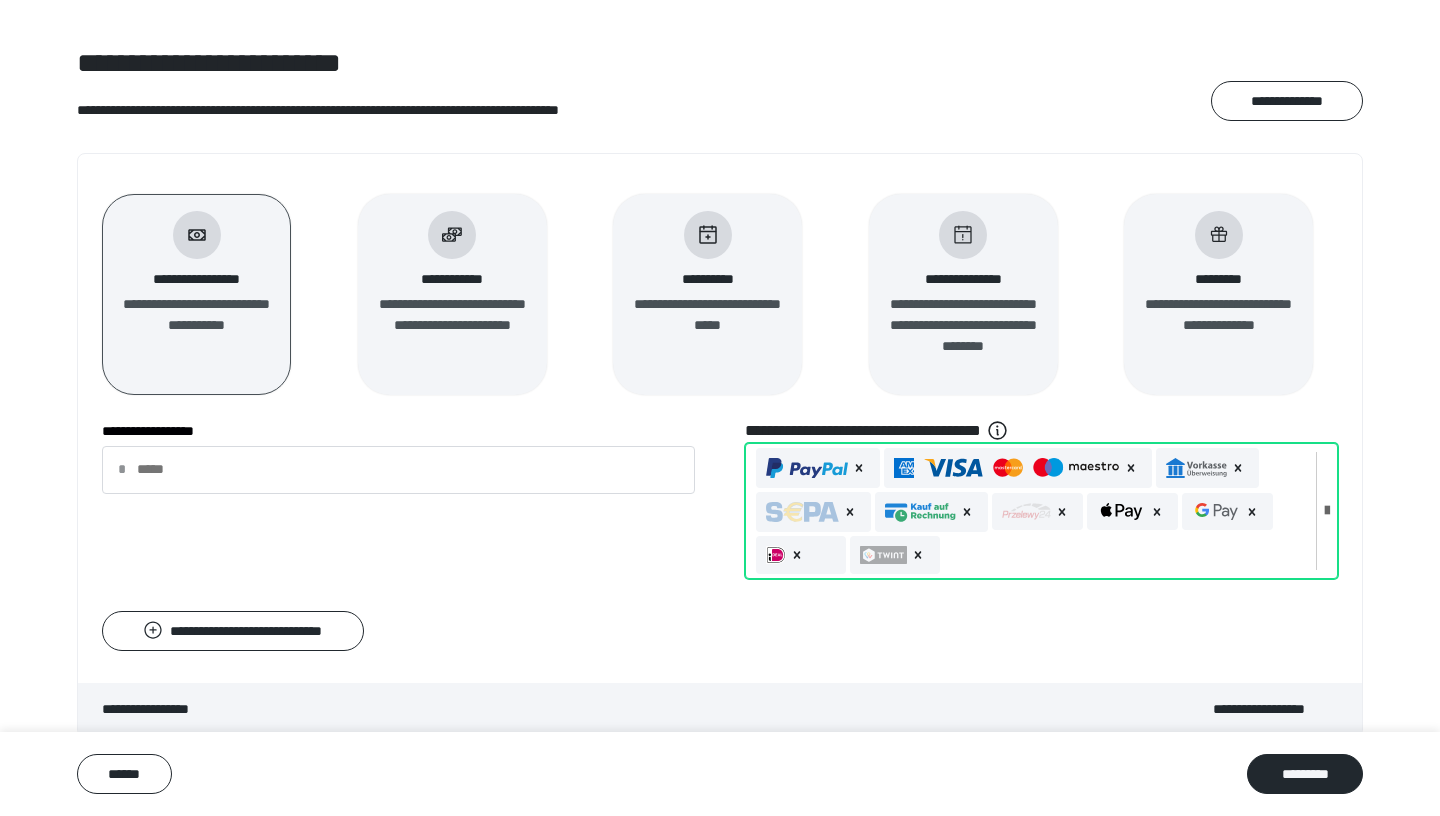 scroll, scrollTop: 126, scrollLeft: 0, axis: vertical 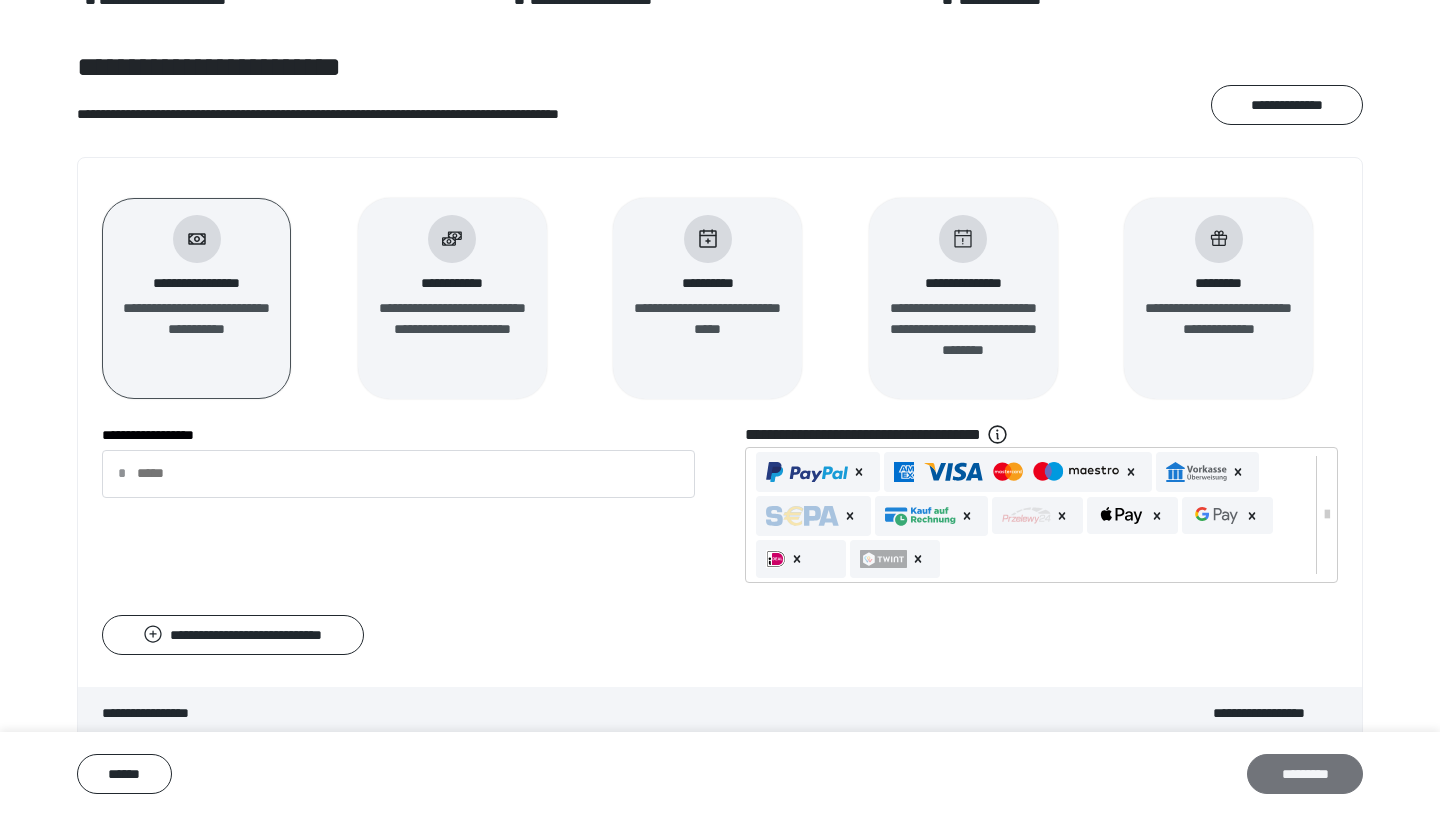 click on "*********" at bounding box center [1305, 774] 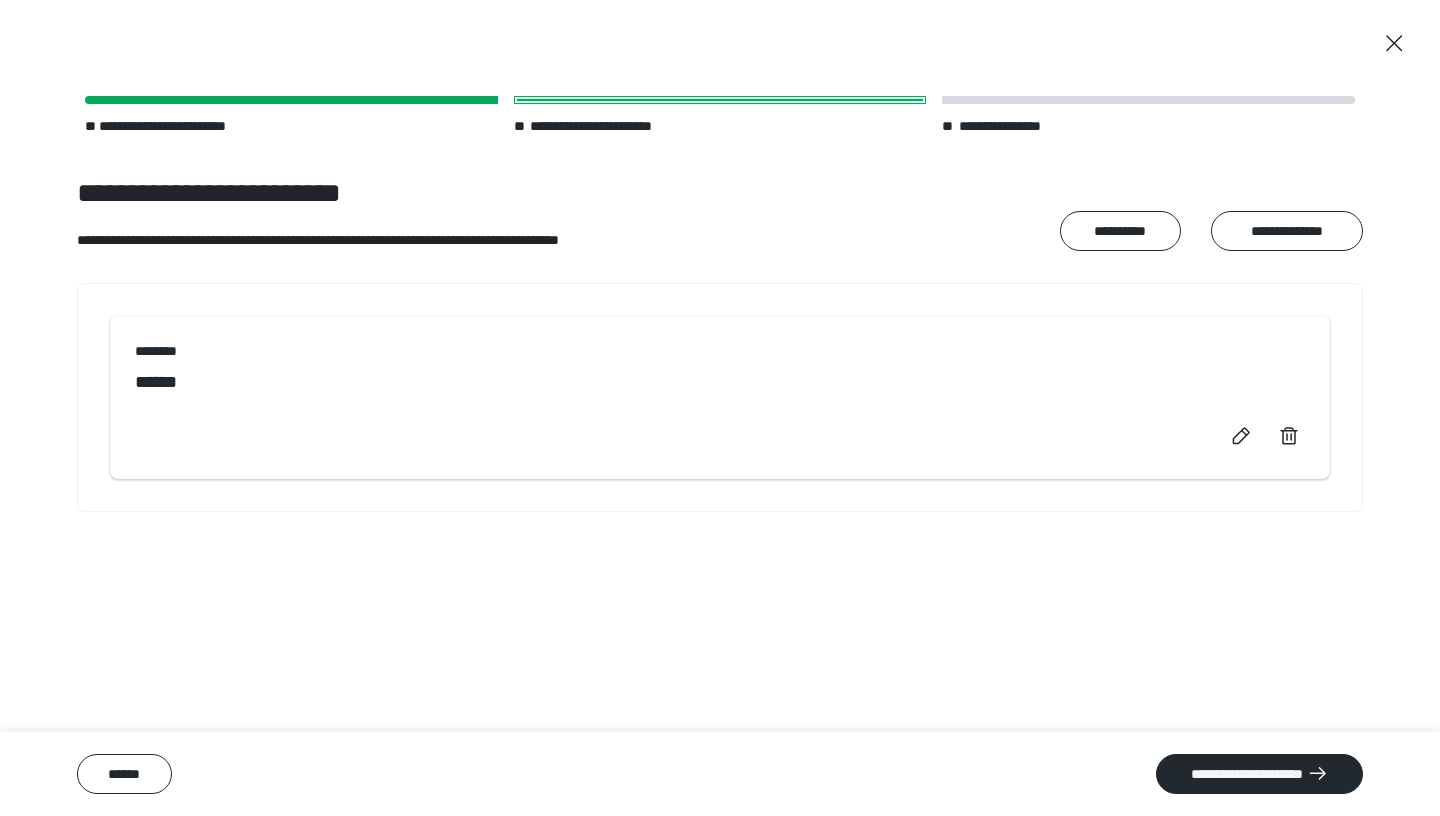 scroll, scrollTop: 0, scrollLeft: 0, axis: both 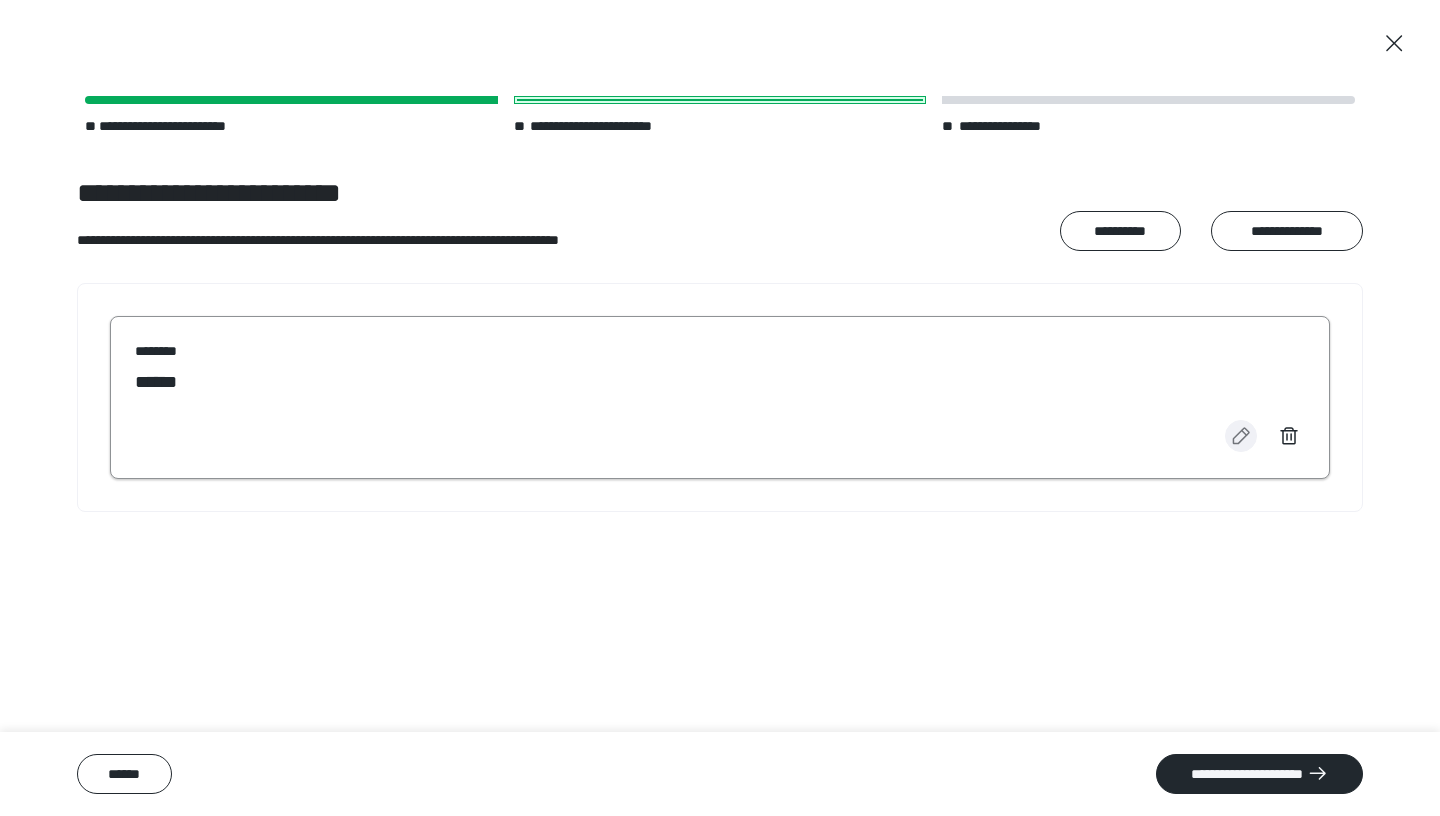 click 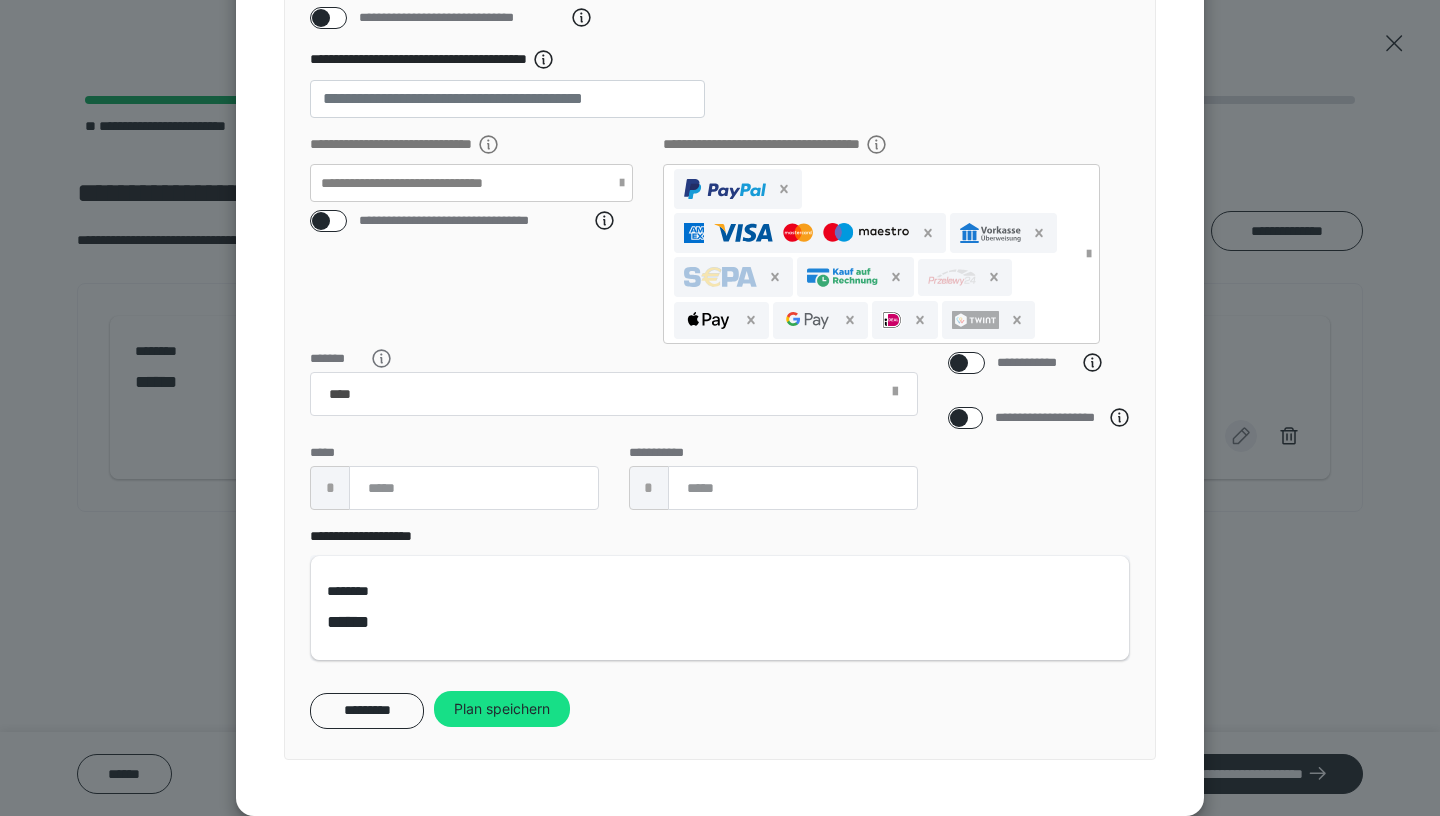 scroll, scrollTop: 509, scrollLeft: 0, axis: vertical 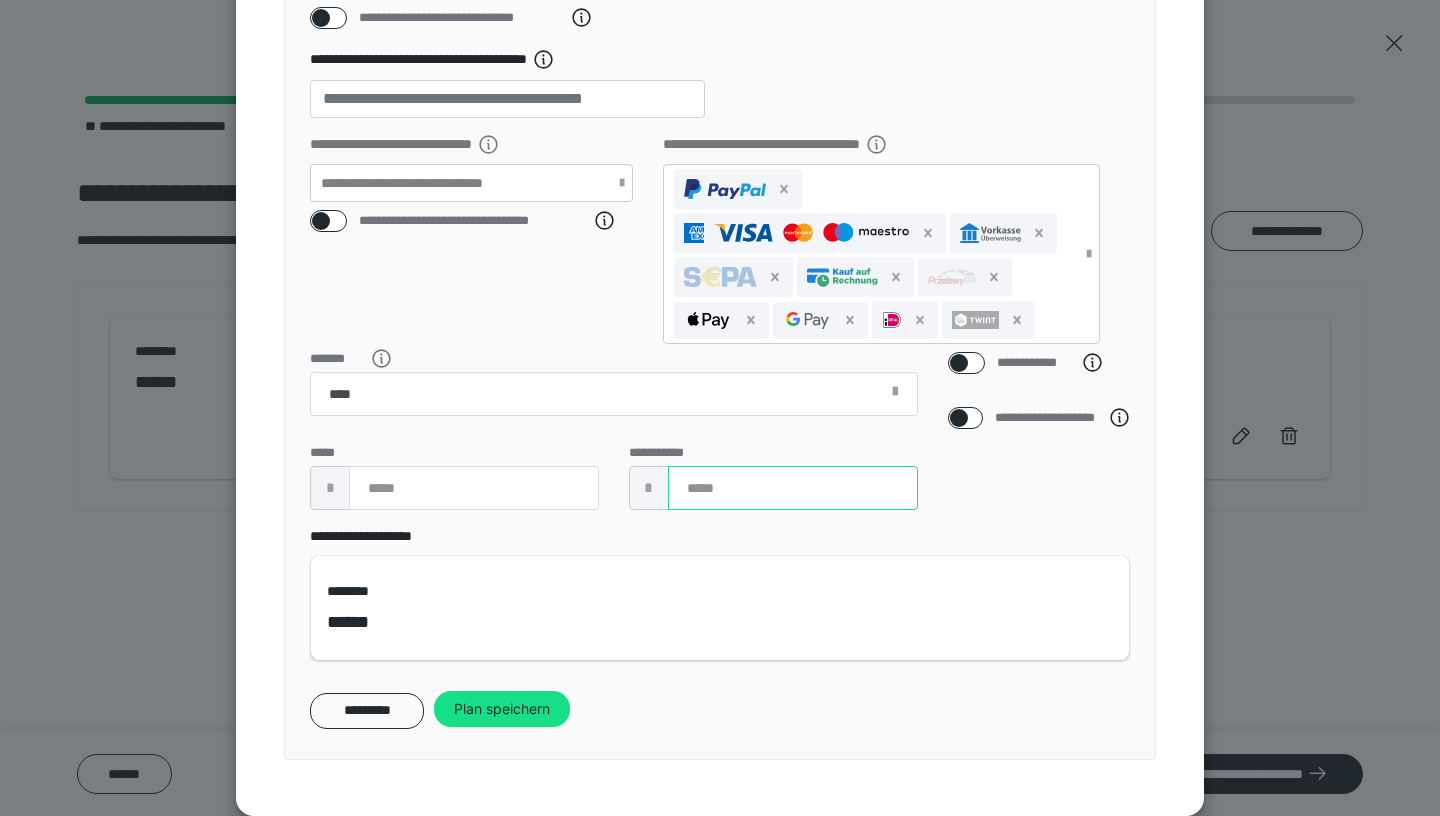 click at bounding box center [793, 488] 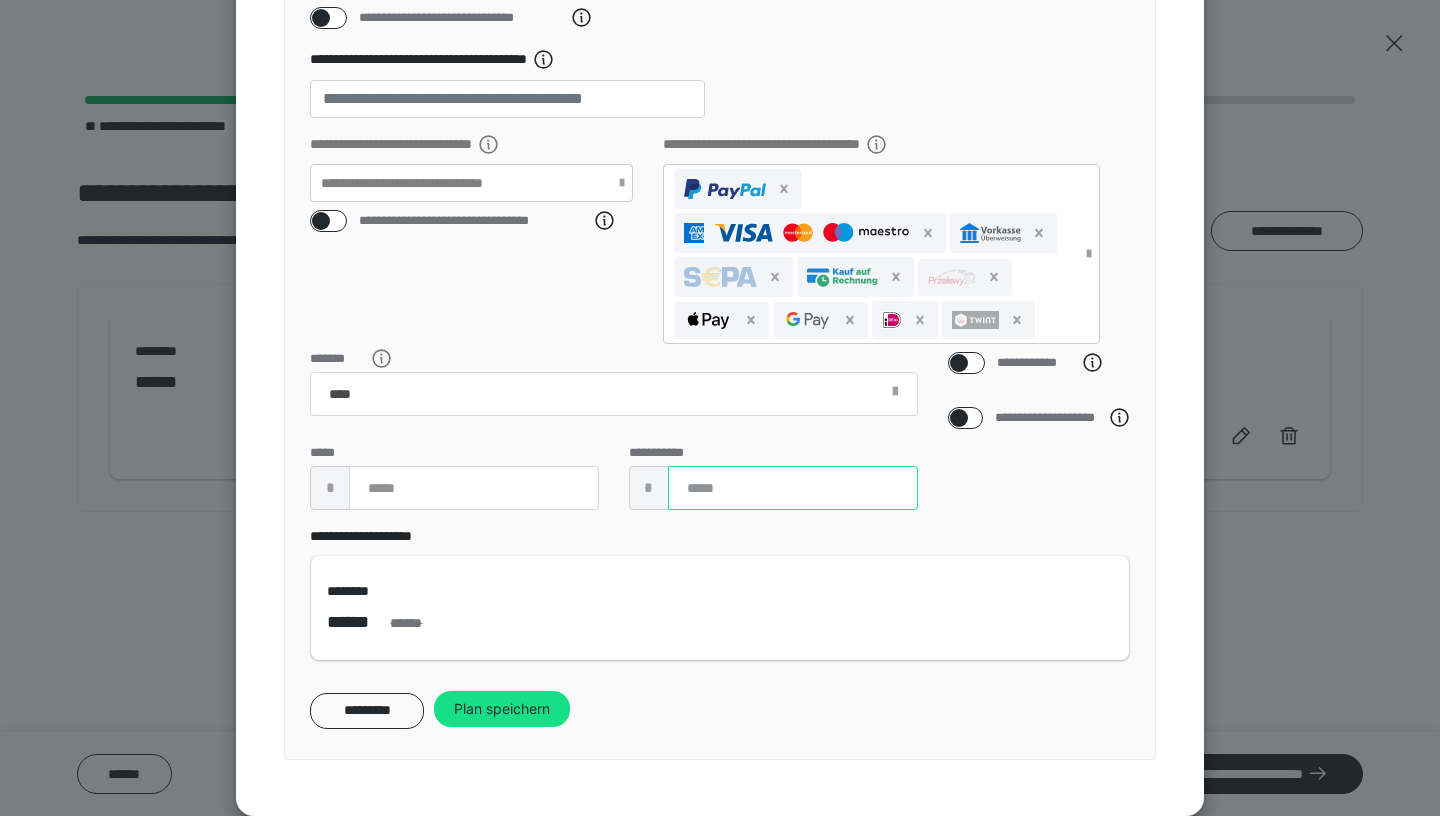 type on "**" 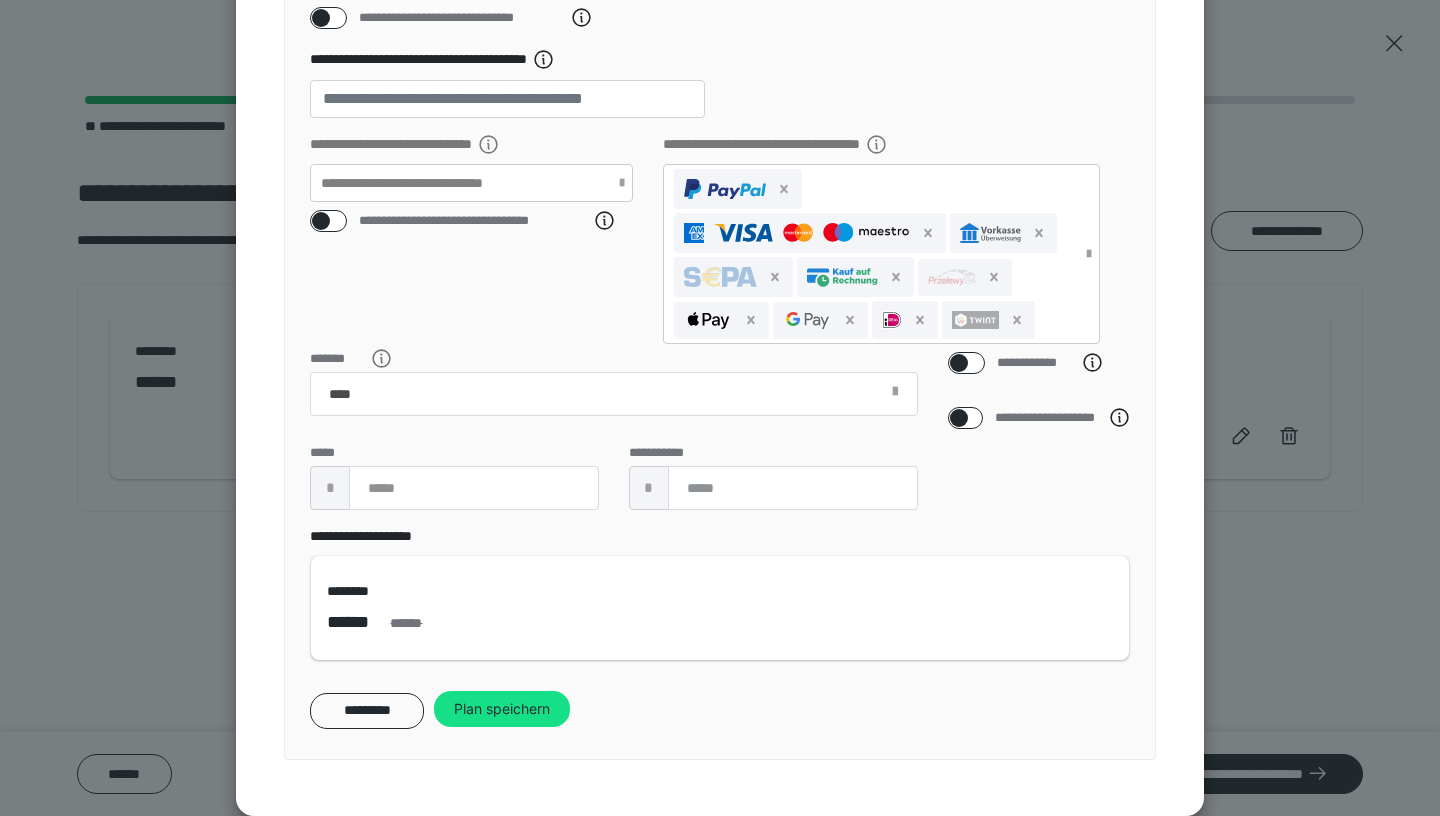 click on "**********" at bounding box center [720, 593] 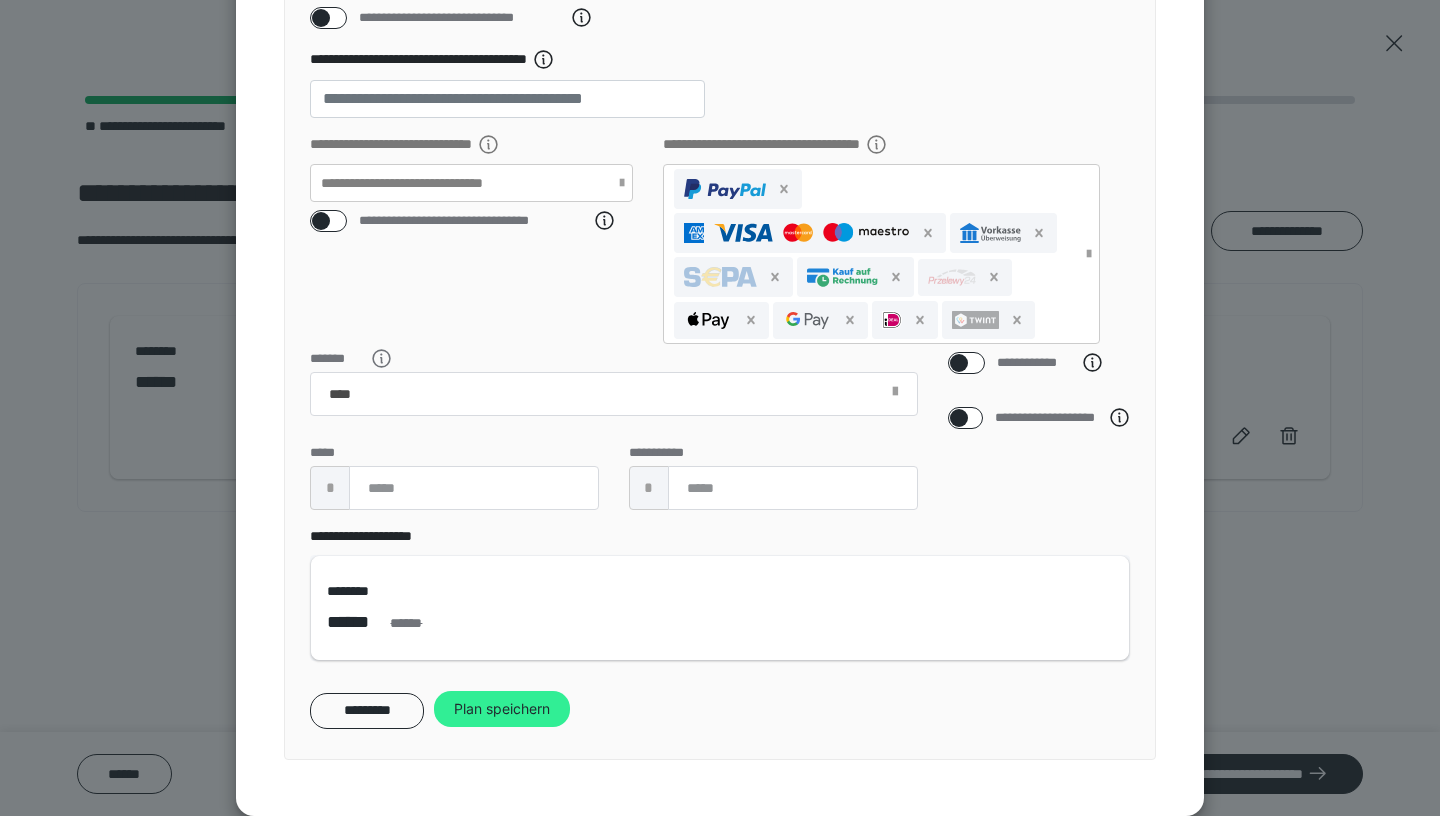 click on "Plan speichern" at bounding box center [502, 709] 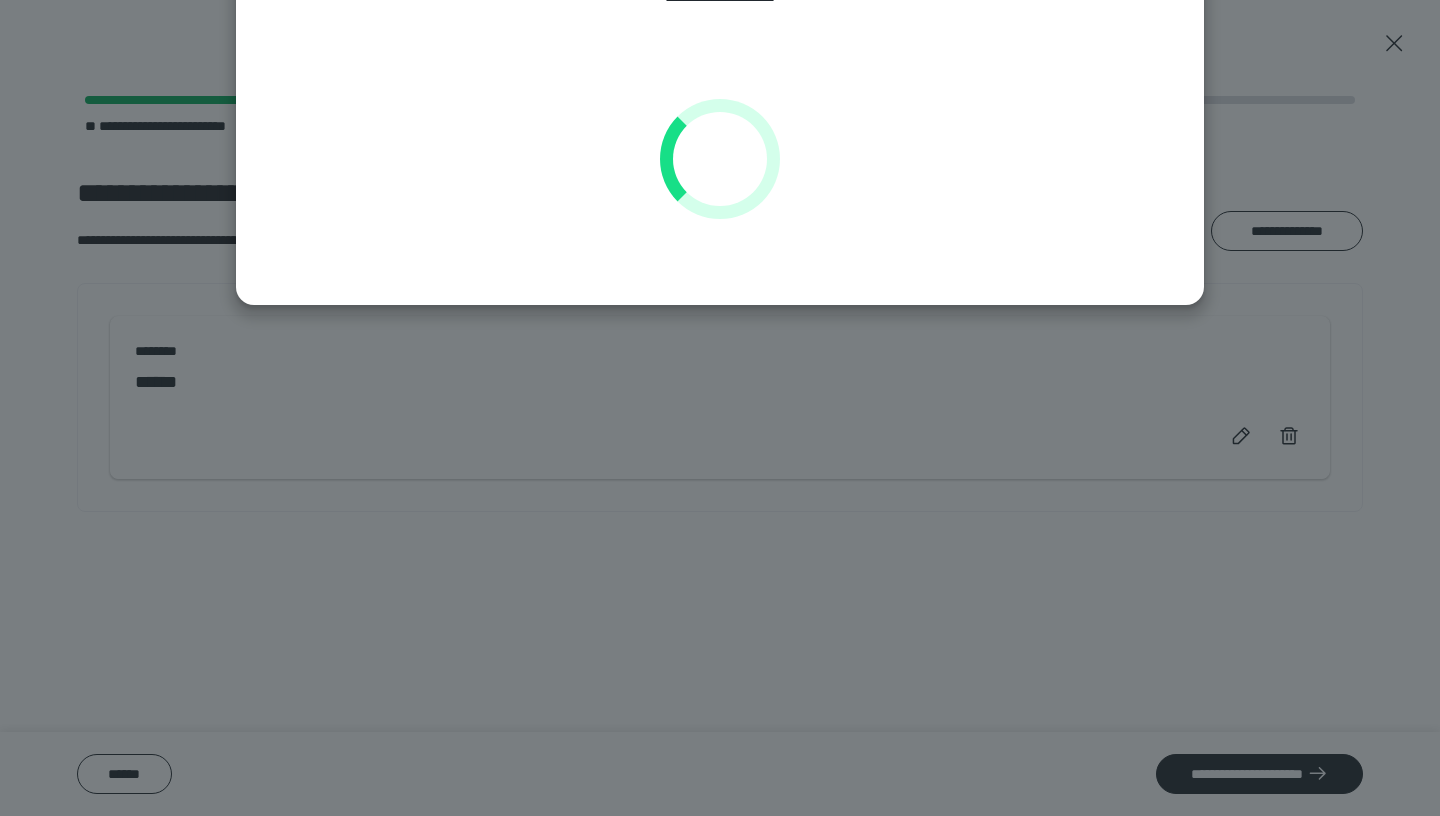 scroll, scrollTop: 0, scrollLeft: 0, axis: both 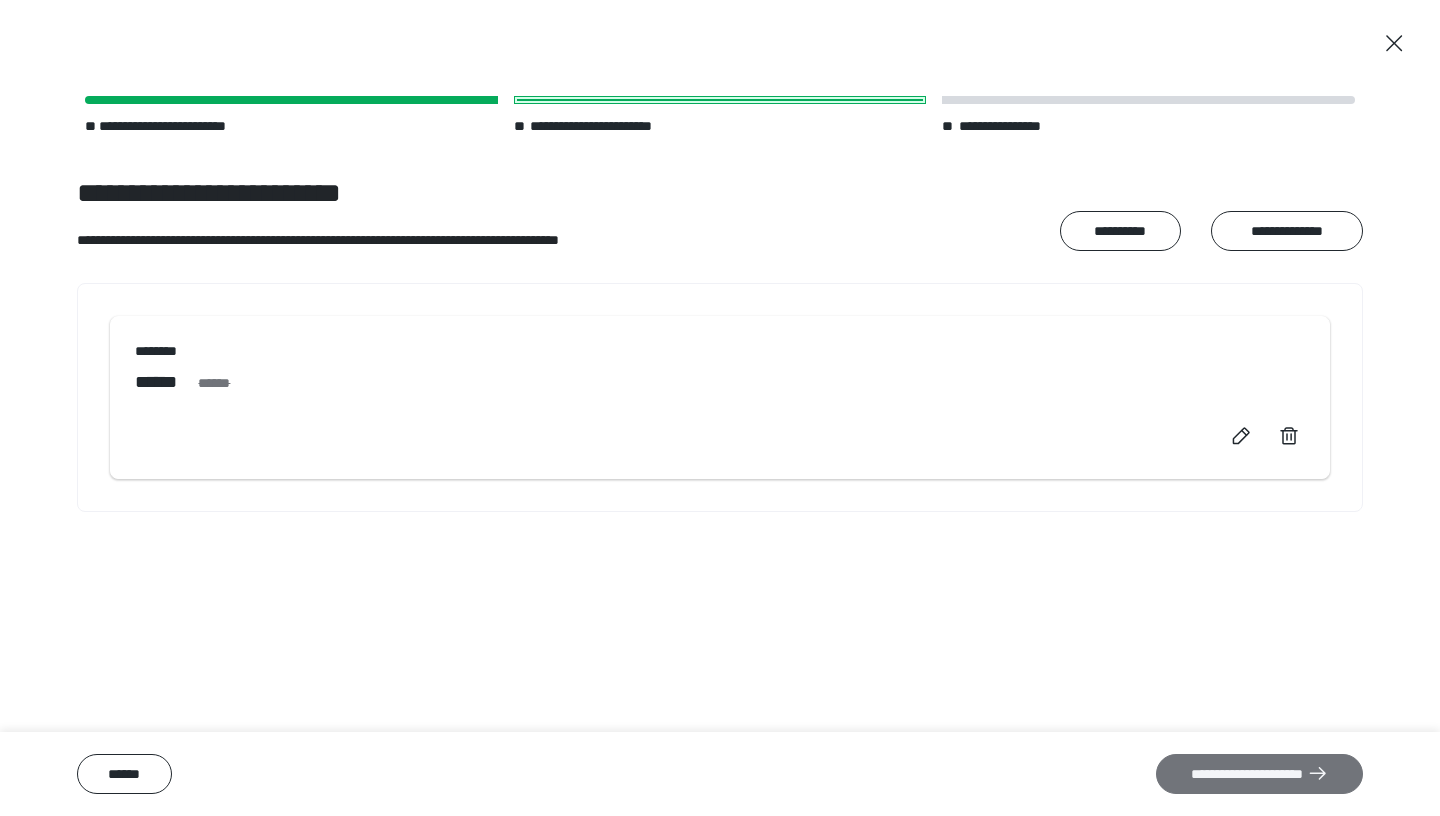 click on "**********" at bounding box center (1259, 774) 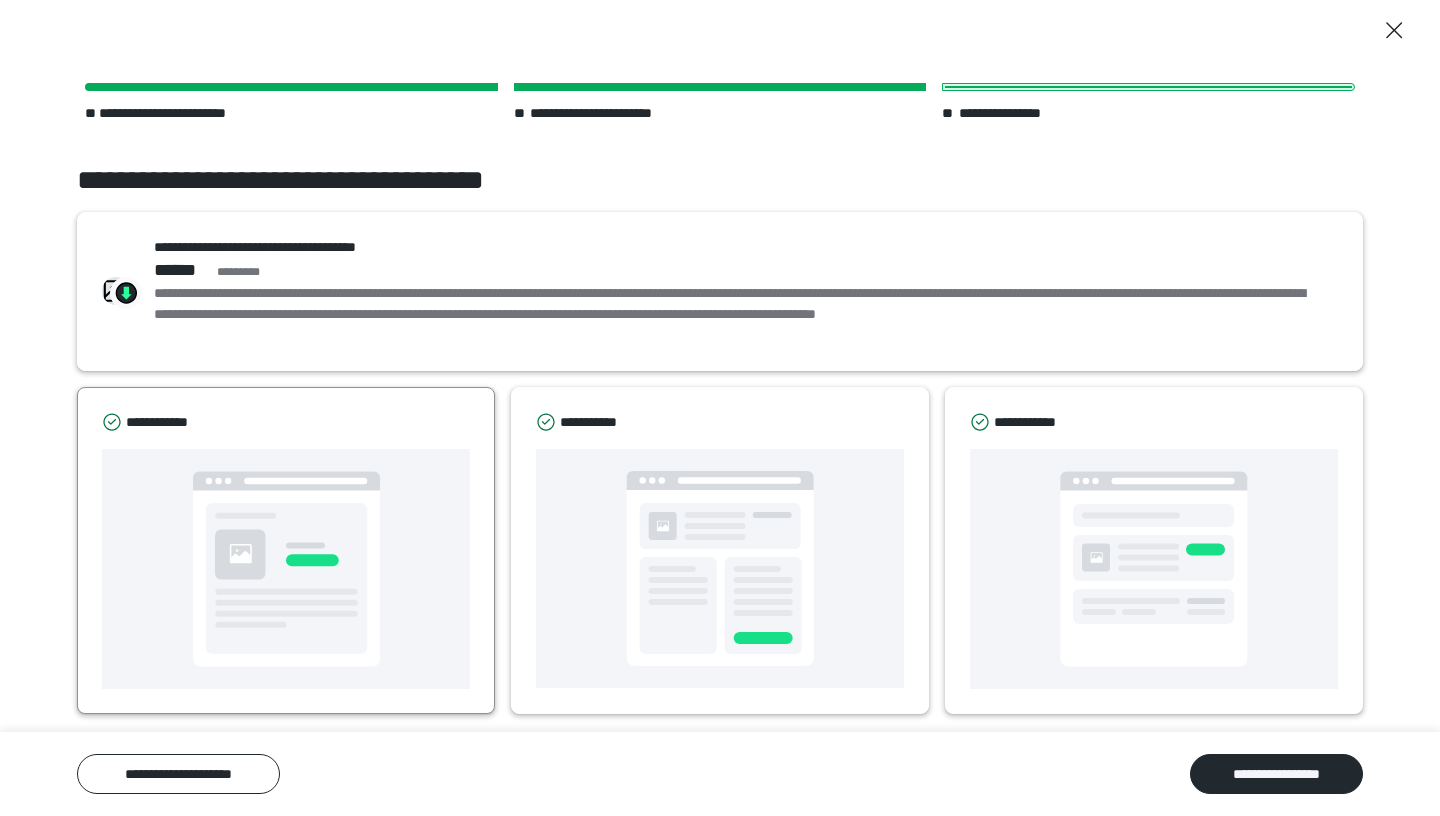 scroll, scrollTop: 20, scrollLeft: 0, axis: vertical 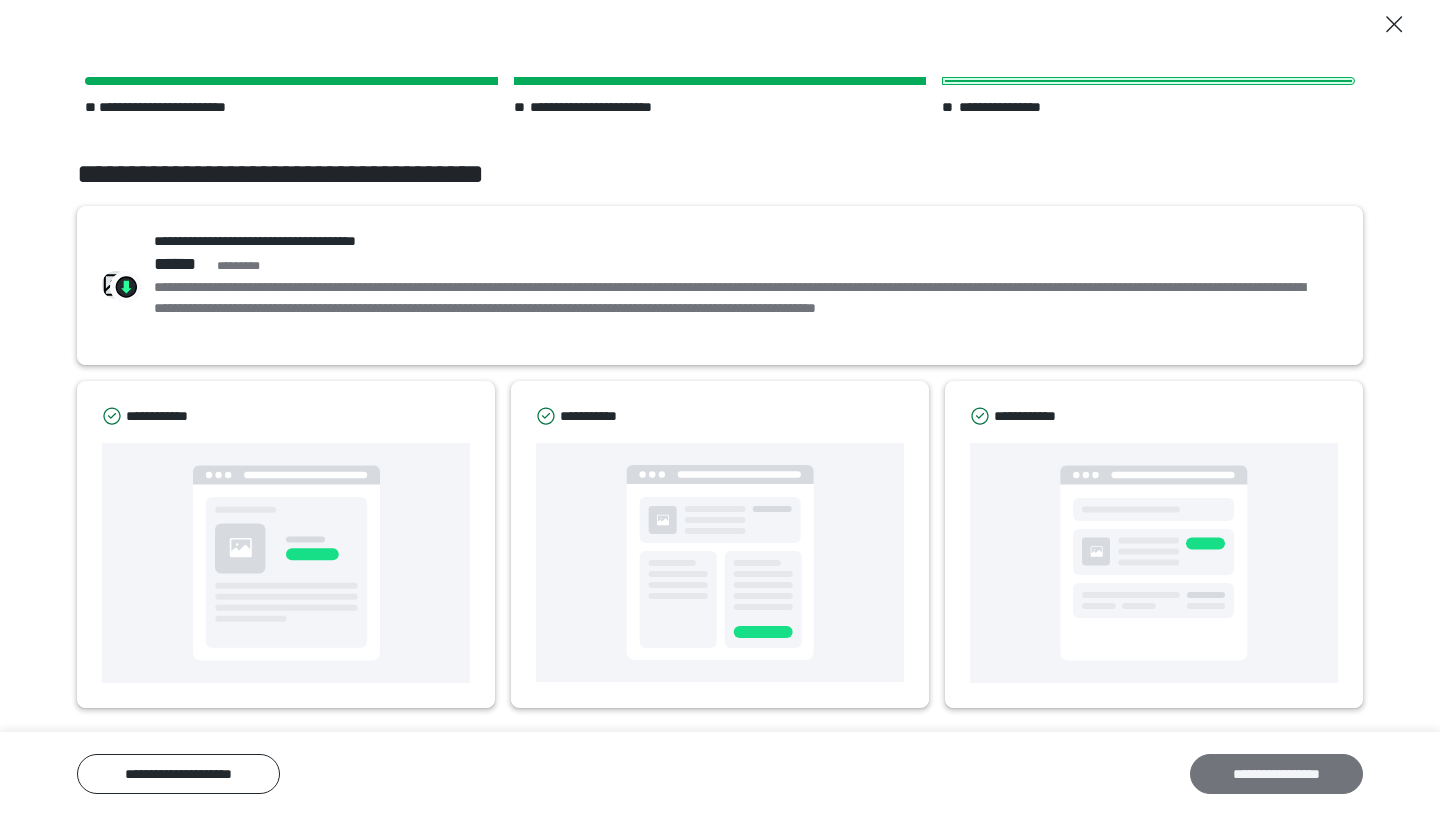 click on "**********" at bounding box center (1276, 774) 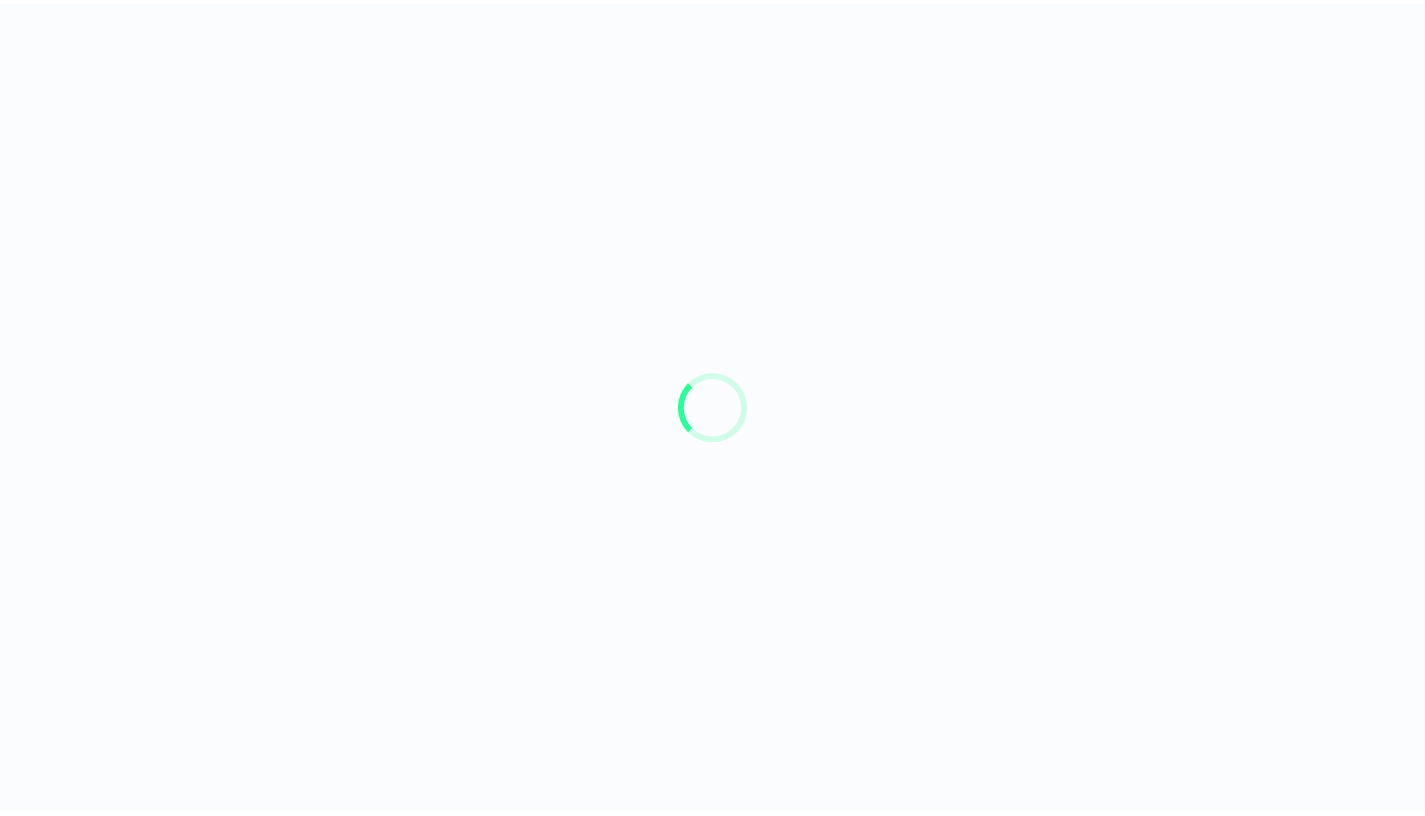 scroll, scrollTop: 0, scrollLeft: 0, axis: both 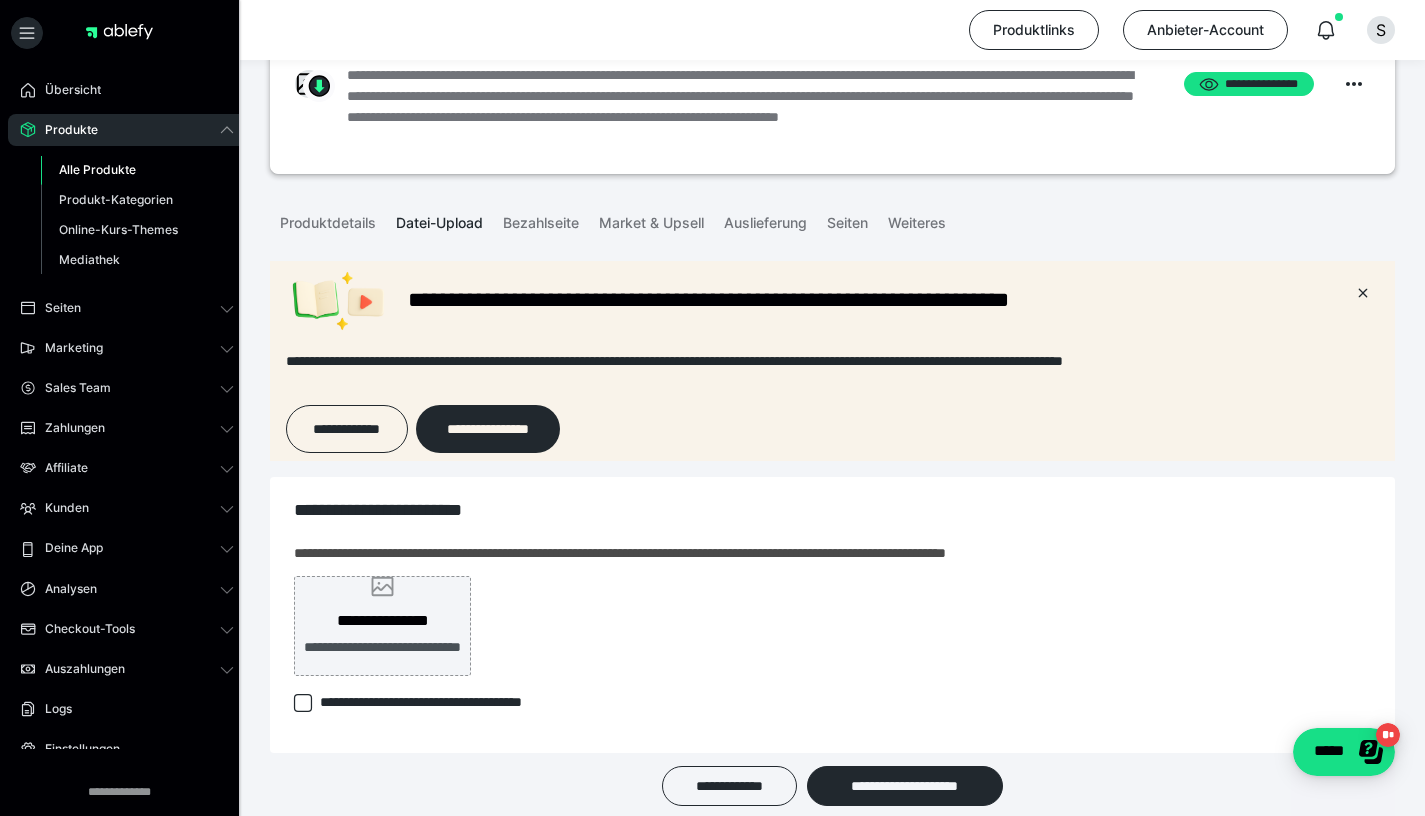 click on "**********" at bounding box center (382, 626) 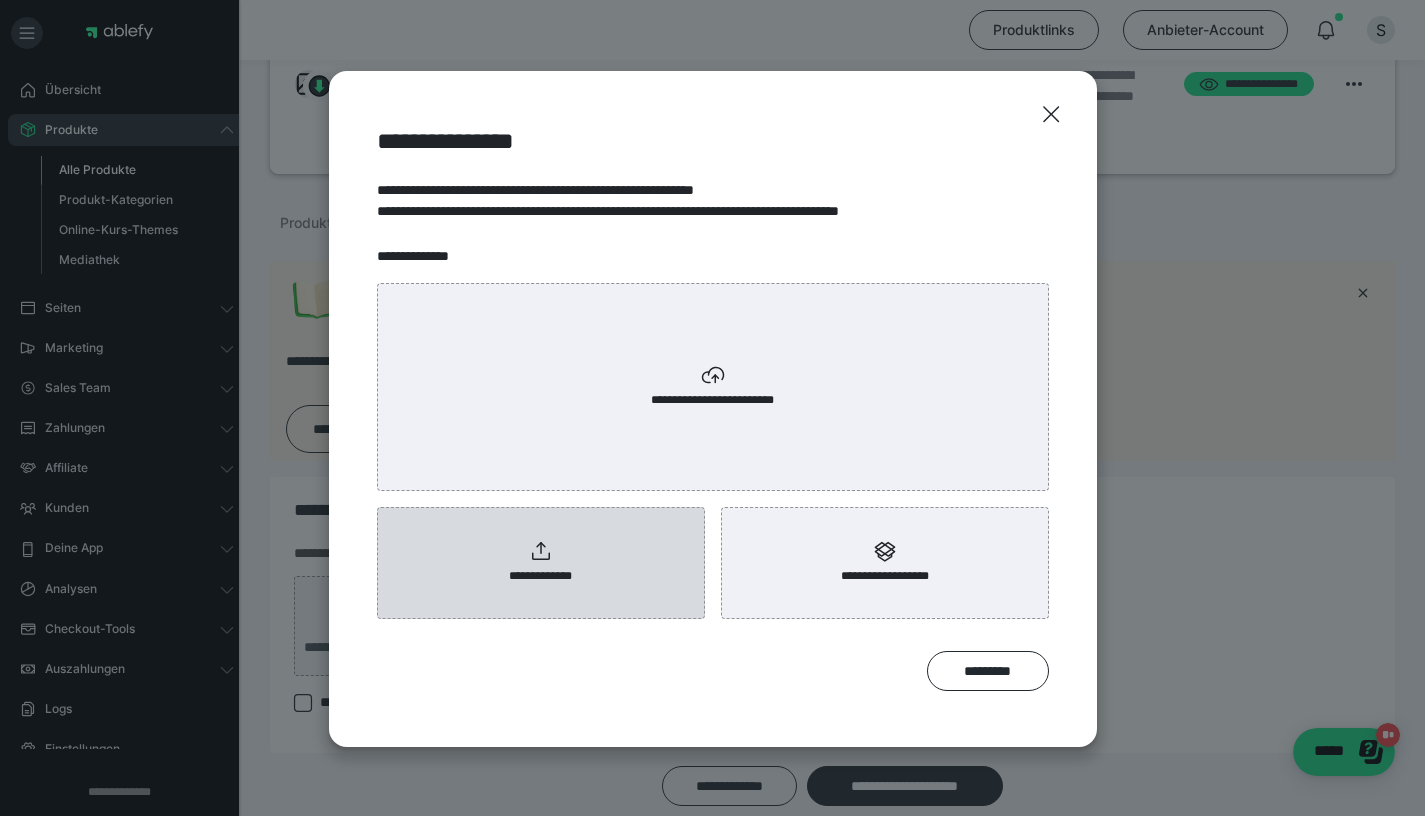 click on "**********" at bounding box center [541, 576] 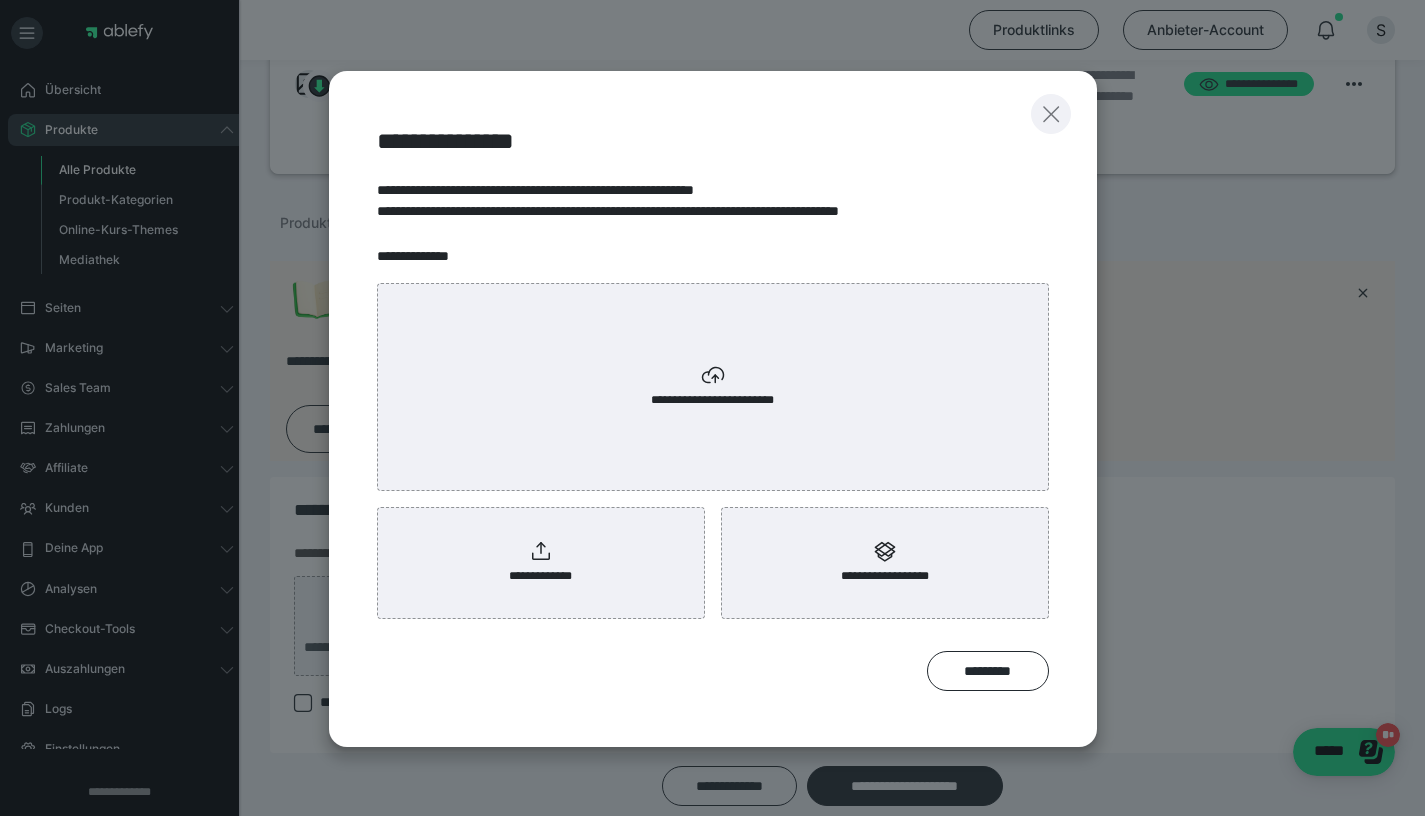 click at bounding box center (1051, 114) 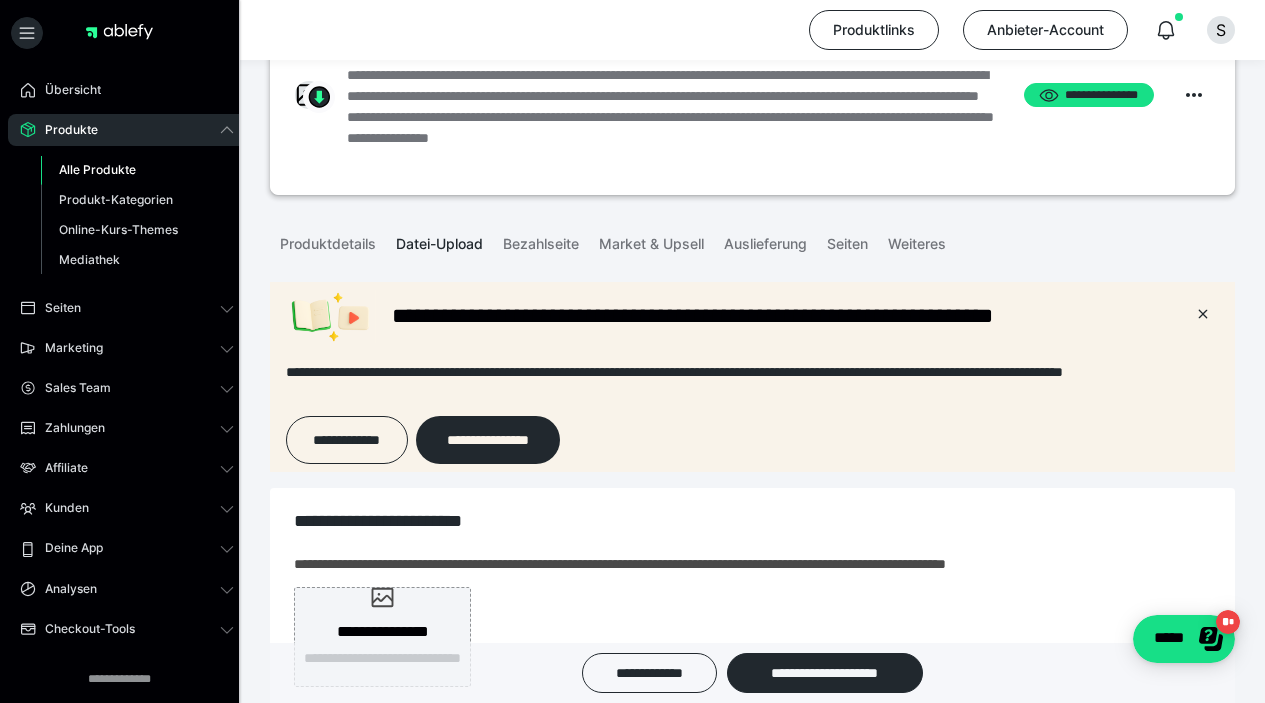 scroll, scrollTop: 0, scrollLeft: 0, axis: both 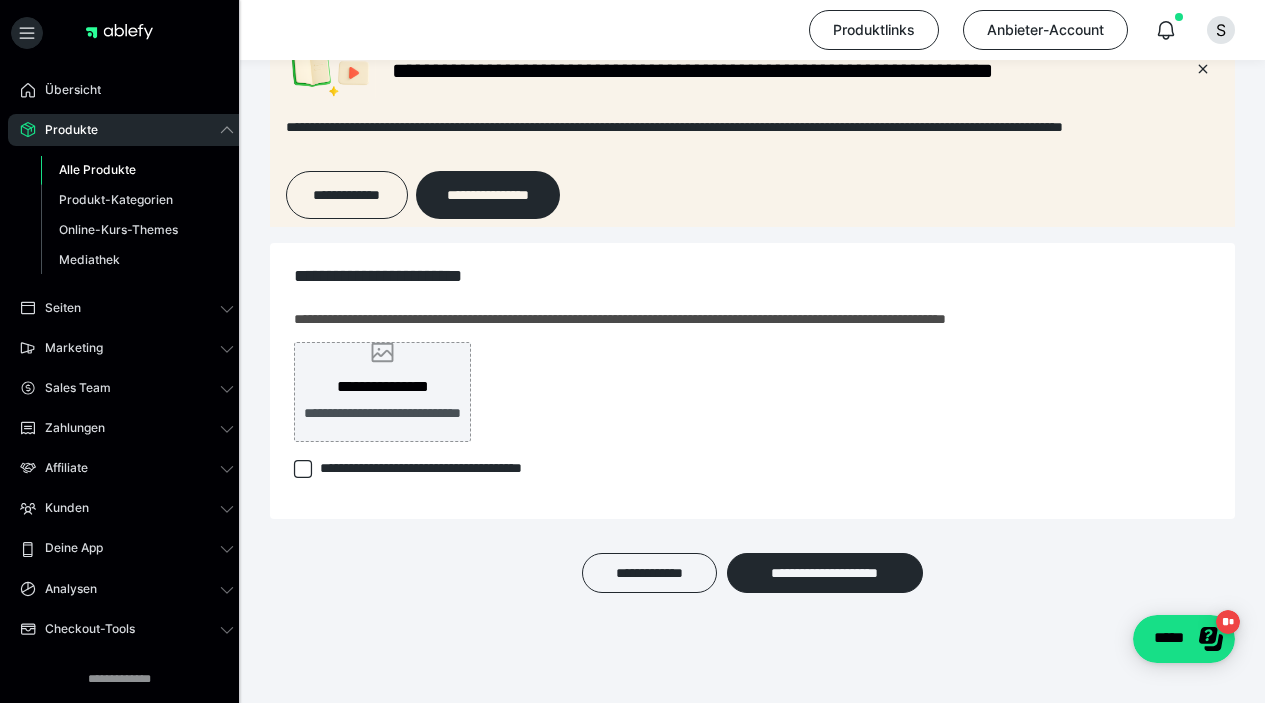 click on "**********" at bounding box center [382, 387] 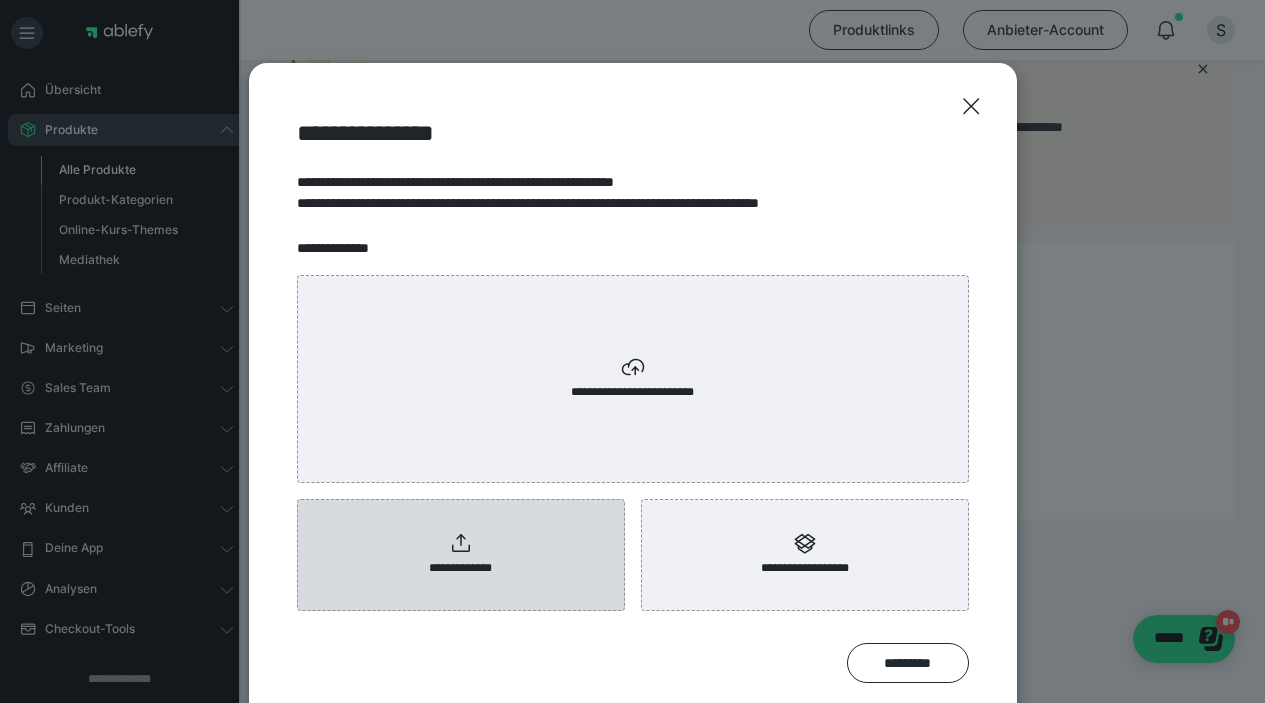 click on "**********" at bounding box center [461, 555] 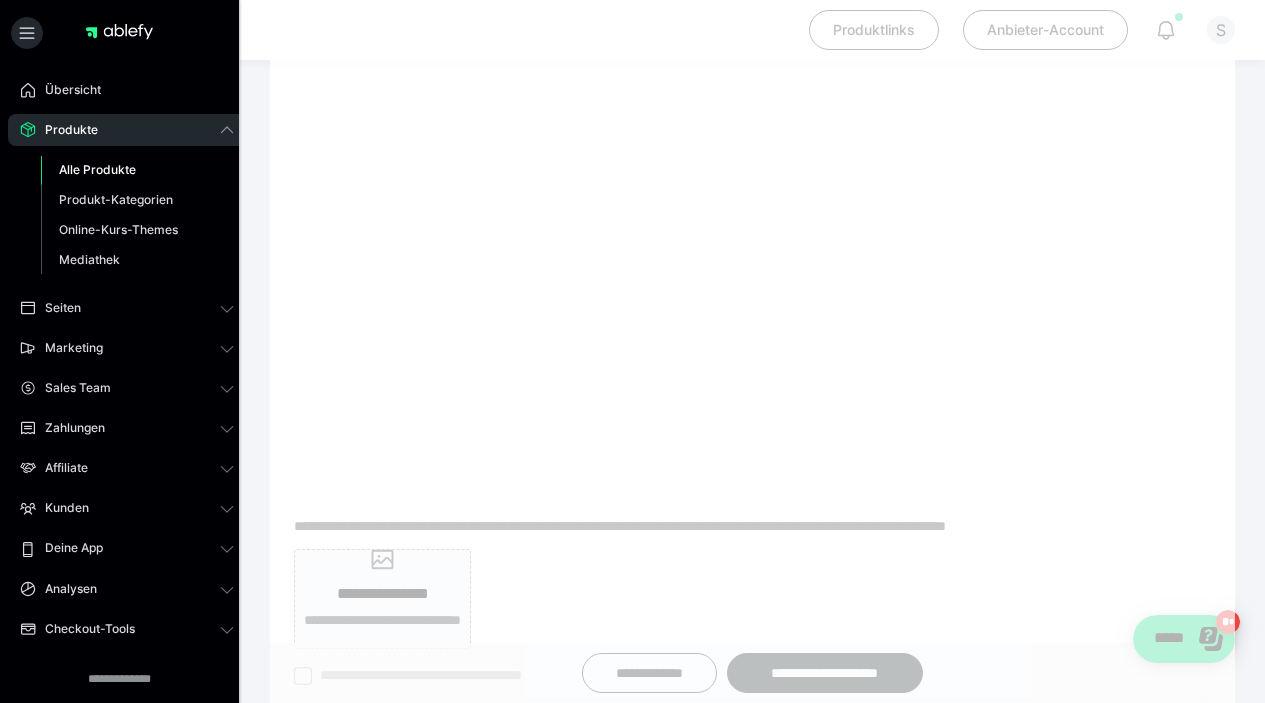 scroll, scrollTop: 837, scrollLeft: 0, axis: vertical 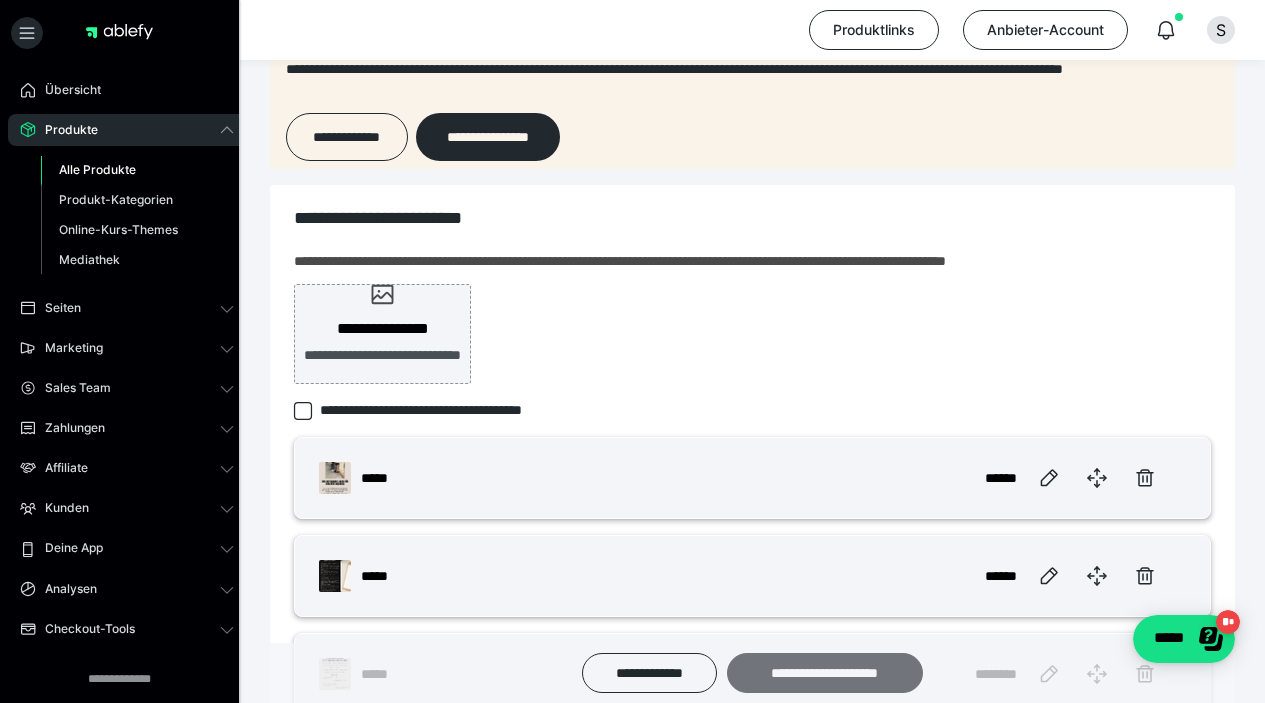 click on "**********" at bounding box center (825, 673) 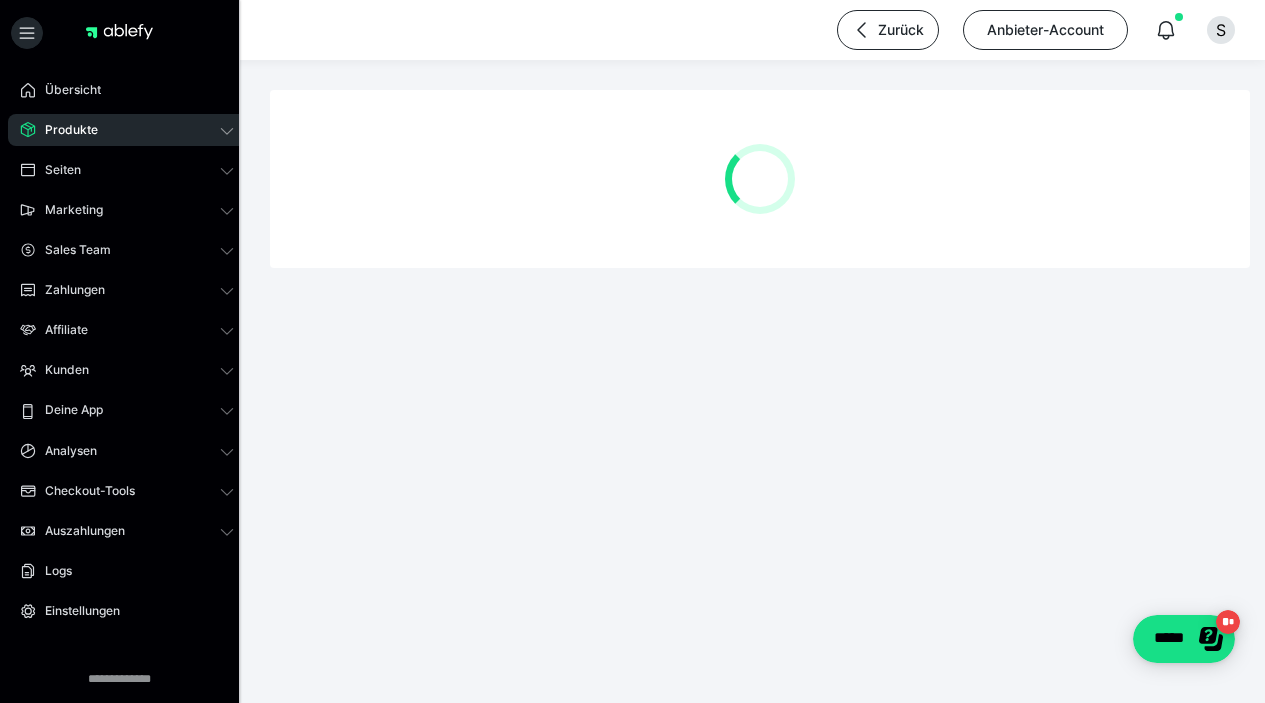 scroll, scrollTop: 0, scrollLeft: 0, axis: both 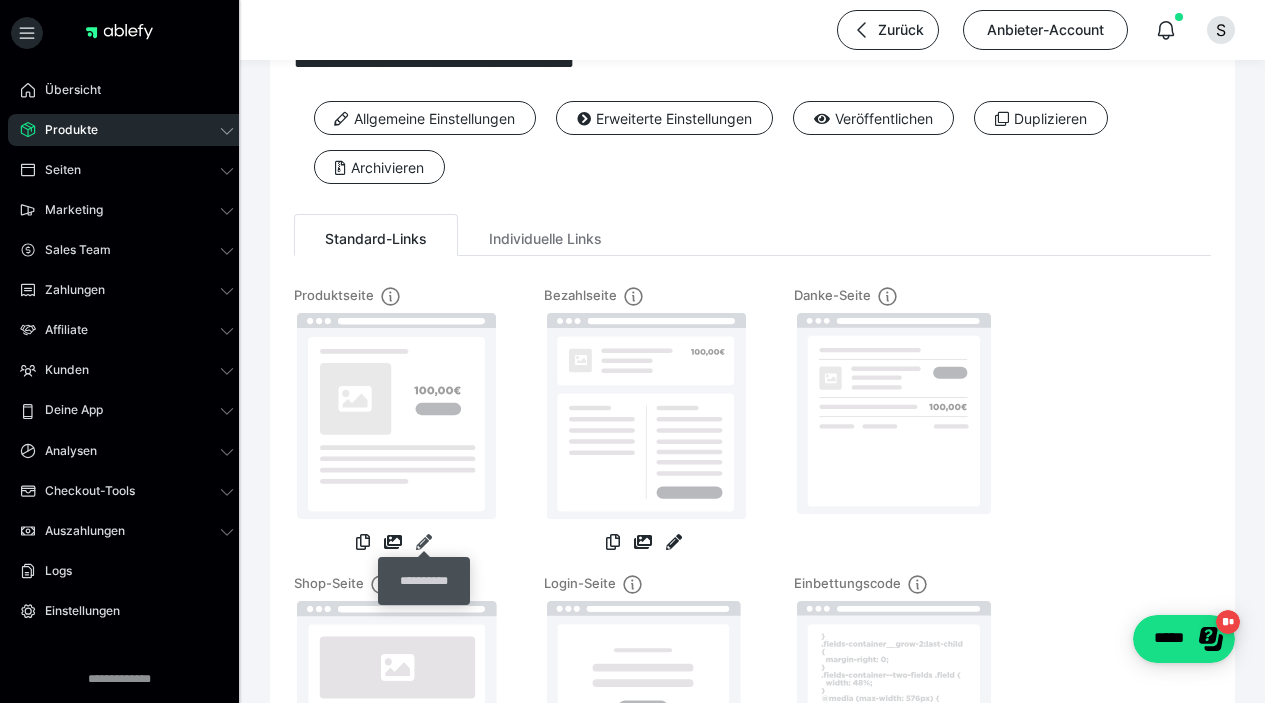 click at bounding box center [424, 542] 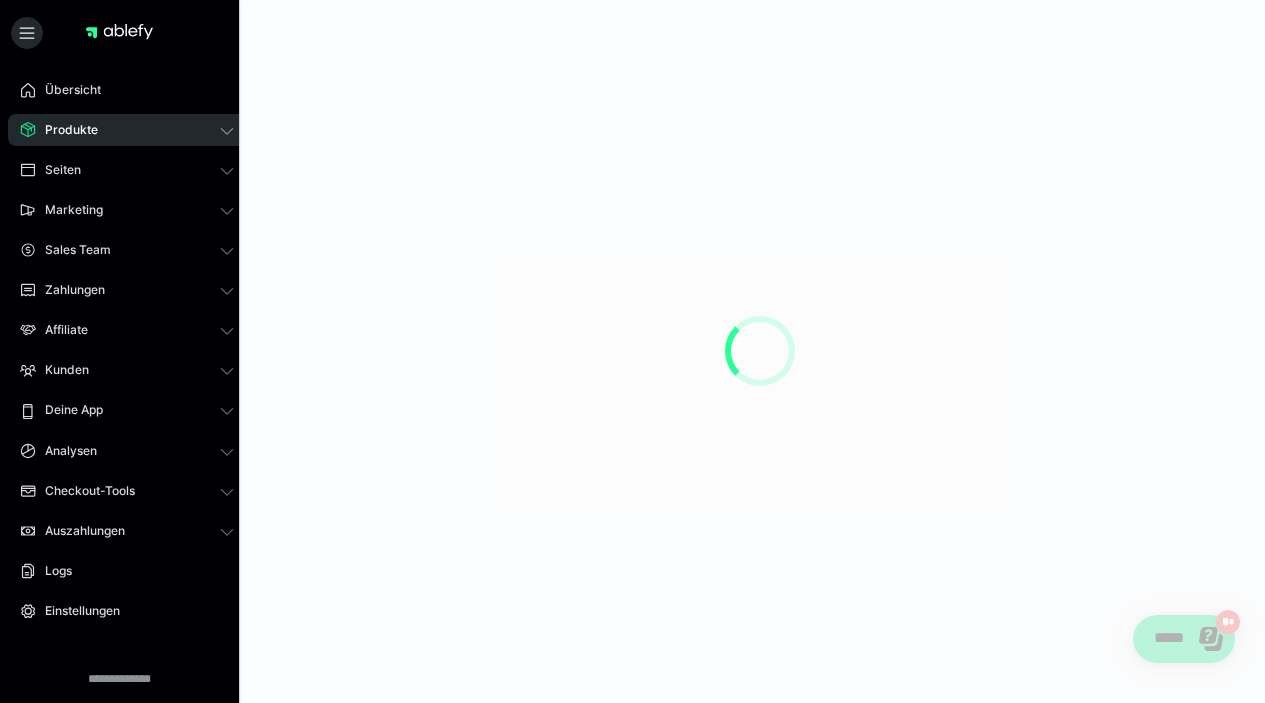scroll, scrollTop: 0, scrollLeft: 0, axis: both 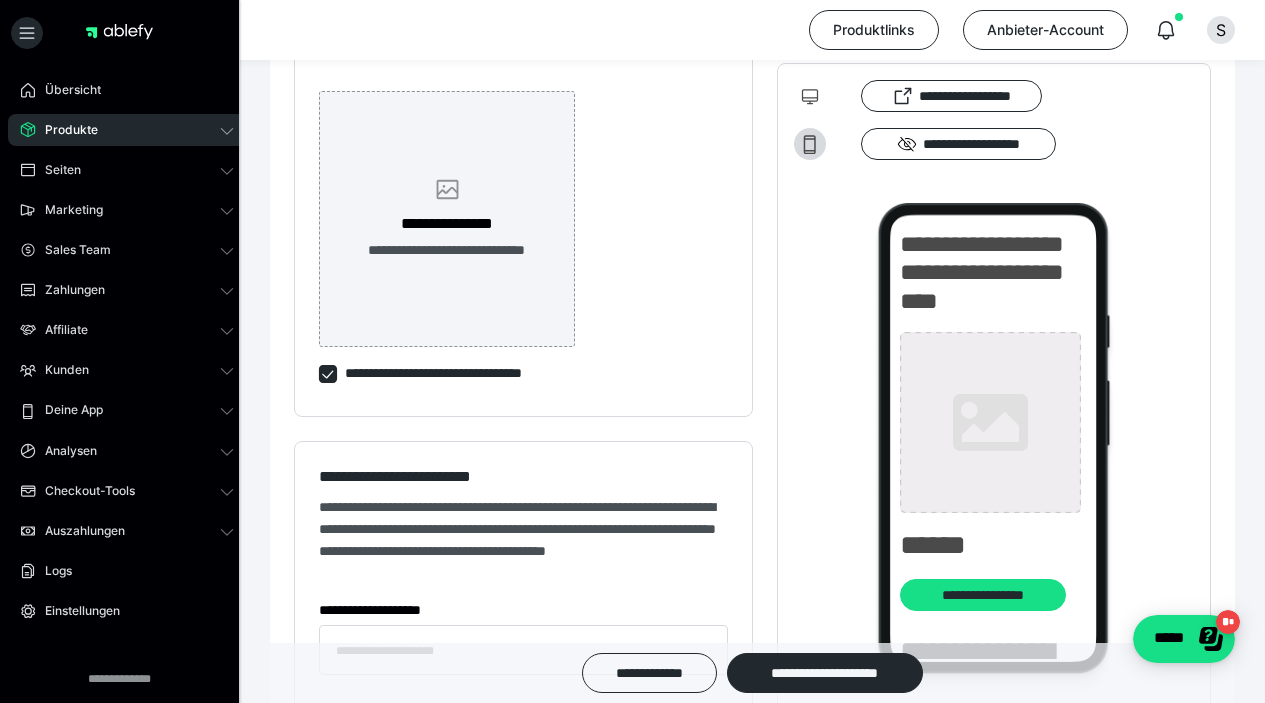 click on "**********" at bounding box center (447, 219) 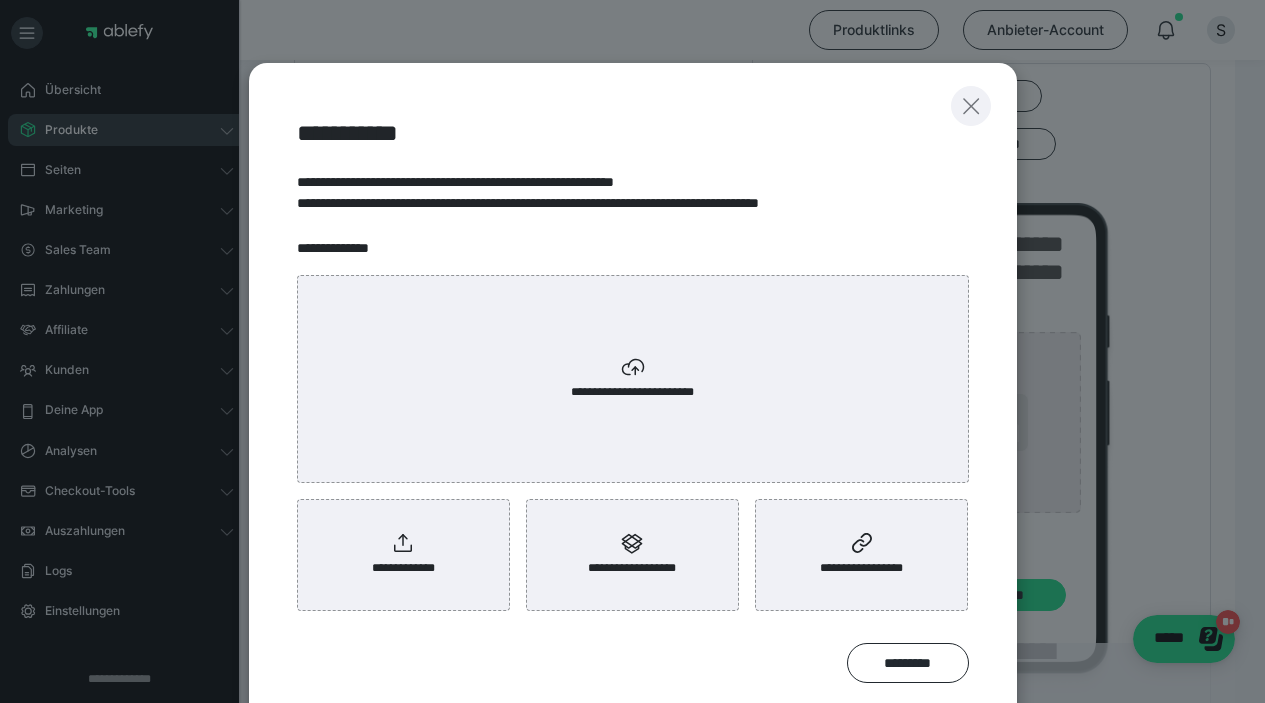 click 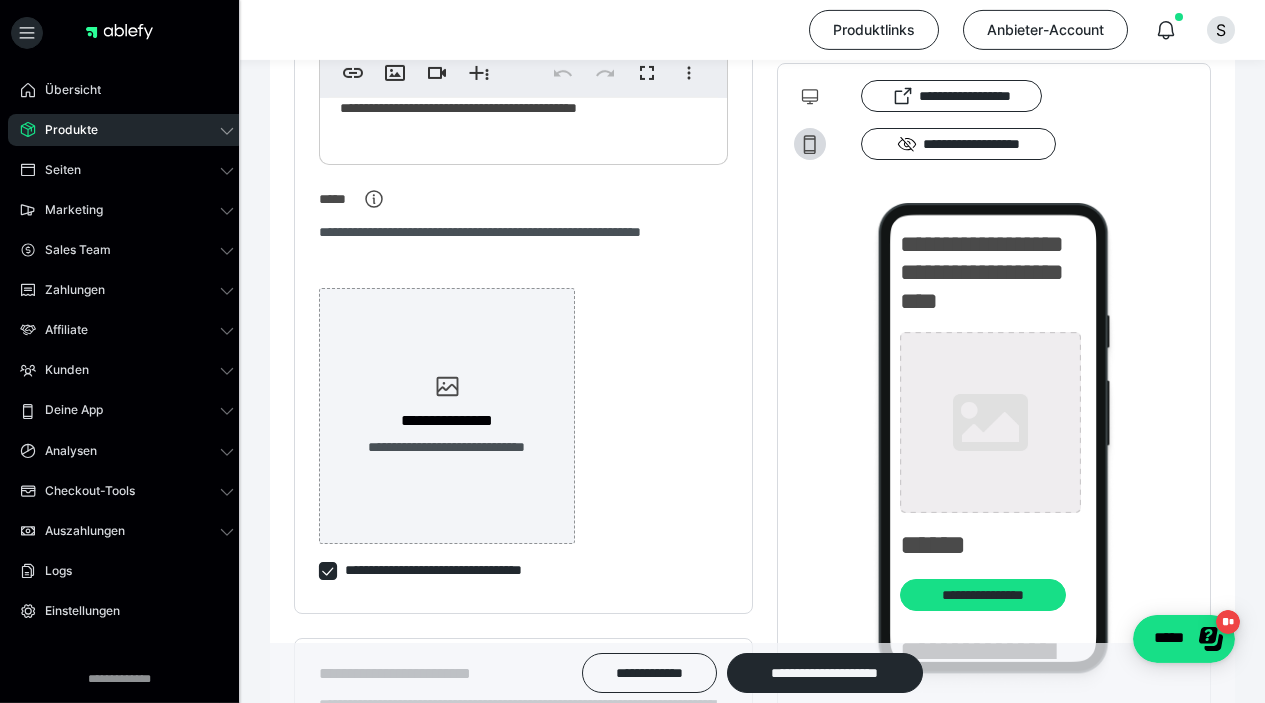 scroll, scrollTop: 1265, scrollLeft: 0, axis: vertical 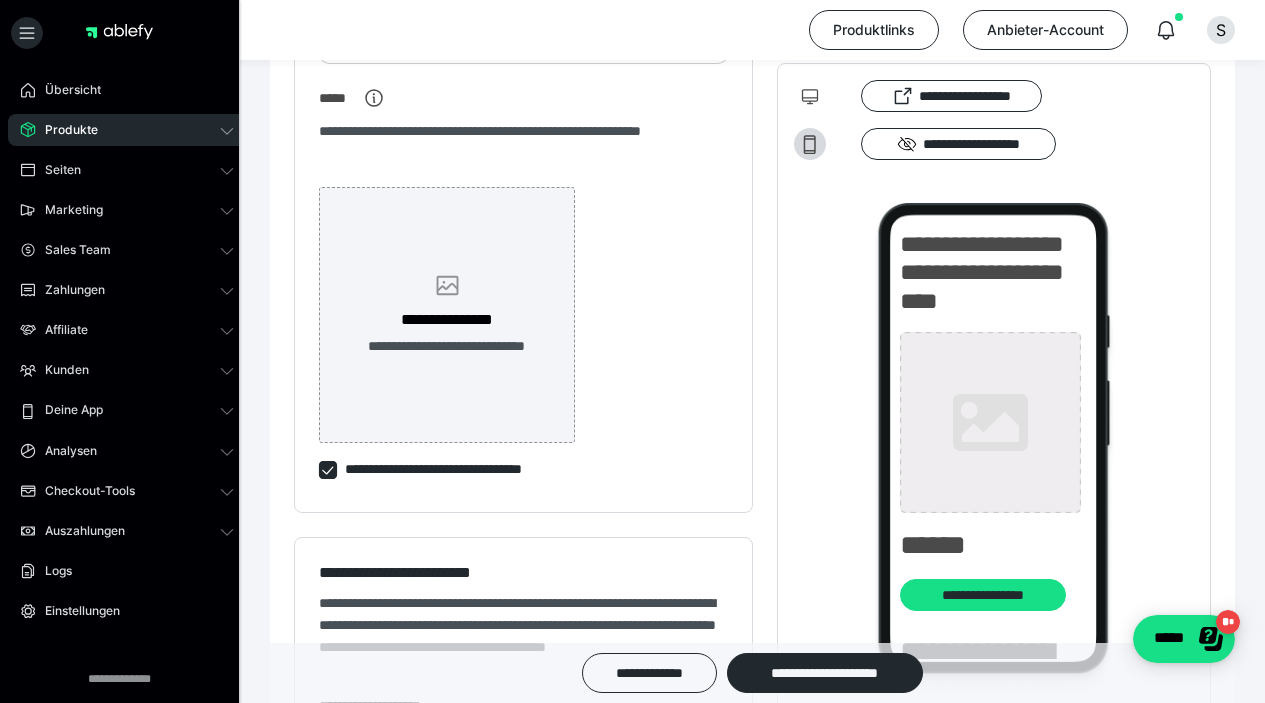 click on "**********" at bounding box center [447, 320] 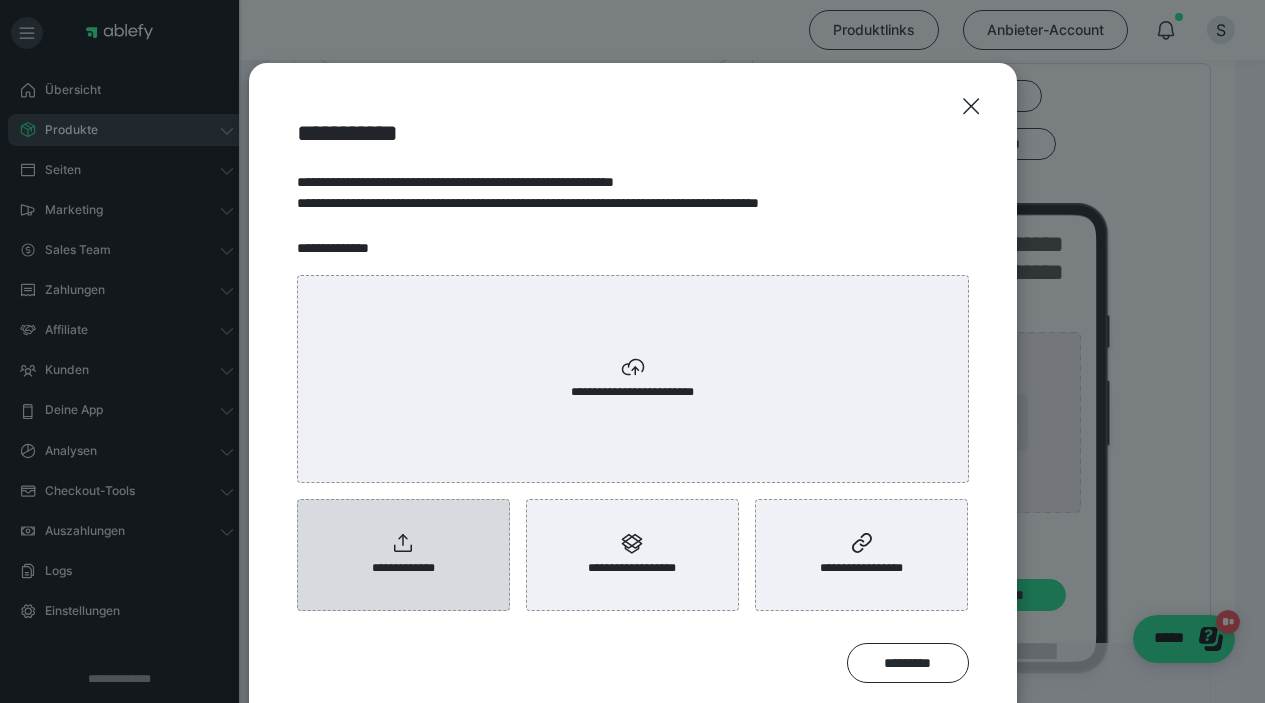click on "**********" at bounding box center (403, 555) 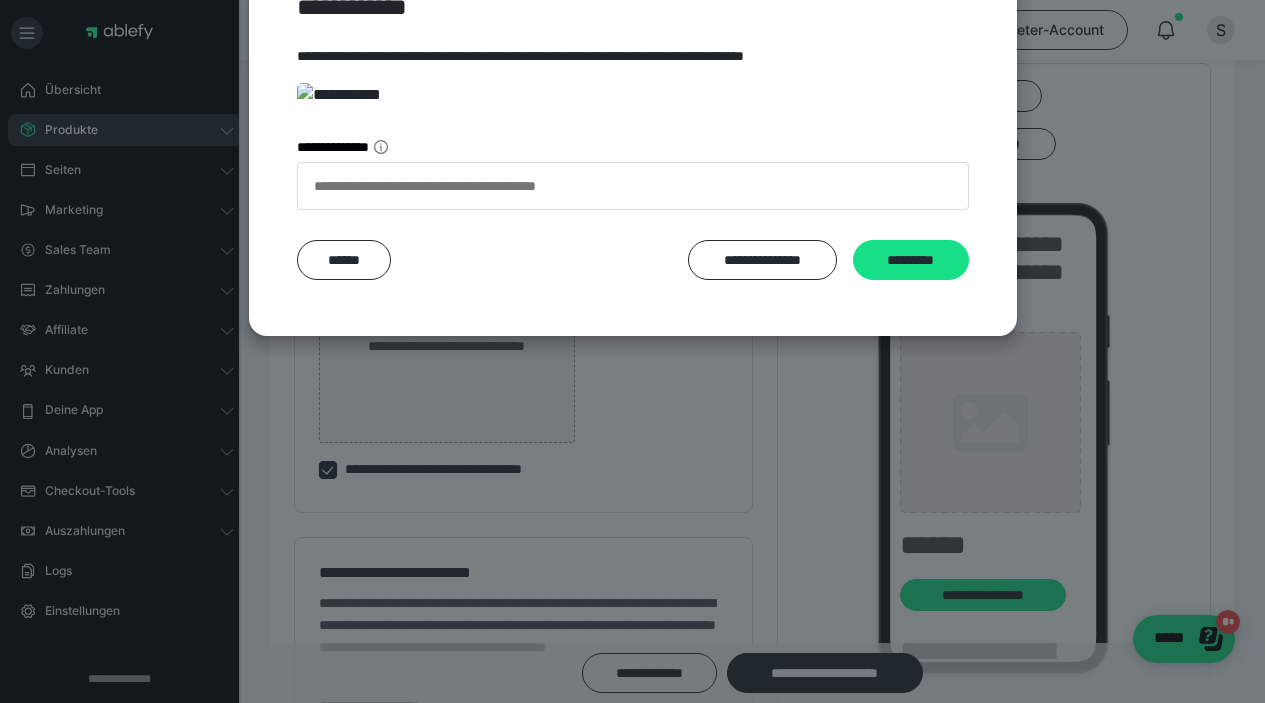scroll, scrollTop: 407, scrollLeft: 0, axis: vertical 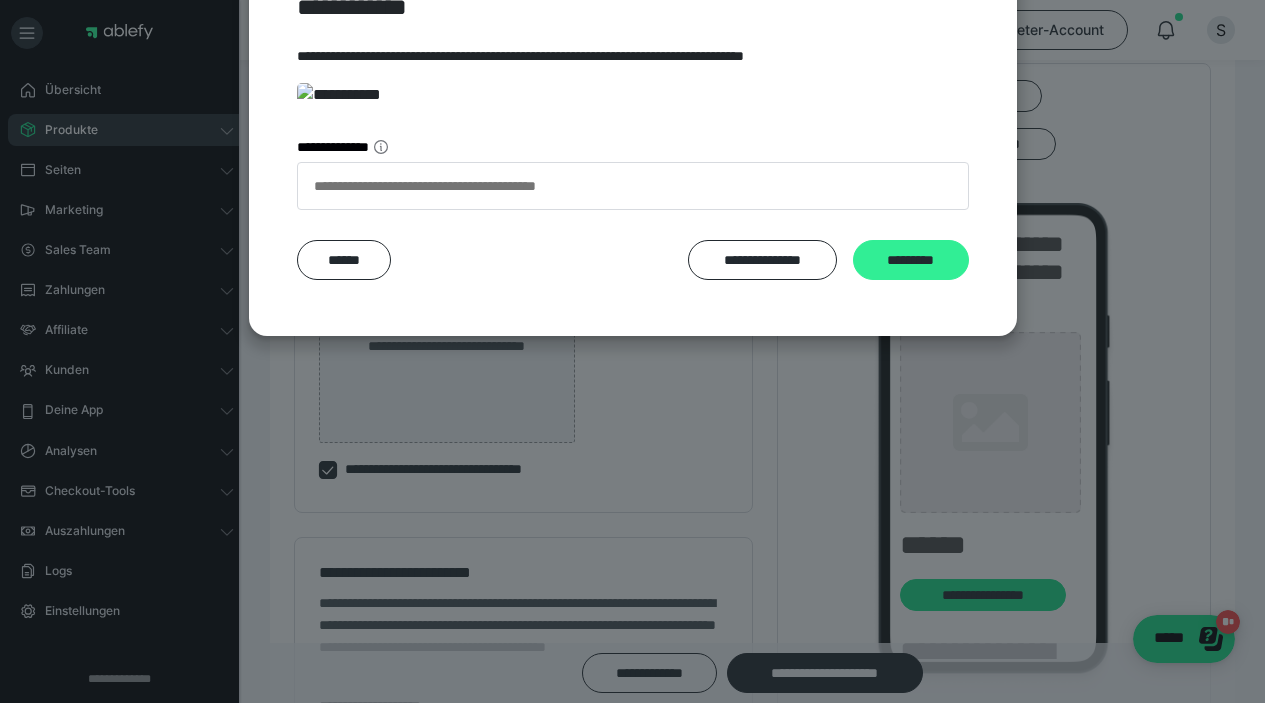 click on "*********" at bounding box center [911, 260] 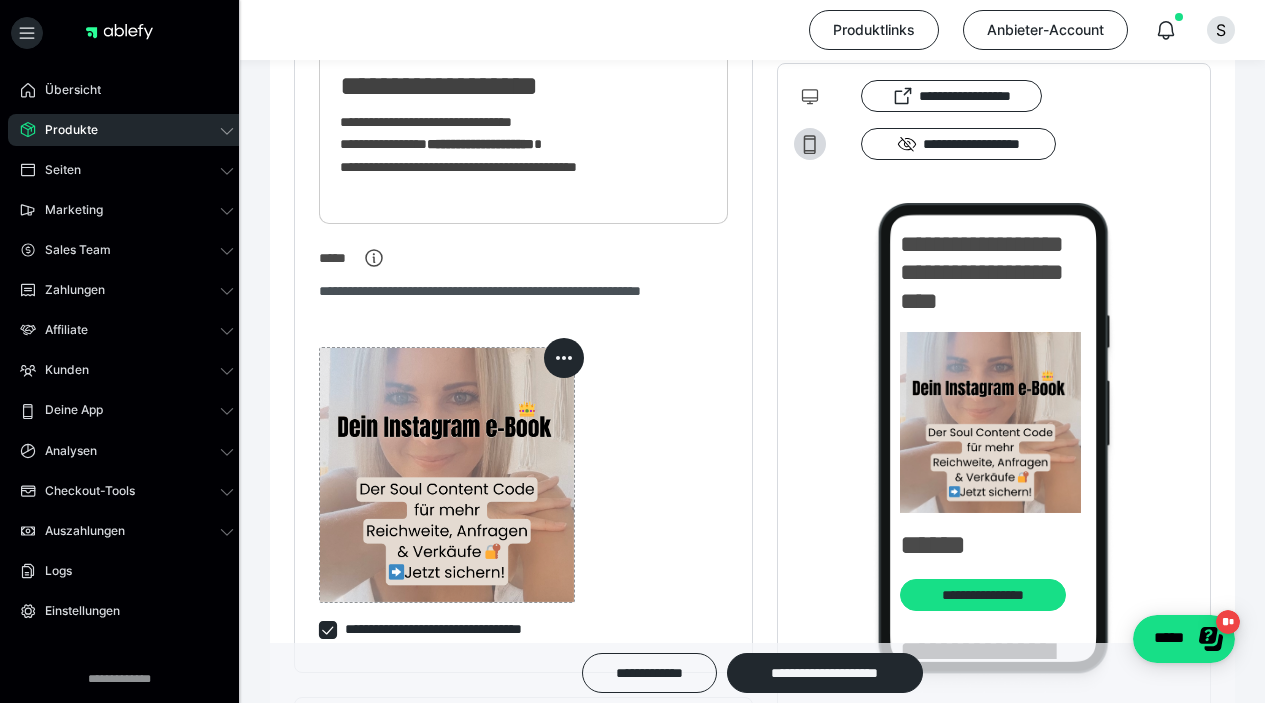 scroll, scrollTop: 673, scrollLeft: 0, axis: vertical 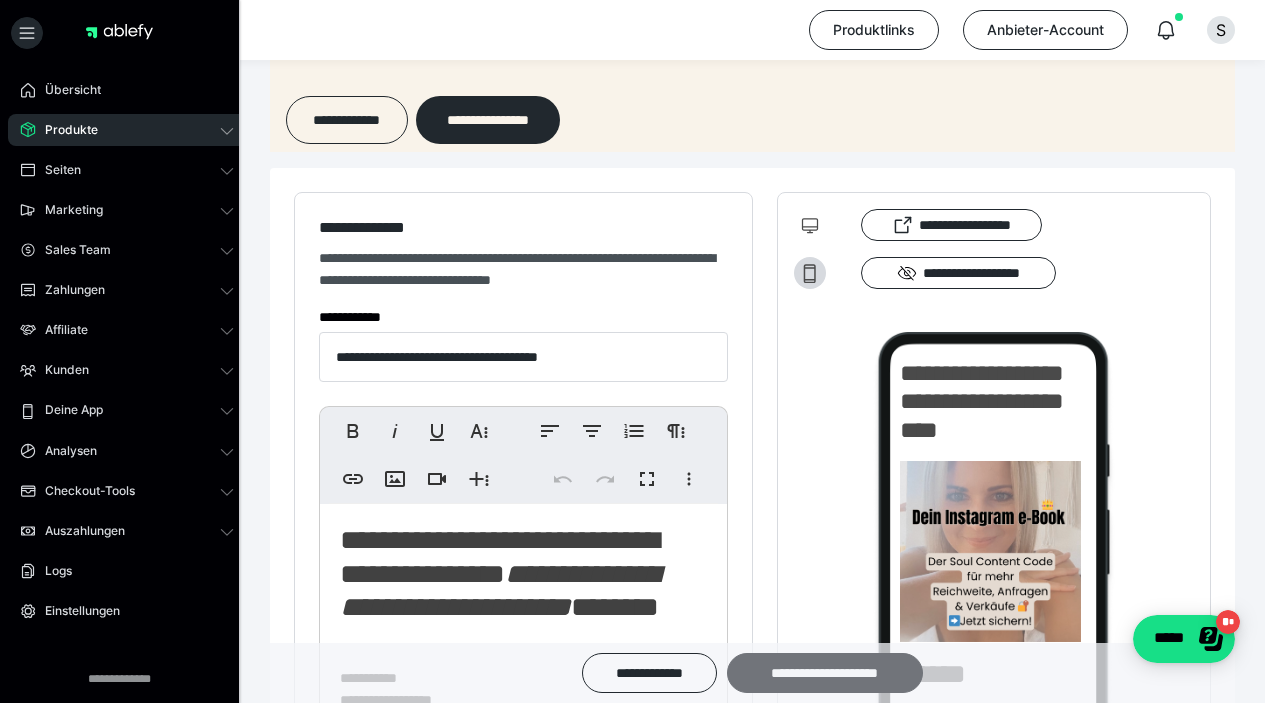 click on "**********" at bounding box center (825, 673) 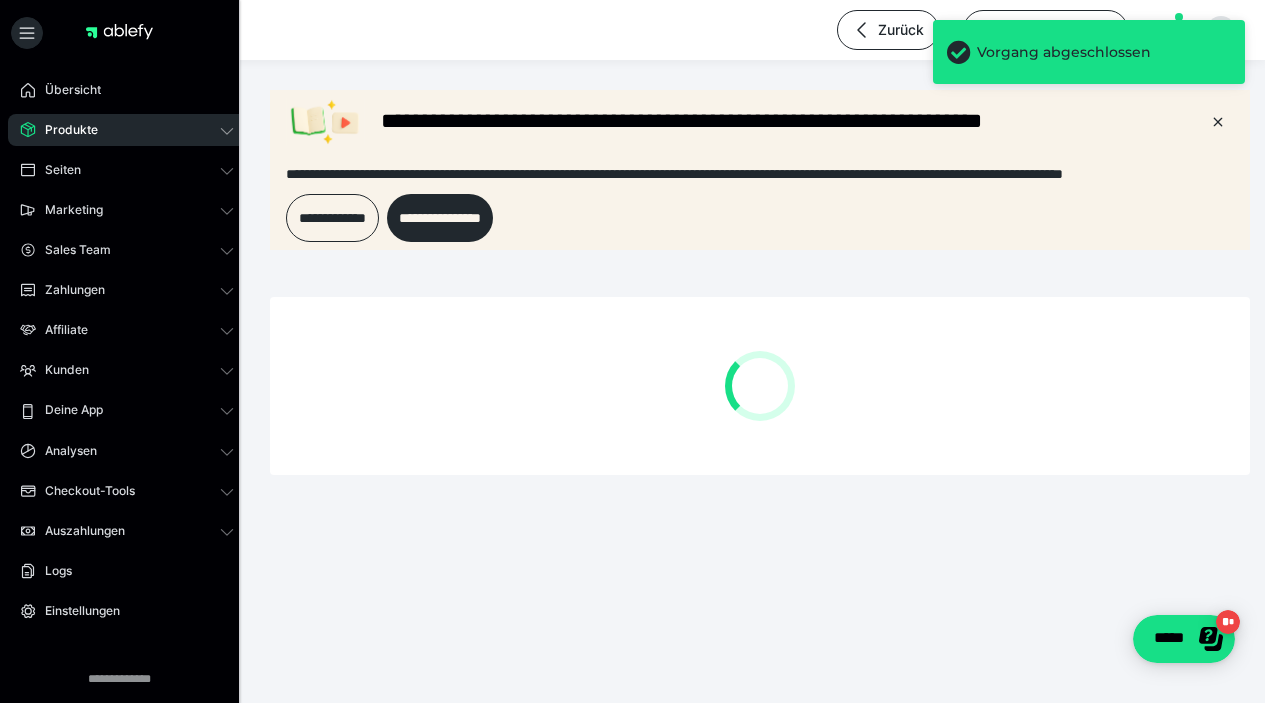 scroll, scrollTop: 0, scrollLeft: 0, axis: both 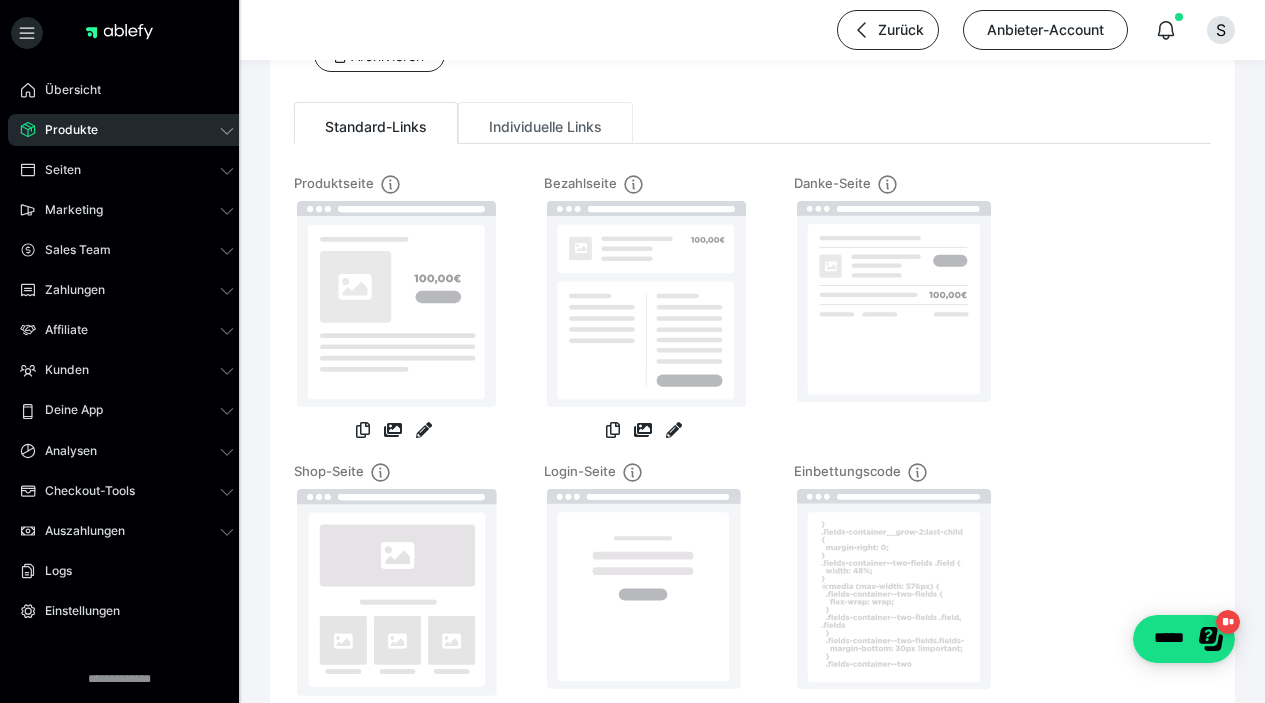 click on "Individuelle Links" at bounding box center (545, 123) 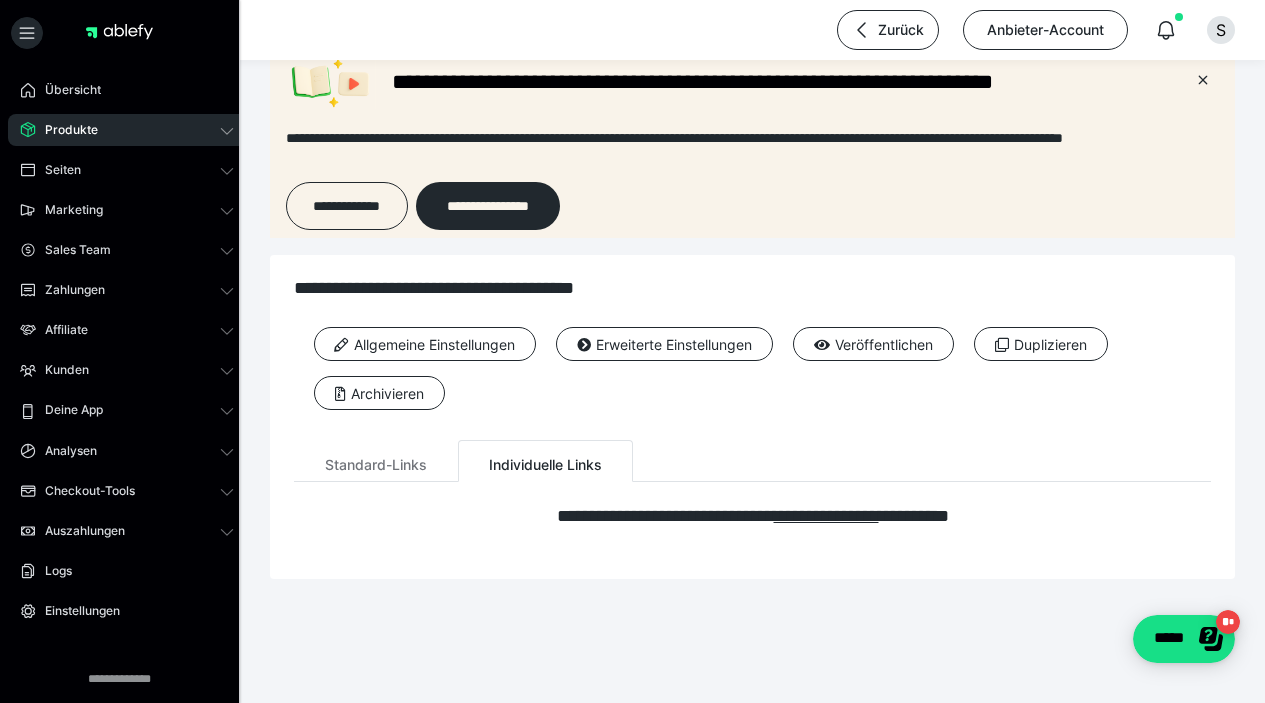 scroll, scrollTop: 42, scrollLeft: 0, axis: vertical 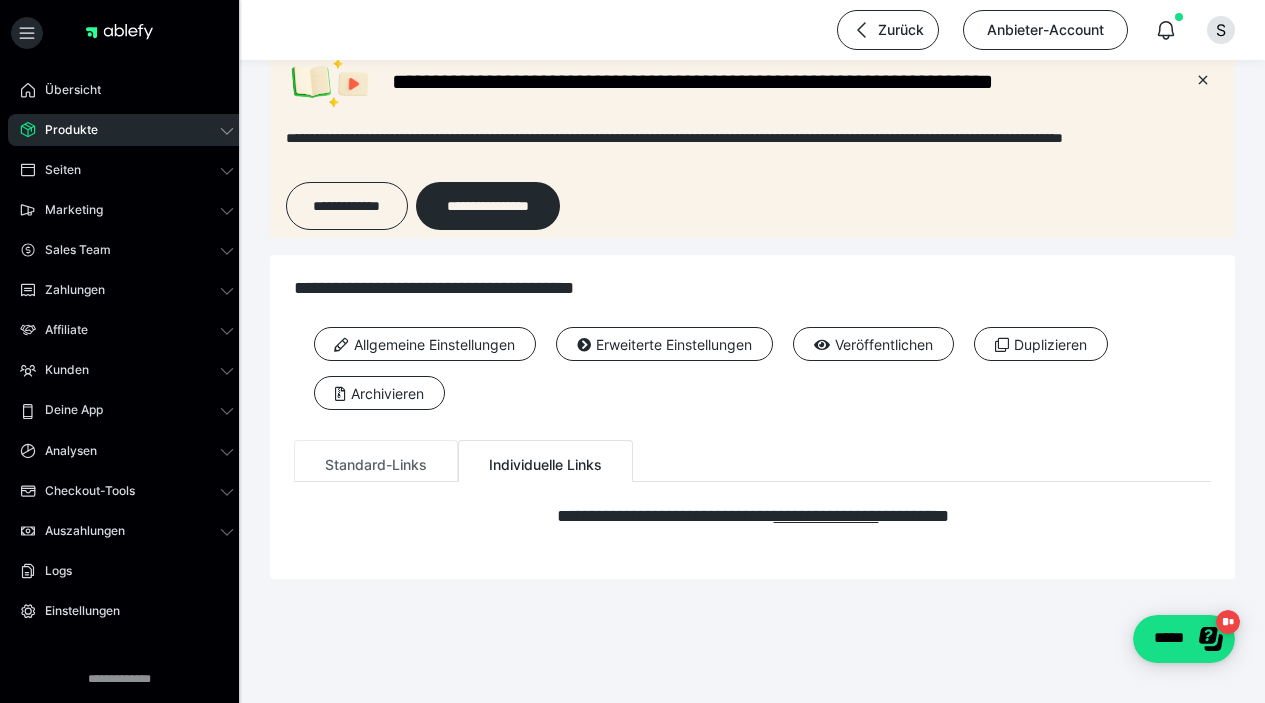 click on "Standard-Links" at bounding box center [376, 461] 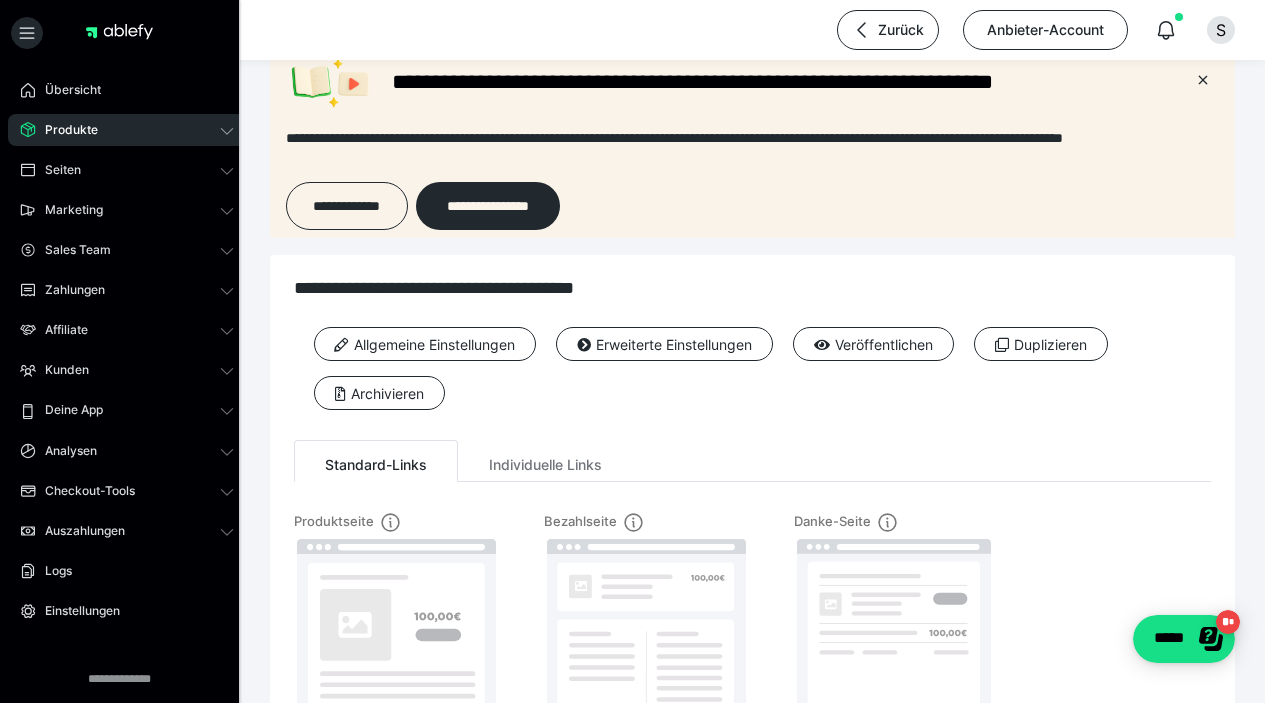 click on "Standard-Links" at bounding box center [376, 461] 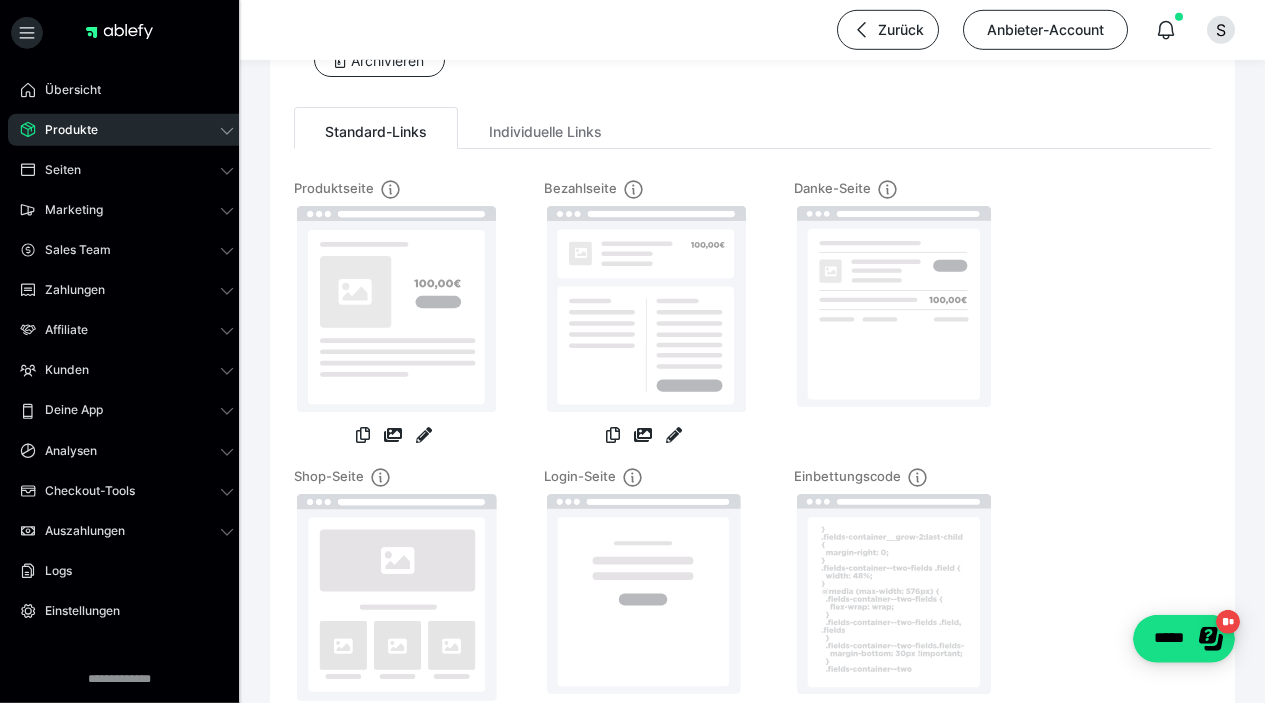scroll, scrollTop: 364, scrollLeft: 0, axis: vertical 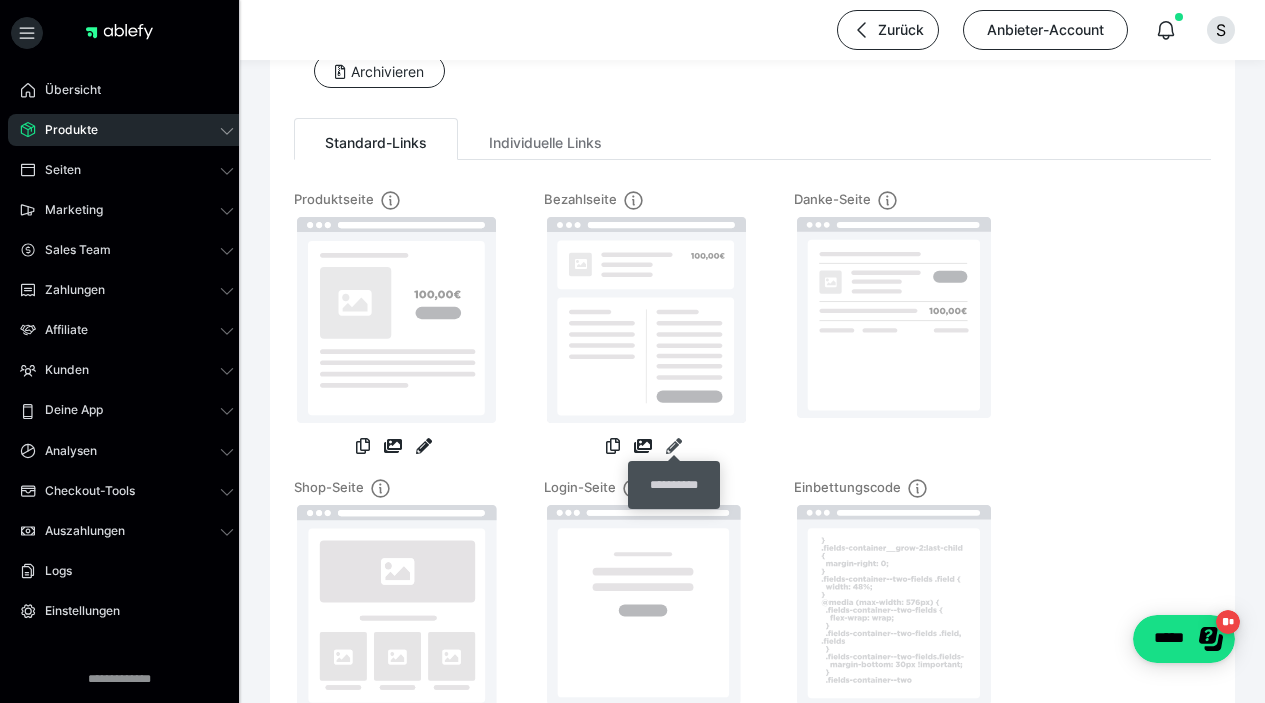 click at bounding box center [674, 446] 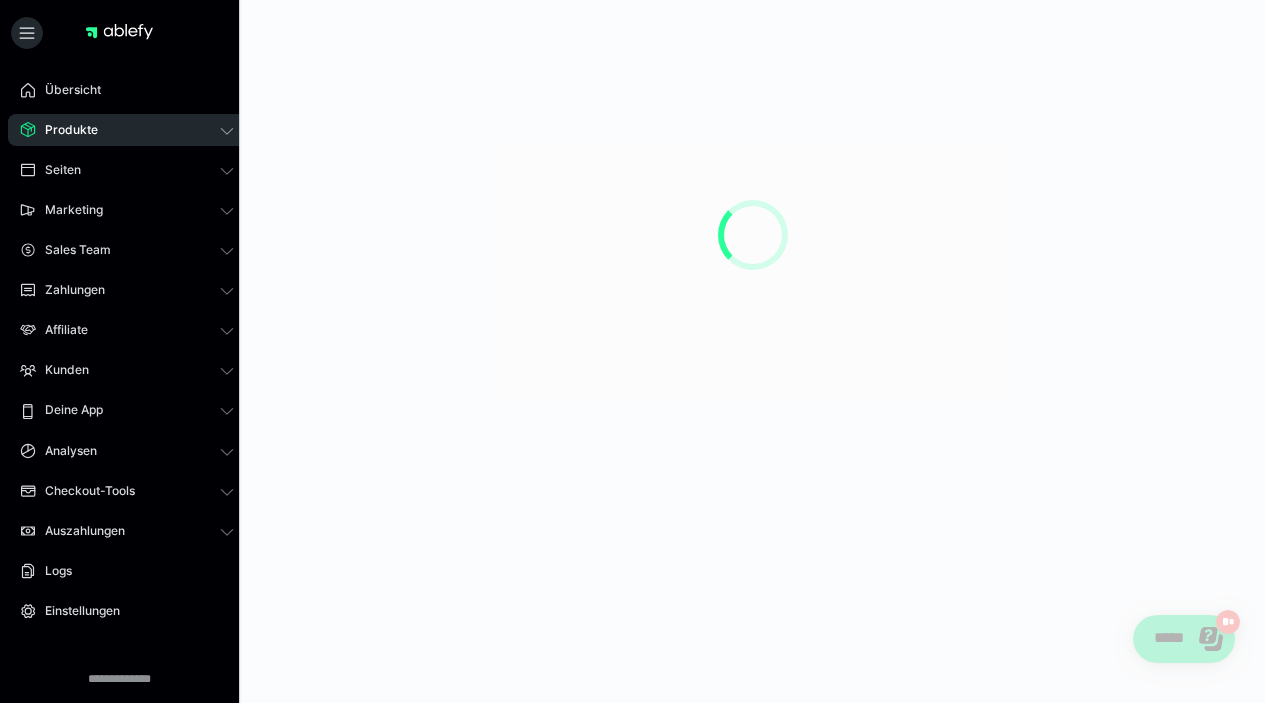 scroll, scrollTop: 0, scrollLeft: 0, axis: both 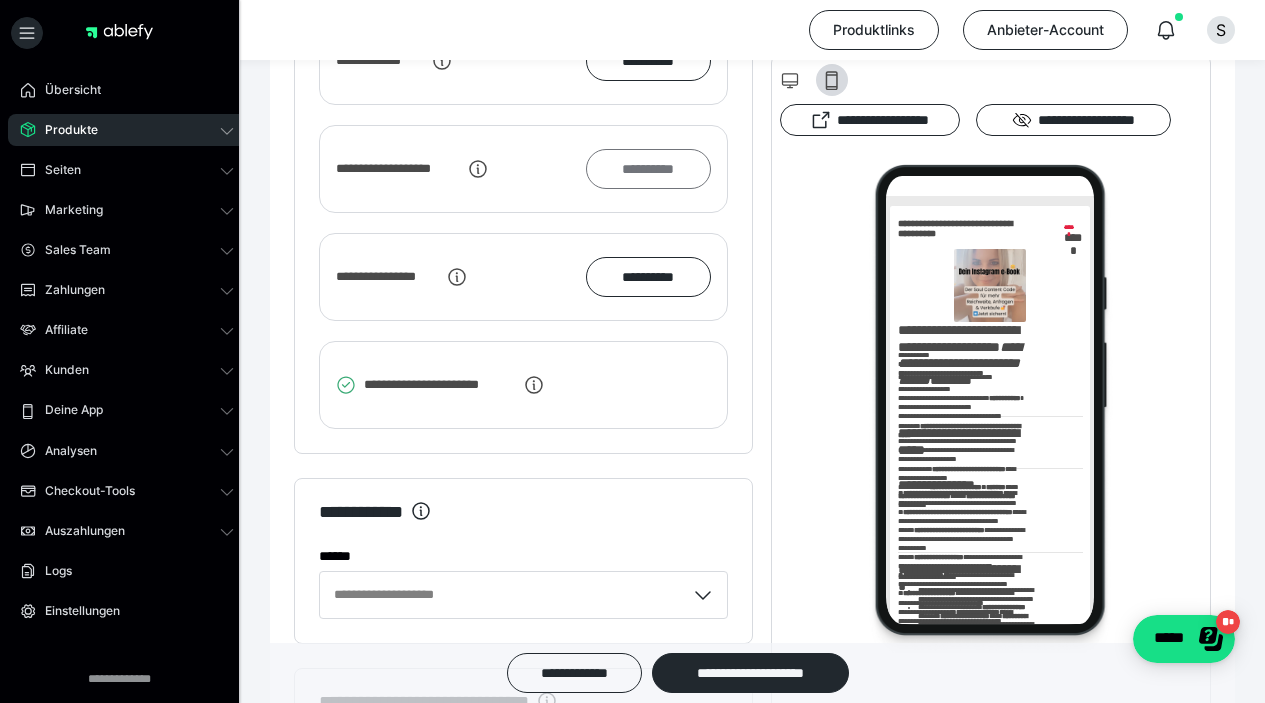 click on "**********" at bounding box center [648, 169] 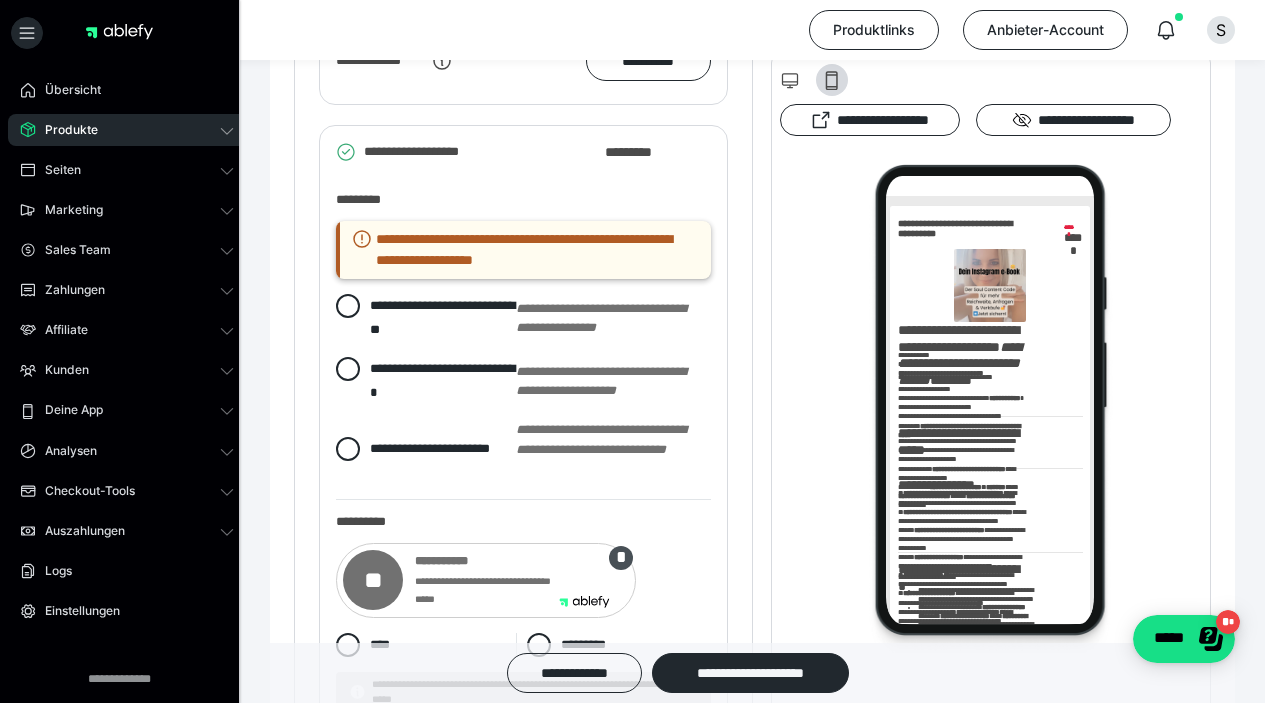 click on "**********" at bounding box center (991, 406) 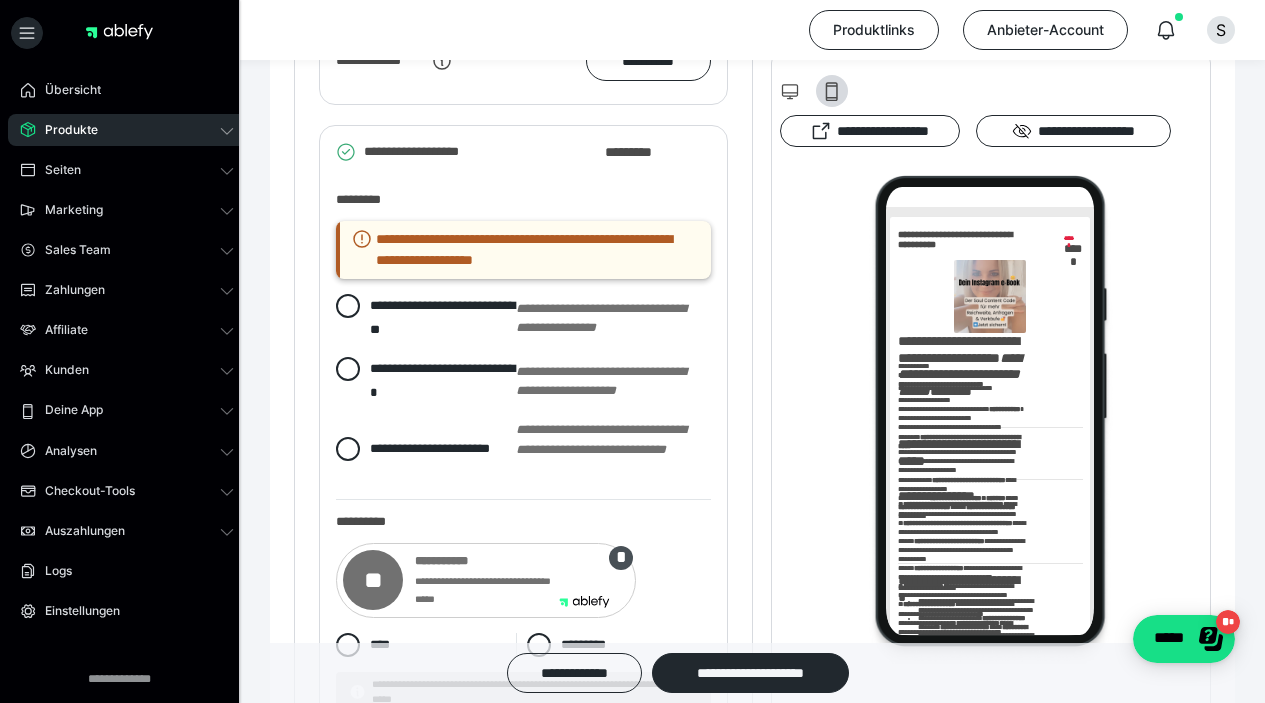 scroll, scrollTop: 0, scrollLeft: 0, axis: both 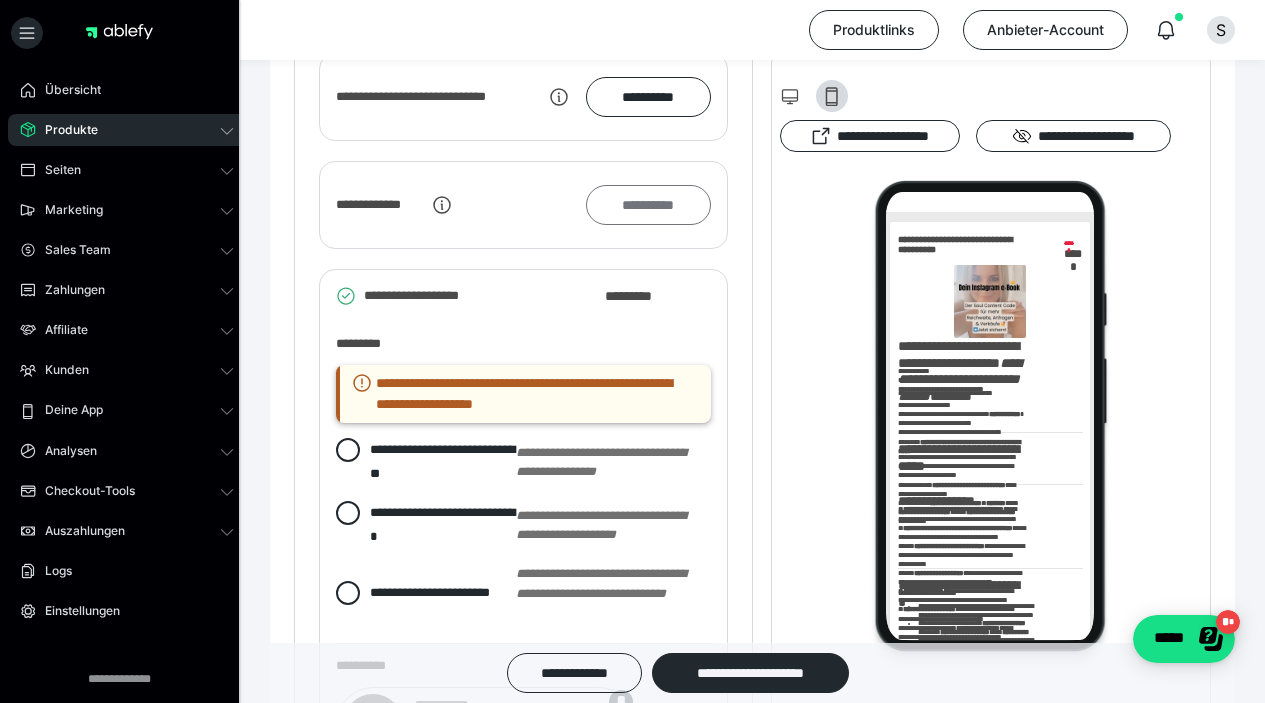 click on "**********" at bounding box center (648, 205) 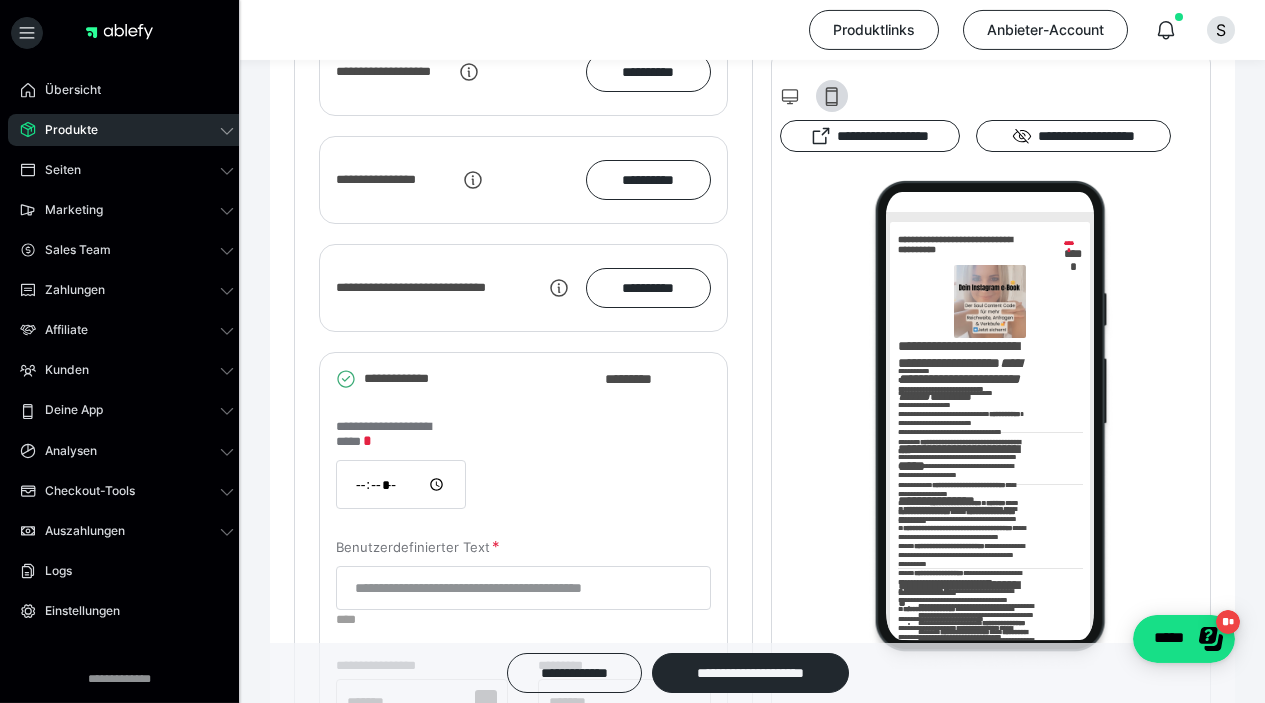 scroll, scrollTop: 3184, scrollLeft: 0, axis: vertical 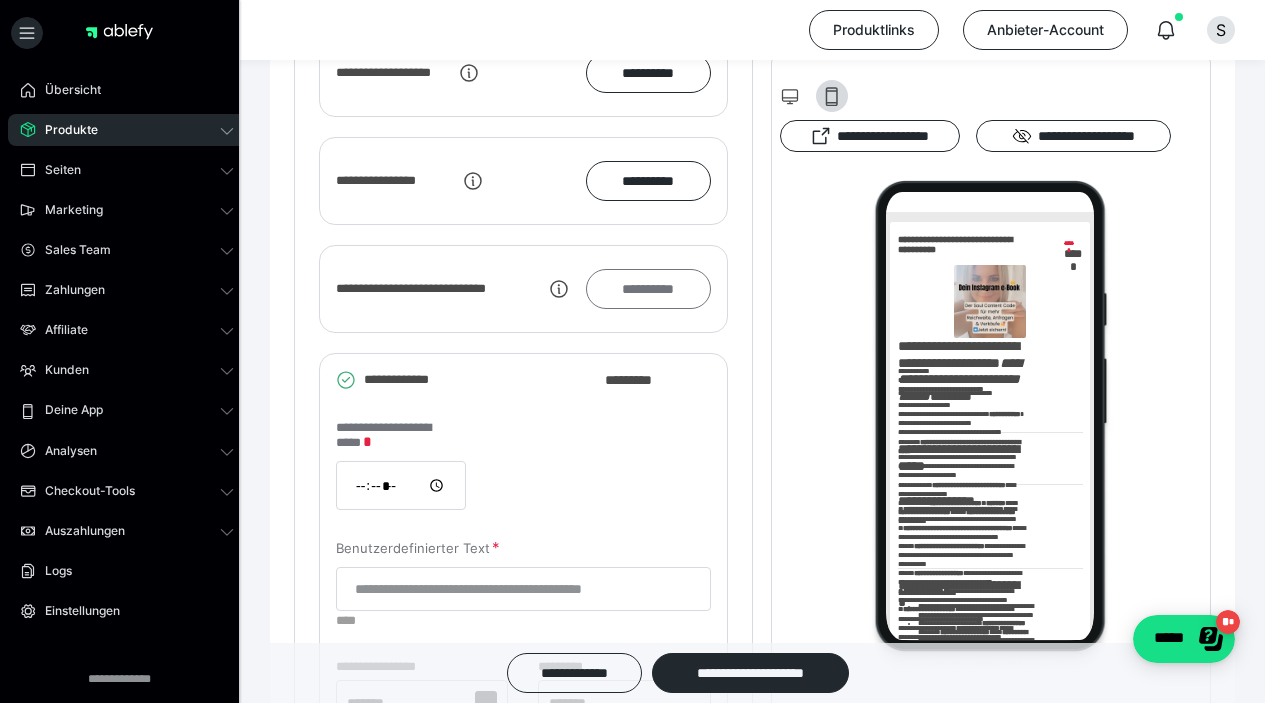 click on "**********" at bounding box center [648, 289] 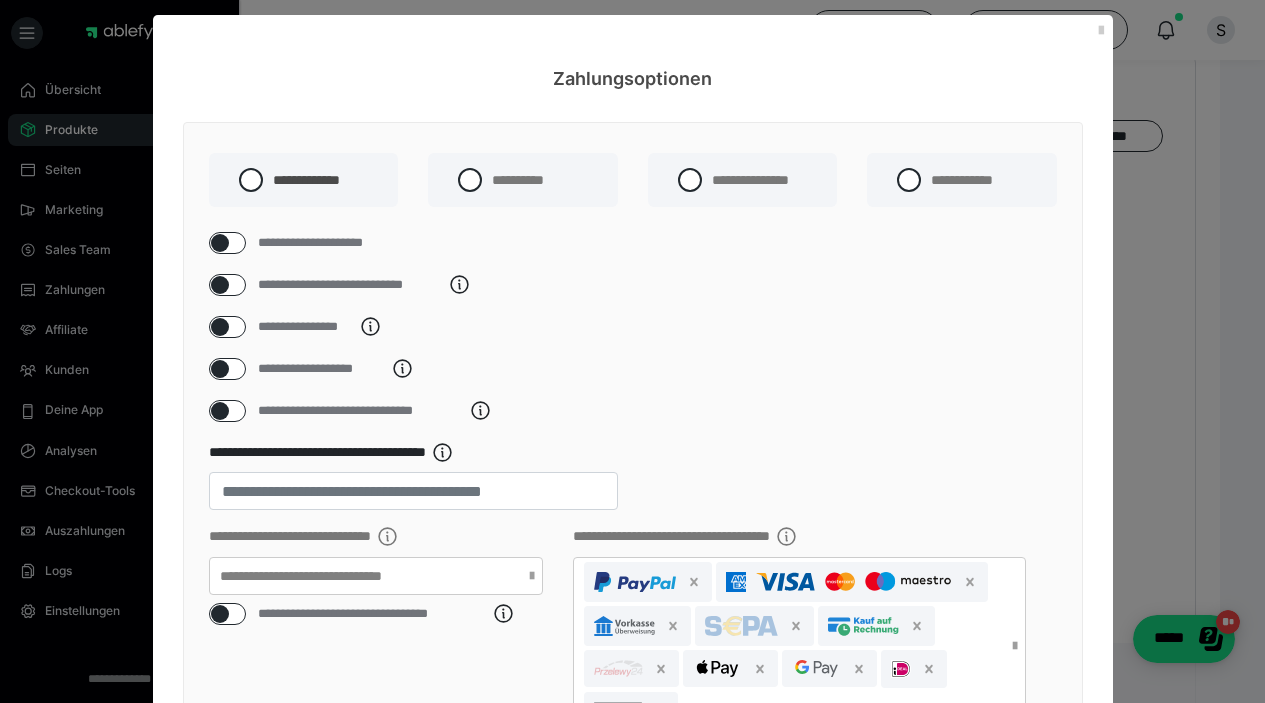 scroll, scrollTop: 0, scrollLeft: 0, axis: both 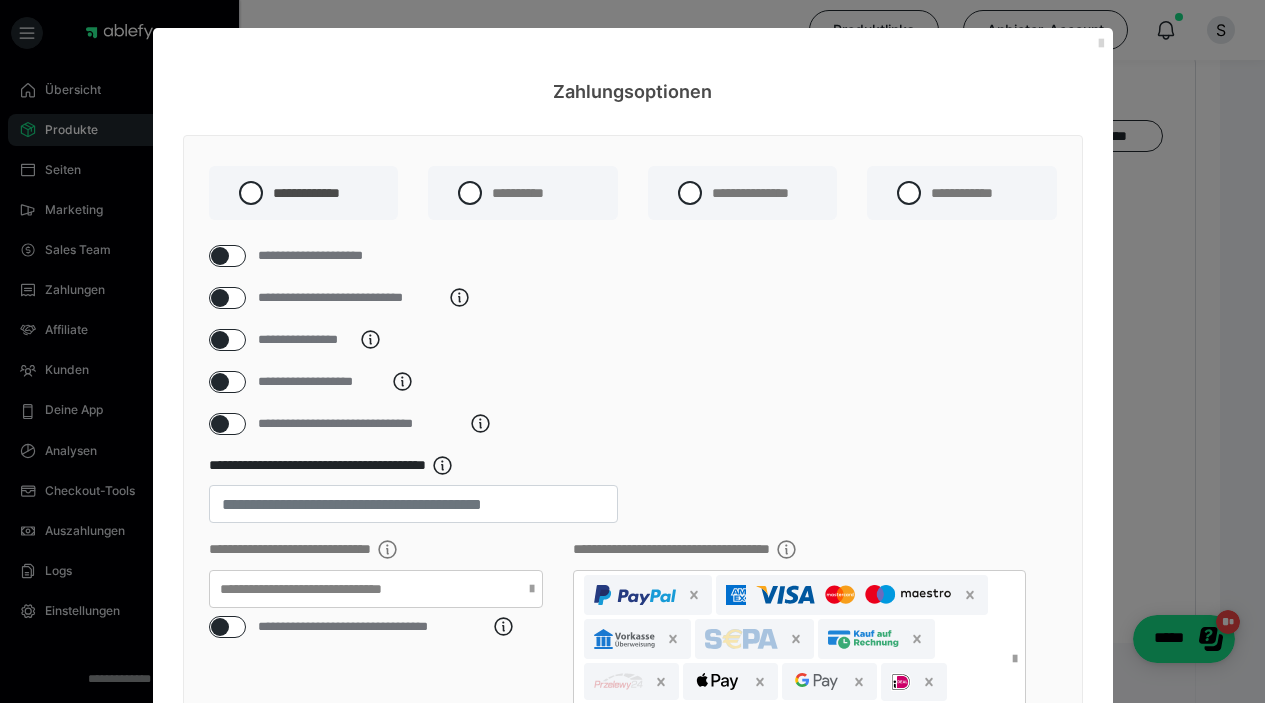 click at bounding box center (1101, 44) 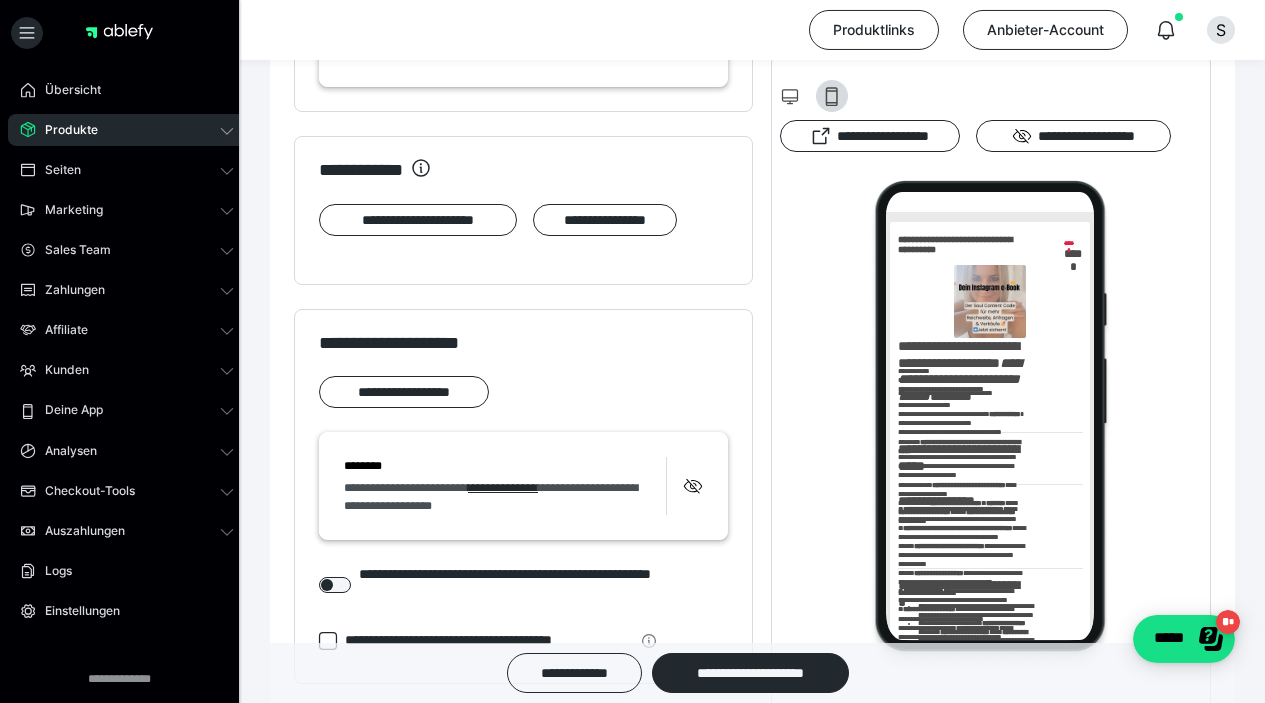 scroll, scrollTop: 1888, scrollLeft: 0, axis: vertical 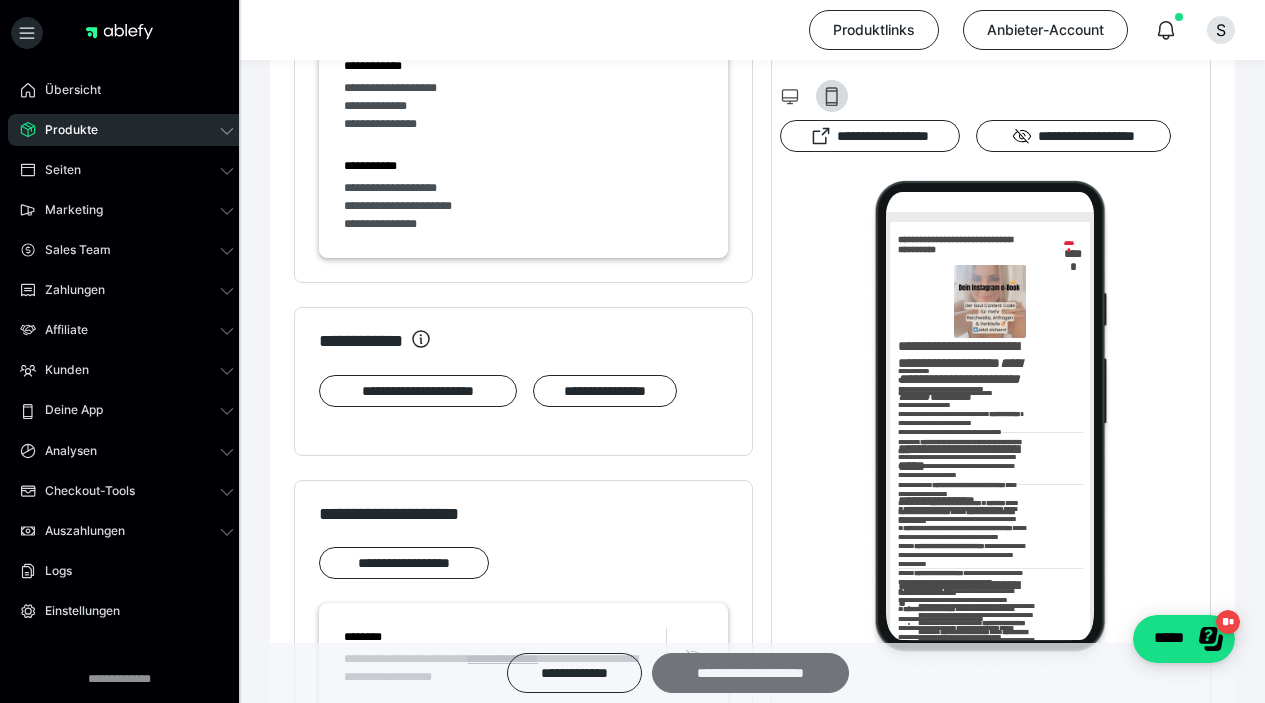 click on "**********" at bounding box center (750, 673) 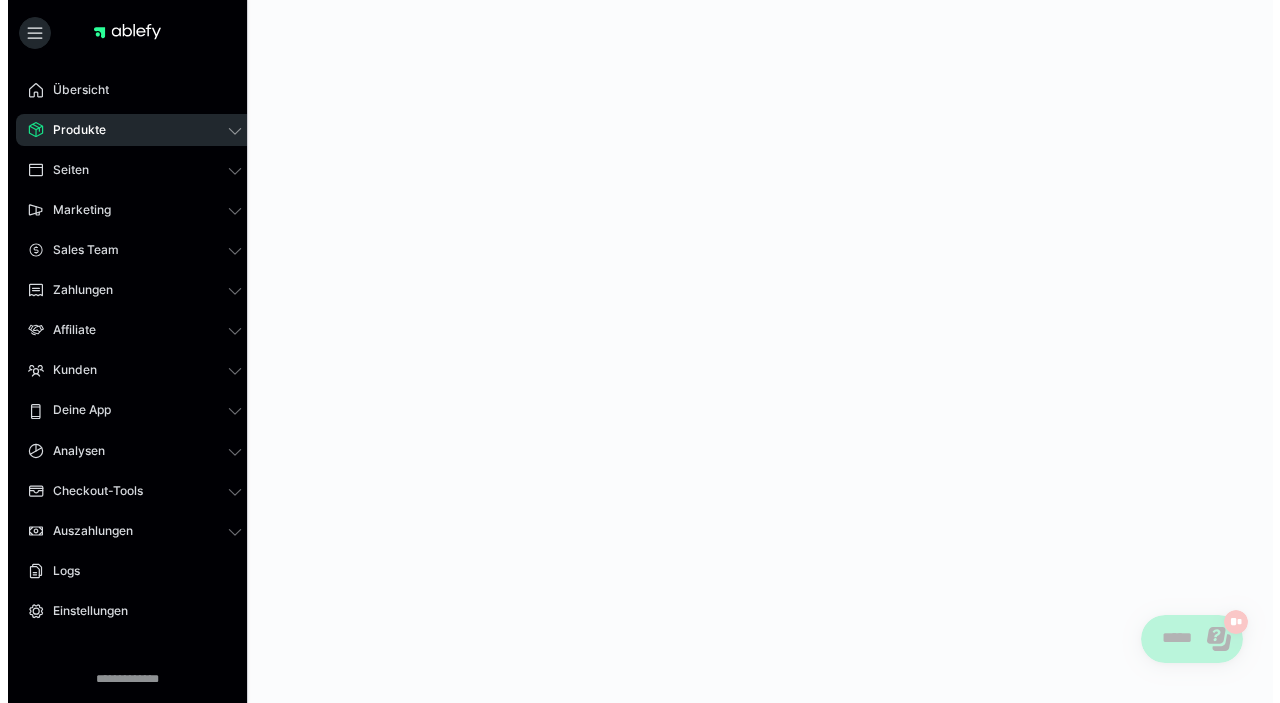scroll, scrollTop: 0, scrollLeft: 0, axis: both 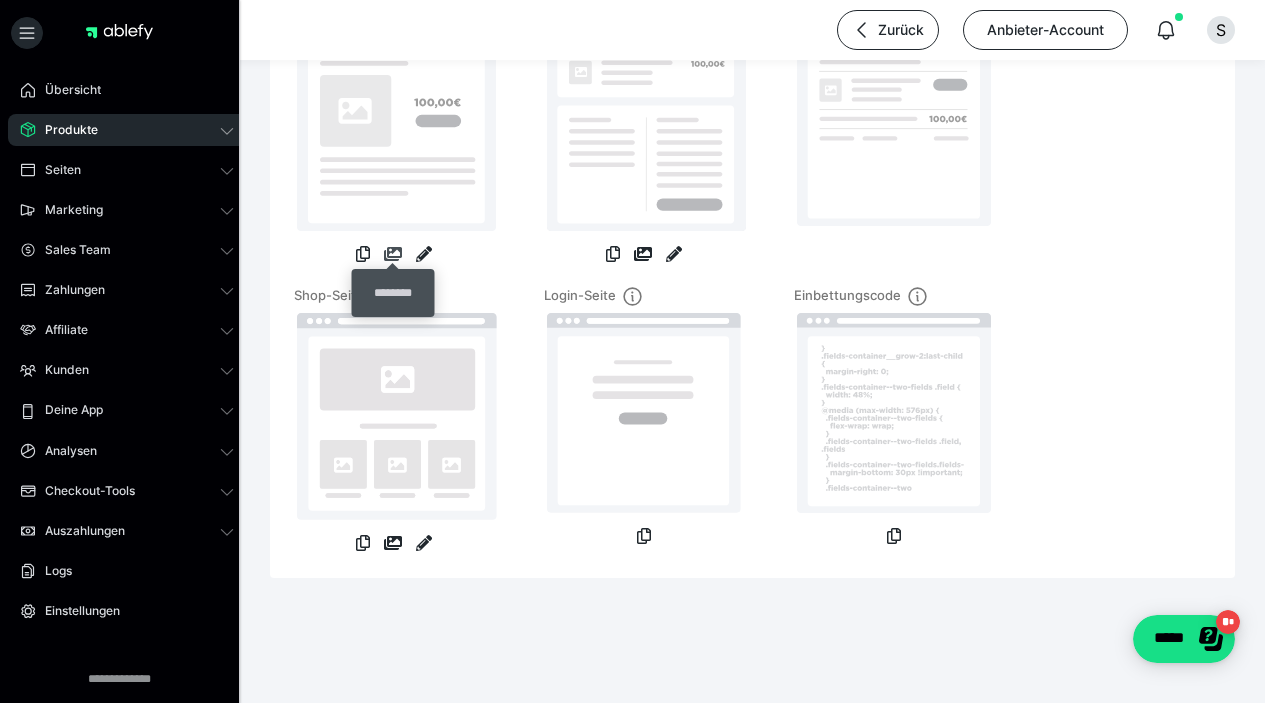 click at bounding box center [393, 254] 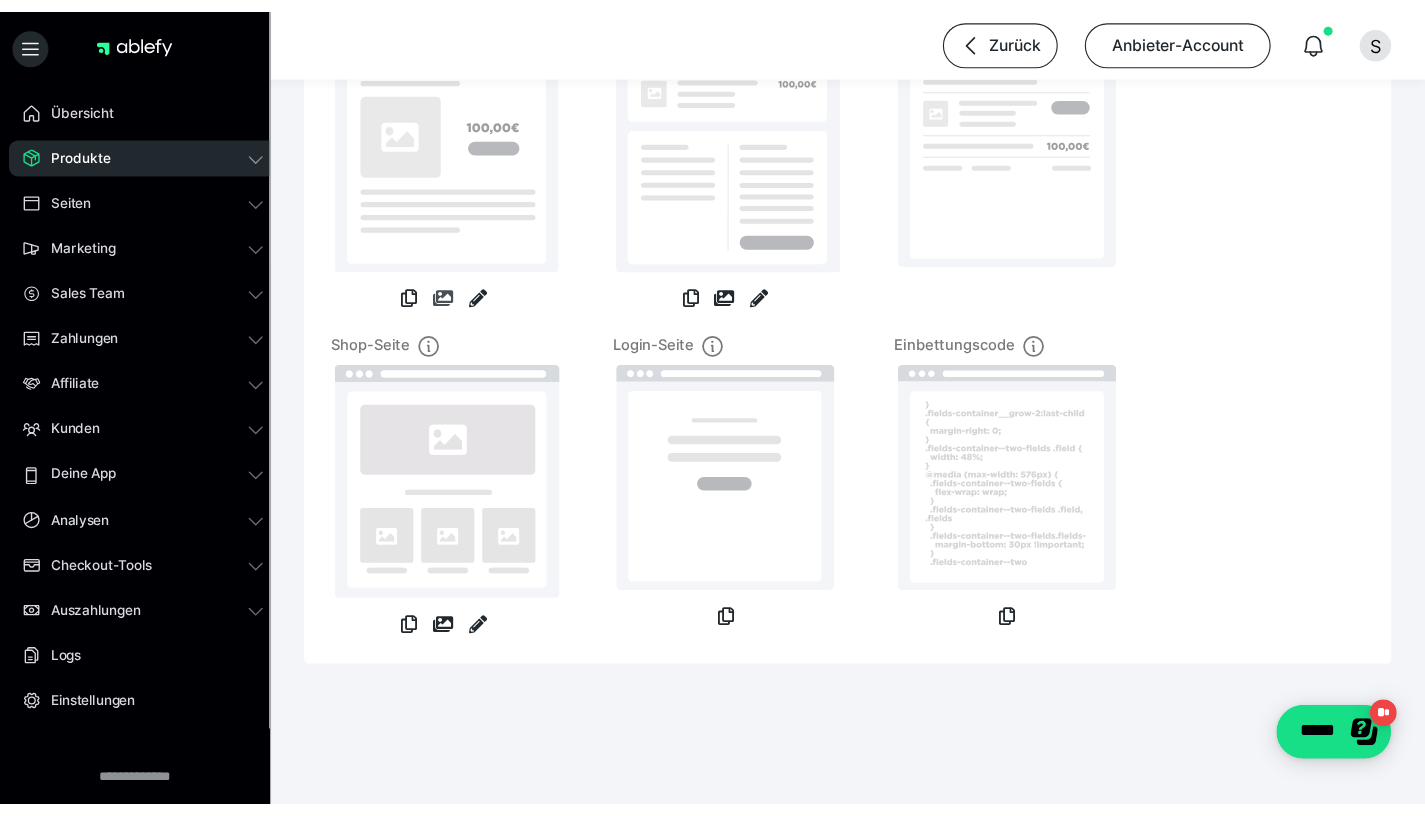 scroll, scrollTop: 404, scrollLeft: 0, axis: vertical 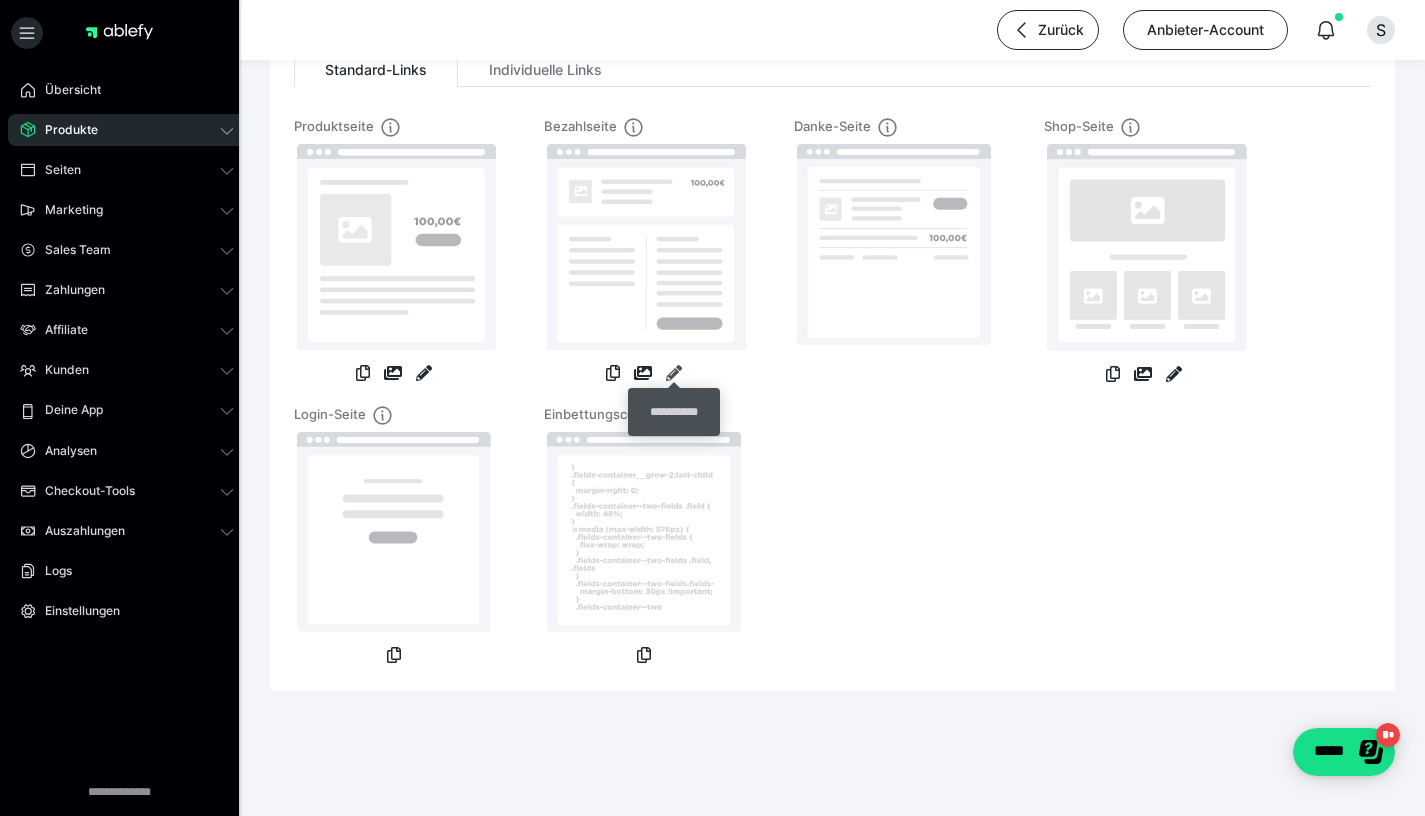 click at bounding box center (674, 373) 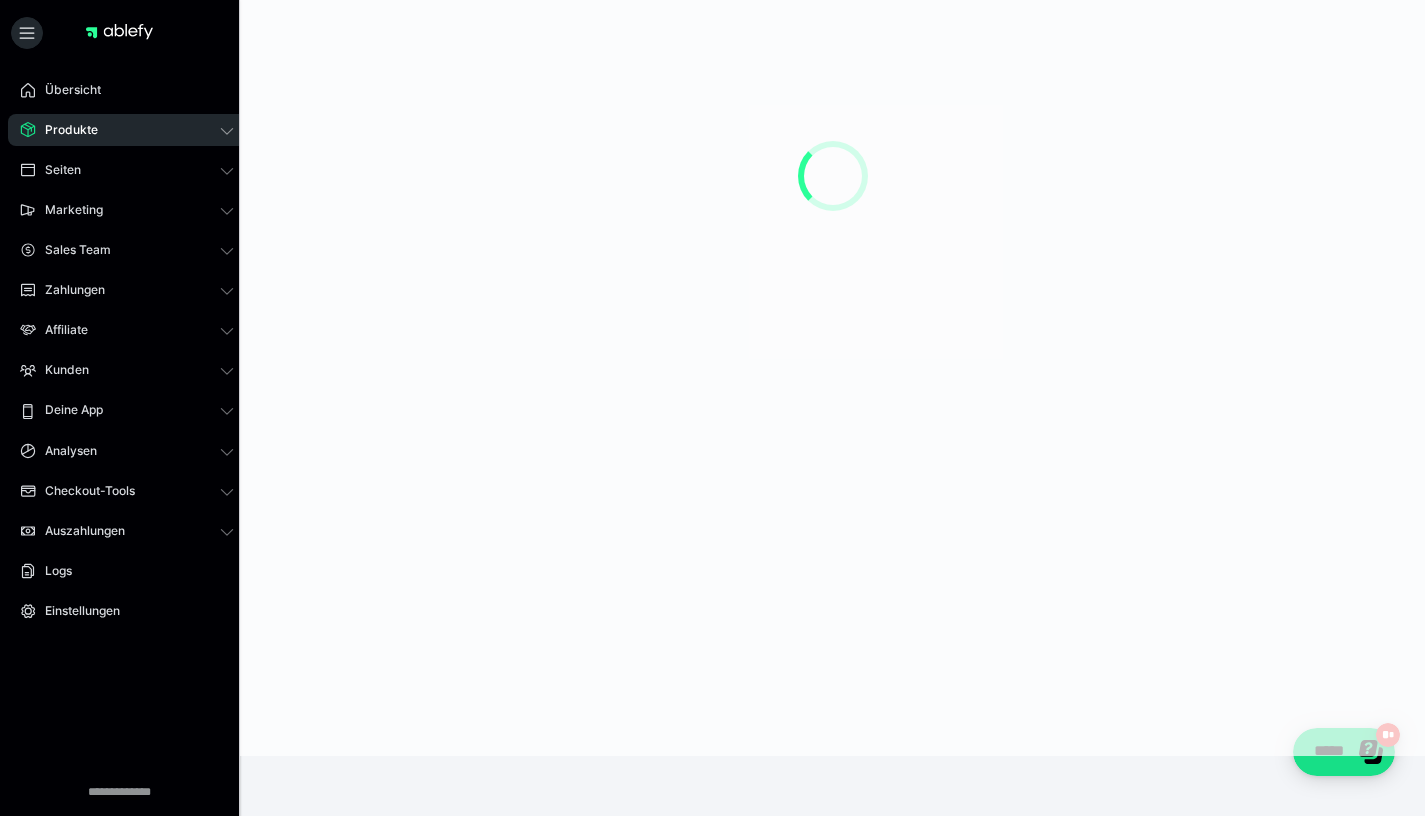 scroll, scrollTop: 0, scrollLeft: 0, axis: both 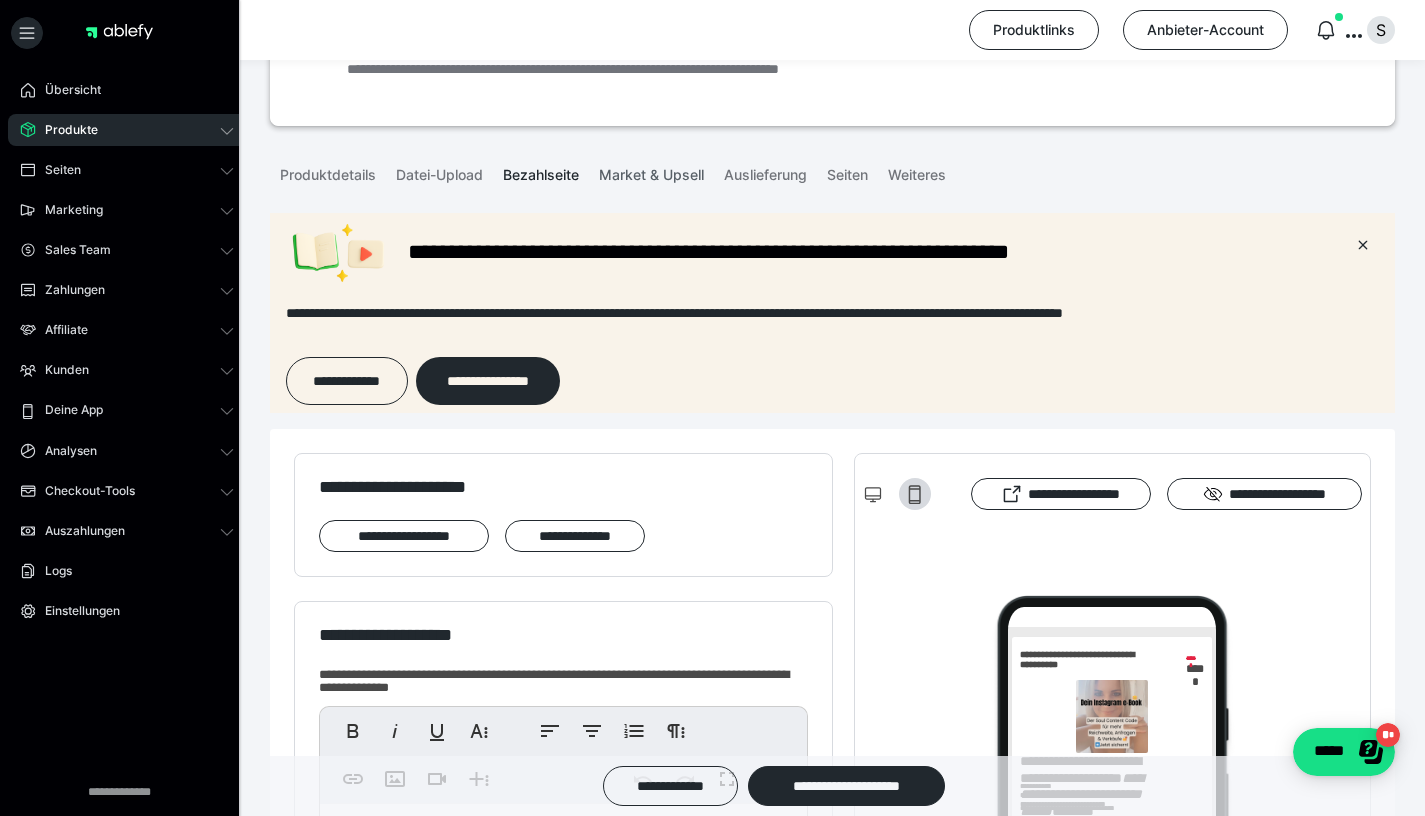 click on "Market & Upsell" at bounding box center (651, 171) 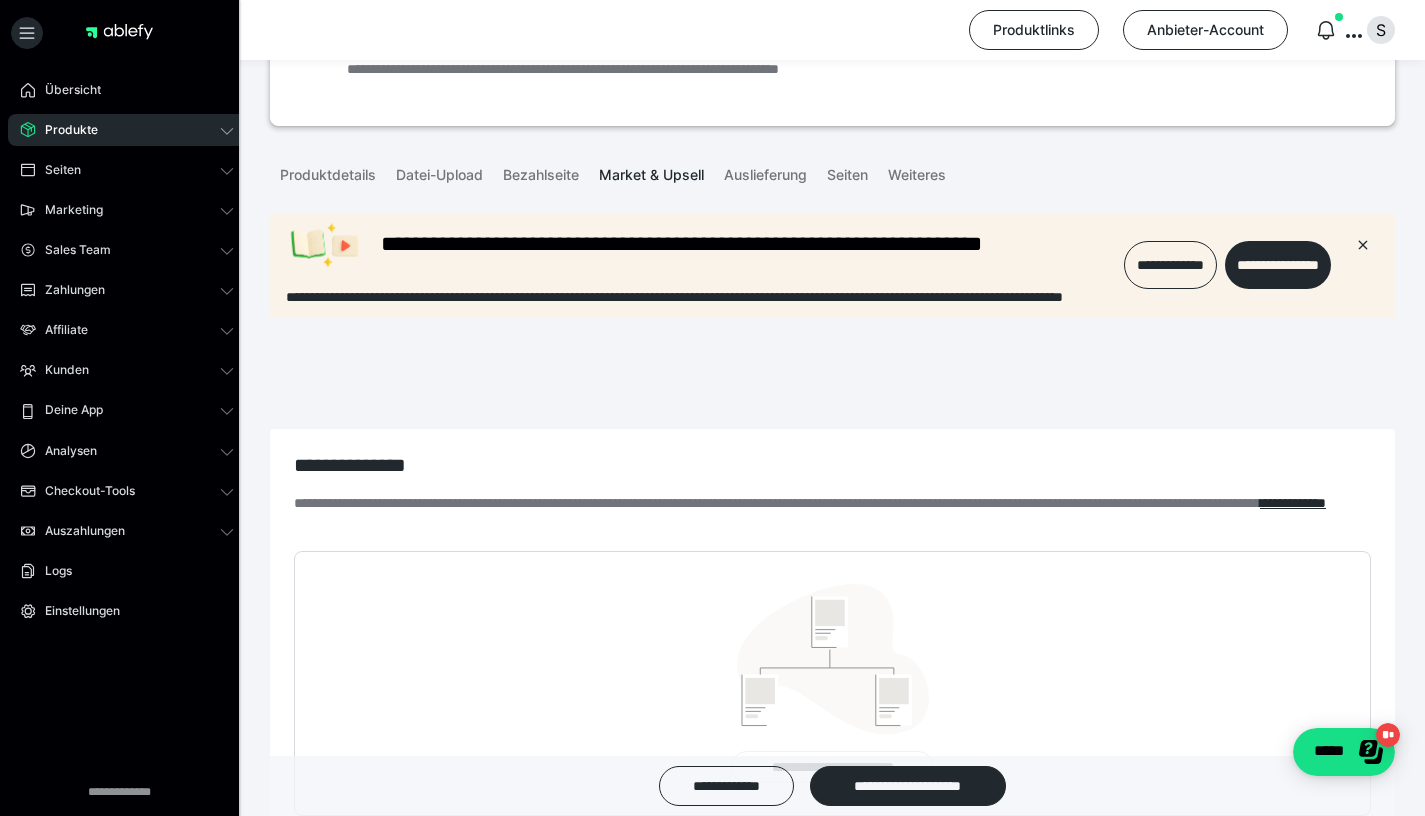 scroll, scrollTop: 0, scrollLeft: 0, axis: both 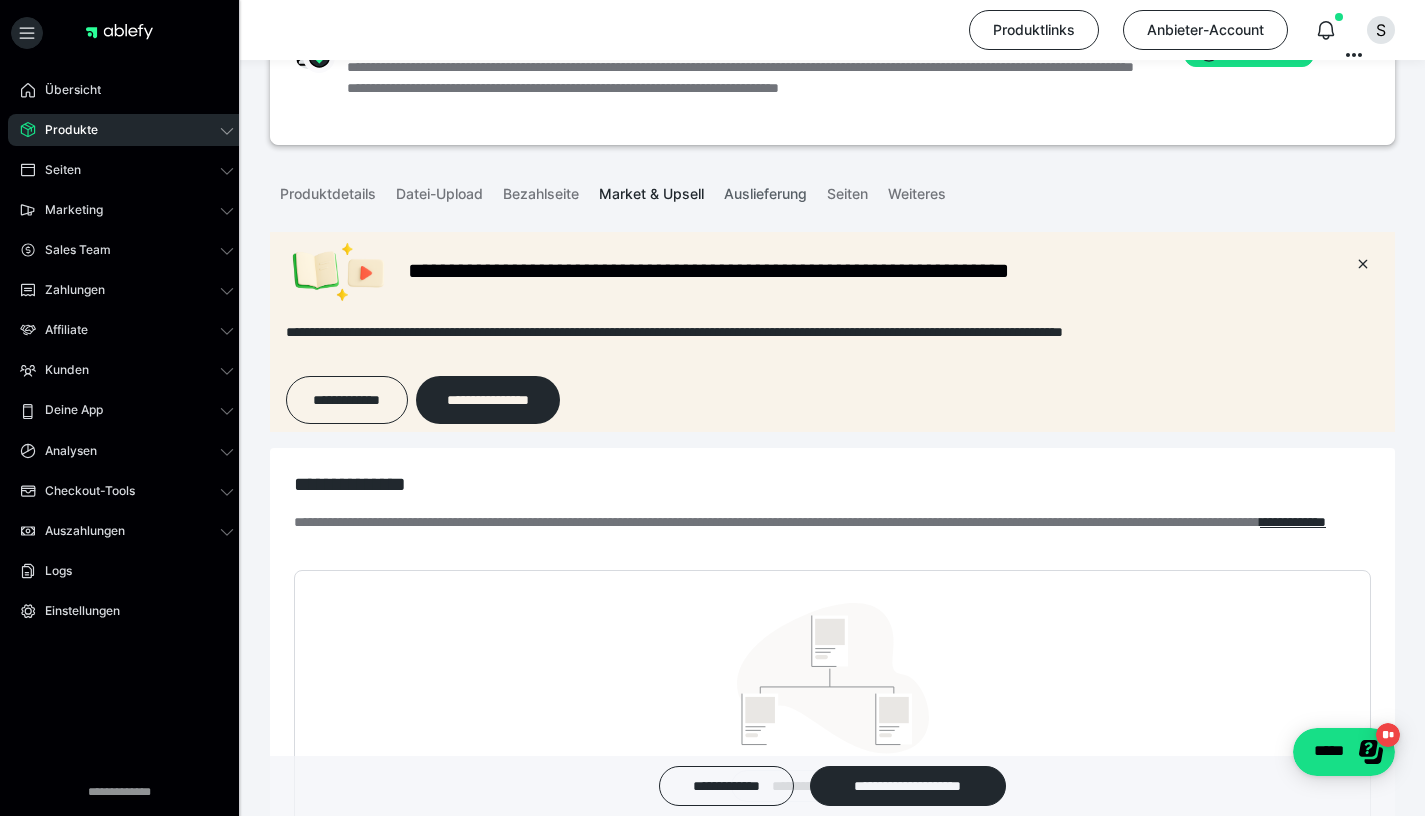 click on "Auslieferung" at bounding box center (765, 190) 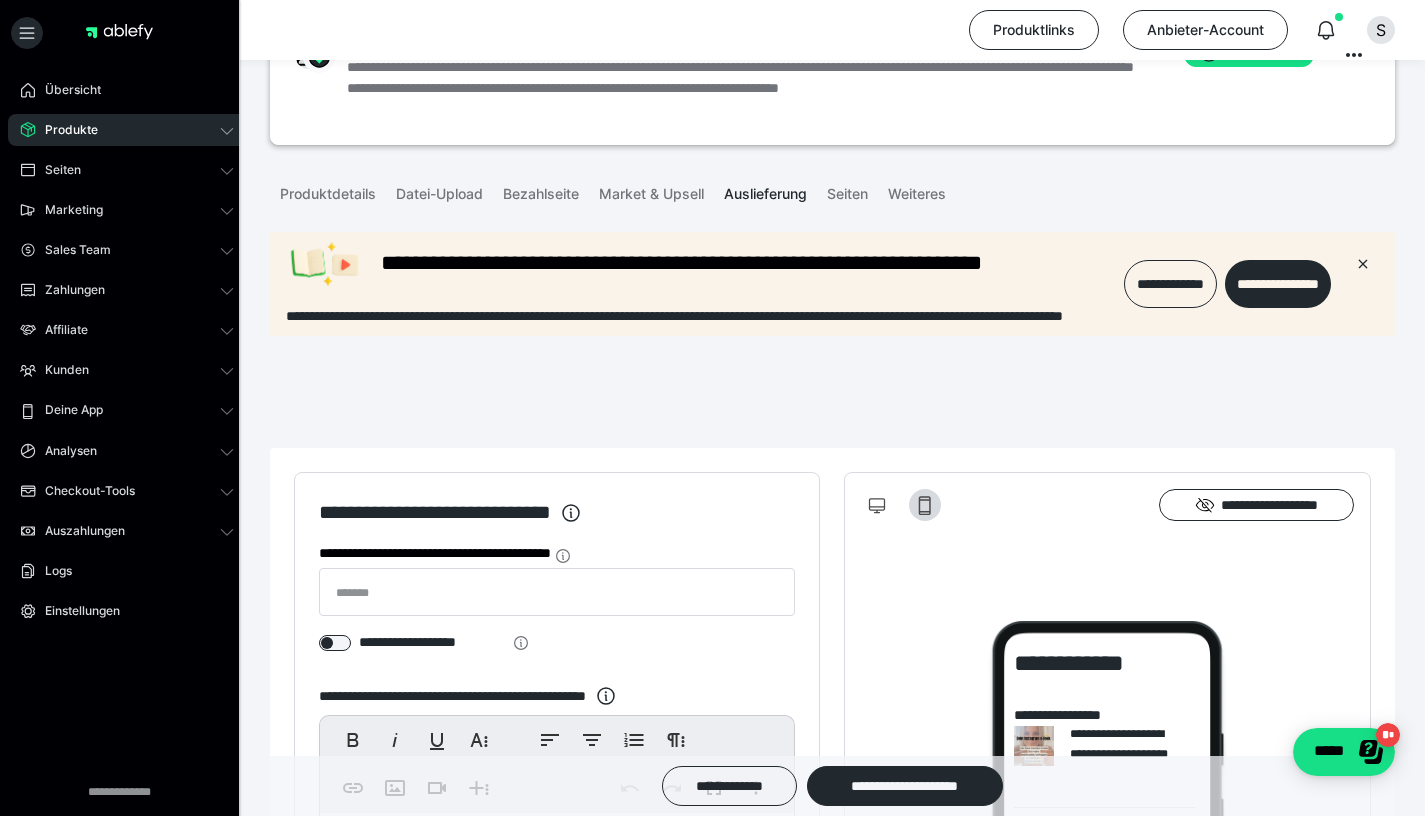 scroll, scrollTop: 0, scrollLeft: 0, axis: both 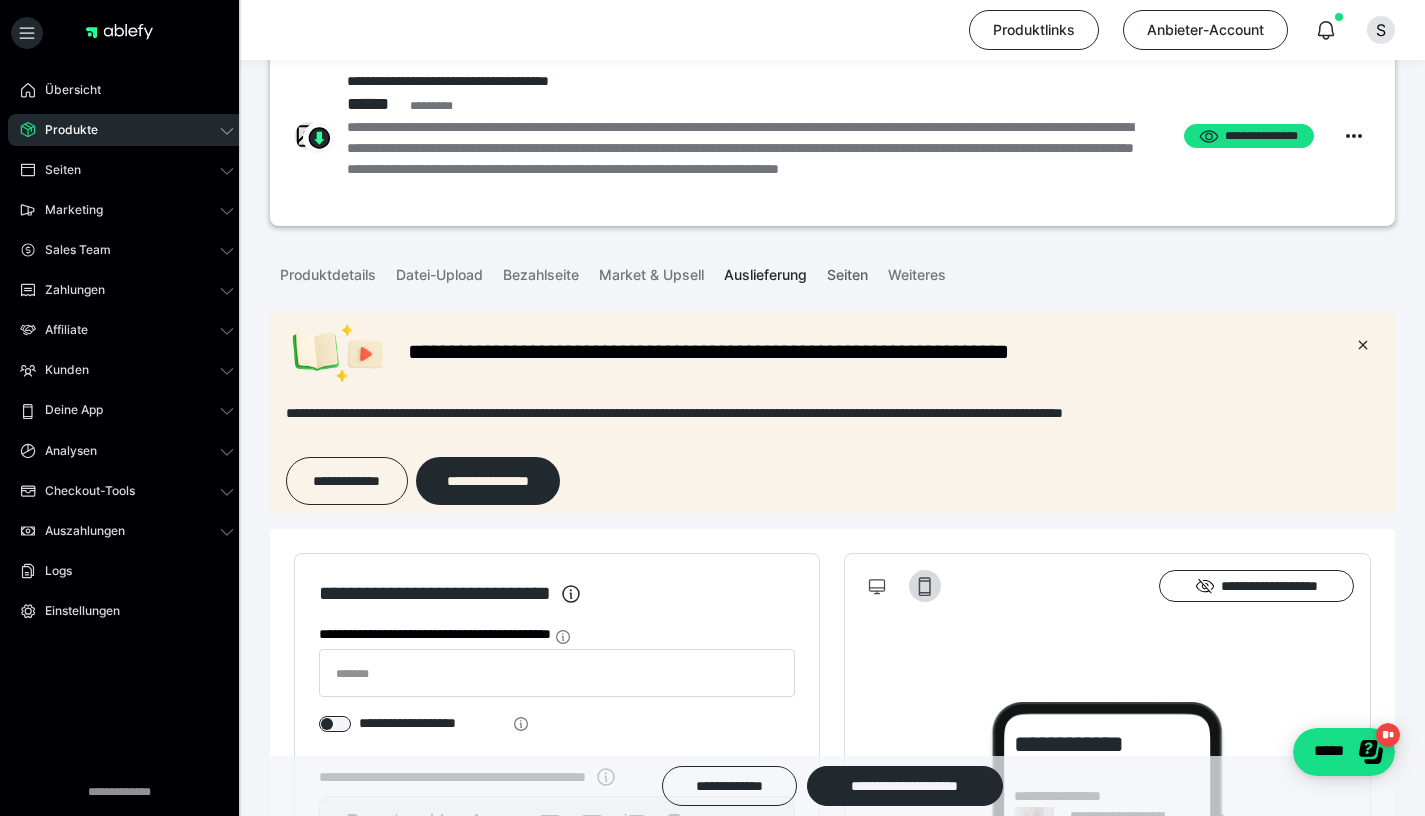 click on "Seiten" at bounding box center [847, 271] 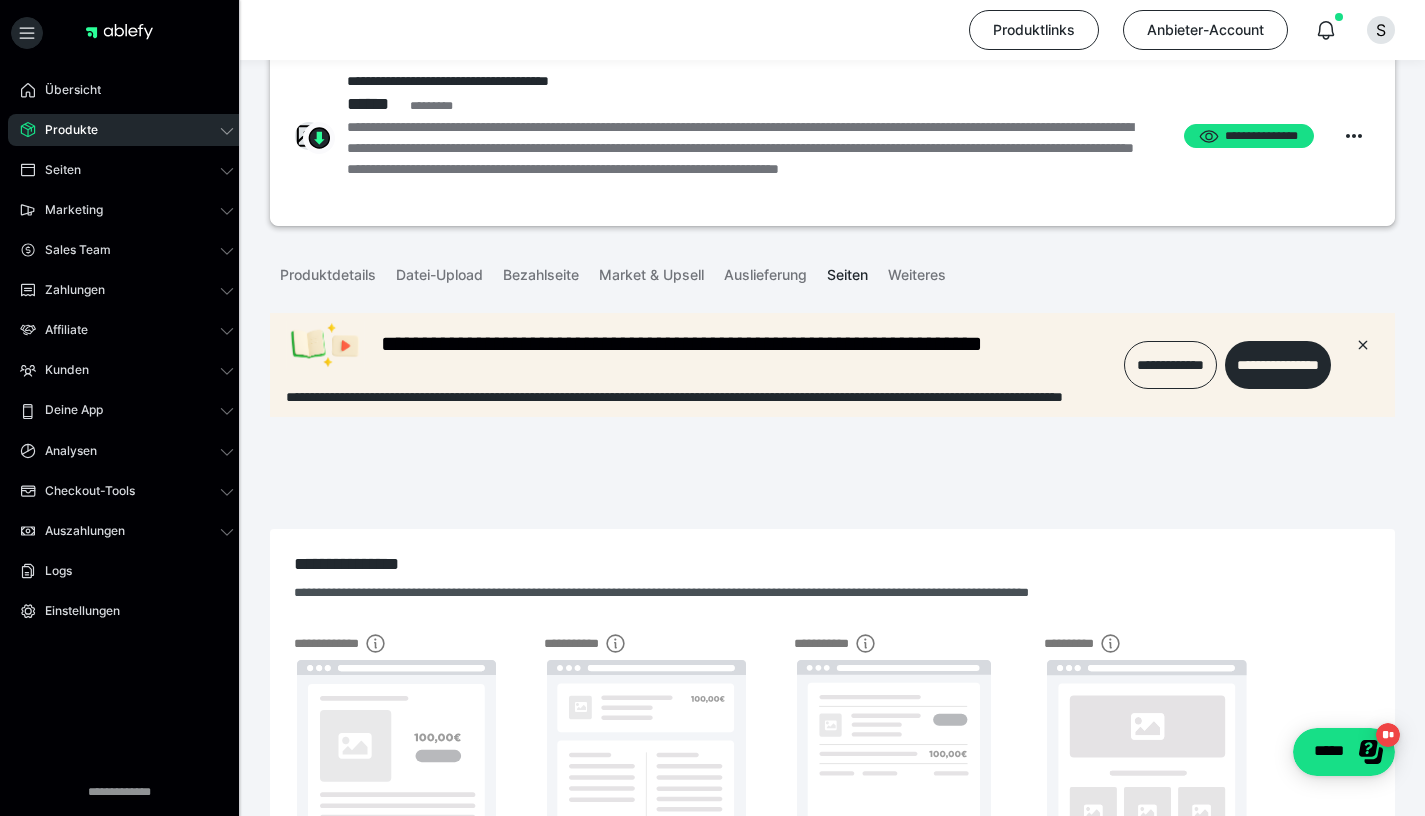 scroll, scrollTop: 0, scrollLeft: 0, axis: both 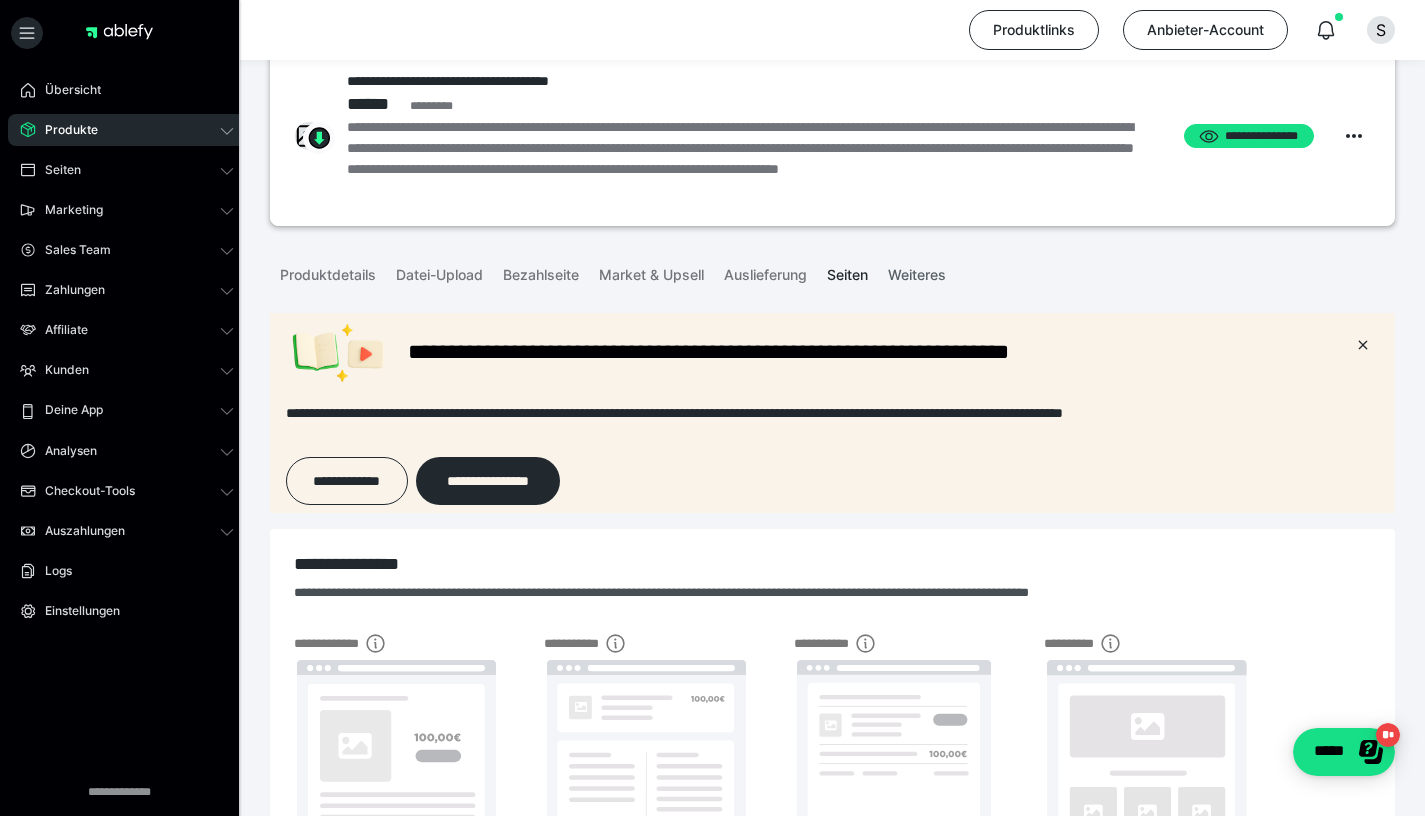 click on "Weiteres" at bounding box center (917, 271) 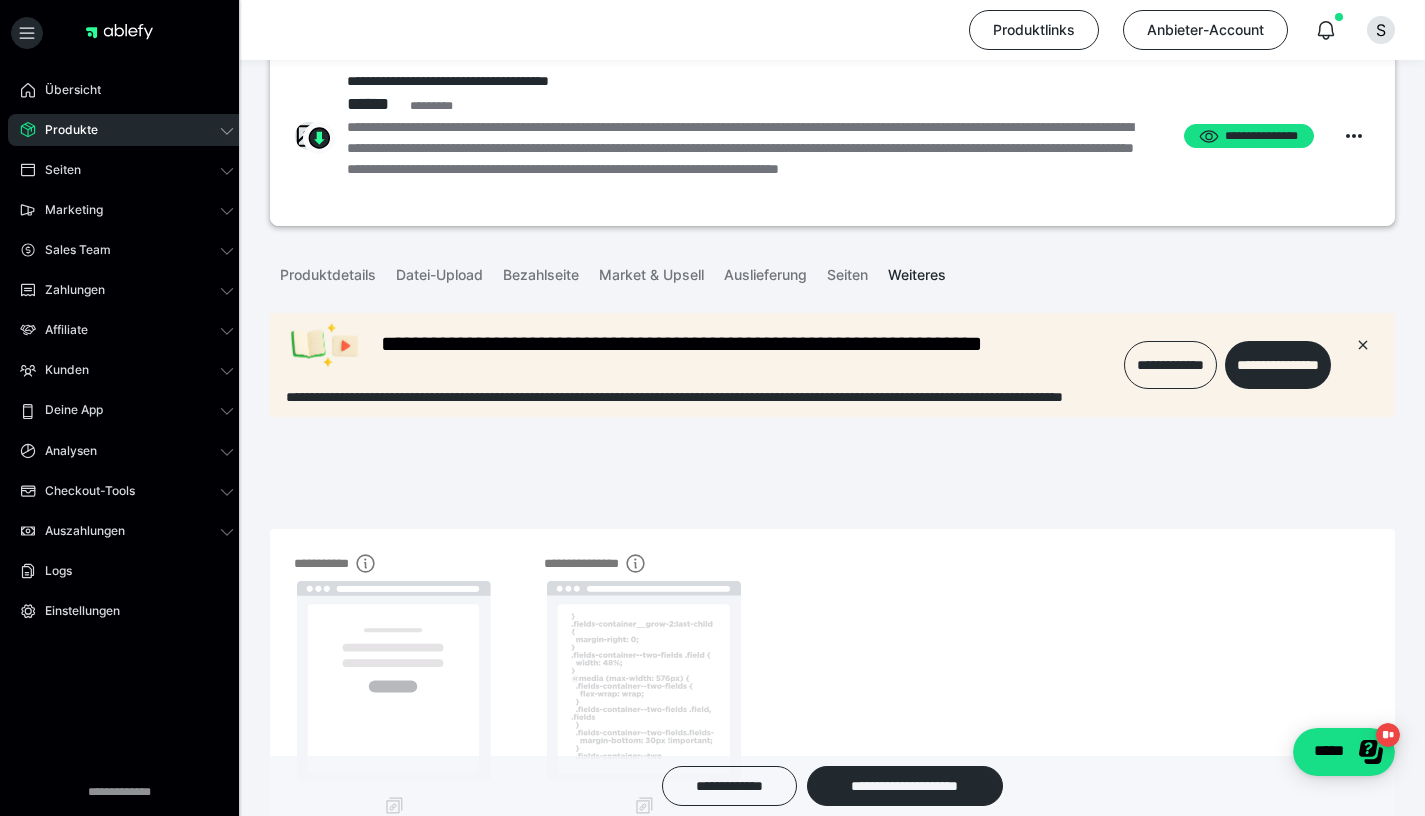 scroll, scrollTop: 0, scrollLeft: 0, axis: both 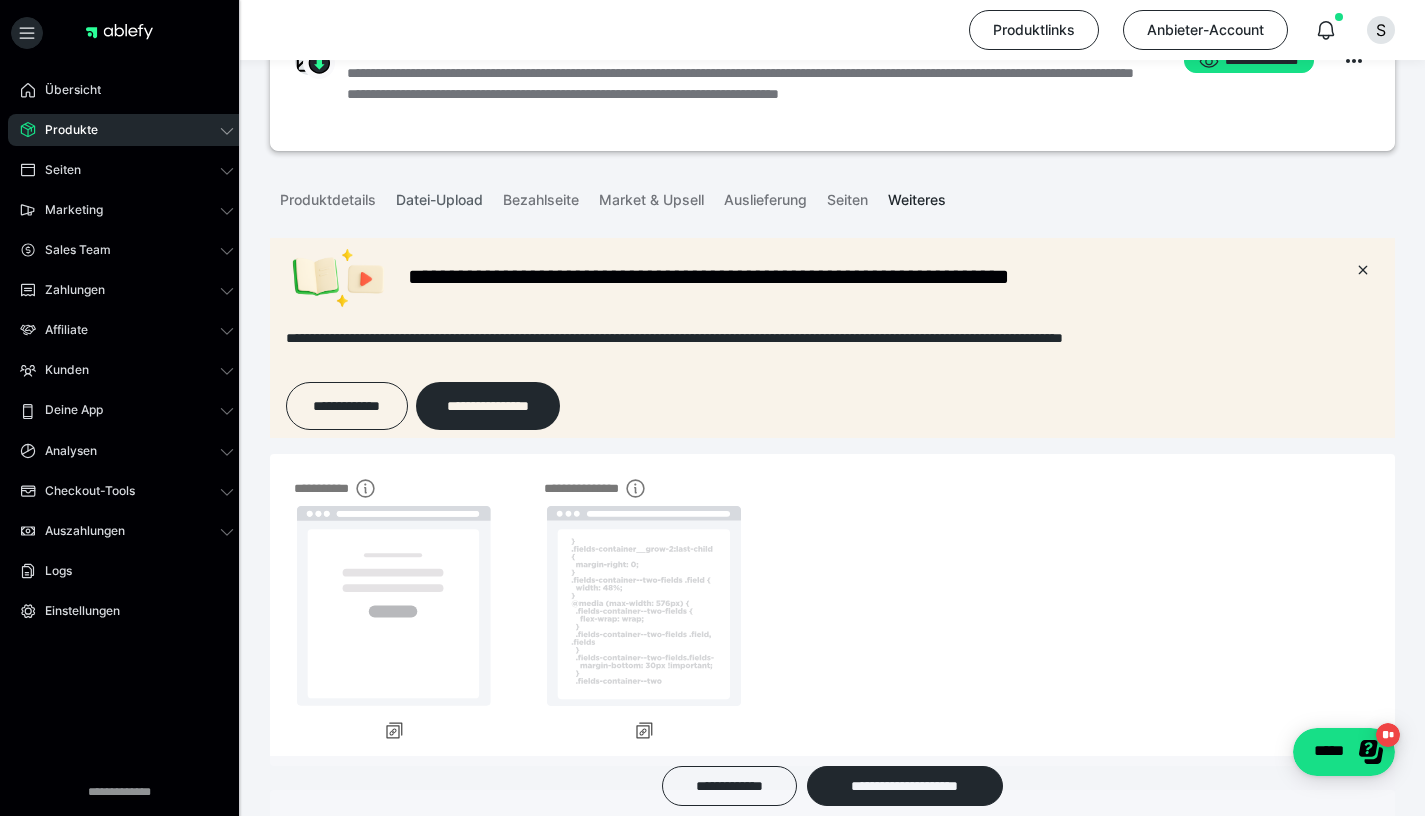 click on "Datei-Upload" at bounding box center [439, 196] 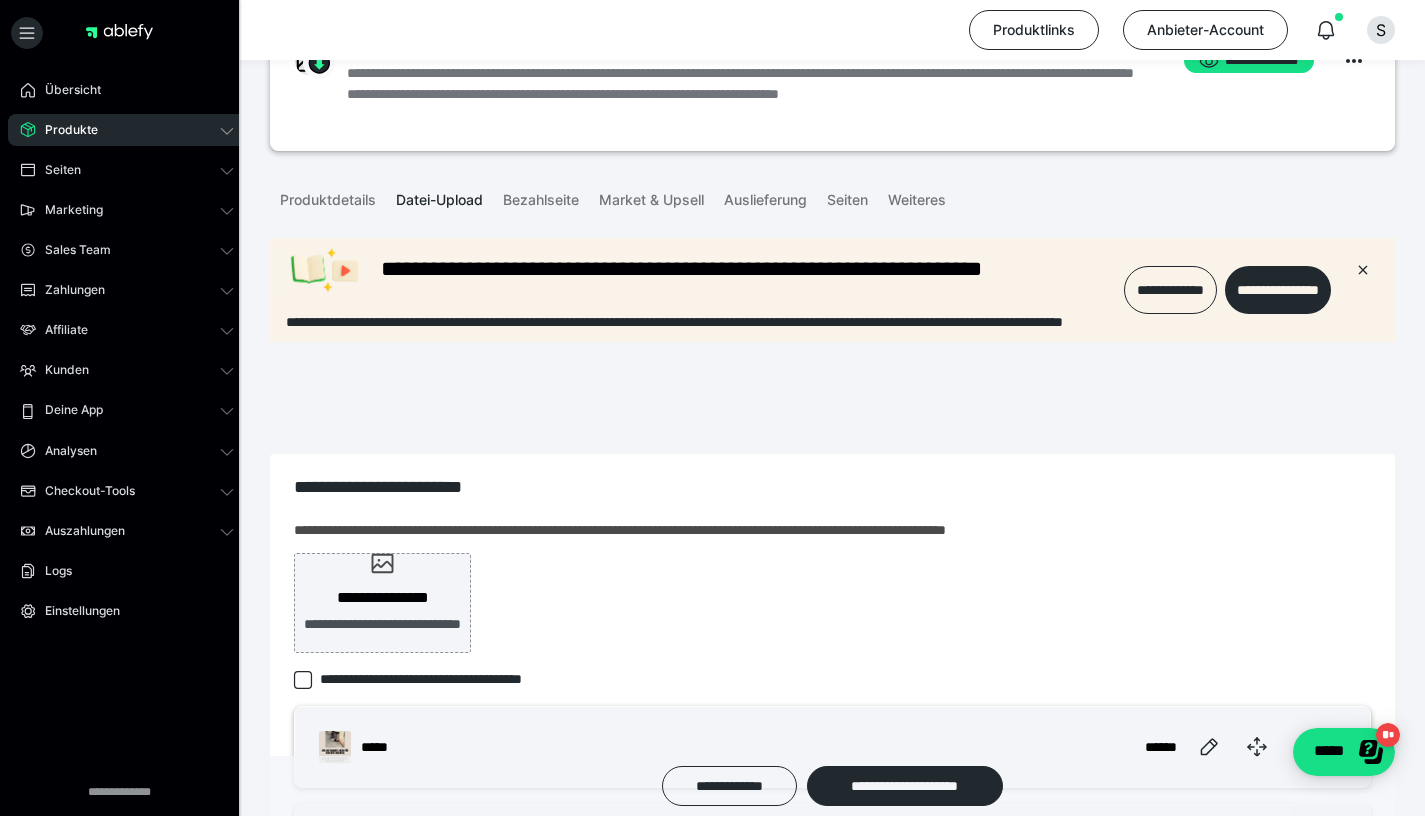 scroll, scrollTop: 0, scrollLeft: 0, axis: both 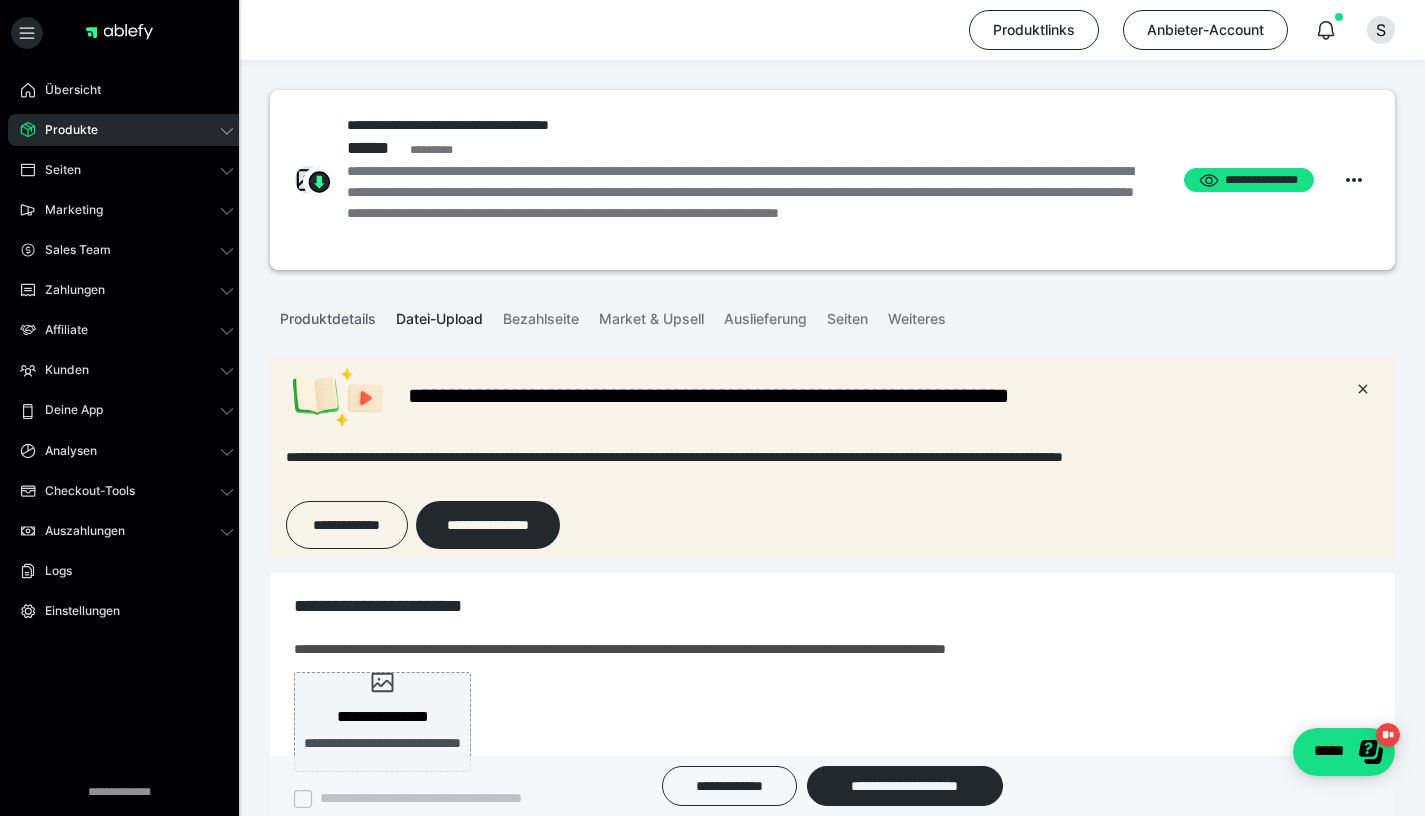 click on "Produktdetails" at bounding box center (328, 315) 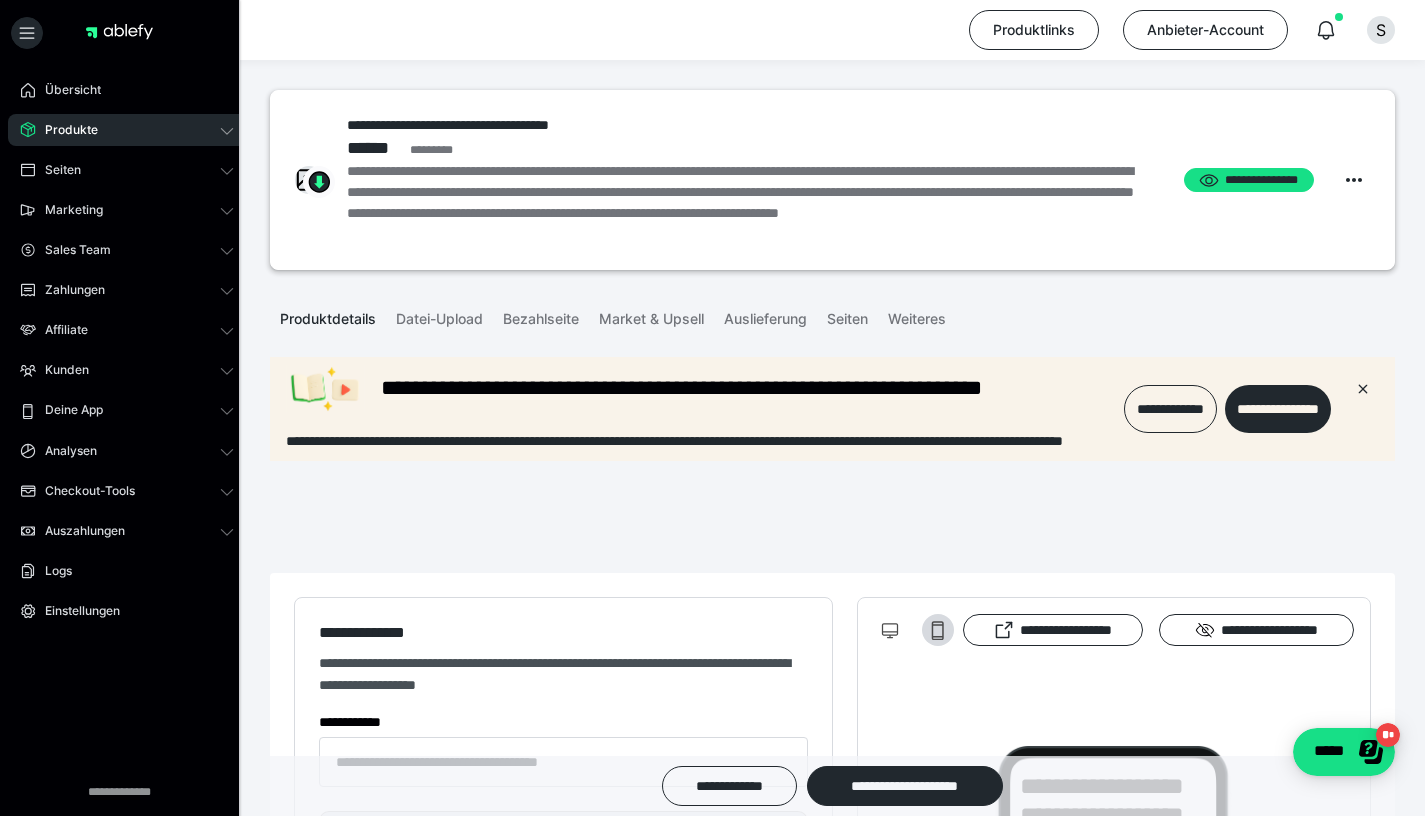 scroll, scrollTop: 0, scrollLeft: 0, axis: both 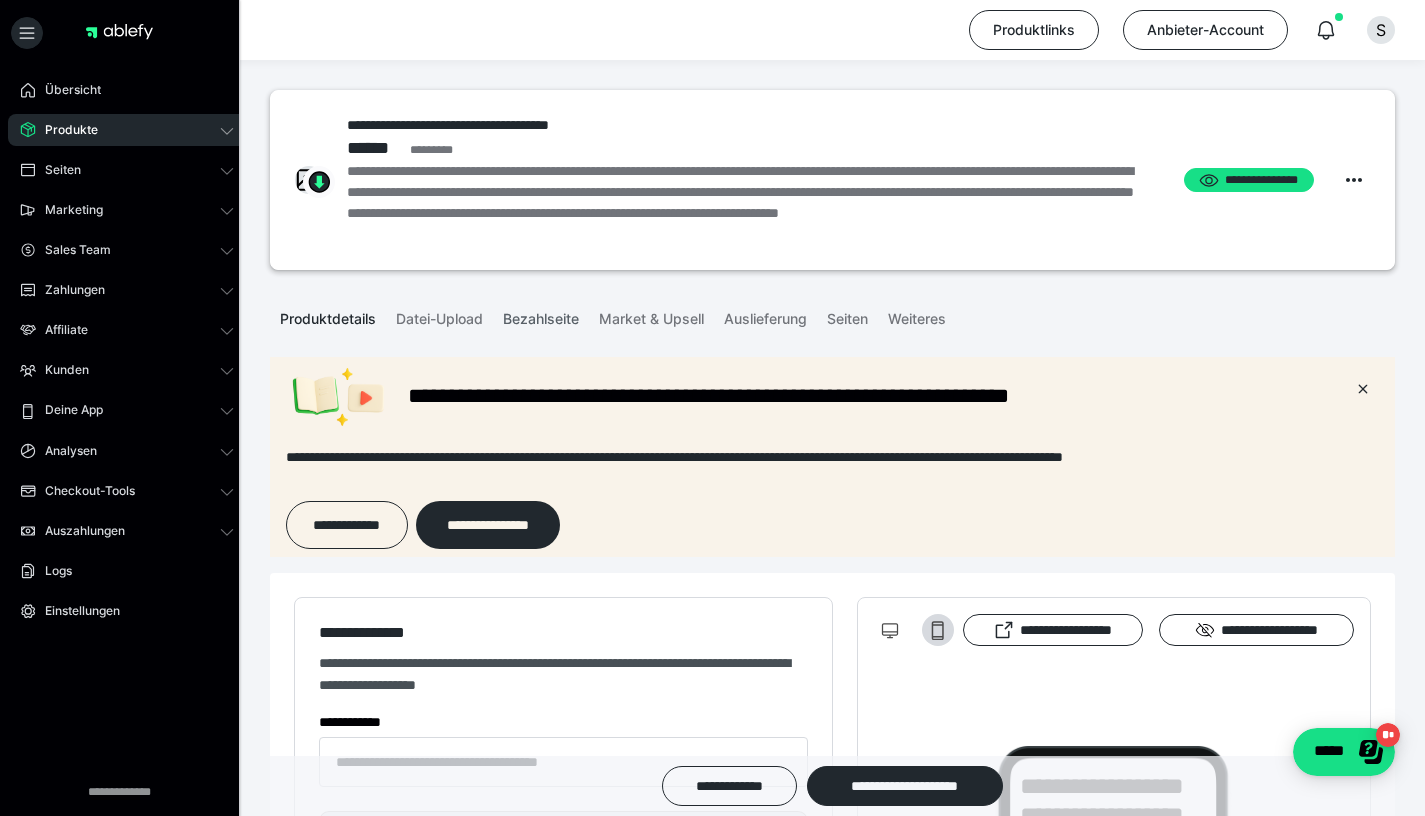 click on "Bezahlseite" at bounding box center [541, 315] 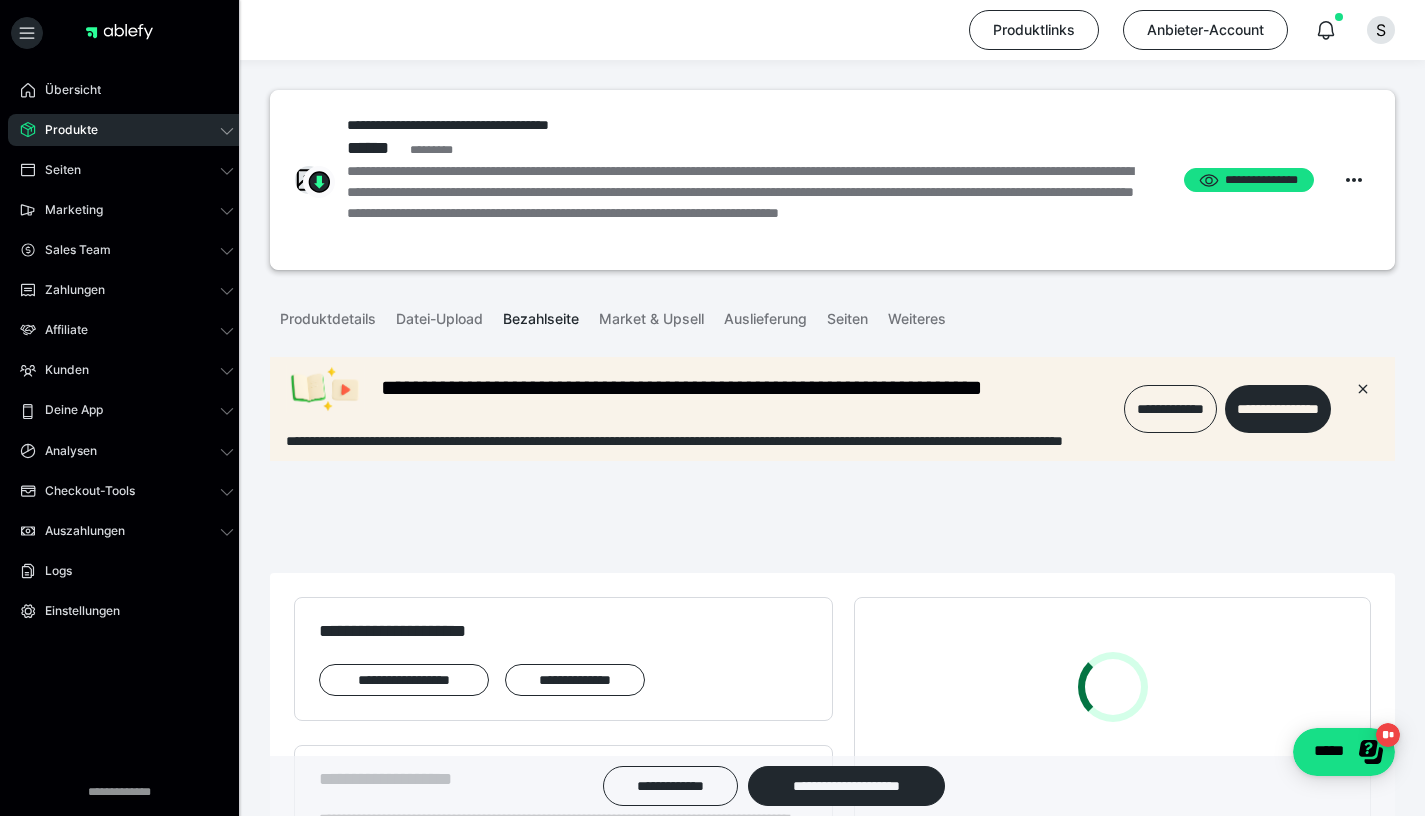 scroll, scrollTop: 0, scrollLeft: 0, axis: both 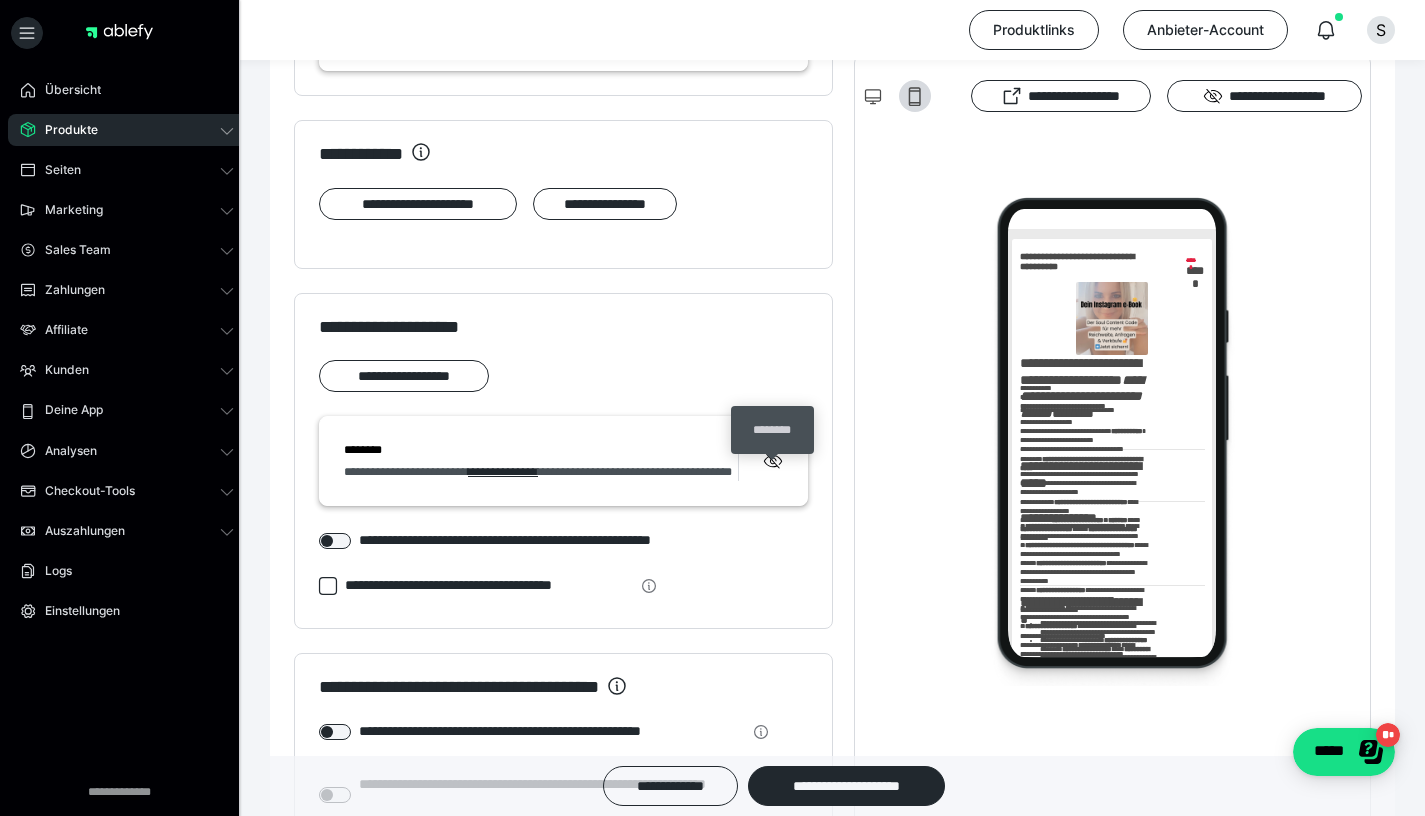 click 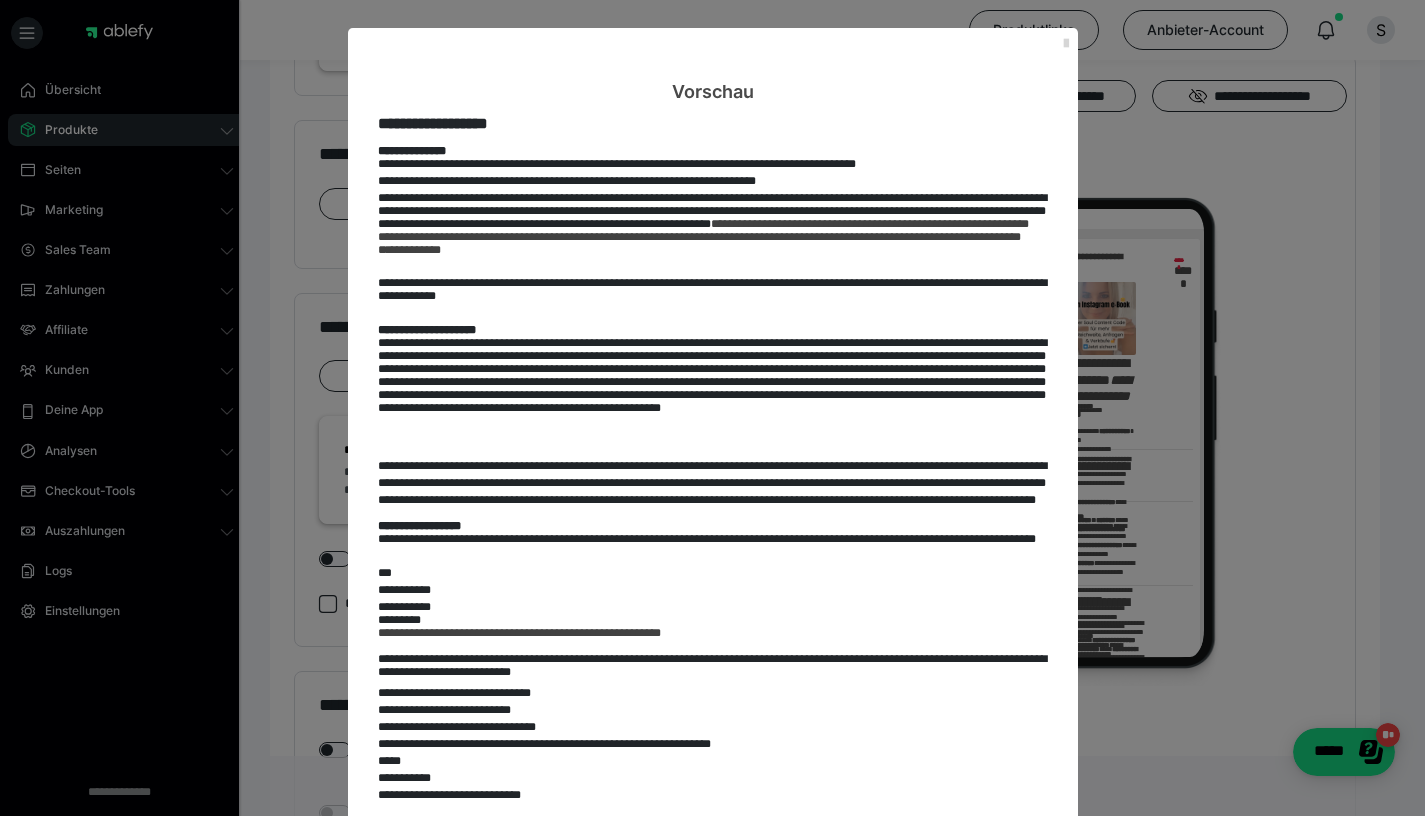 click at bounding box center [1066, 44] 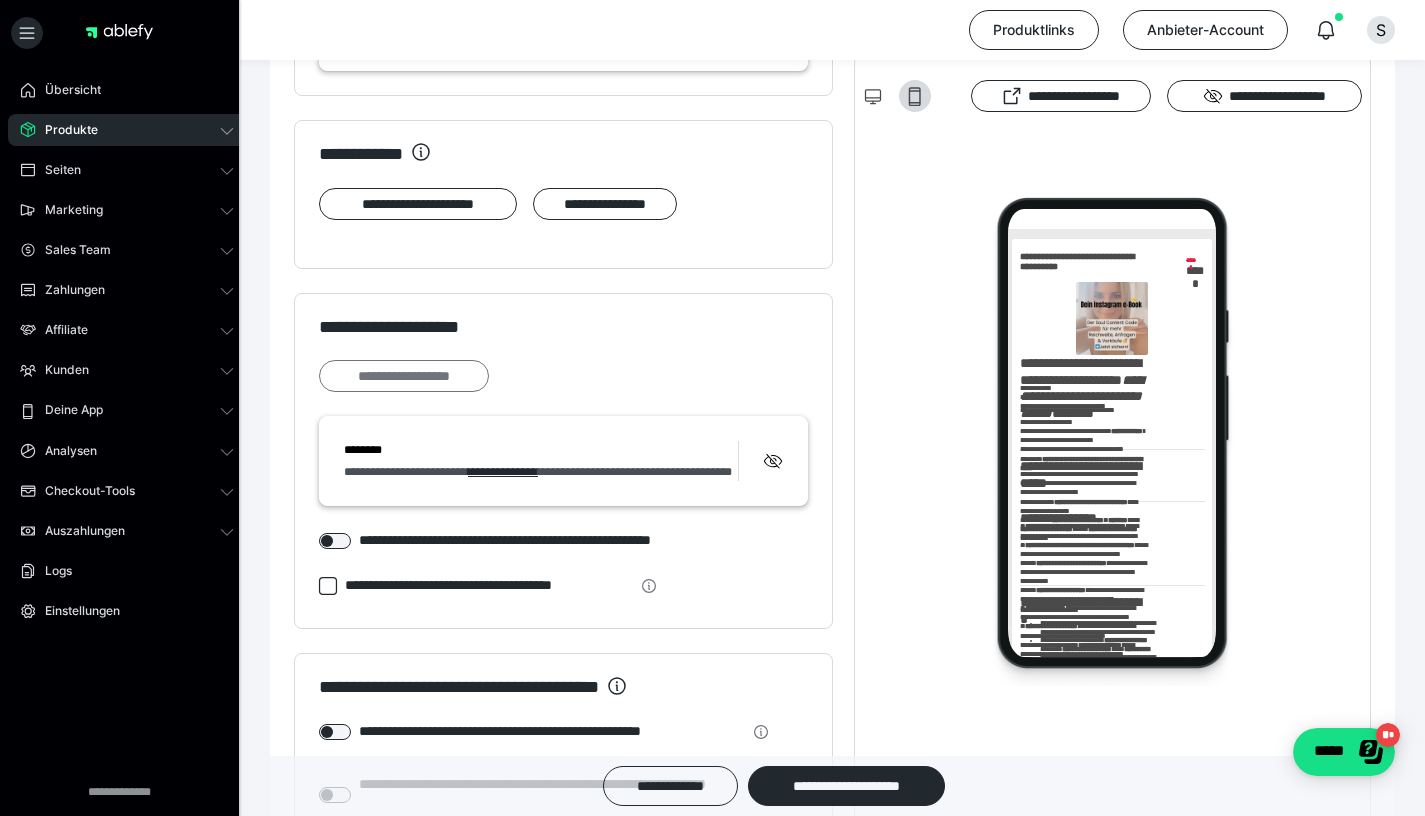 click on "**********" at bounding box center [404, 376] 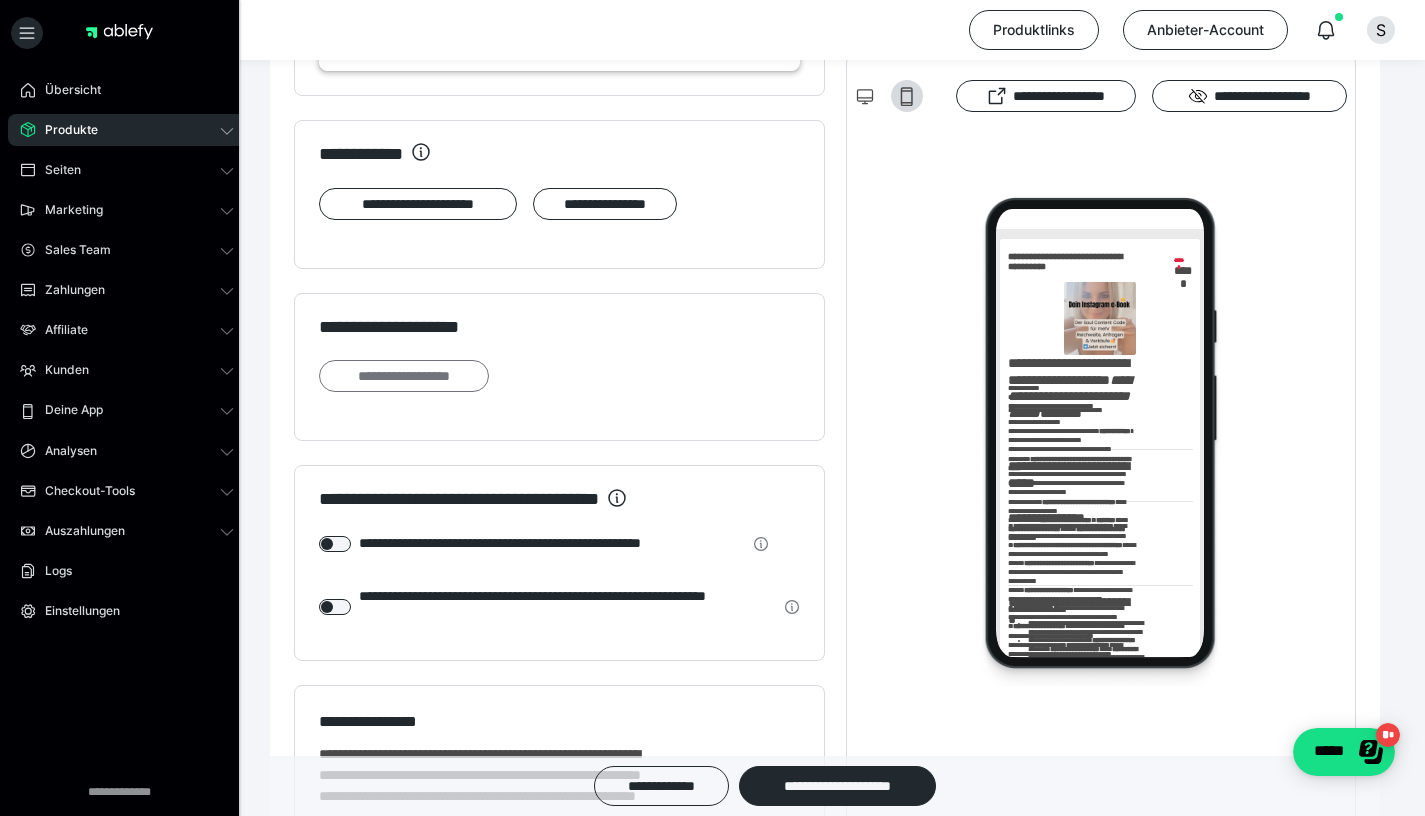 scroll, scrollTop: 0, scrollLeft: 0, axis: both 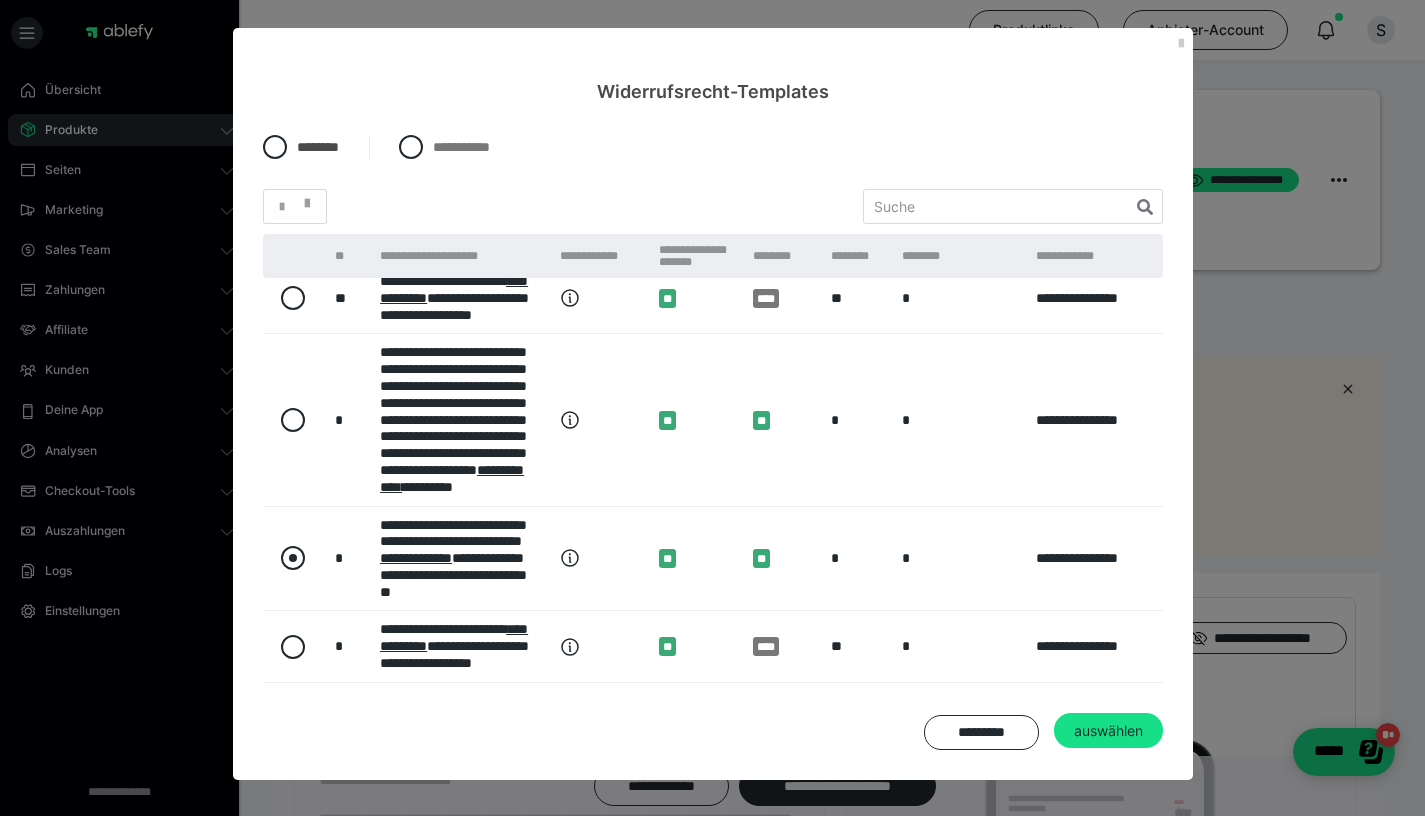 click at bounding box center [293, 558] 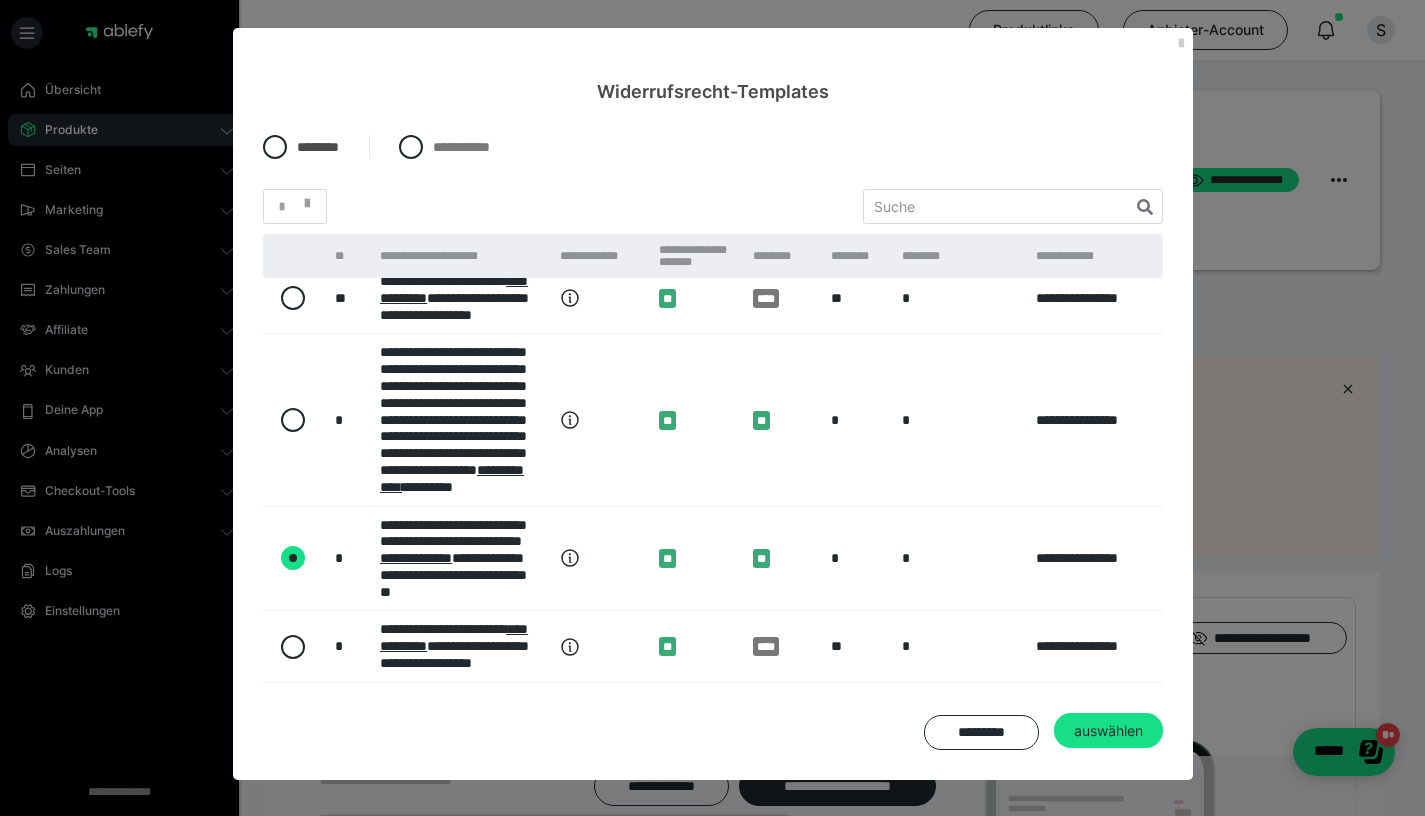 radio on "true" 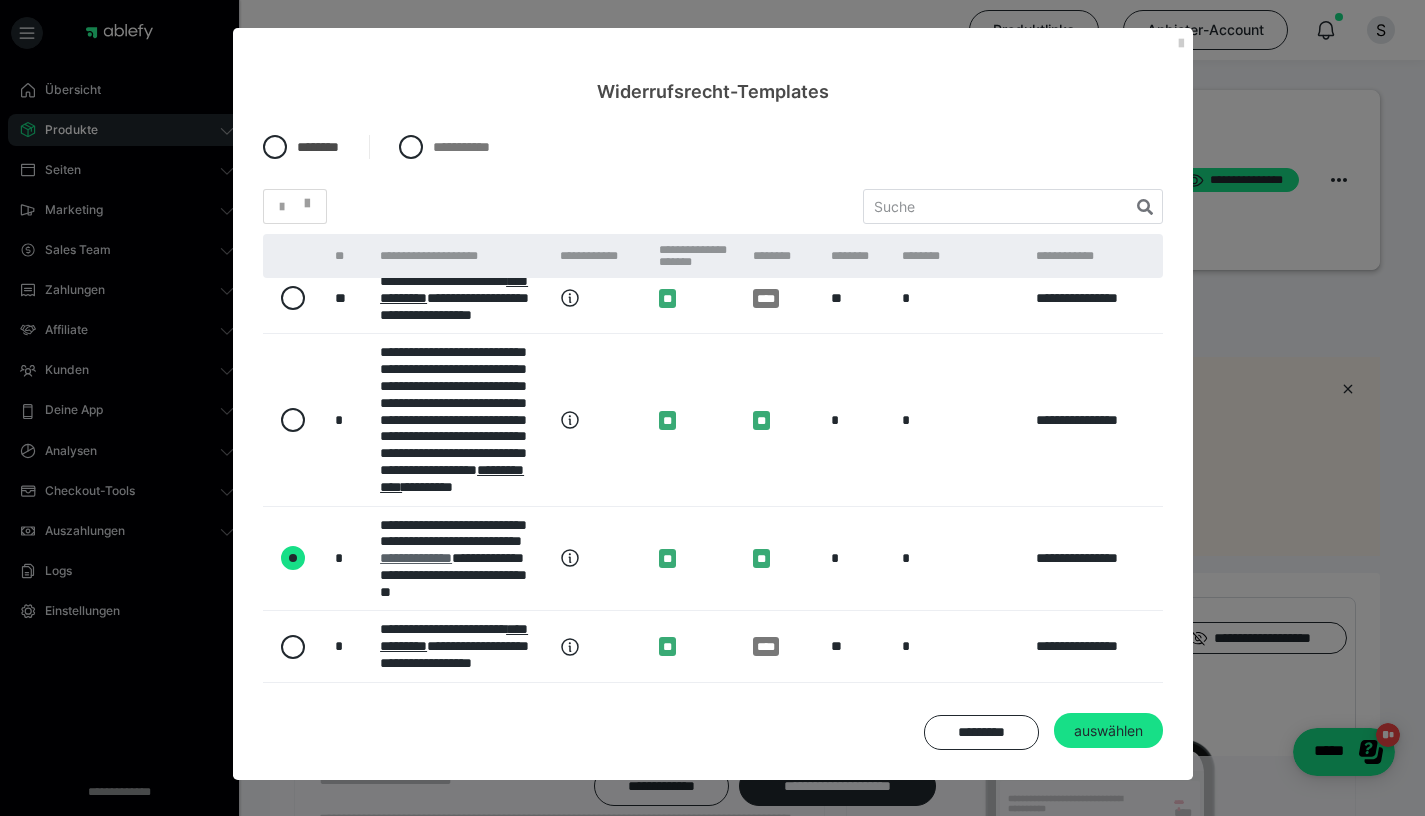 scroll, scrollTop: 1114, scrollLeft: 0, axis: vertical 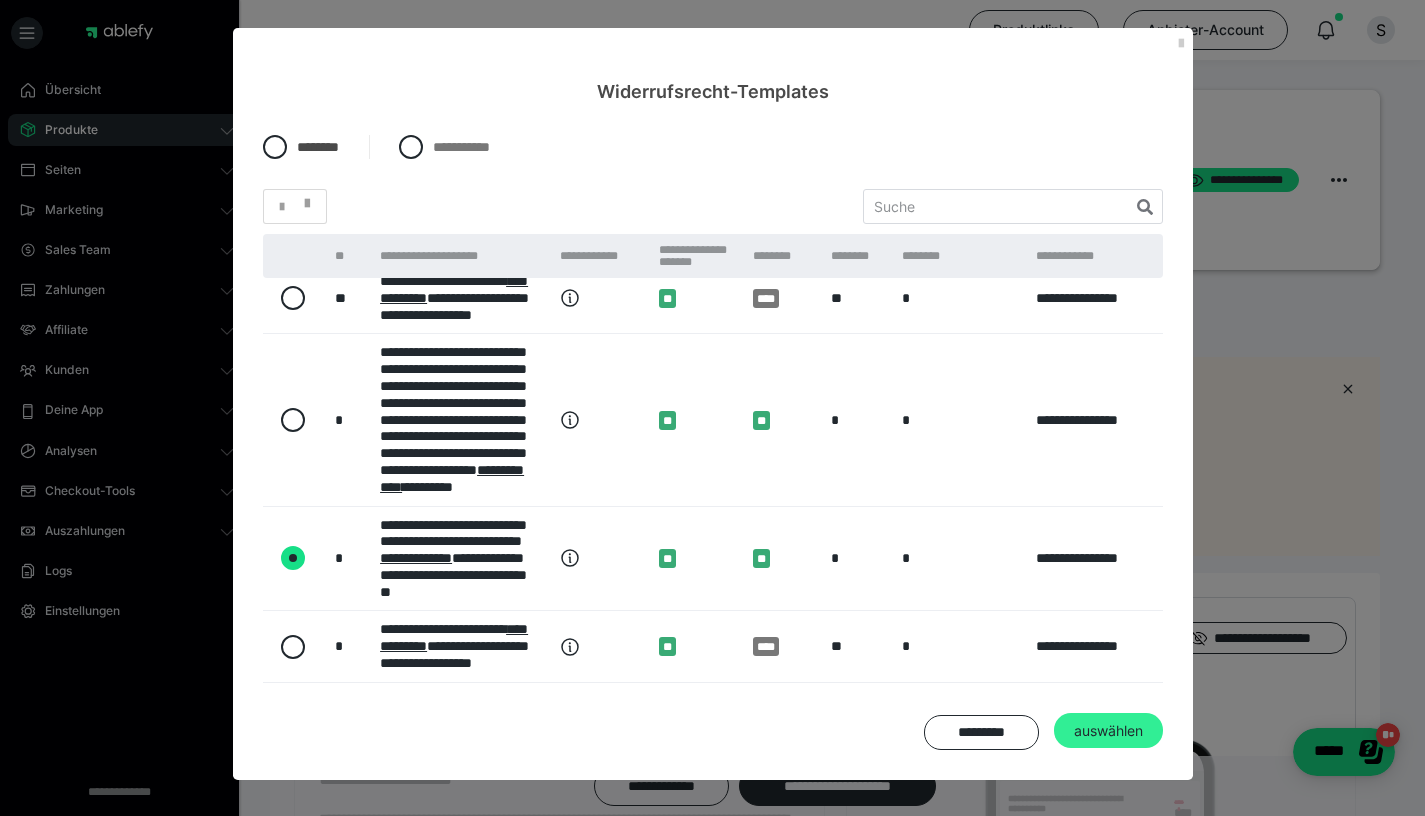 click on "auswählen" at bounding box center (1108, 731) 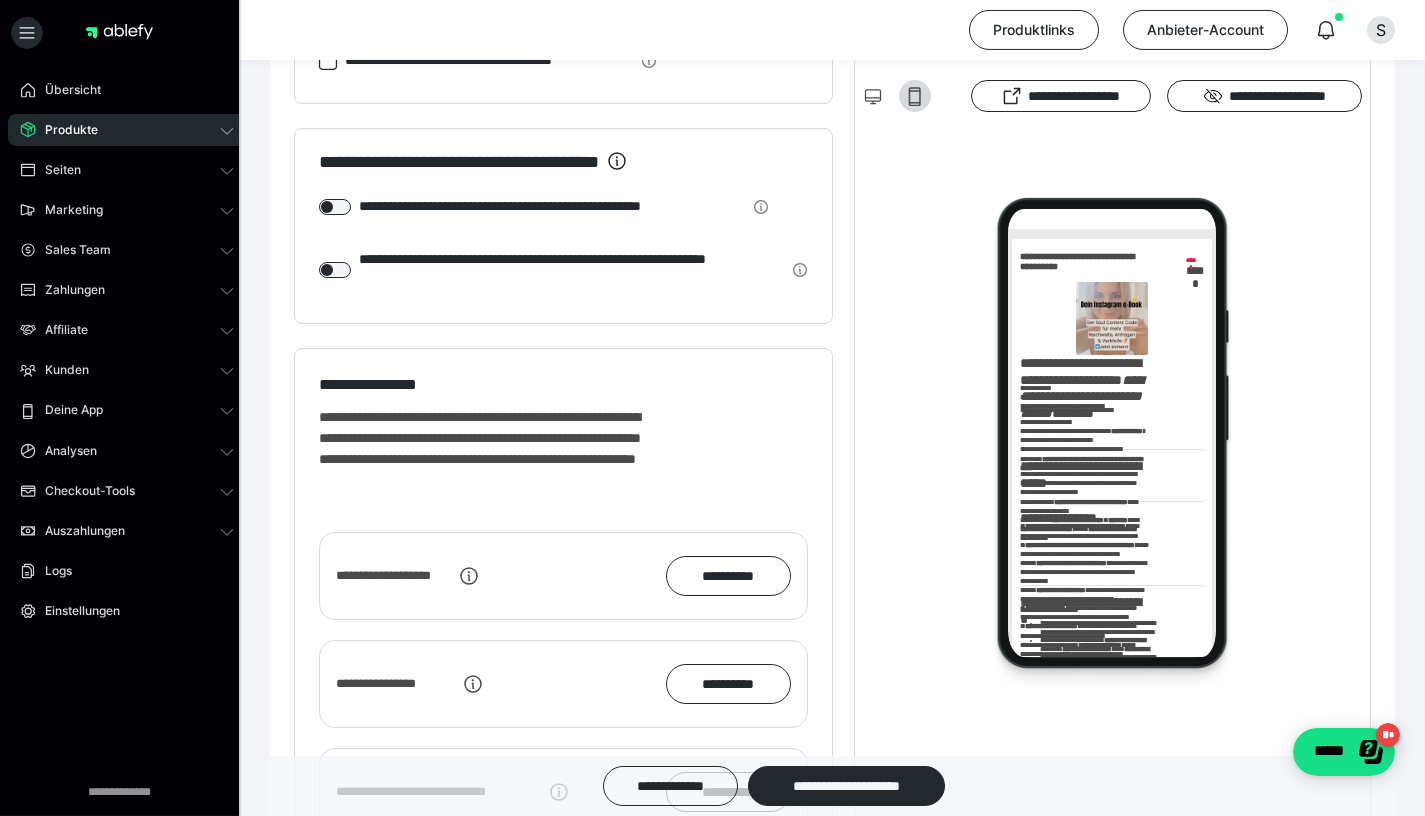 scroll, scrollTop: 2720, scrollLeft: 0, axis: vertical 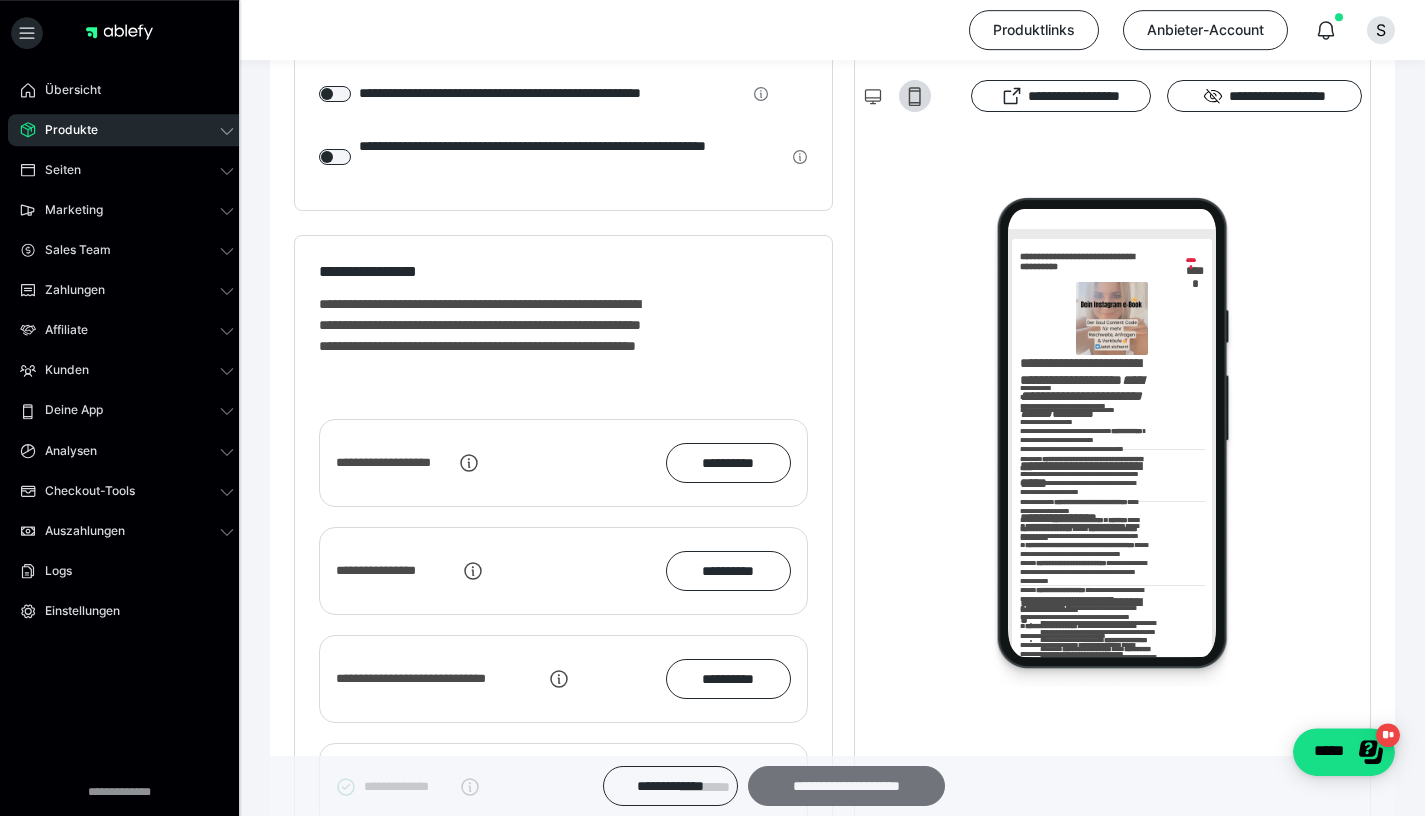 click on "**********" at bounding box center (846, 786) 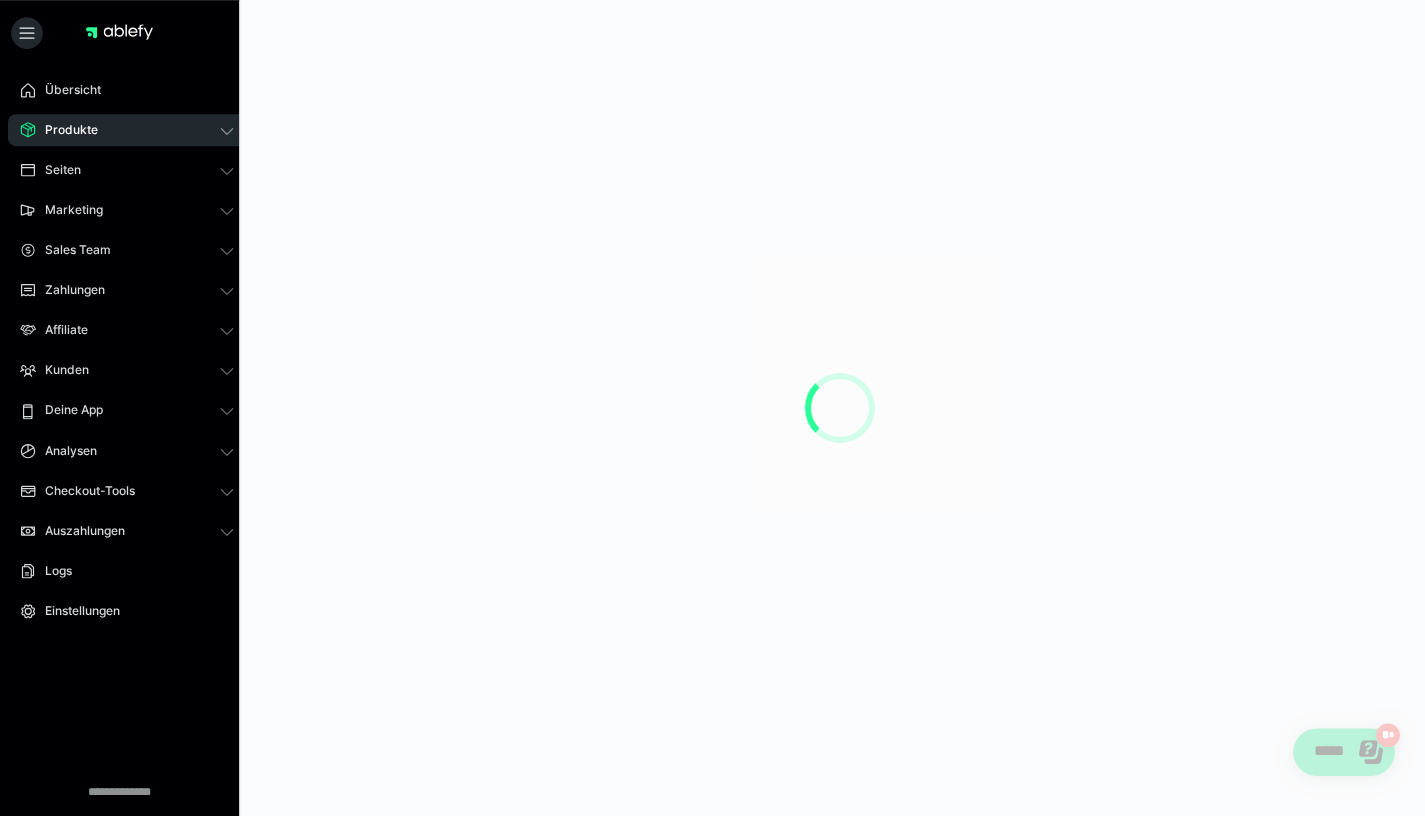 scroll, scrollTop: 0, scrollLeft: 0, axis: both 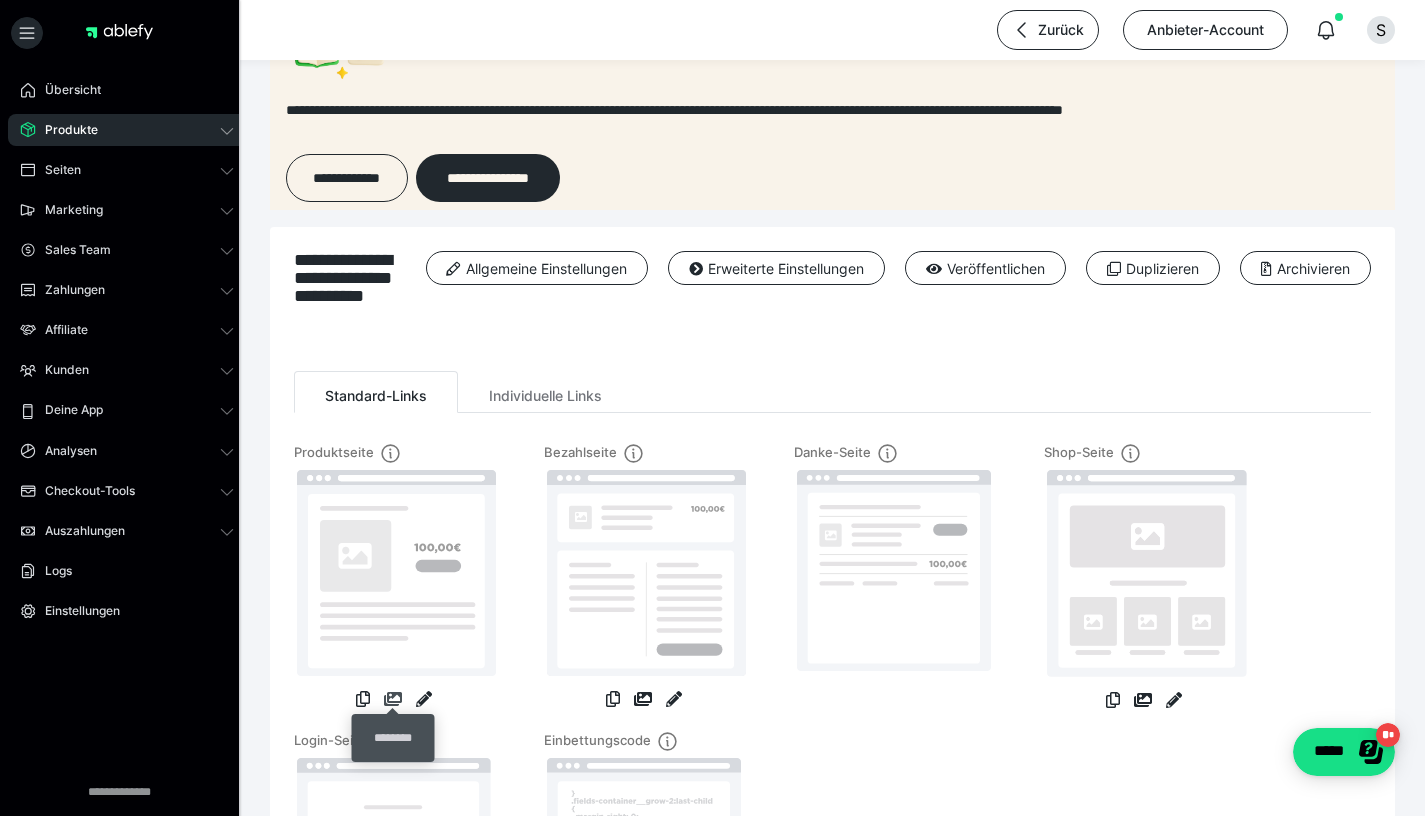 click at bounding box center [393, 699] 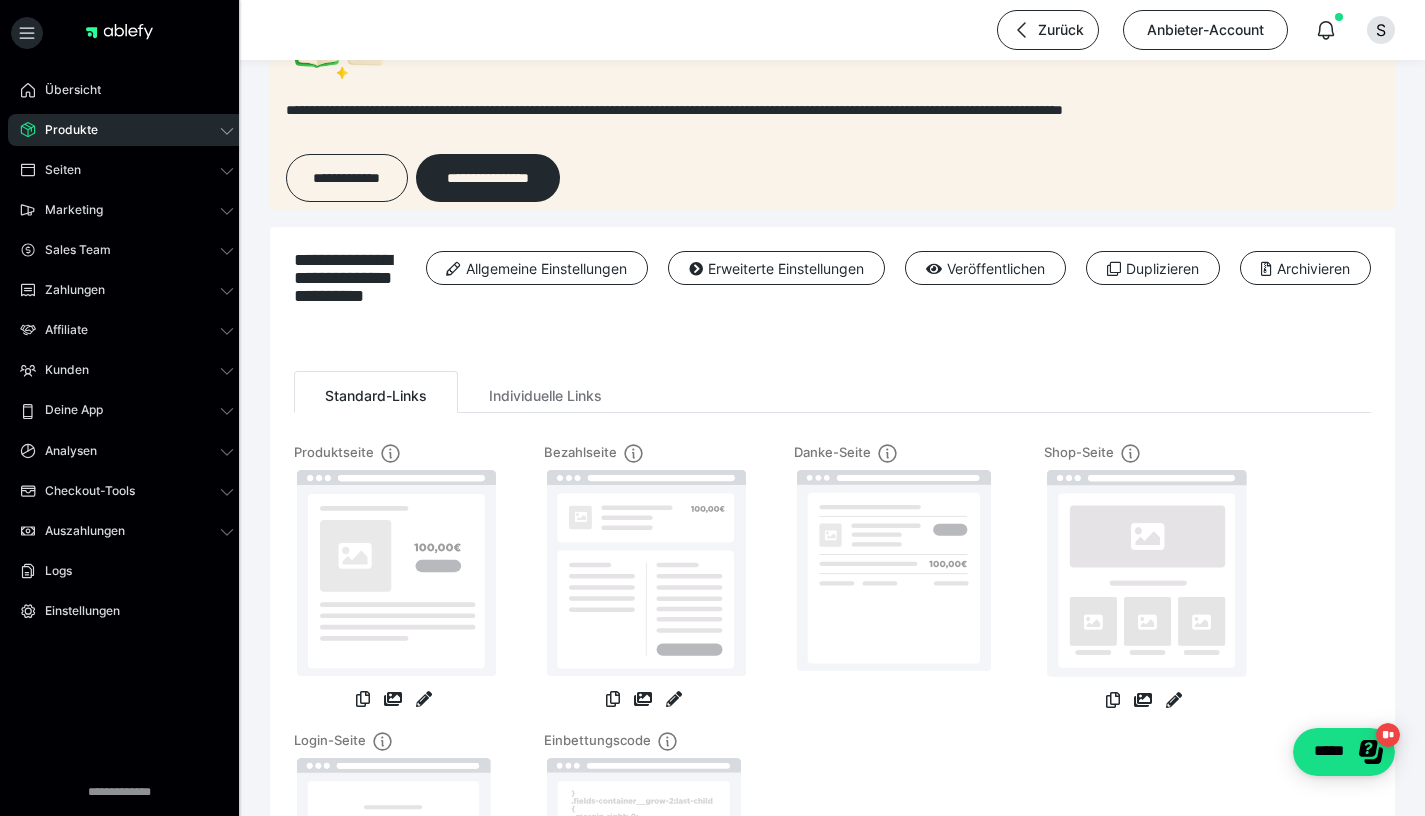 click on "Produkte" at bounding box center [64, 130] 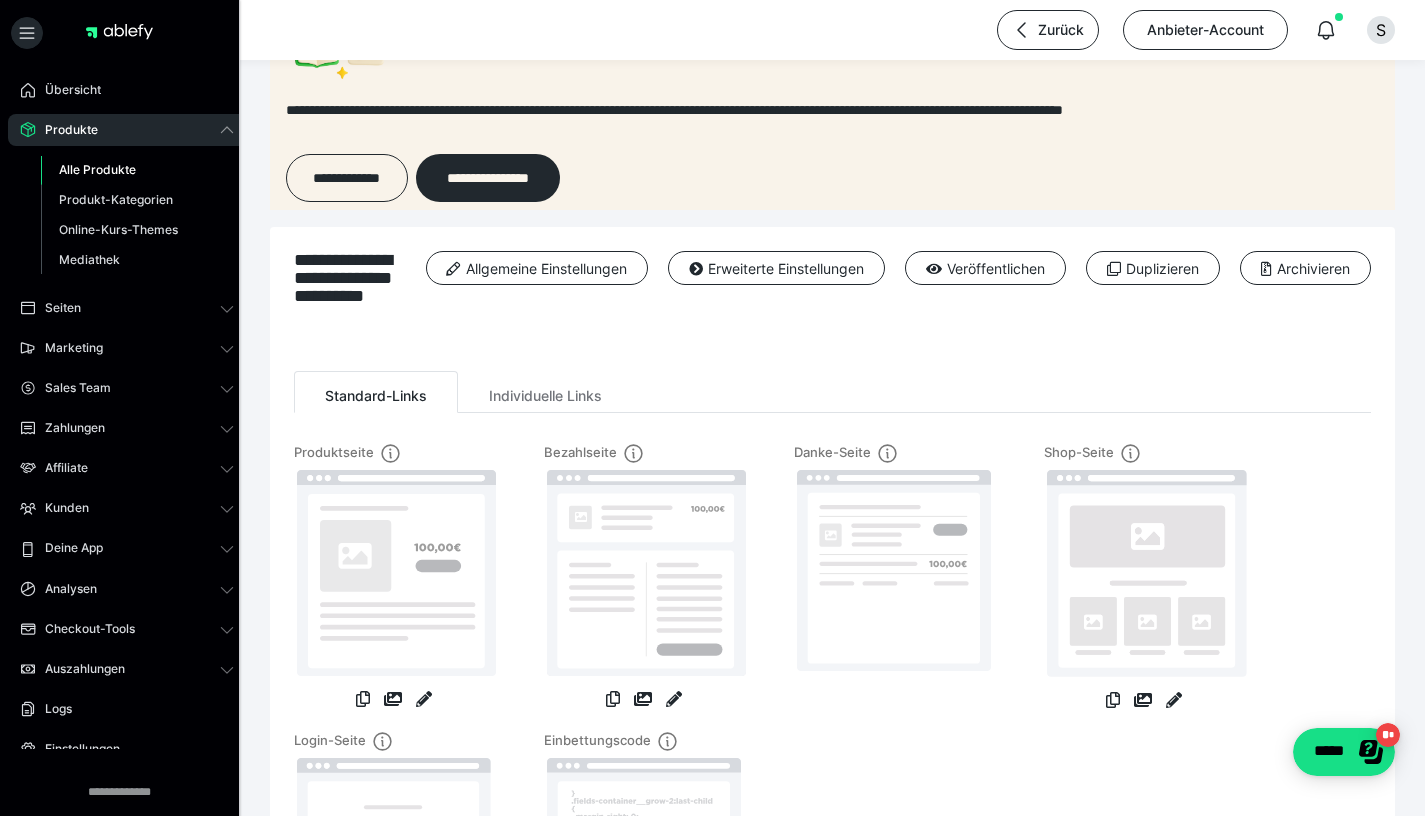 click on "Alle Produkte" at bounding box center [97, 169] 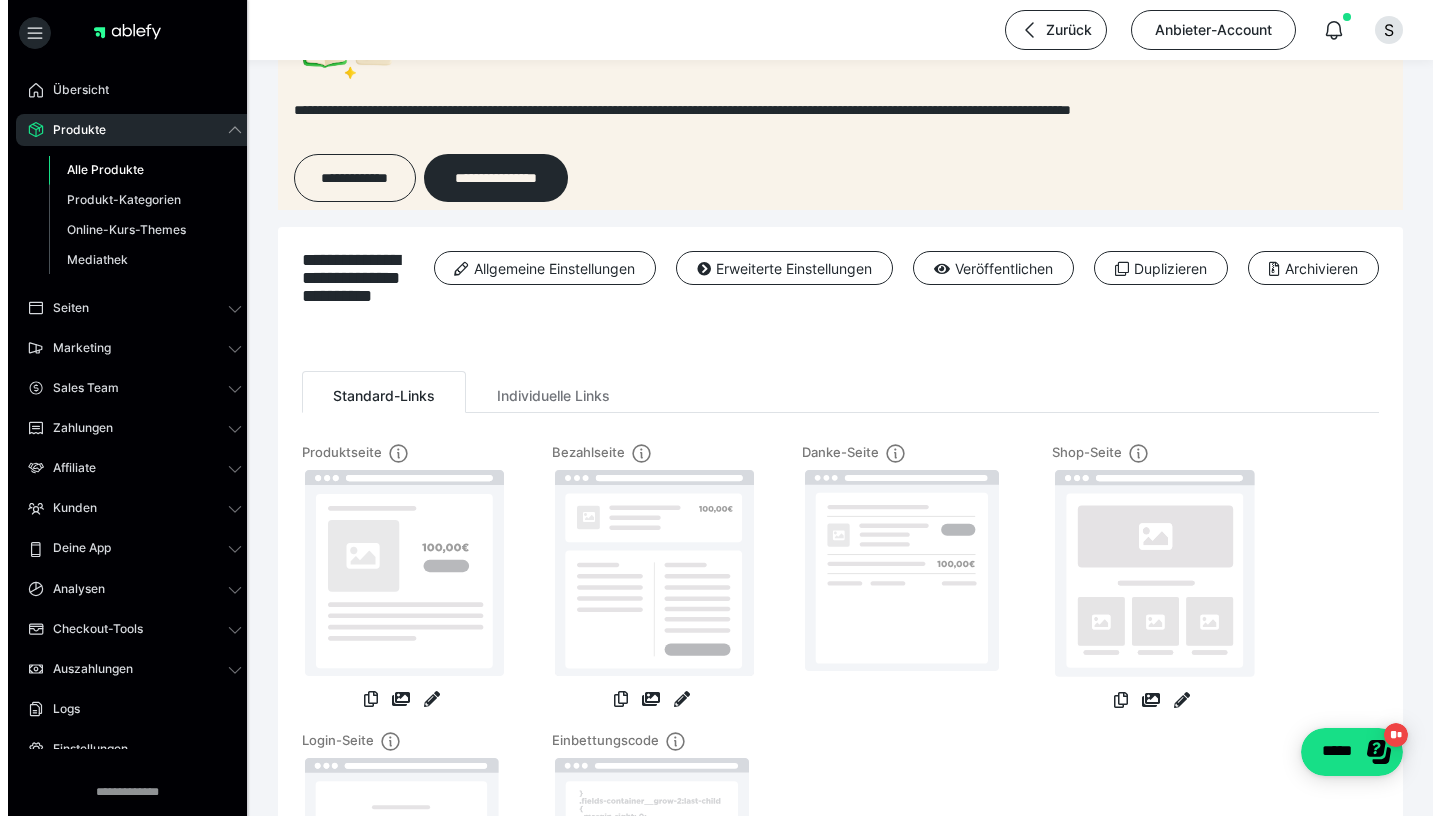scroll, scrollTop: 0, scrollLeft: 0, axis: both 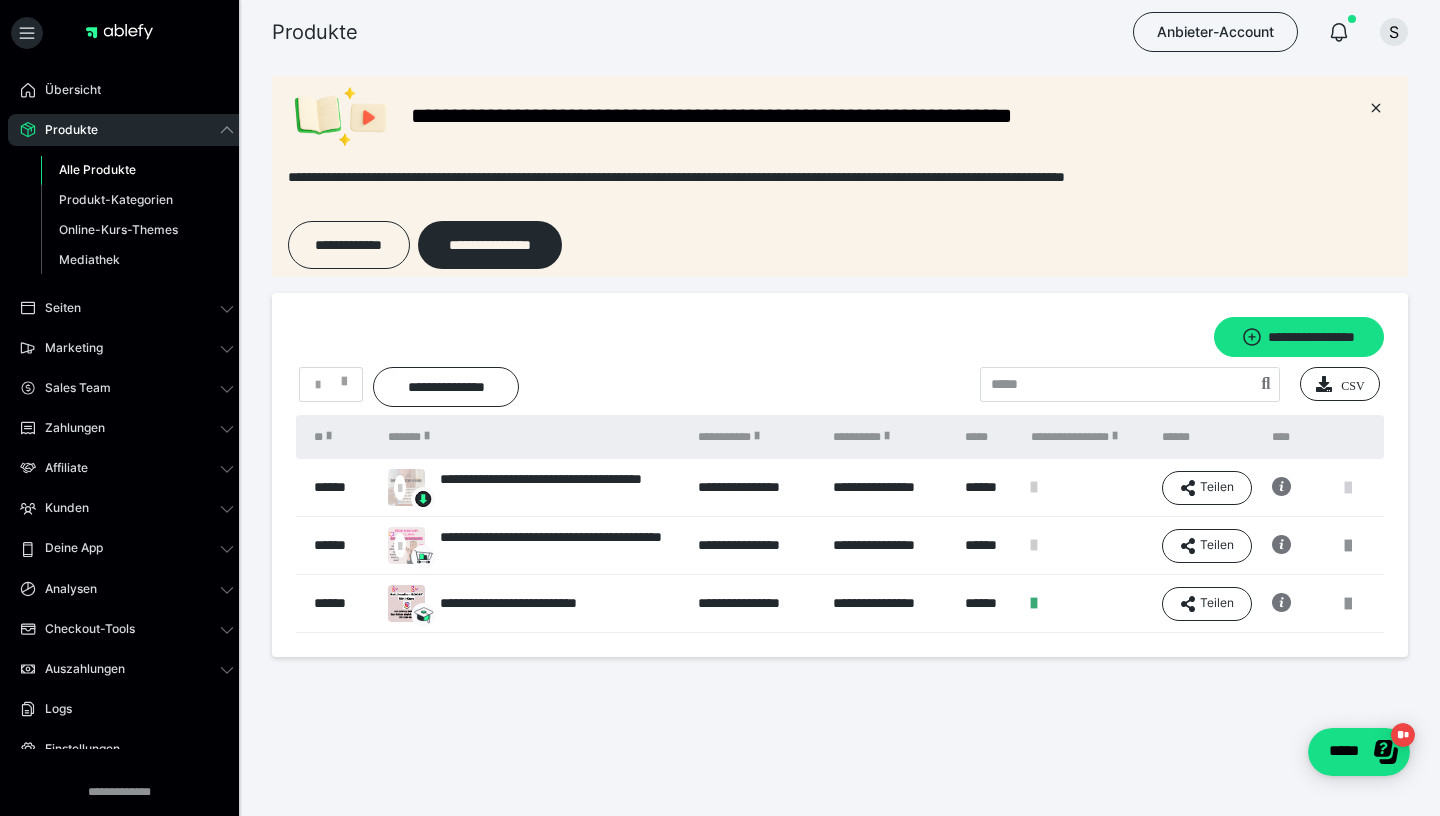click at bounding box center [1348, 488] 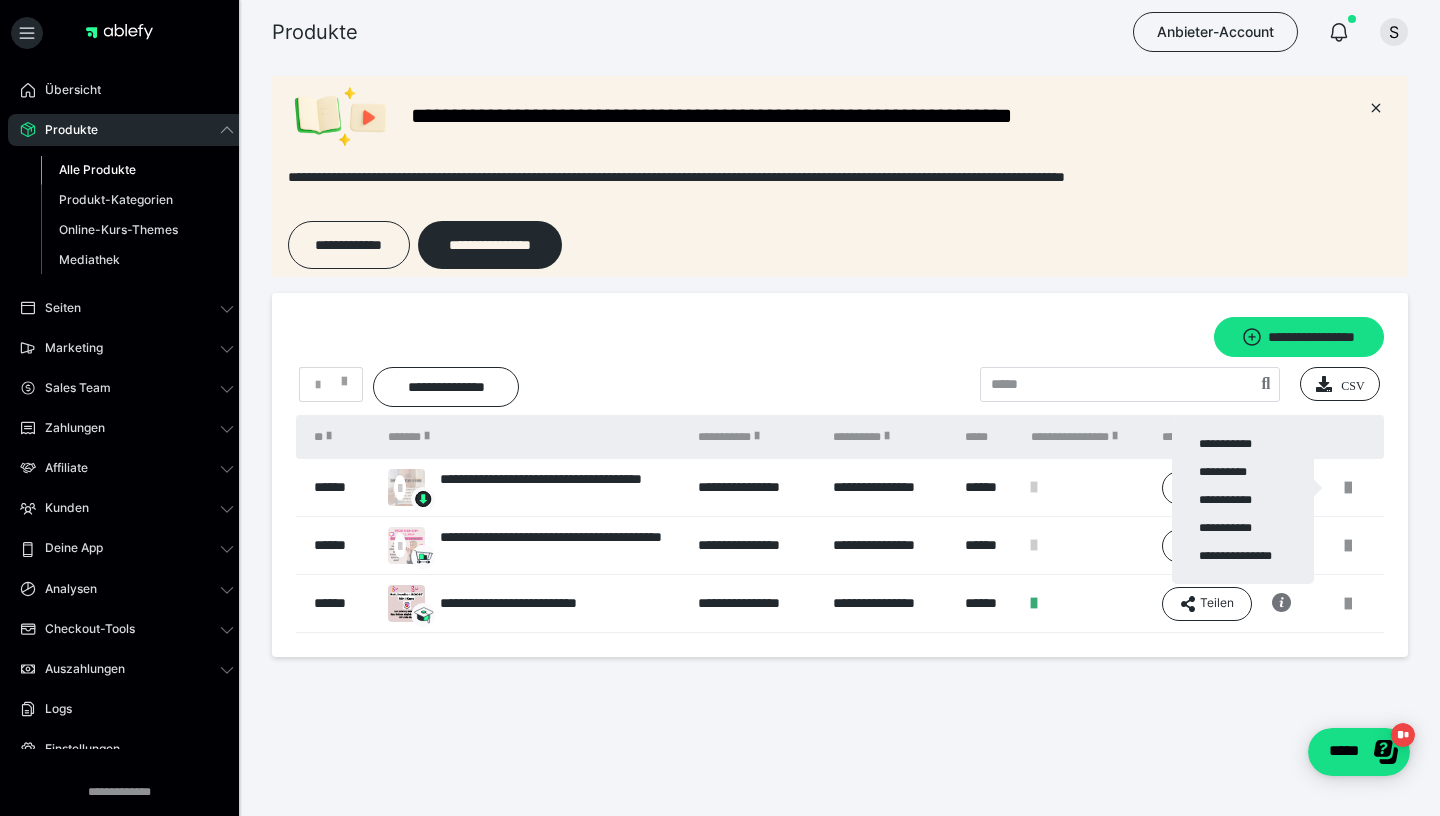 click at bounding box center (720, 408) 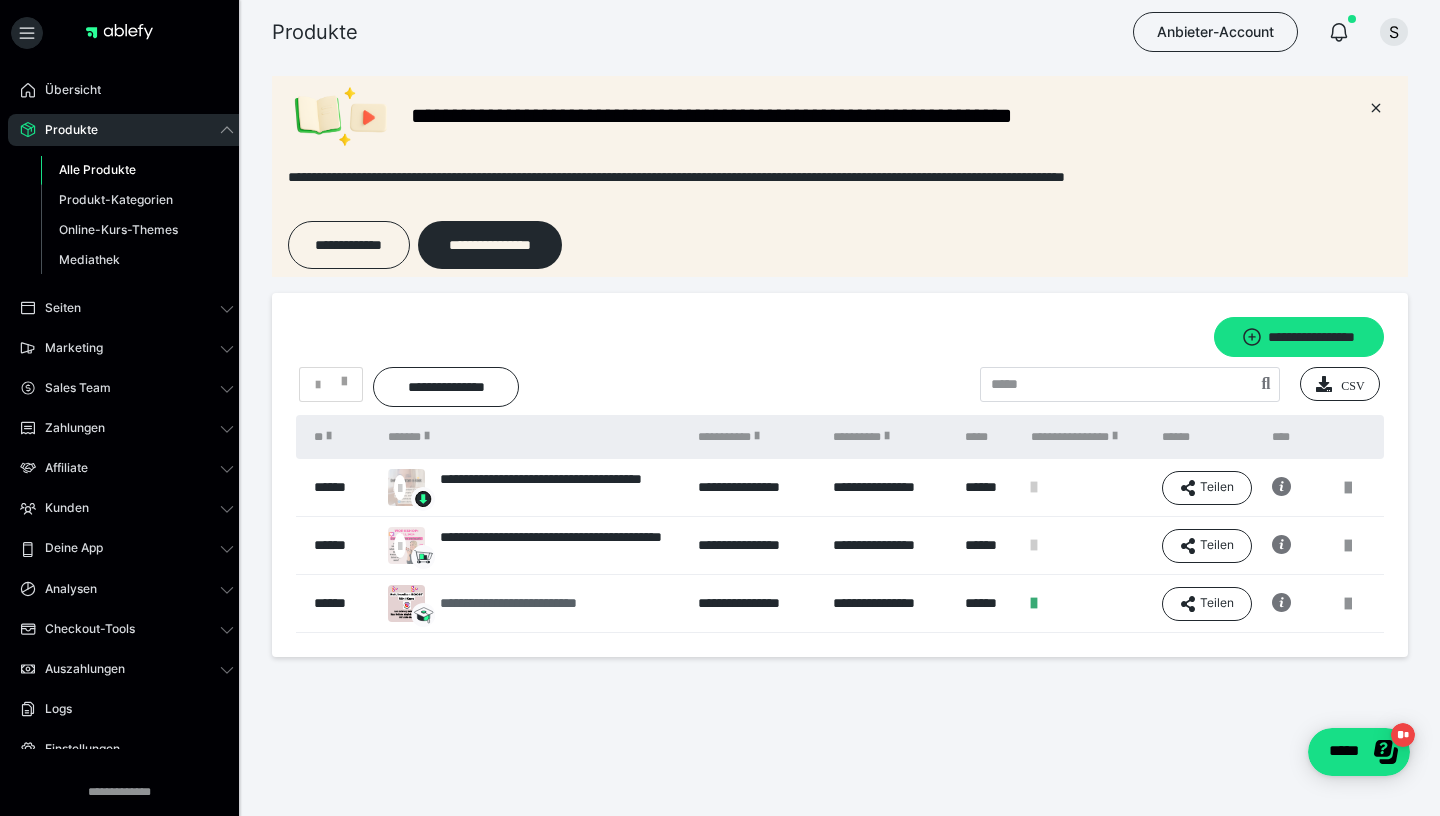 click on "**********" at bounding box center (509, 603) 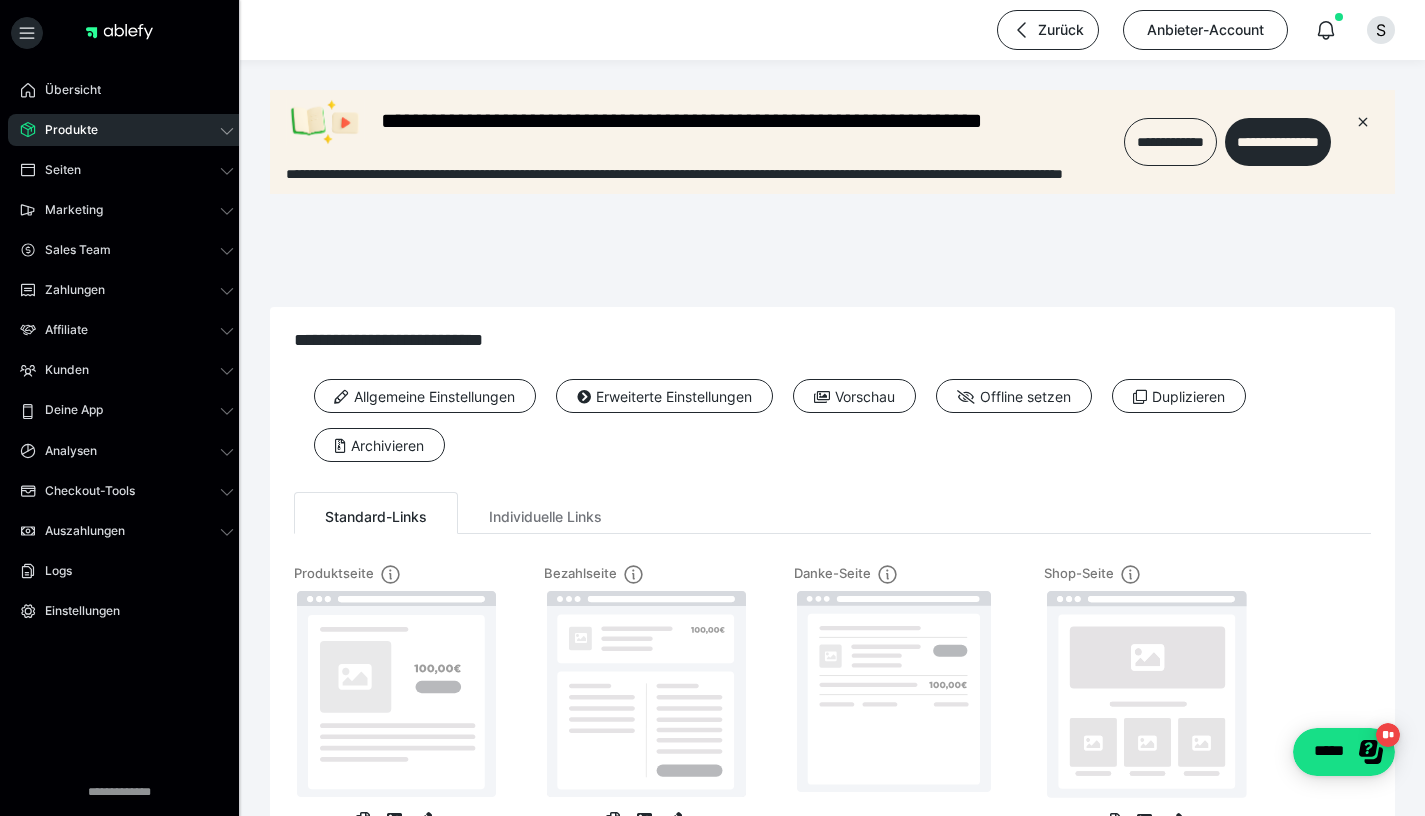scroll, scrollTop: 0, scrollLeft: 0, axis: both 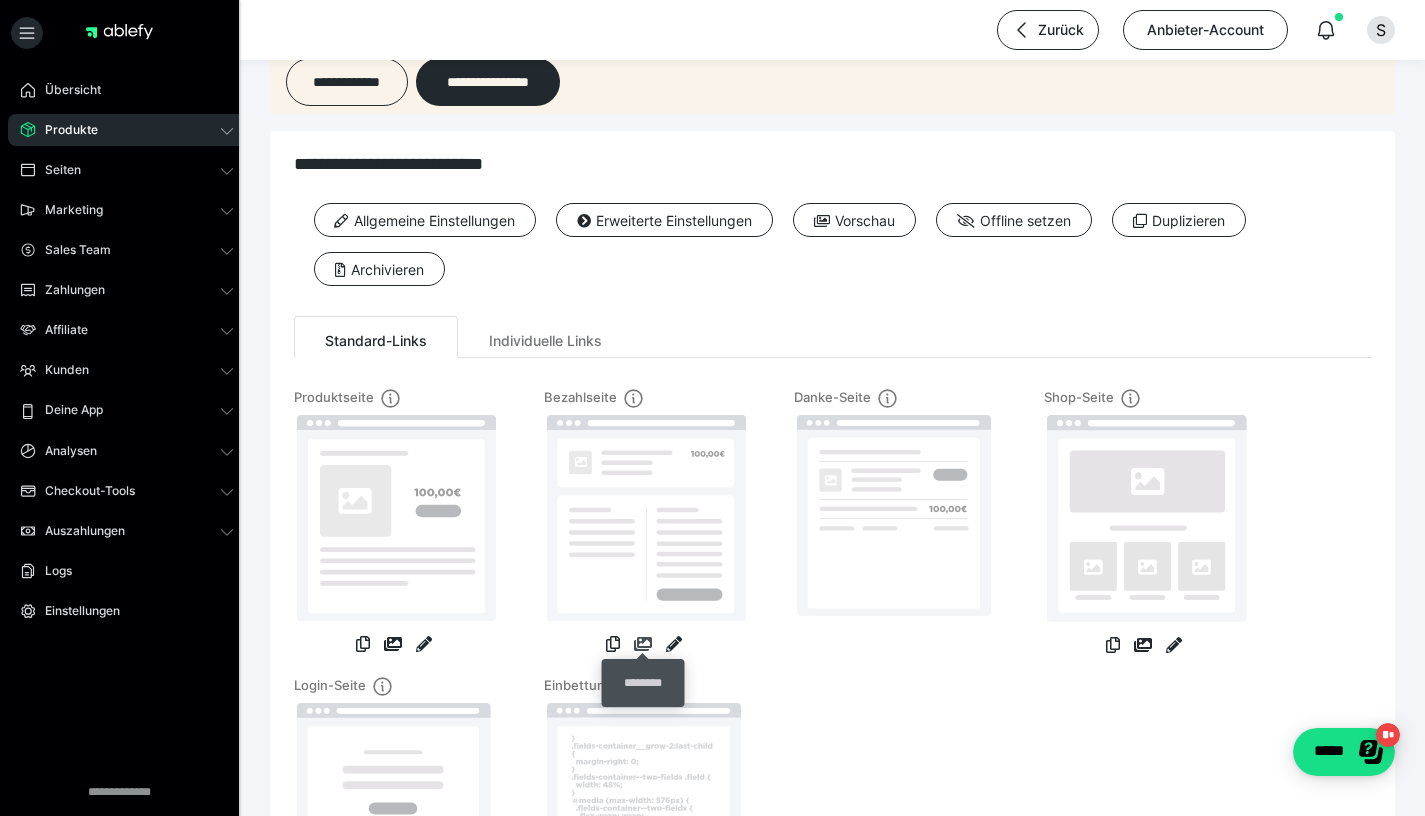 click at bounding box center [643, 644] 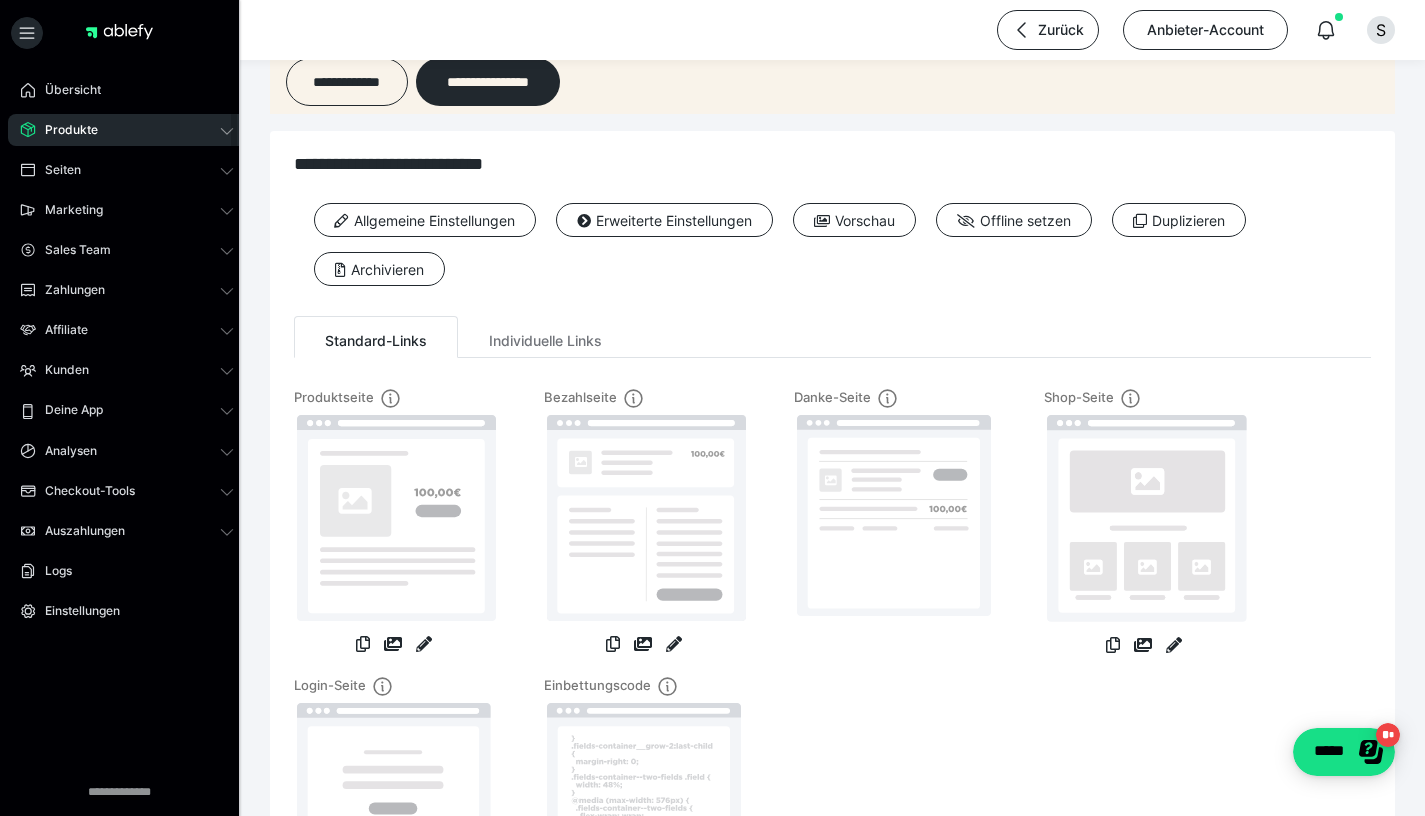 click on "Produkte" at bounding box center [64, 130] 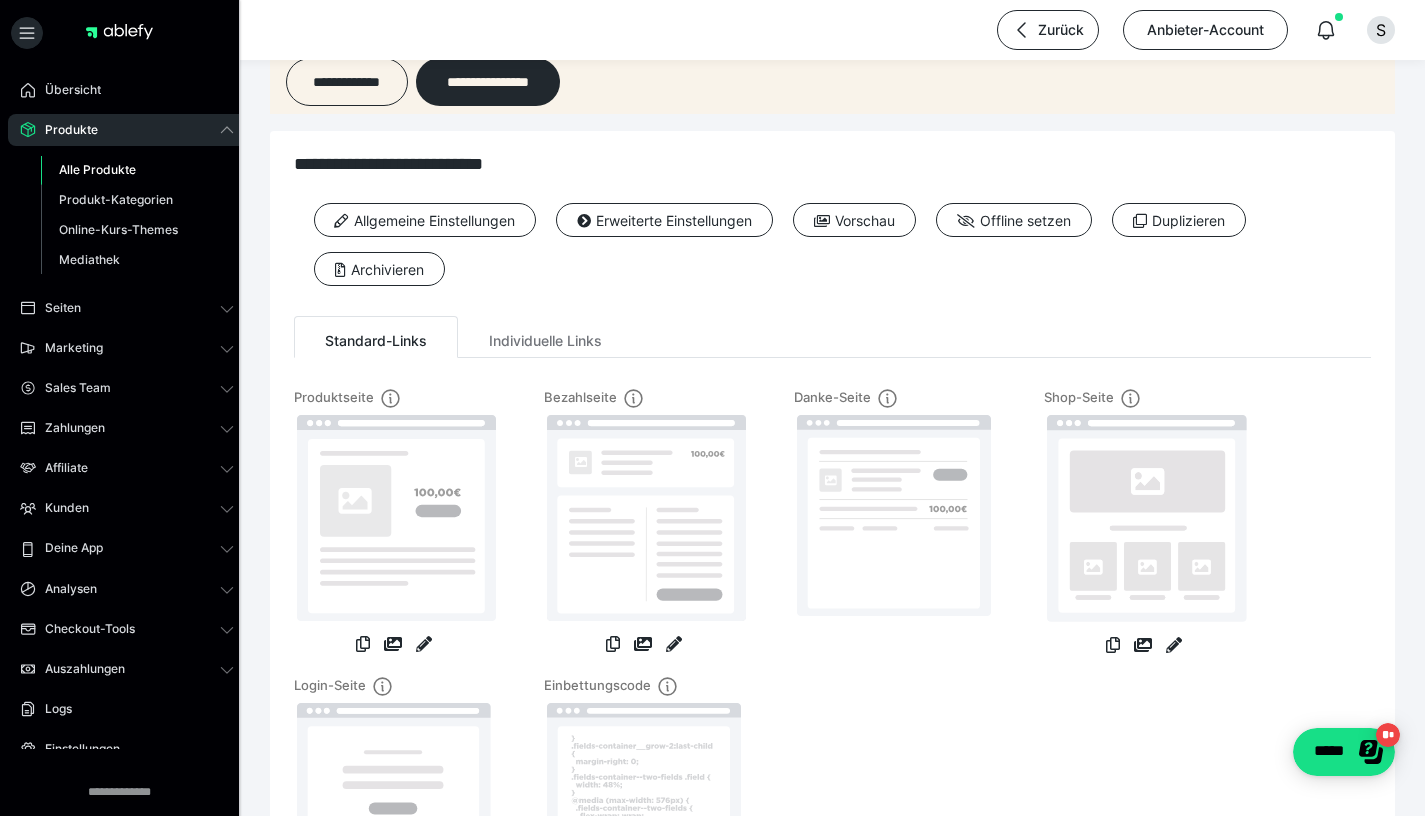 click on "Alle Produkte Produkt-Kategorien Online-Kurs-Themes Mediathek" at bounding box center (127, 215) 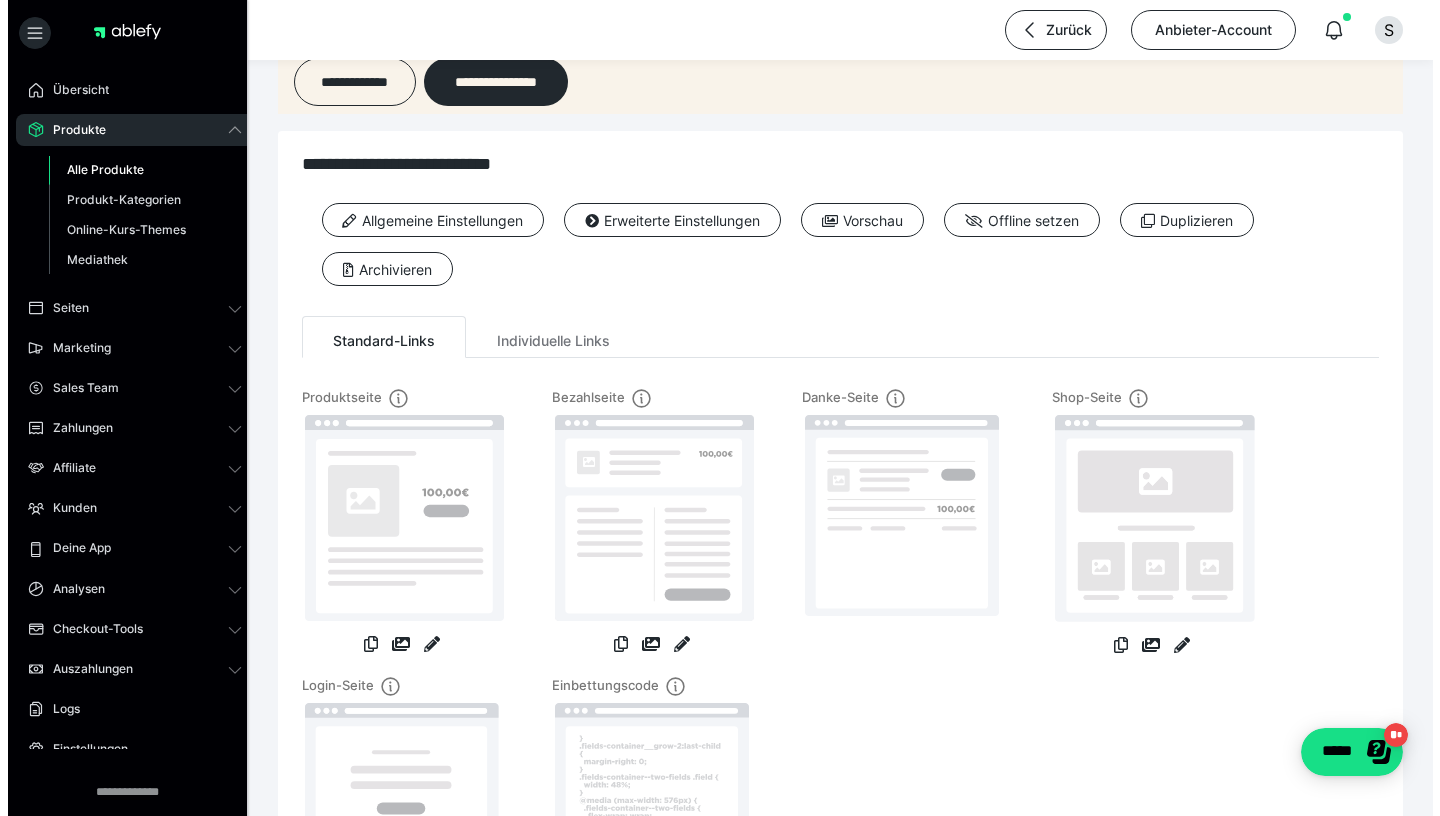 scroll, scrollTop: 0, scrollLeft: 0, axis: both 